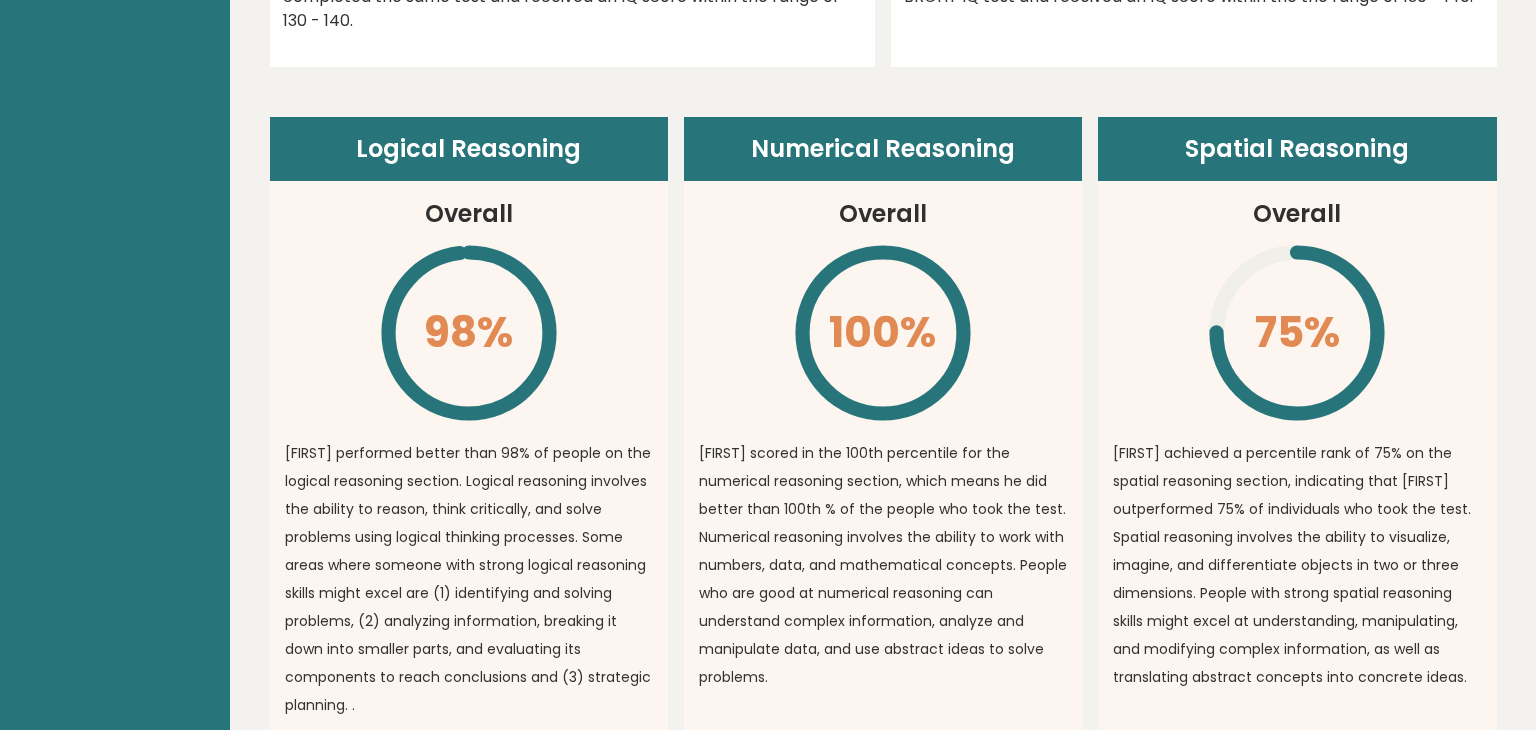 scroll, scrollTop: 1369, scrollLeft: 0, axis: vertical 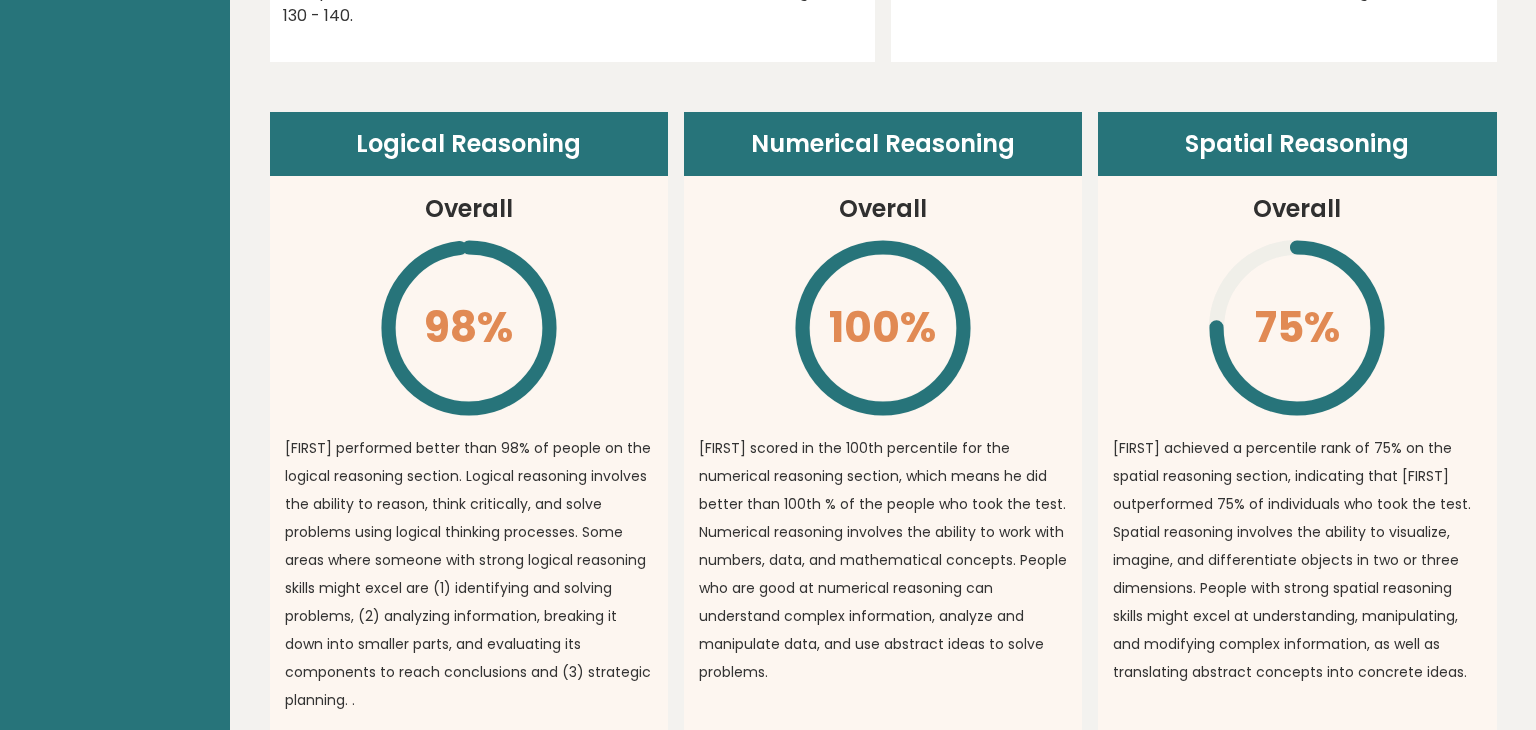 click on "Oscar scored in the 100th percentile for the numerical reasoning section, which means he did better than 100th % of the people who took the test. Numerical reasoning involves the ability to work with numbers, data, and mathematical concepts. People who are good at numerical reasoning can understand complex information, analyze and manipulate data, and use abstract ideas to solve problems." at bounding box center [883, 560] 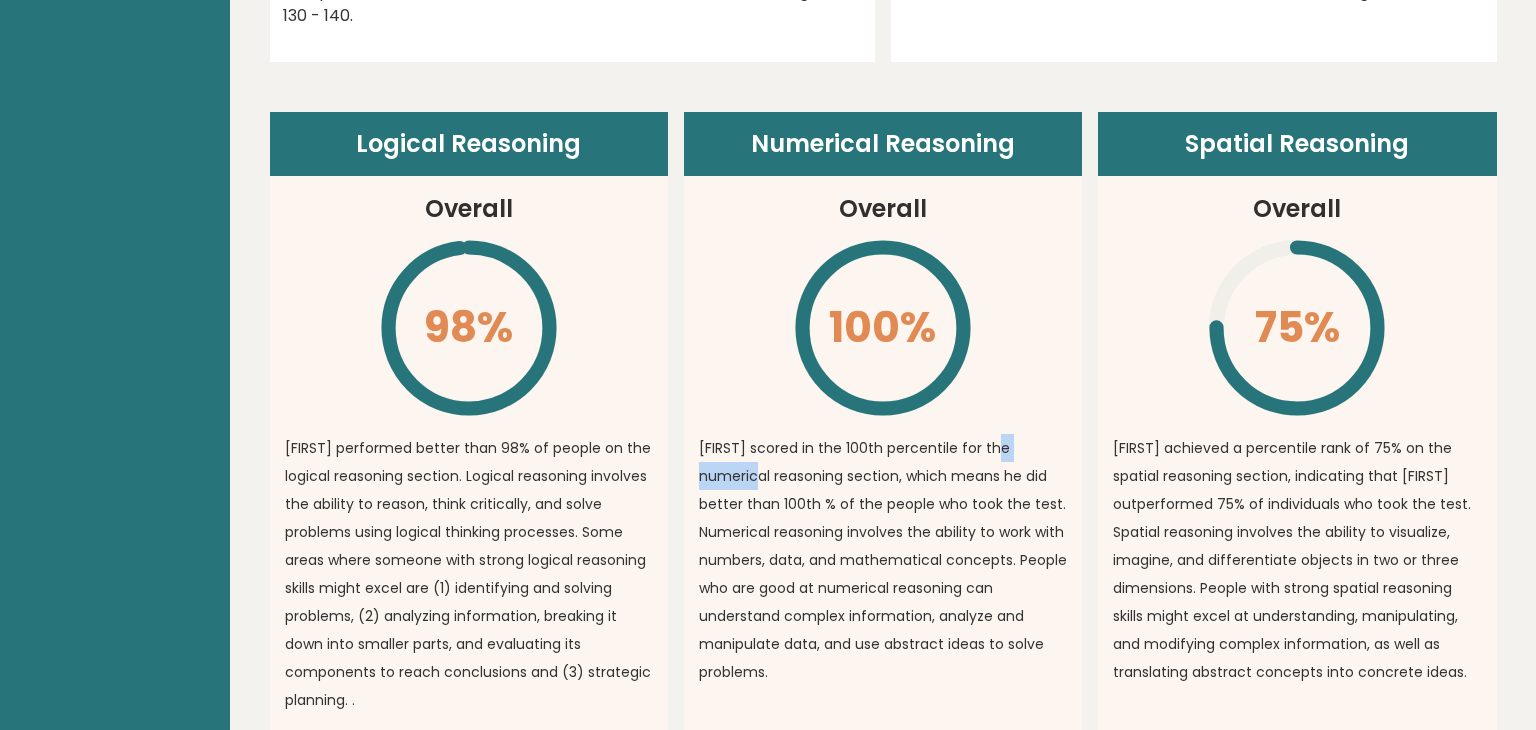 click on "Oscar scored in the 100th percentile for the numerical reasoning section, which means he did better than 100th % of the people who took the test. Numerical reasoning involves the ability to work with numbers, data, and mathematical concepts. People who are good at numerical reasoning can understand complex information, analyze and manipulate data, and use abstract ideas to solve problems." at bounding box center [883, 560] 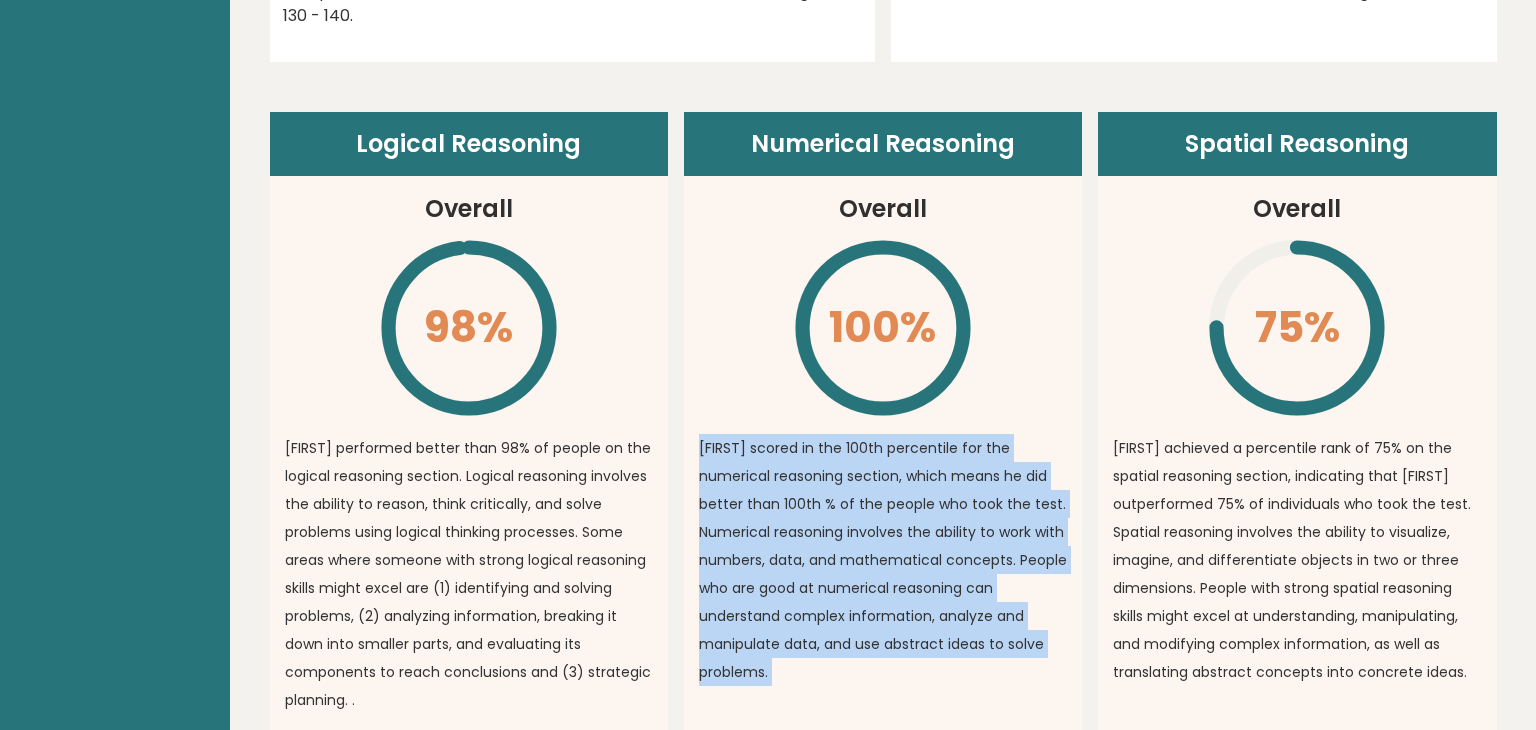 click on "Oscar scored in the 100th percentile for the numerical reasoning section, which means he did better than 100th % of the people who took the test. Numerical reasoning involves the ability to work with numbers, data, and mathematical concepts. People who are good at numerical reasoning can understand complex information, analyze and manipulate data, and use abstract ideas to solve problems." at bounding box center (883, 560) 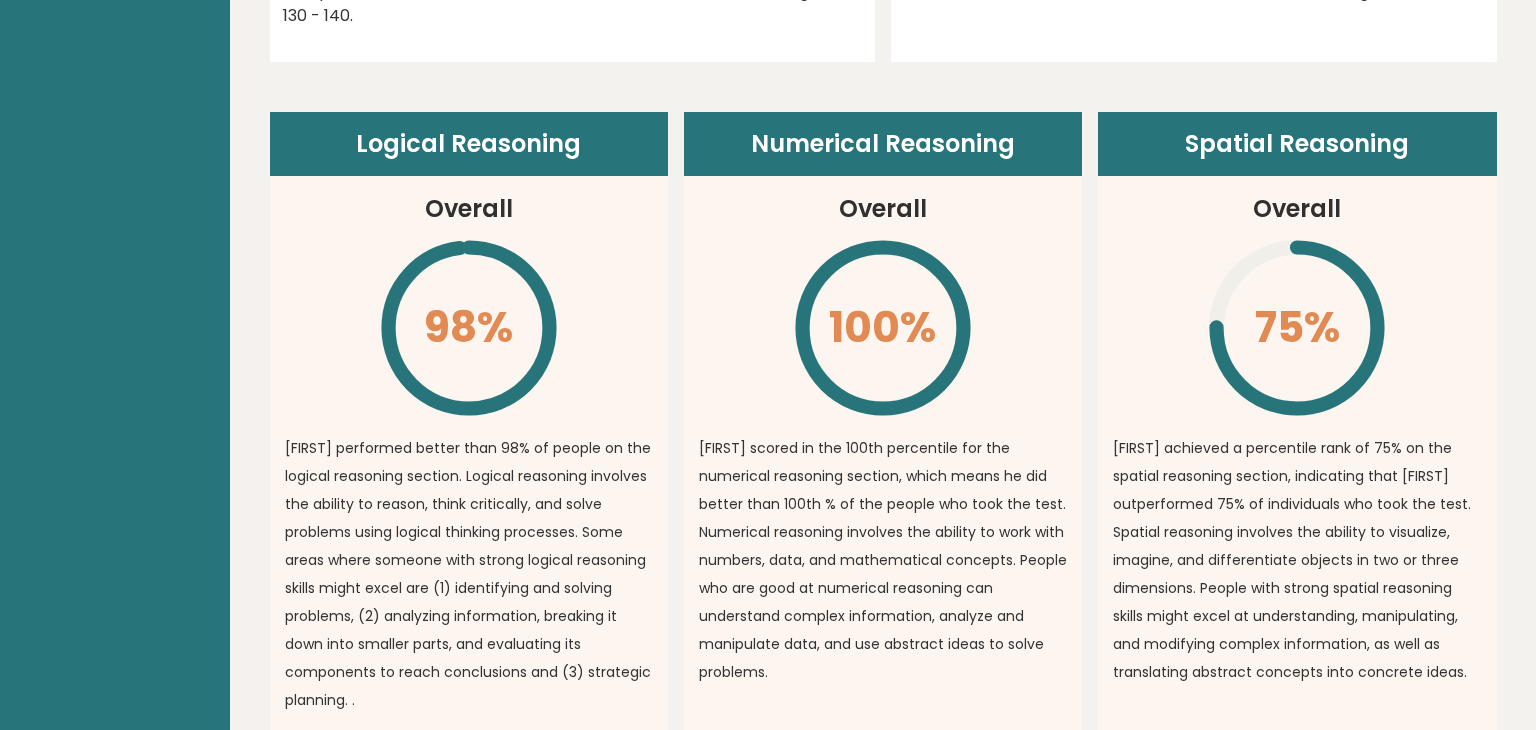 click on "Oscar scored in the 100th percentile for the numerical reasoning section, which means he did better than 100th % of the people who took the test. Numerical reasoning involves the ability to work with numbers, data, and mathematical concepts. People who are good at numerical reasoning can understand complex information, analyze and manipulate data, and use abstract ideas to solve problems." at bounding box center [883, 560] 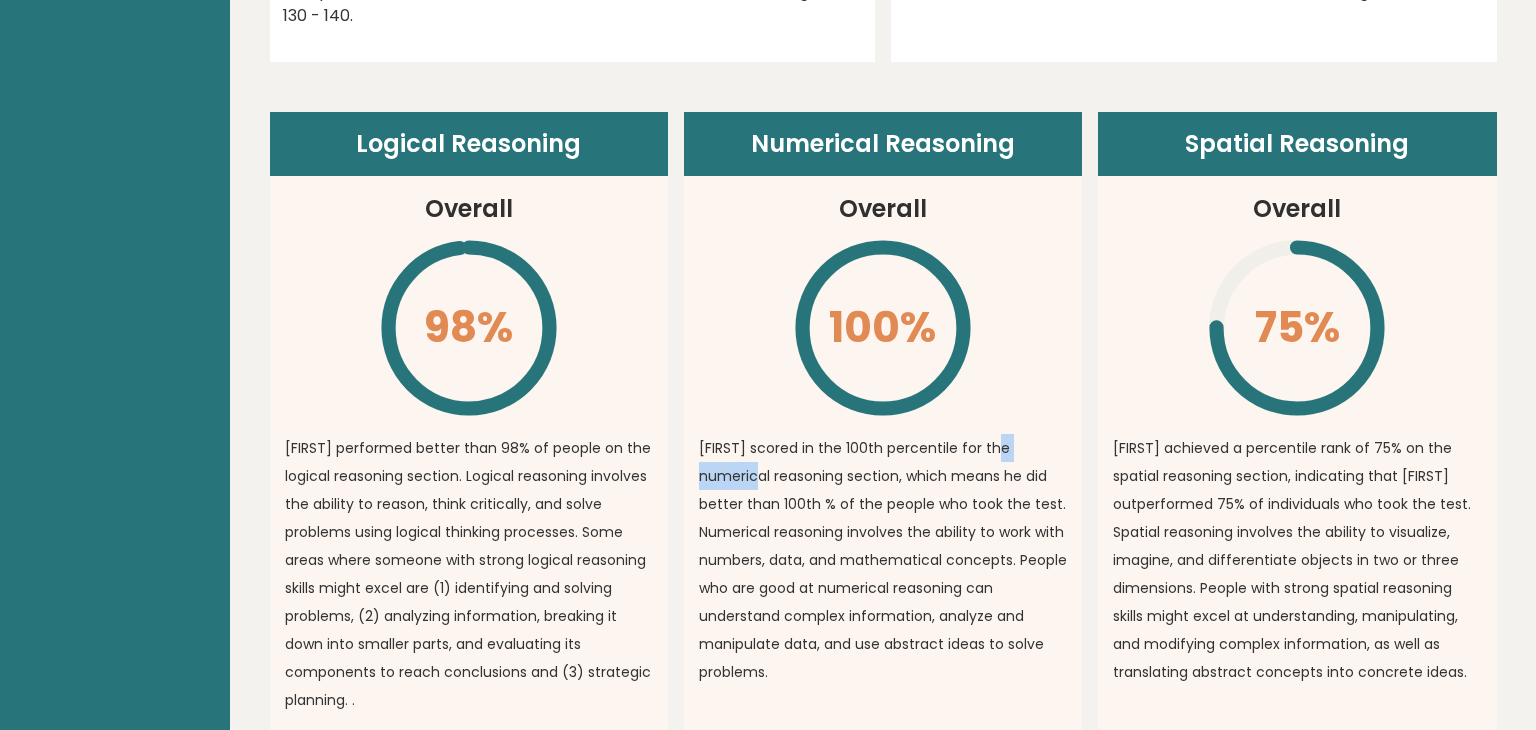 click on "Oscar scored in the 100th percentile for the numerical reasoning section, which means he did better than 100th % of the people who took the test. Numerical reasoning involves the ability to work with numbers, data, and mathematical concepts. People who are good at numerical reasoning can understand complex information, analyze and manipulate data, and use abstract ideas to solve problems." at bounding box center (883, 560) 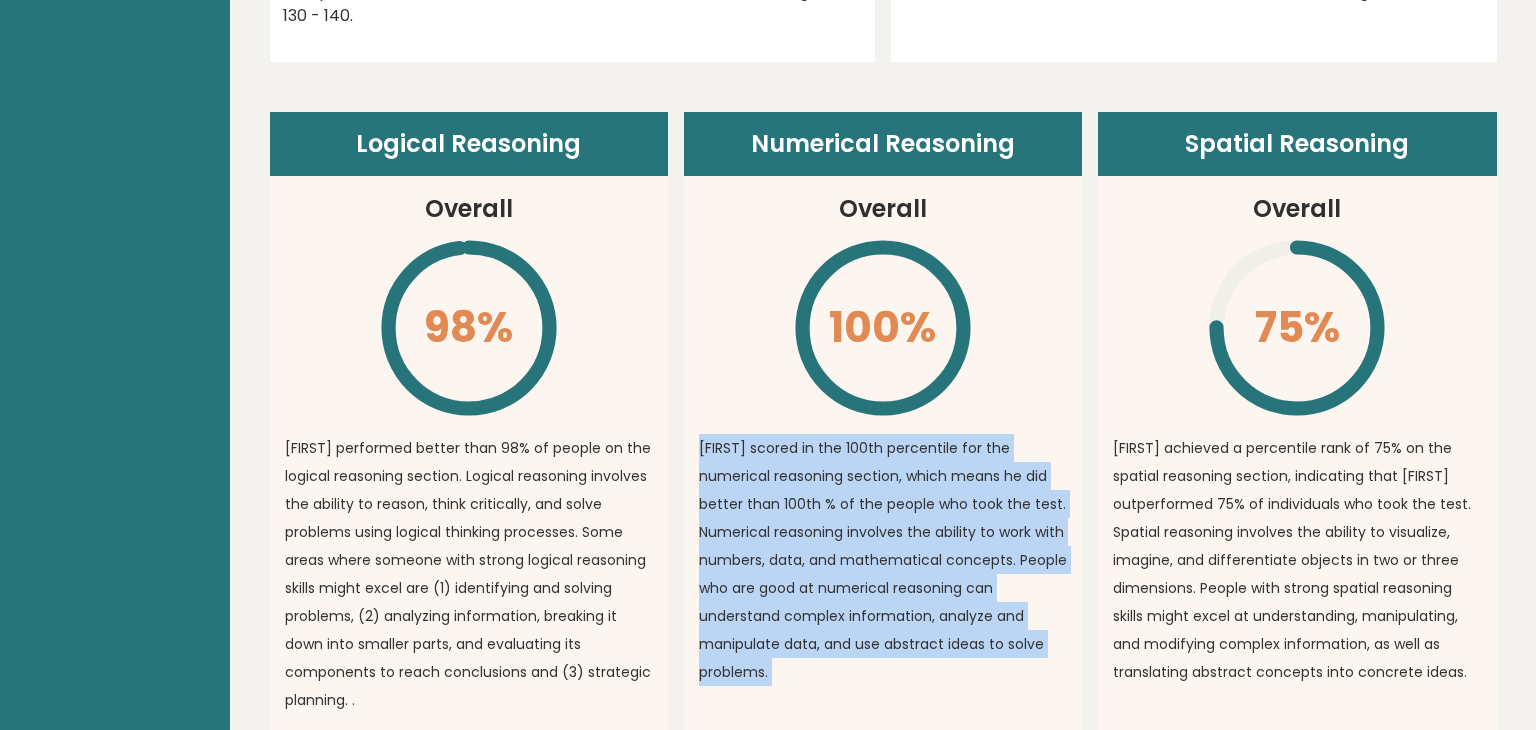 click on "Oscar scored in the 100th percentile for the numerical reasoning section, which means he did better than 100th % of the people who took the test. Numerical reasoning involves the ability to work with numbers, data, and mathematical concepts. People who are good at numerical reasoning can understand complex information, analyze and manipulate data, and use abstract ideas to solve problems." at bounding box center (883, 560) 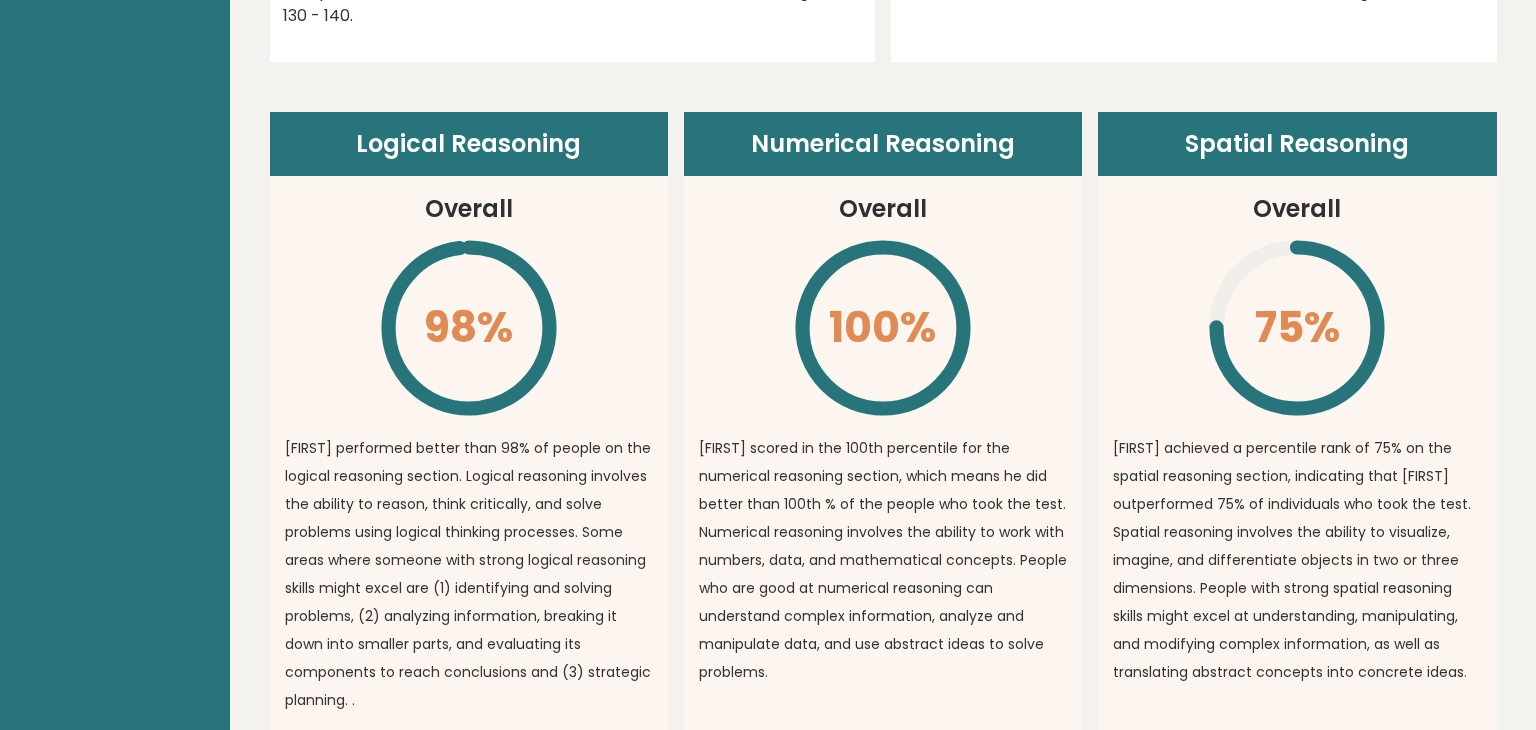 click on "Oscar scored in the 100th percentile for the numerical reasoning section, which means he did better than 100th % of the people who took the test. Numerical reasoning involves the ability to work with numbers, data, and mathematical concepts. People who are good at numerical reasoning can understand complex information, analyze and manipulate data, and use abstract ideas to solve problems." at bounding box center (883, 560) 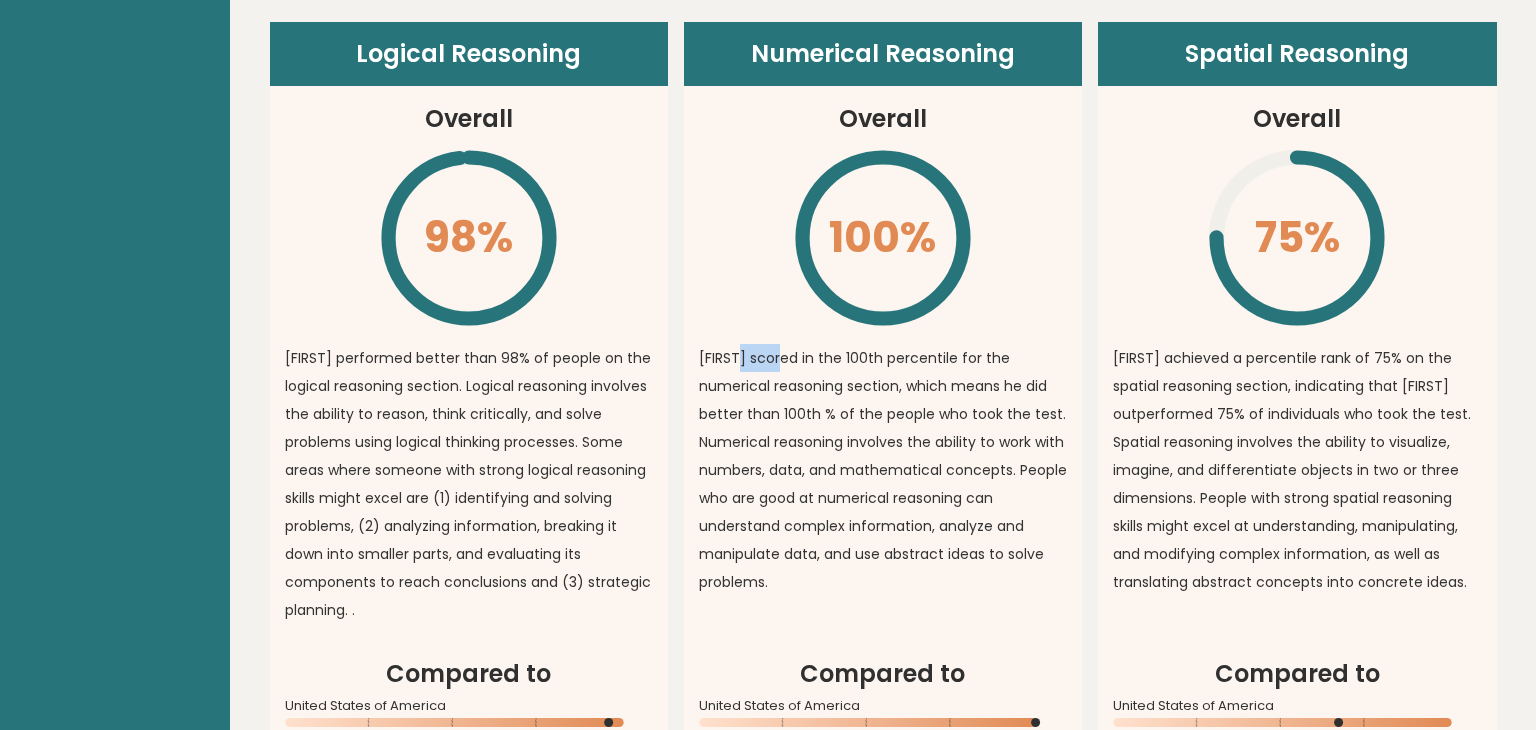scroll, scrollTop: 0, scrollLeft: 0, axis: both 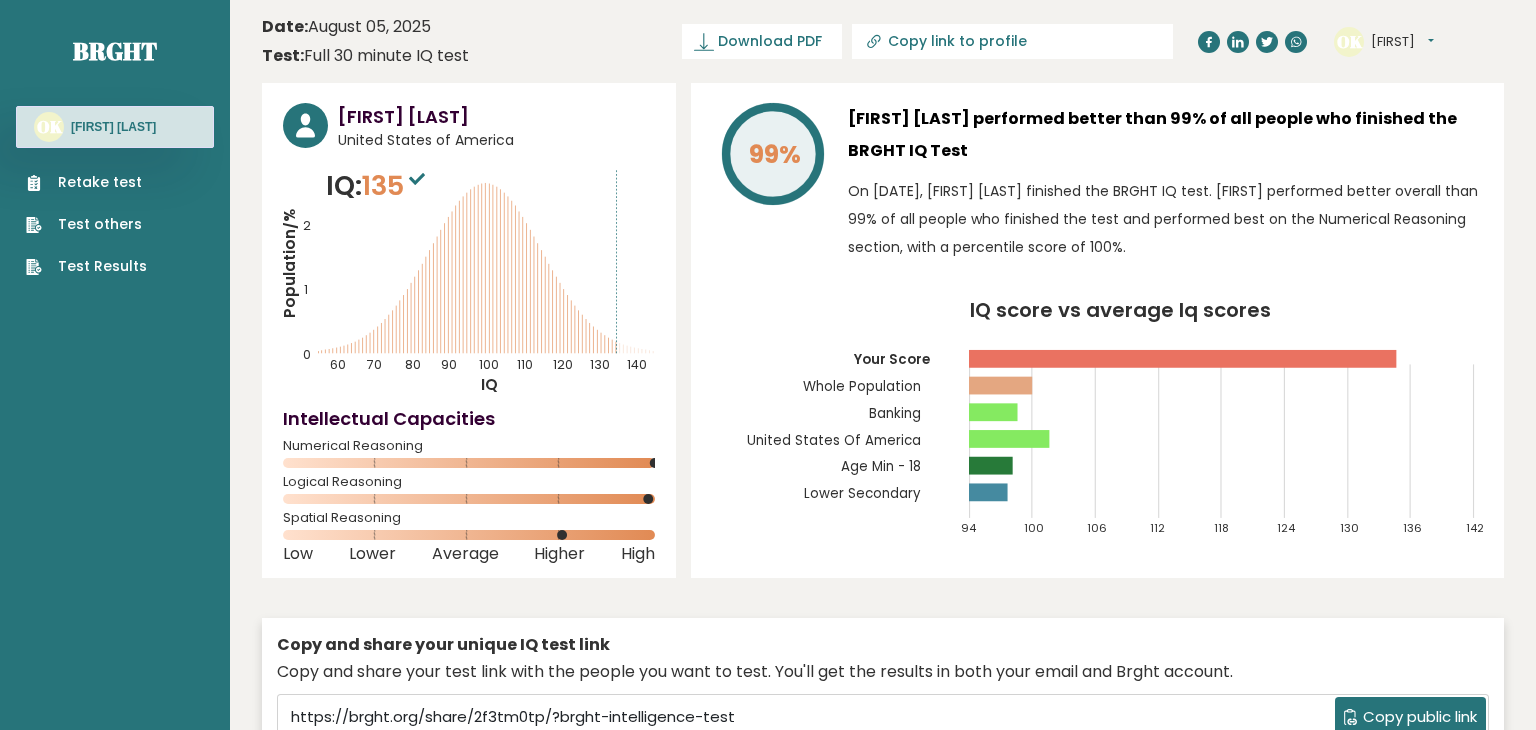 click on "Retake test" at bounding box center [86, 182] 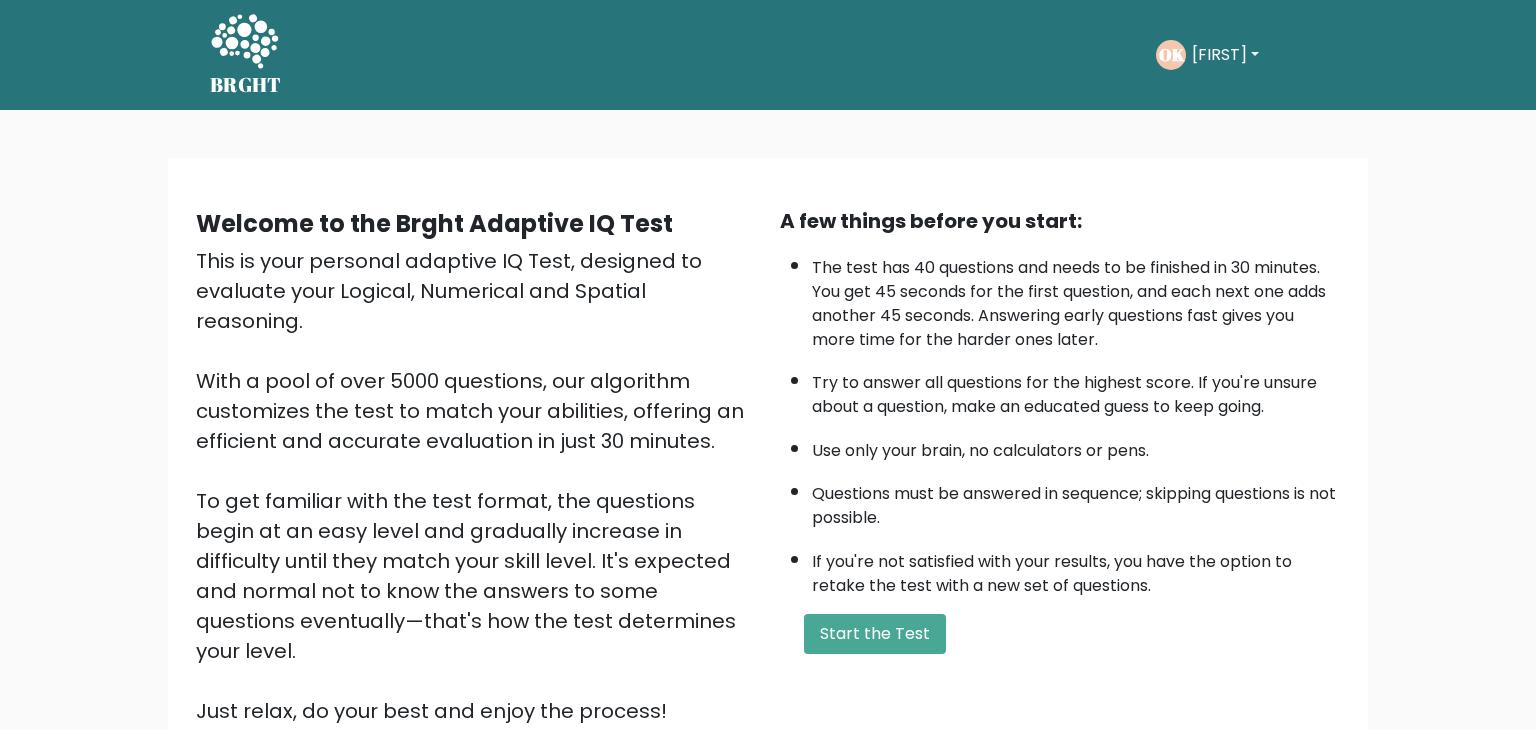 scroll, scrollTop: 0, scrollLeft: 0, axis: both 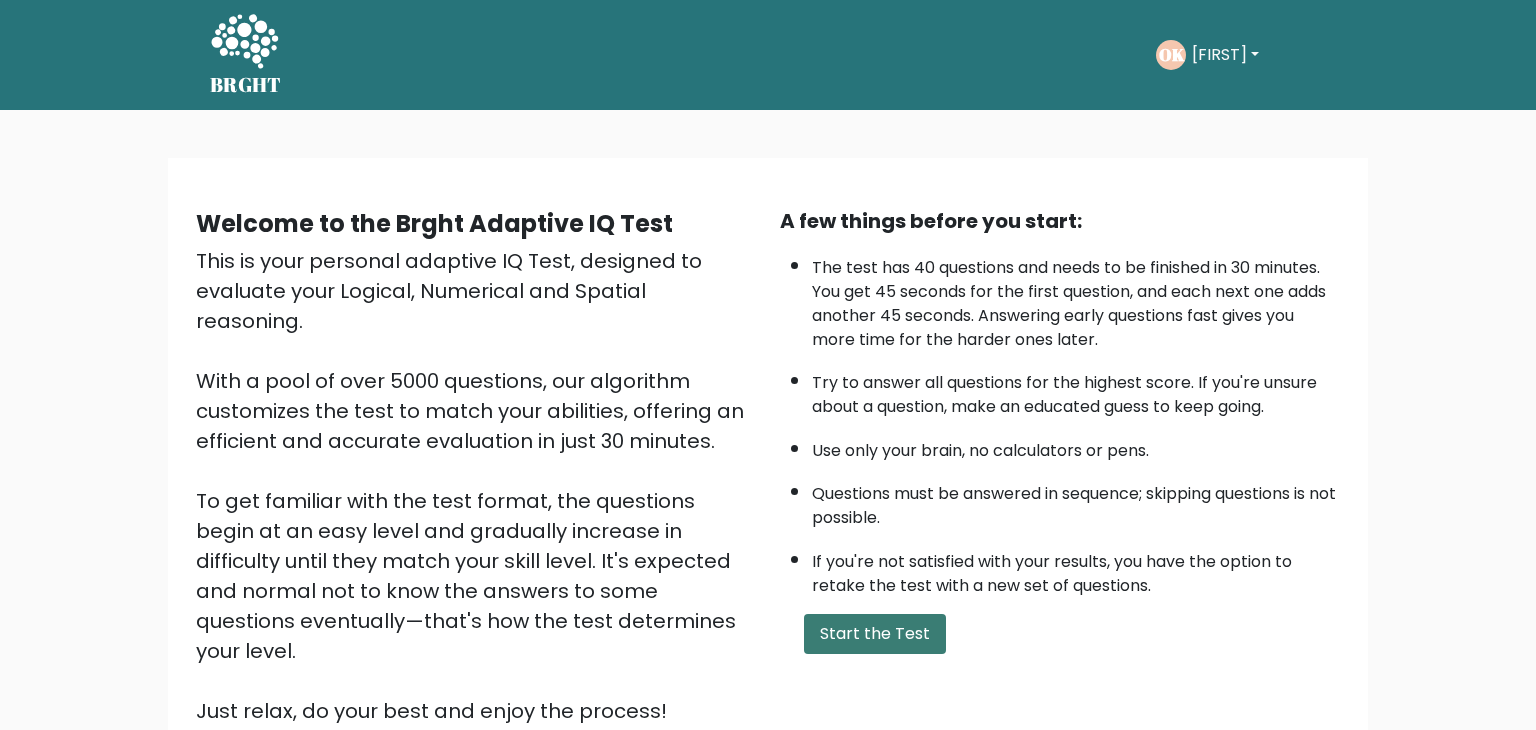click on "Start the Test" at bounding box center [875, 634] 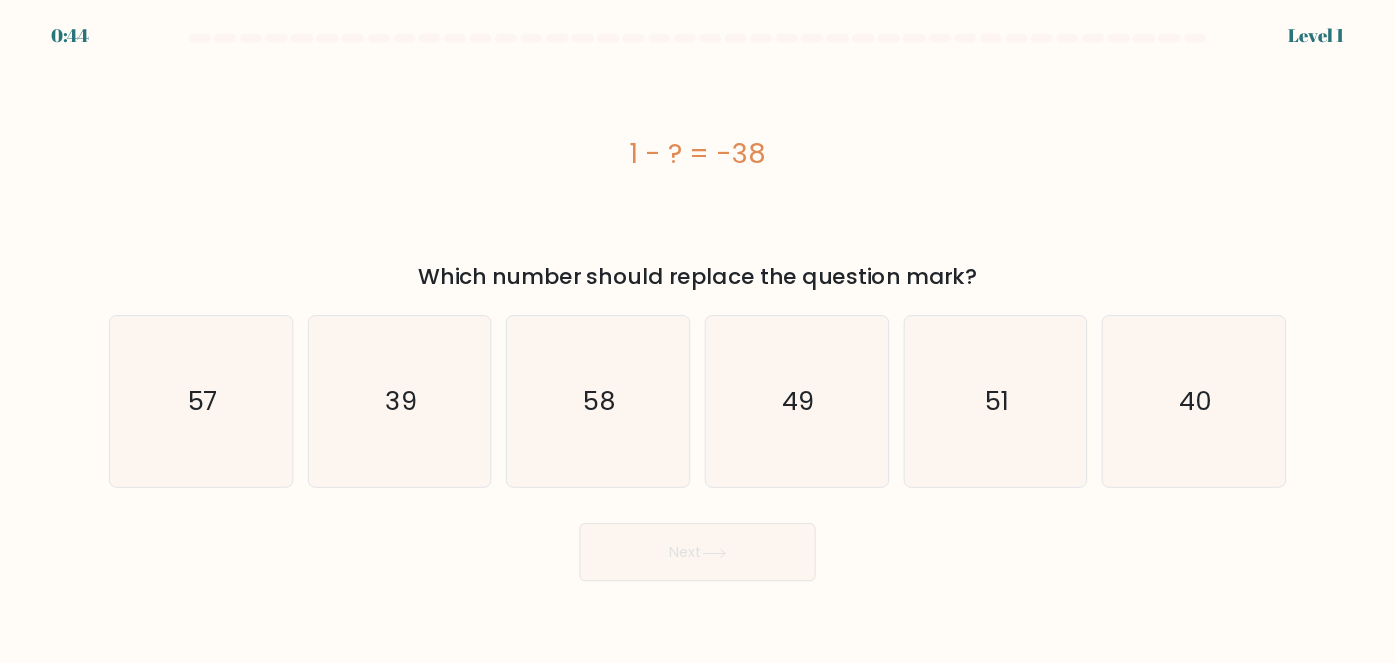 scroll, scrollTop: 0, scrollLeft: 0, axis: both 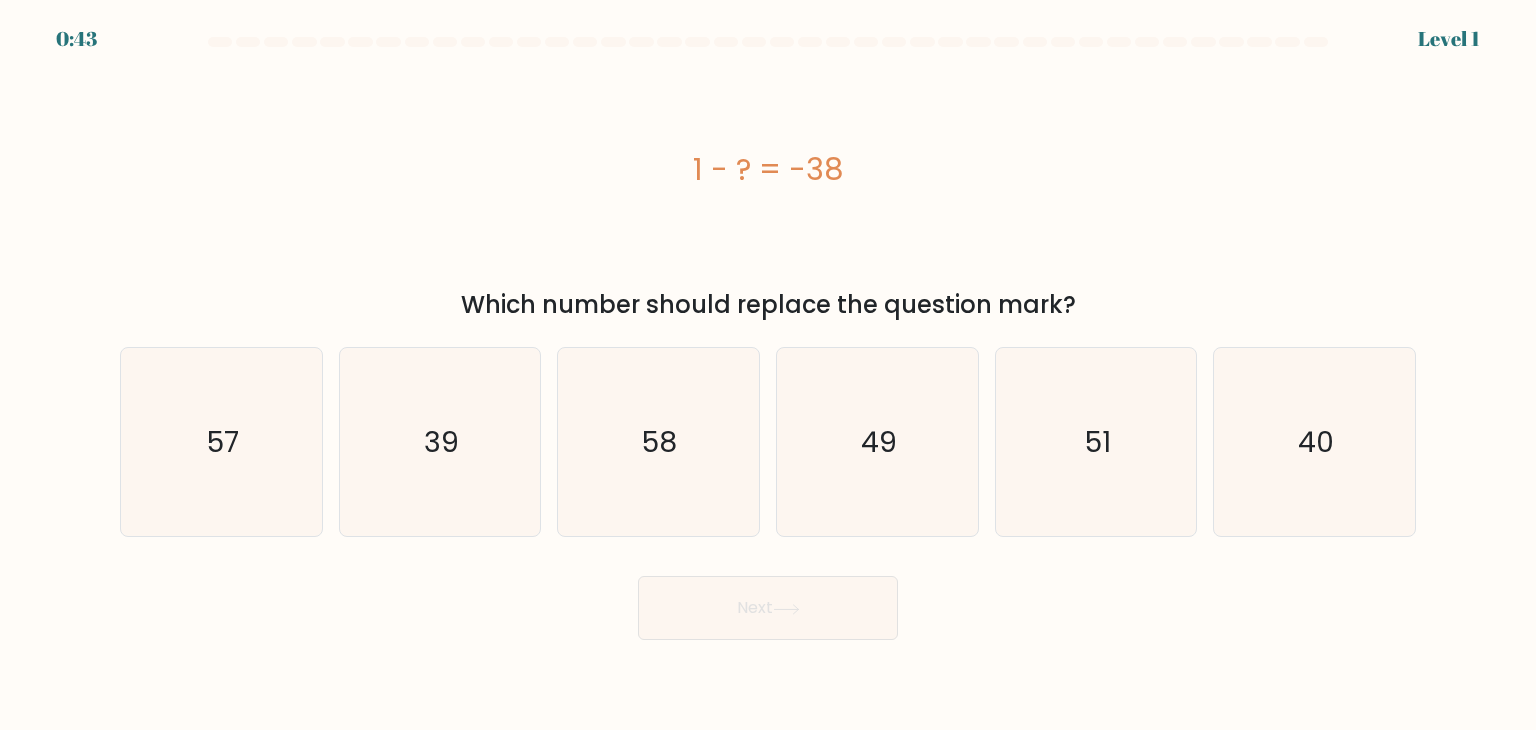 click on "1 - ?  = -38" at bounding box center (768, 169) 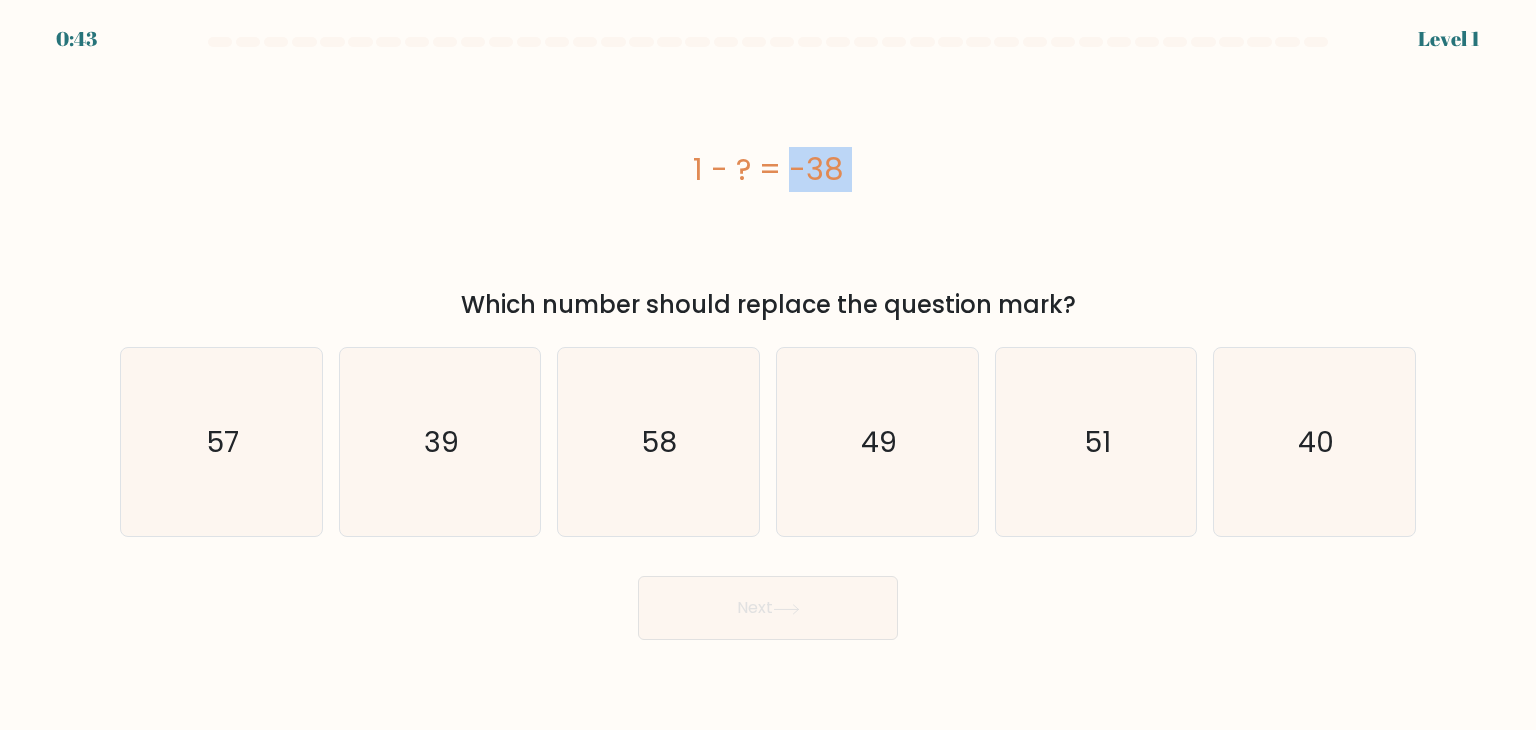 click on "1 - ?  = -38" at bounding box center (768, 169) 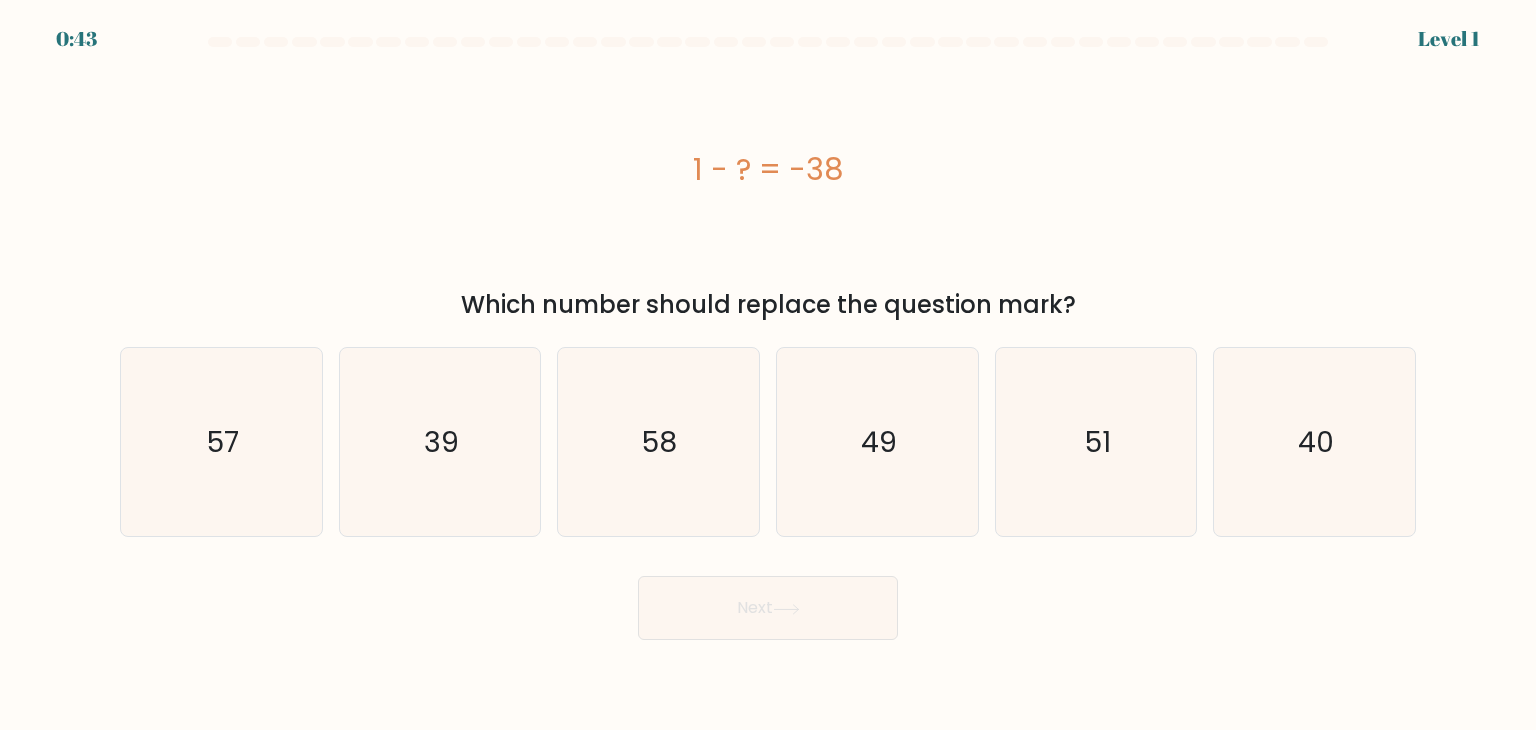 click on "1 - ?  = -38" at bounding box center [768, 169] 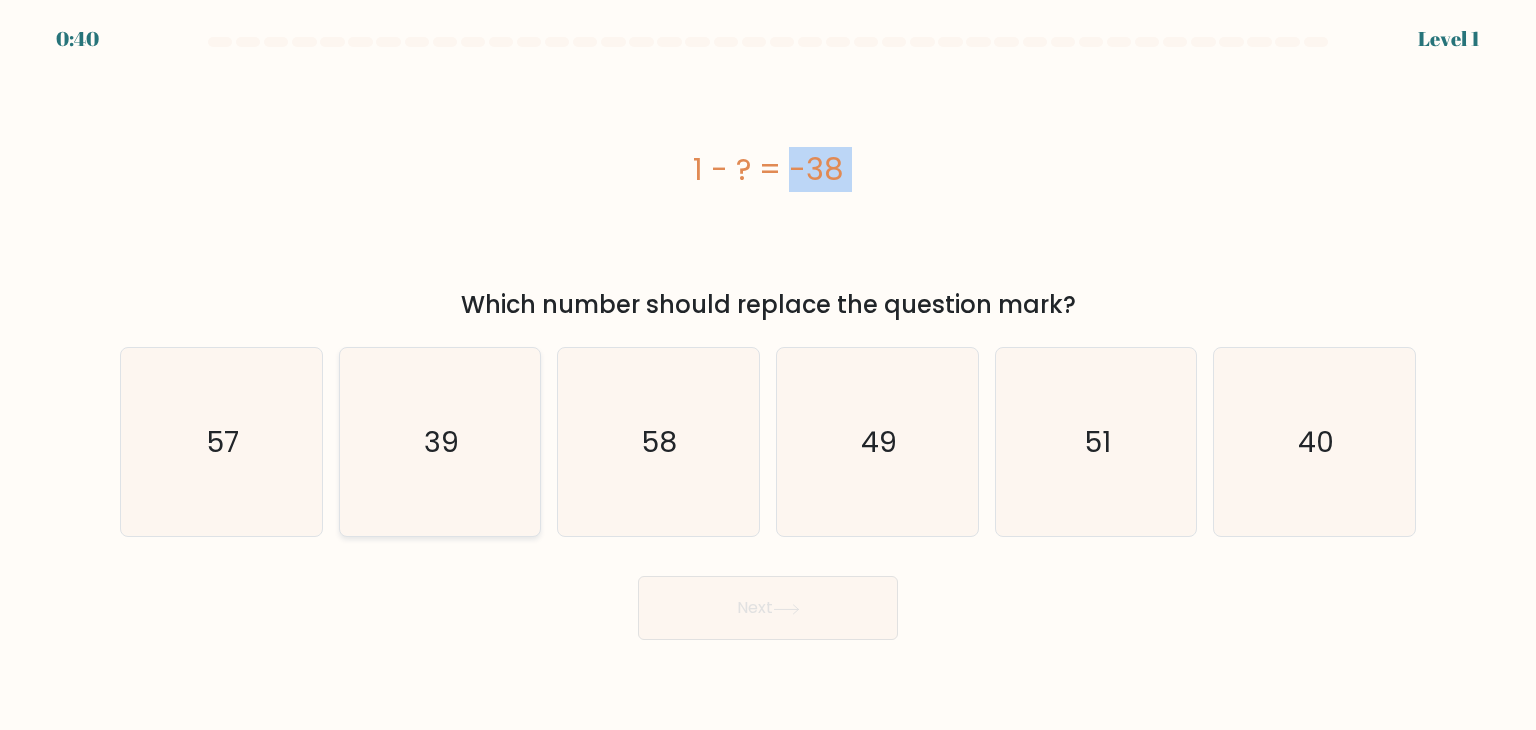 click on "39" 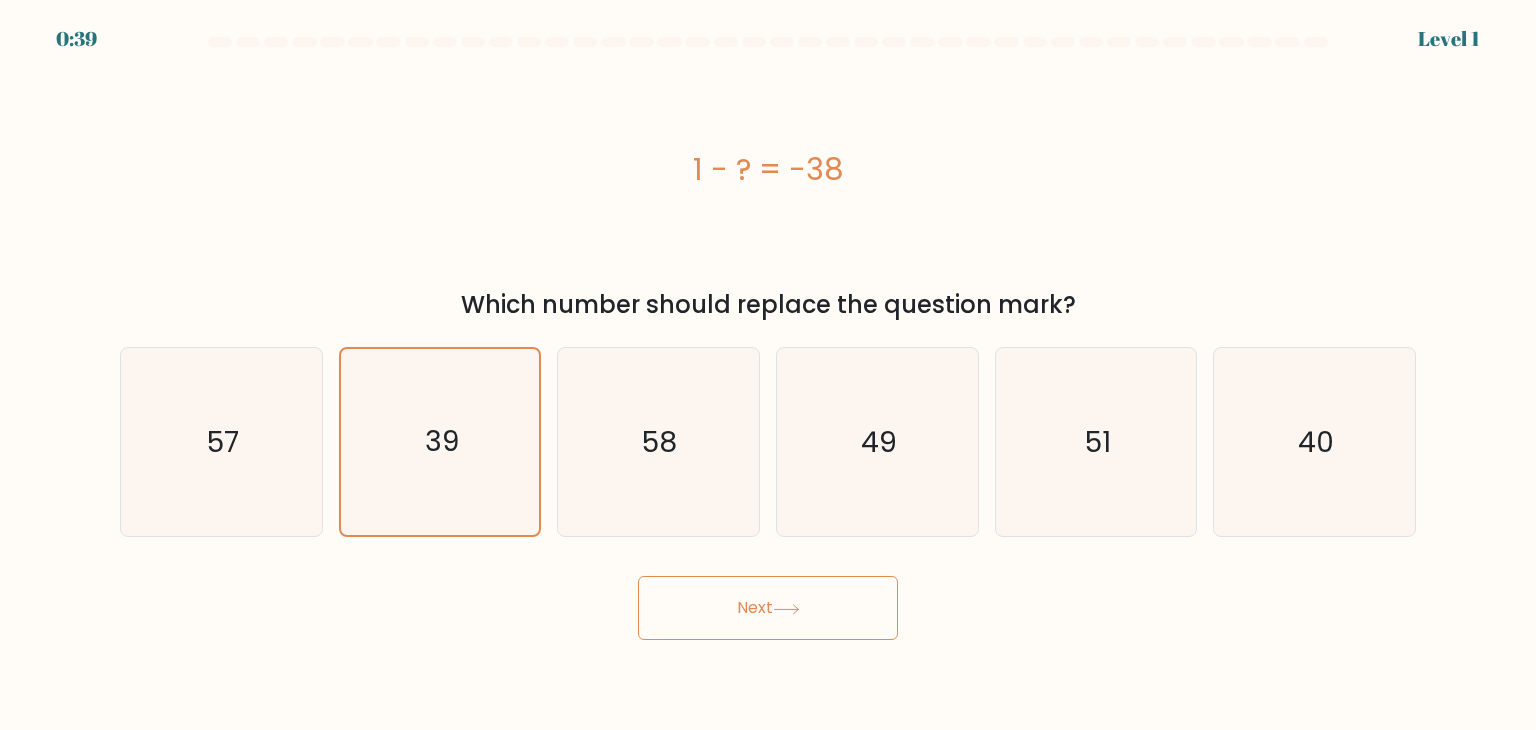 click on "Next" at bounding box center [768, 608] 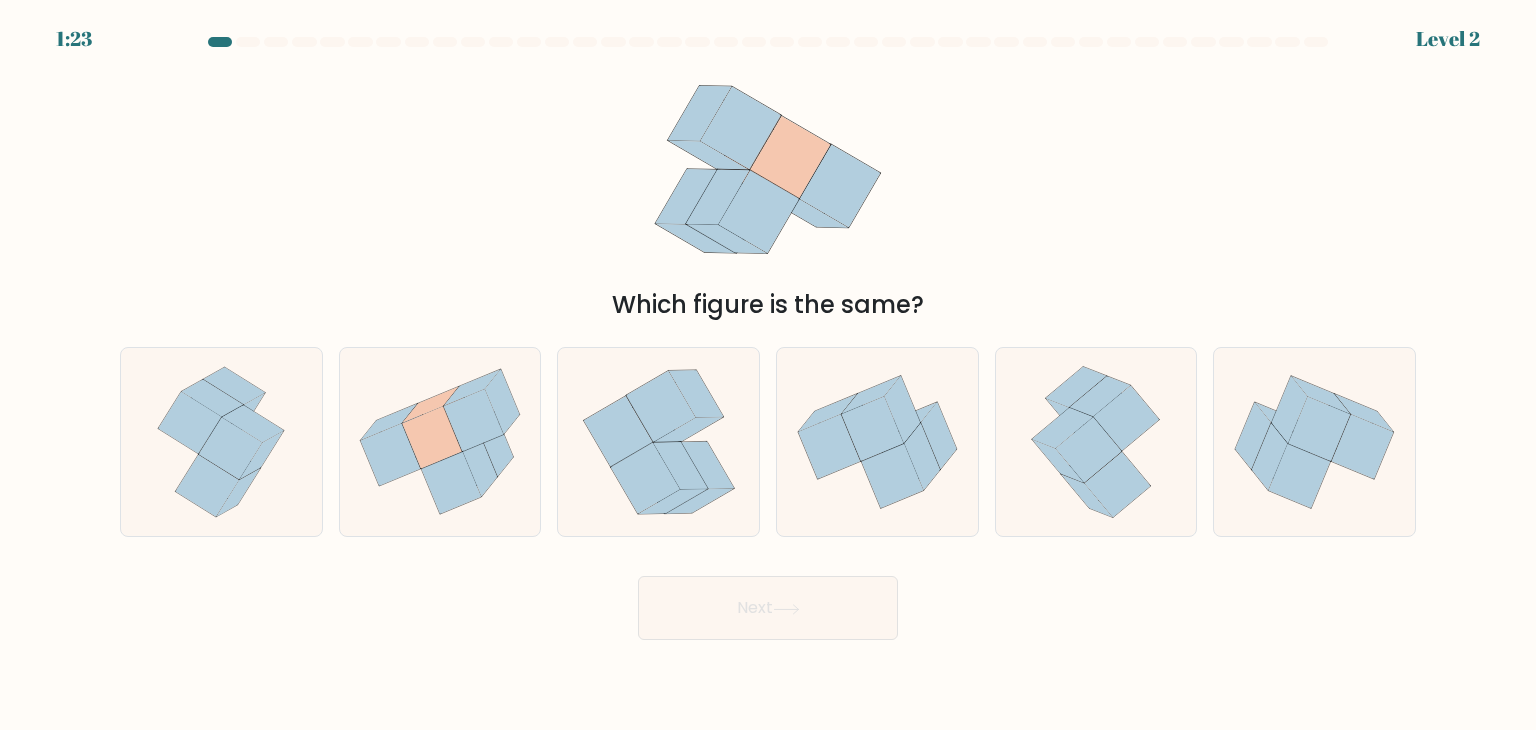click on "Which figure is the same?" at bounding box center [768, 305] 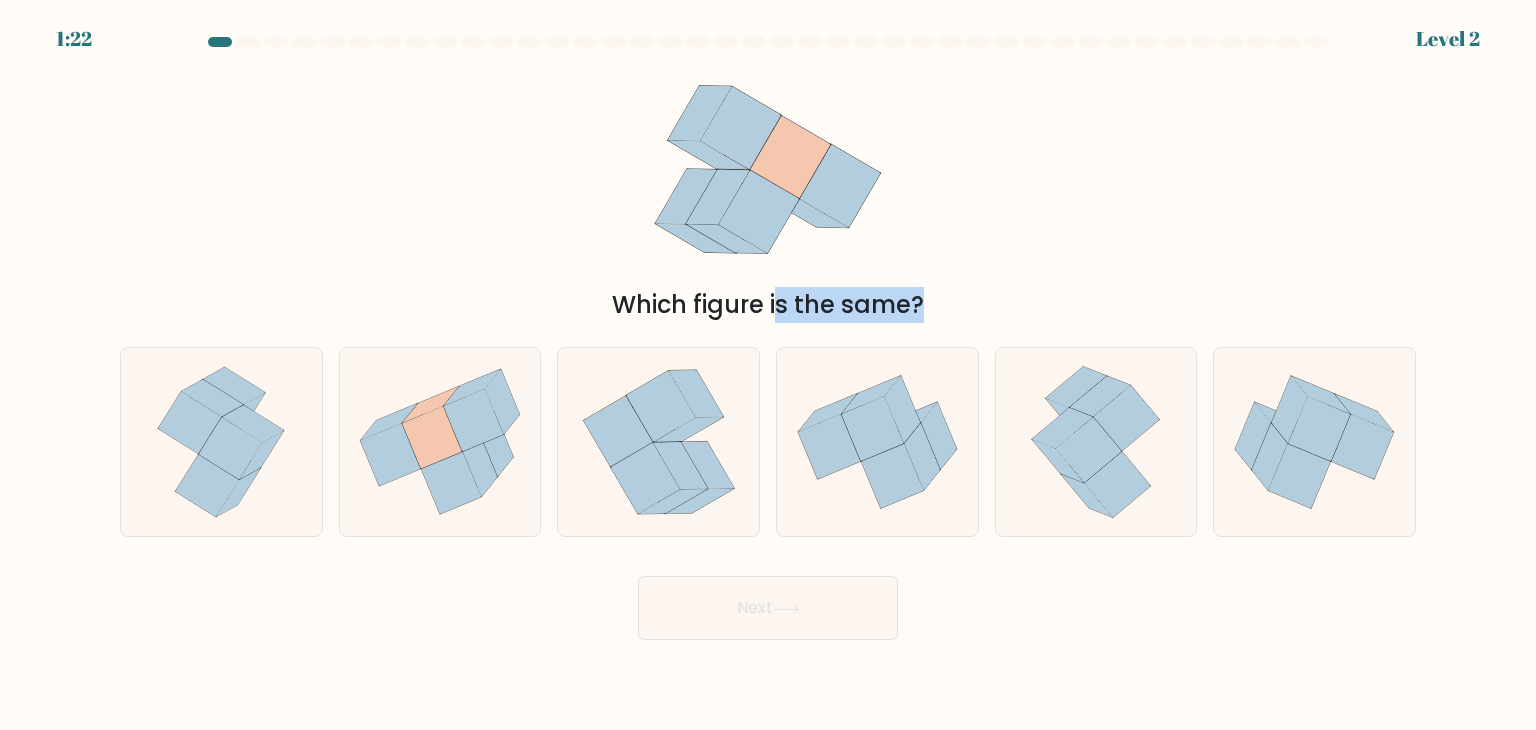 click on "Which figure is the same?" at bounding box center (768, 305) 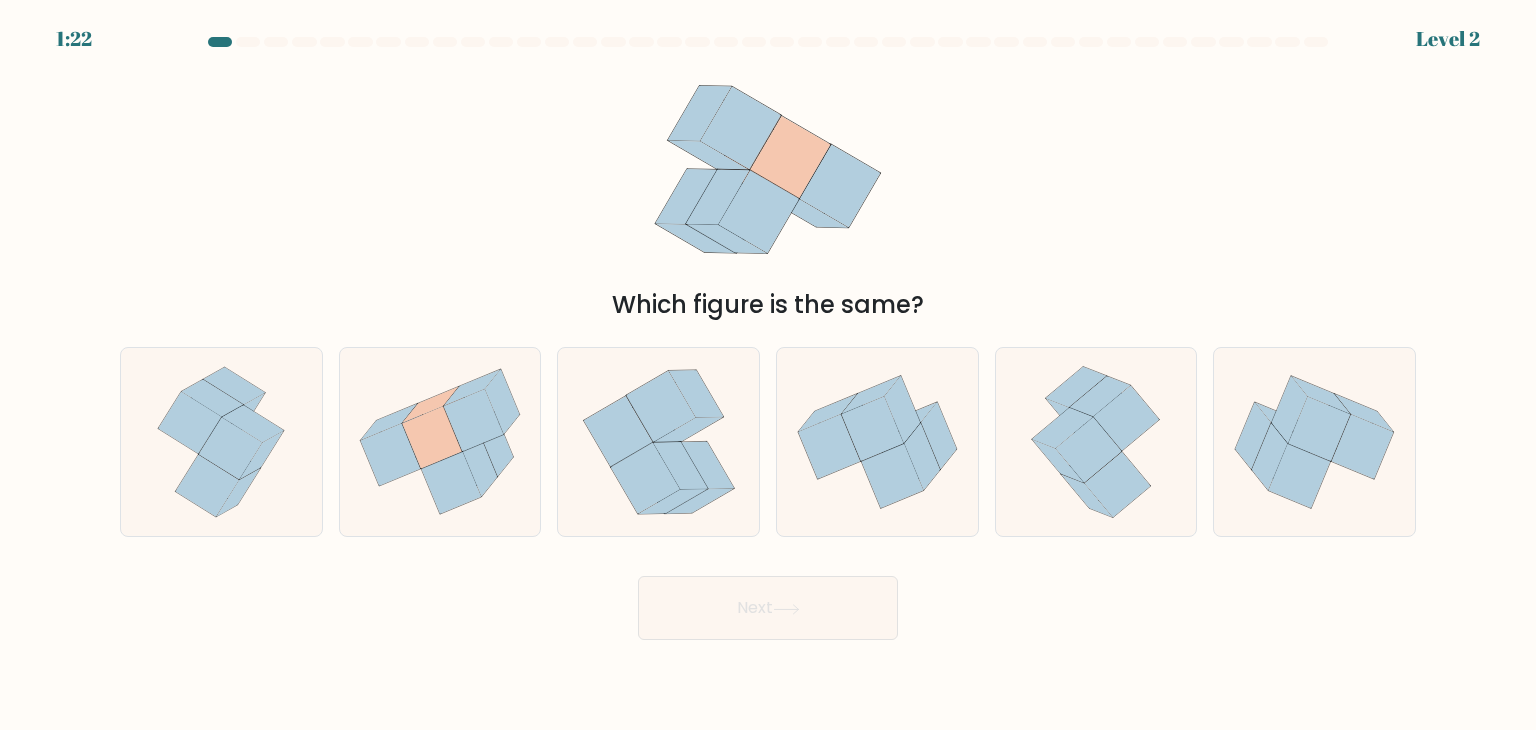 click on "Which figure is the same?" at bounding box center [768, 305] 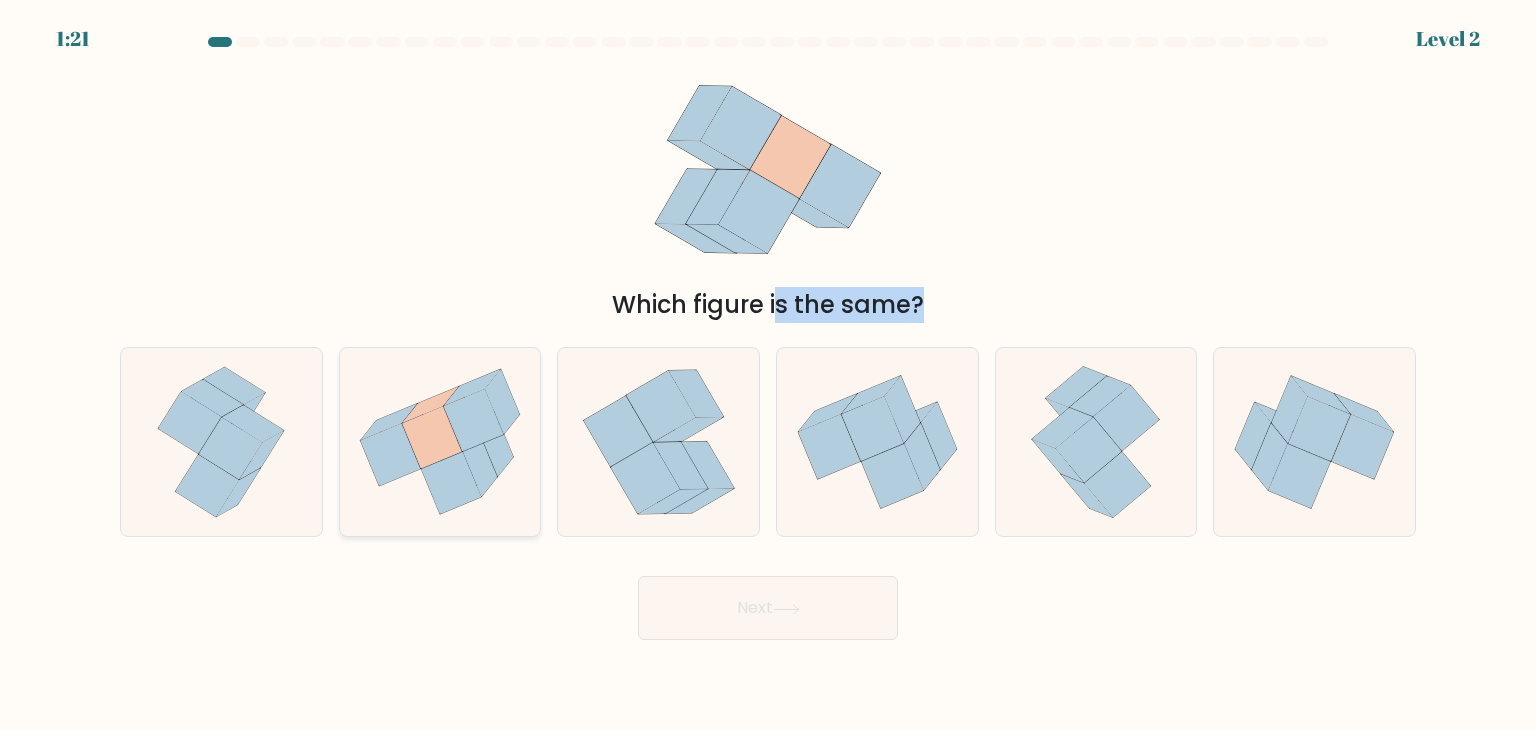 click 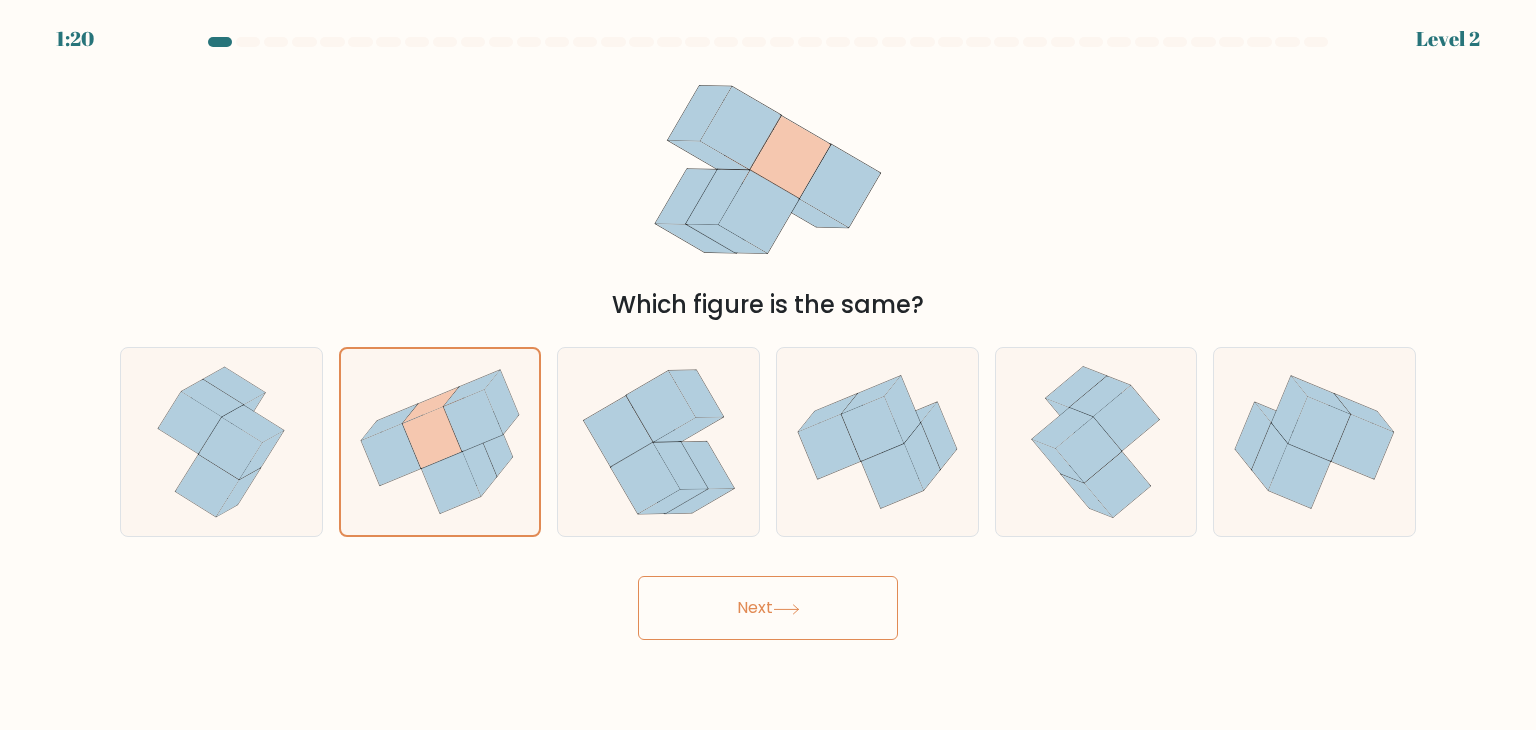 click on "Next" at bounding box center (768, 608) 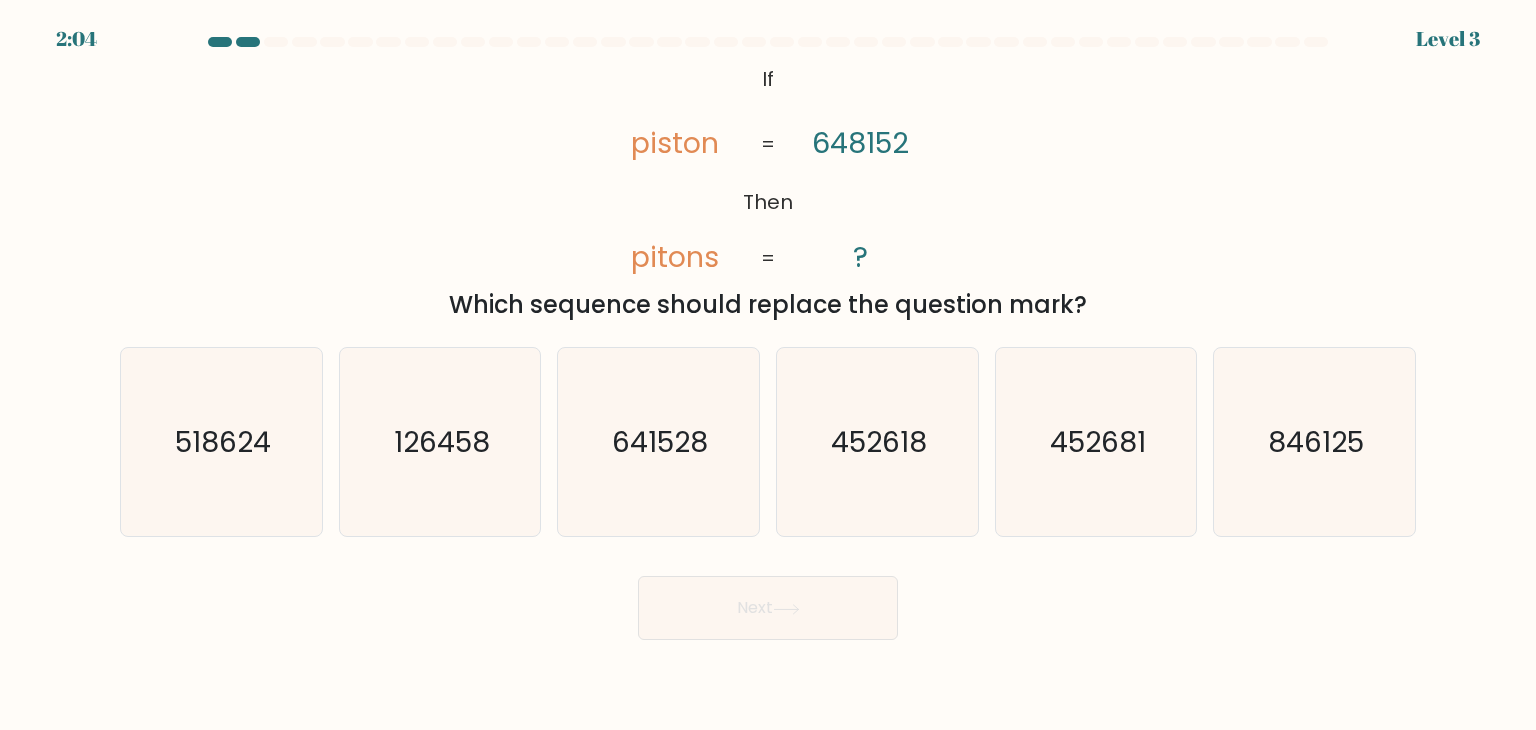 click on "Which sequence should replace the question mark?" at bounding box center [768, 305] 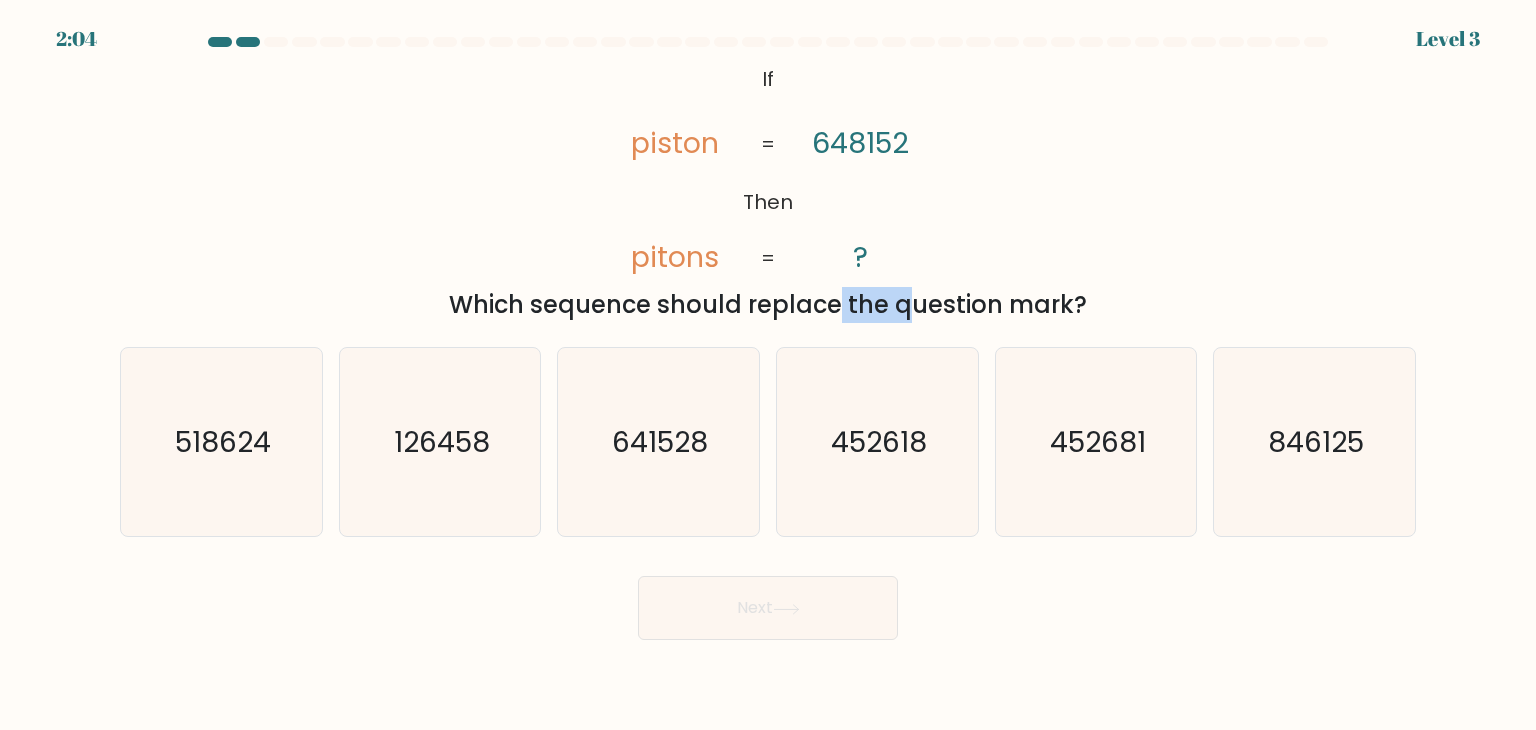 click on "Which sequence should replace the question mark?" at bounding box center [768, 305] 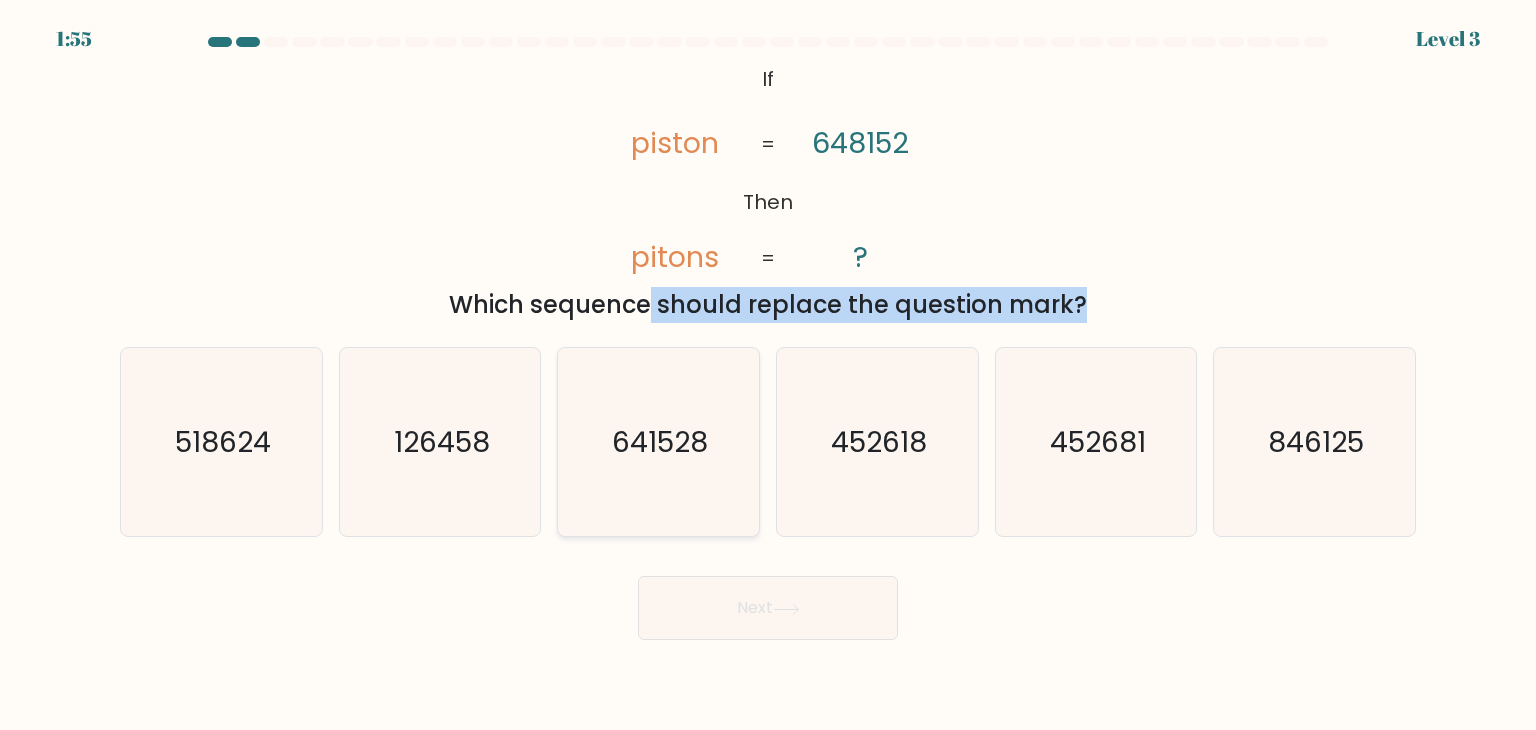 click on "641528" 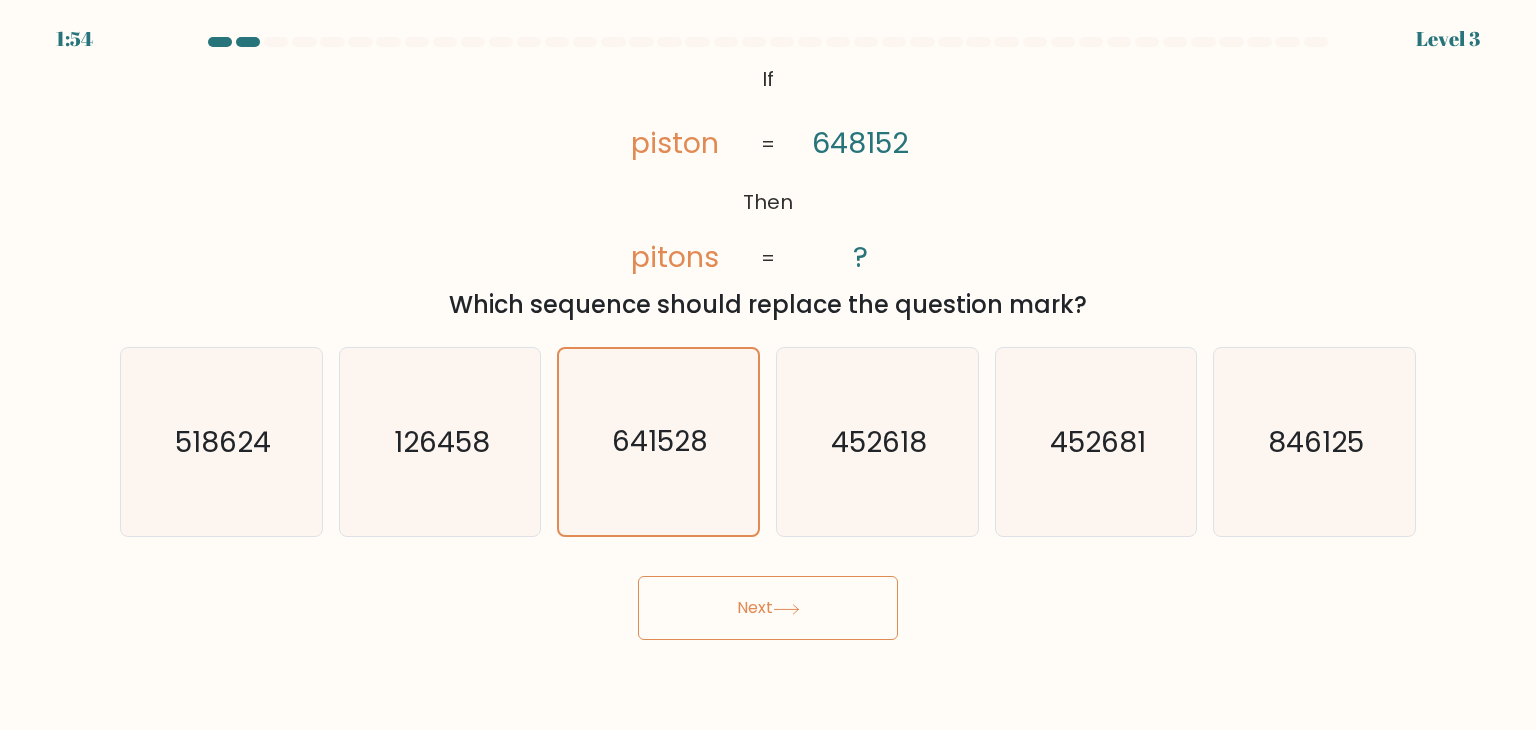 click on "Next" at bounding box center (768, 608) 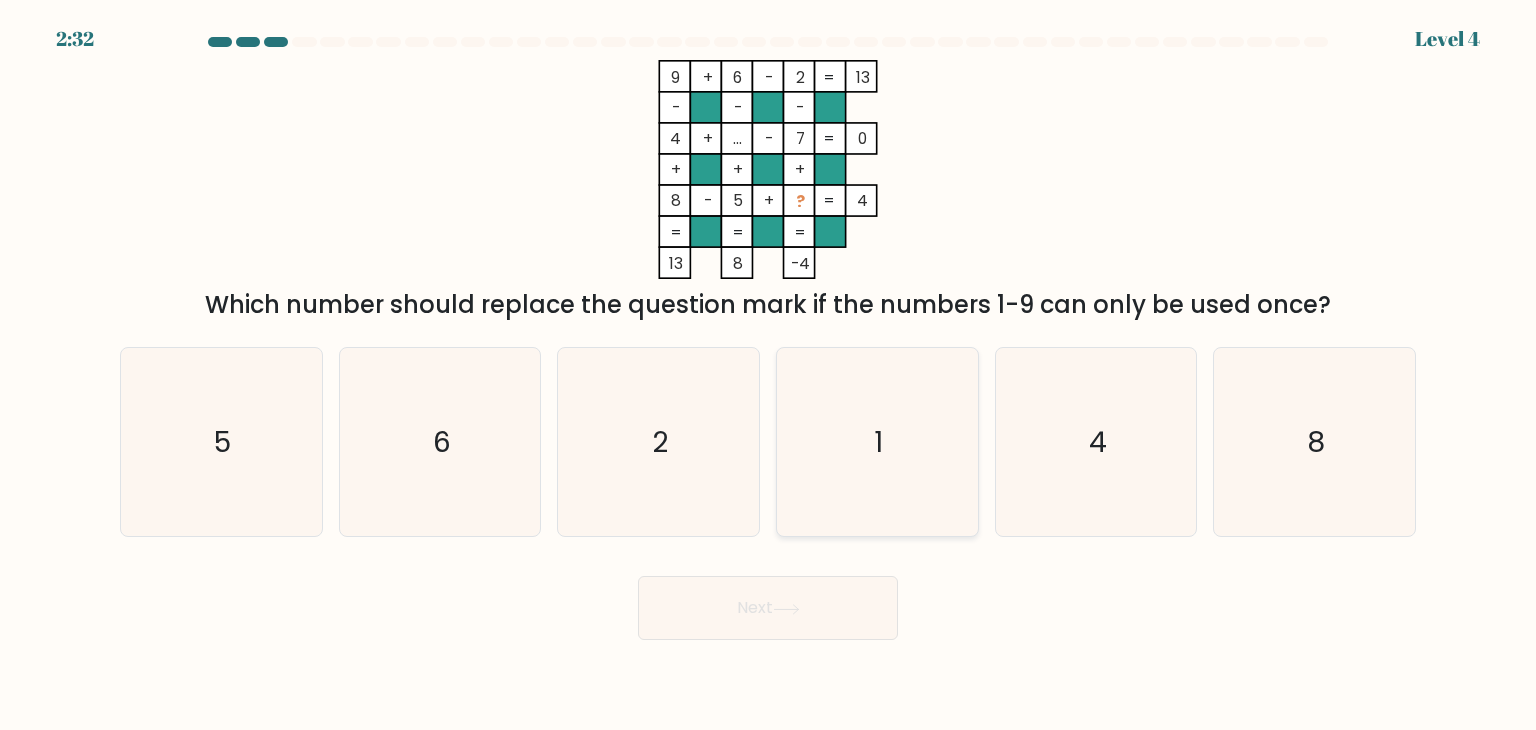 click on "1" 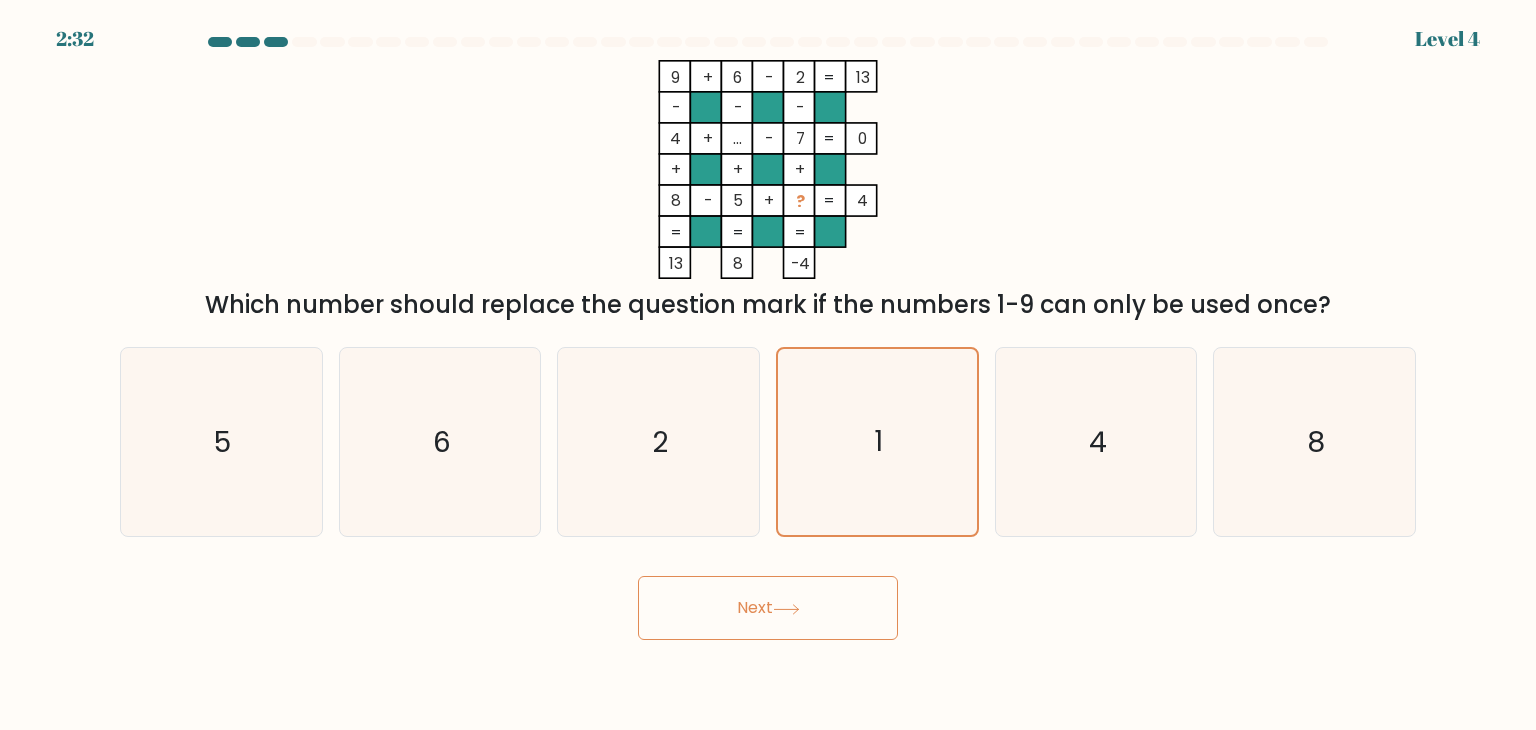 click on "Next" at bounding box center [768, 608] 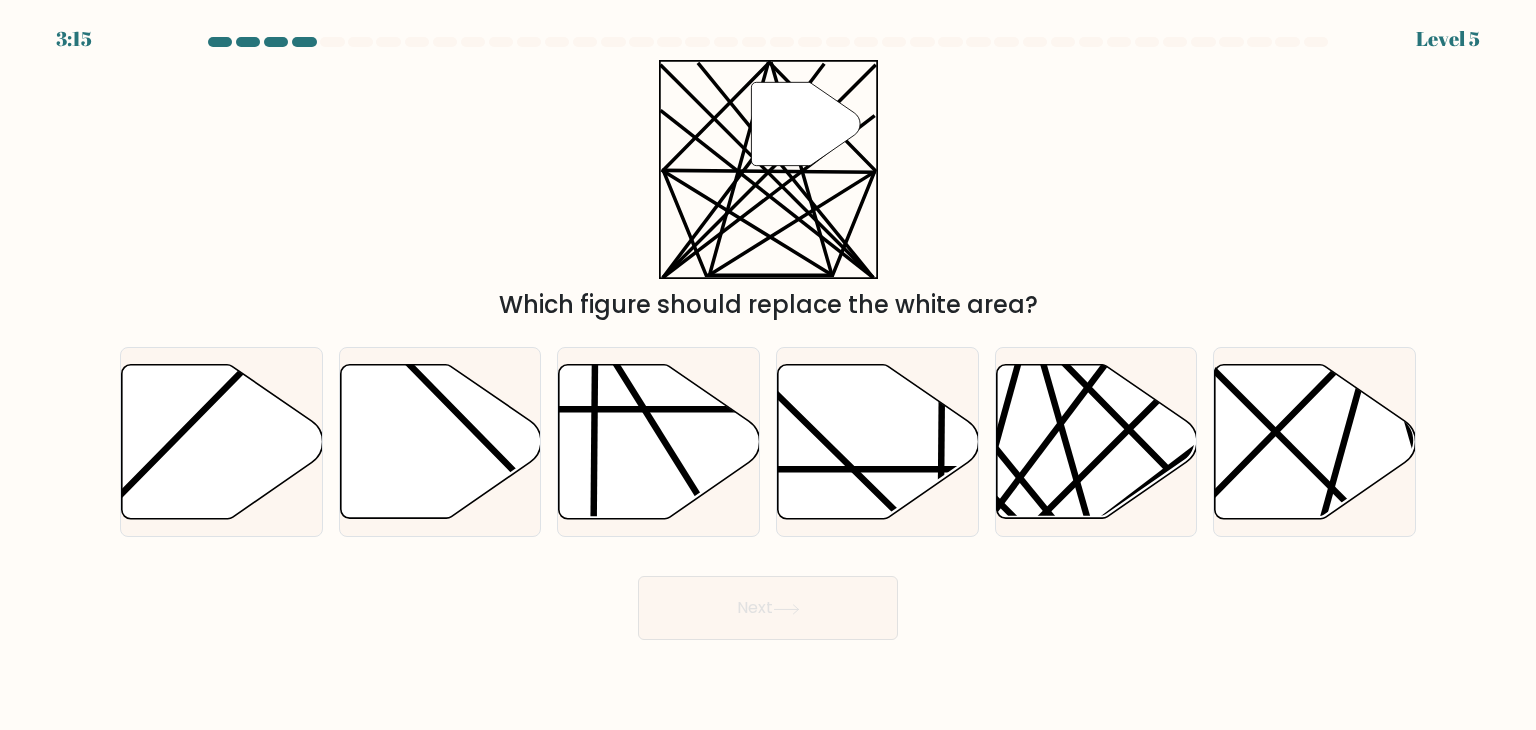 click on "Which figure should replace the white area?" at bounding box center (768, 305) 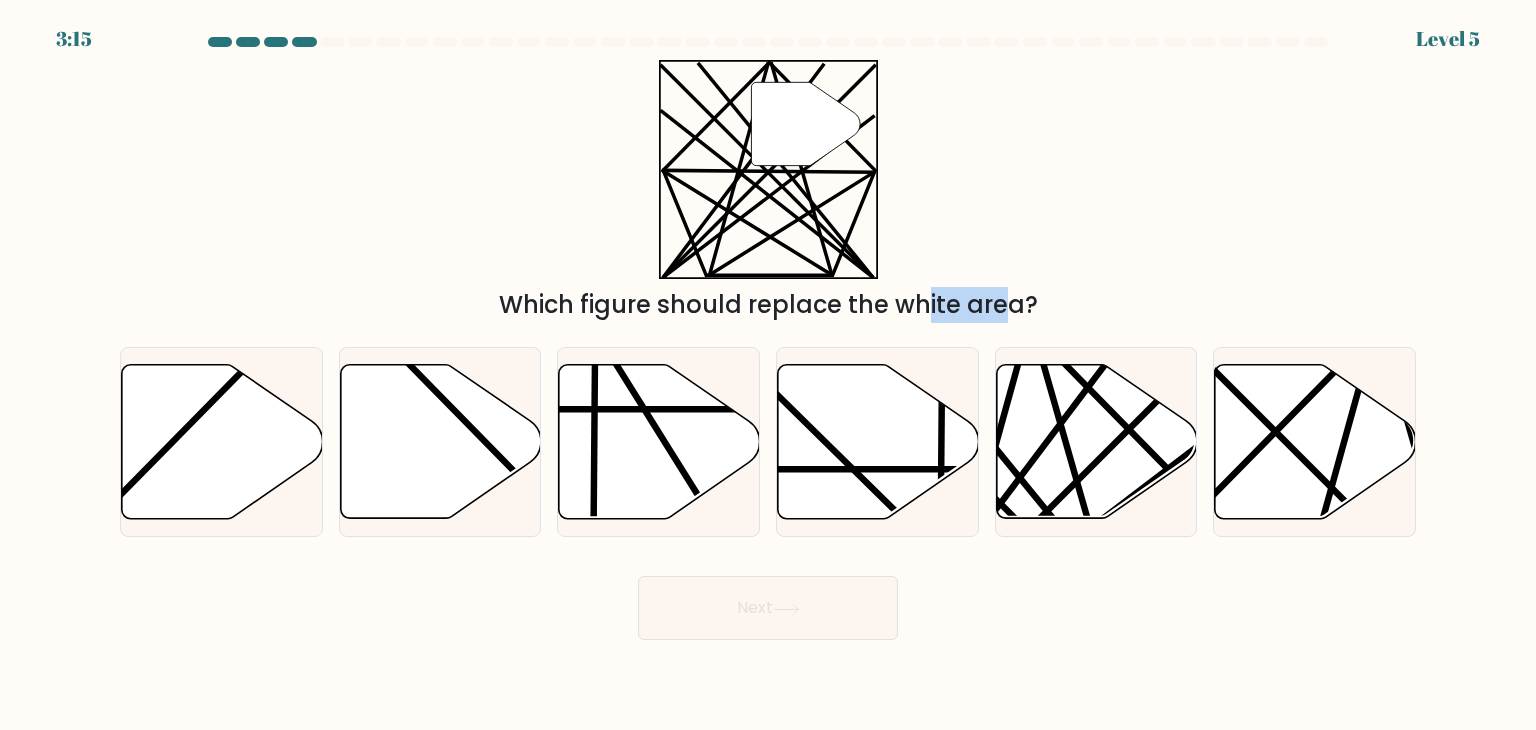 click on "Which figure should replace the white area?" at bounding box center (768, 305) 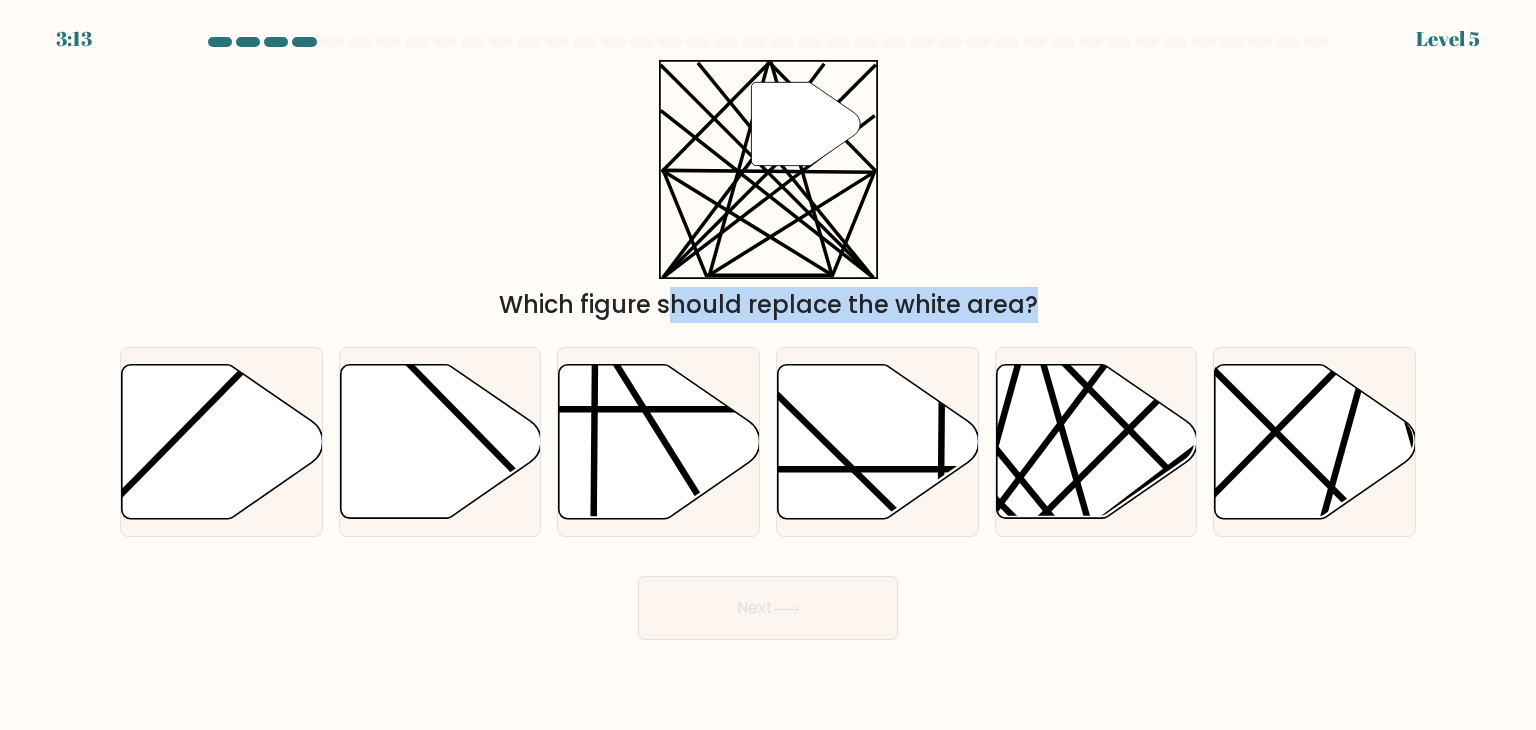 click on "Which figure should replace the white area?" at bounding box center [768, 305] 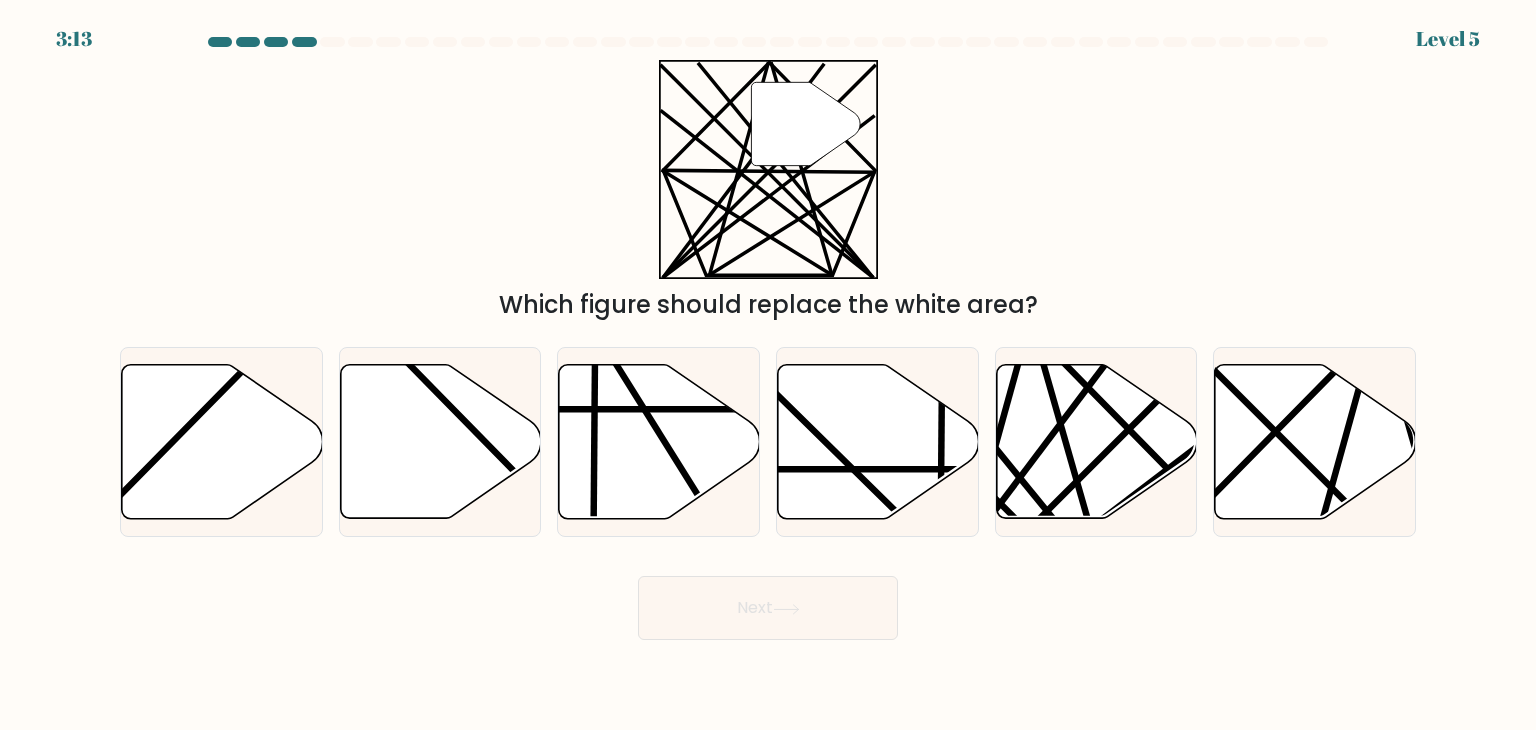 click on "Which figure should replace the white area?" at bounding box center (768, 305) 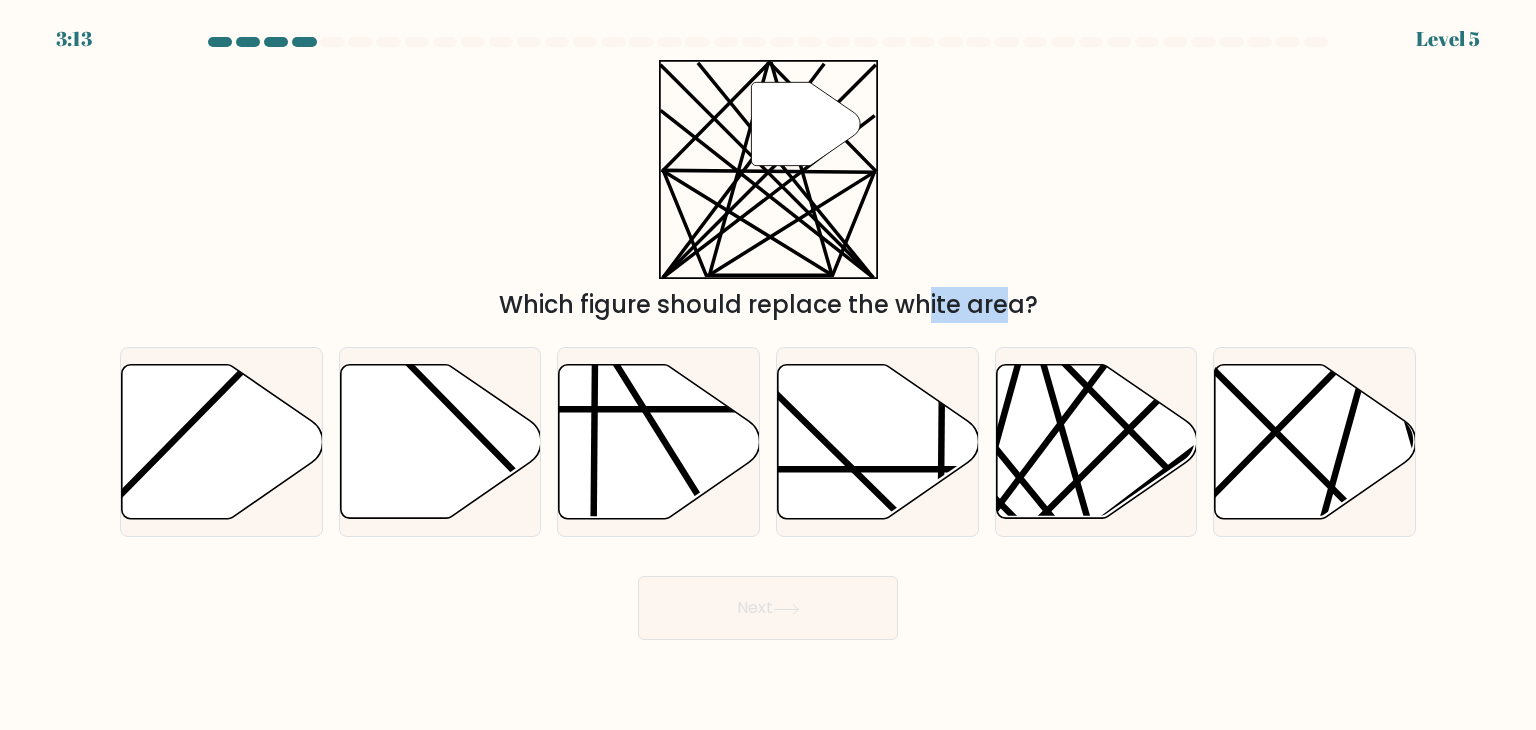 click on "Which figure should replace the white area?" at bounding box center (768, 305) 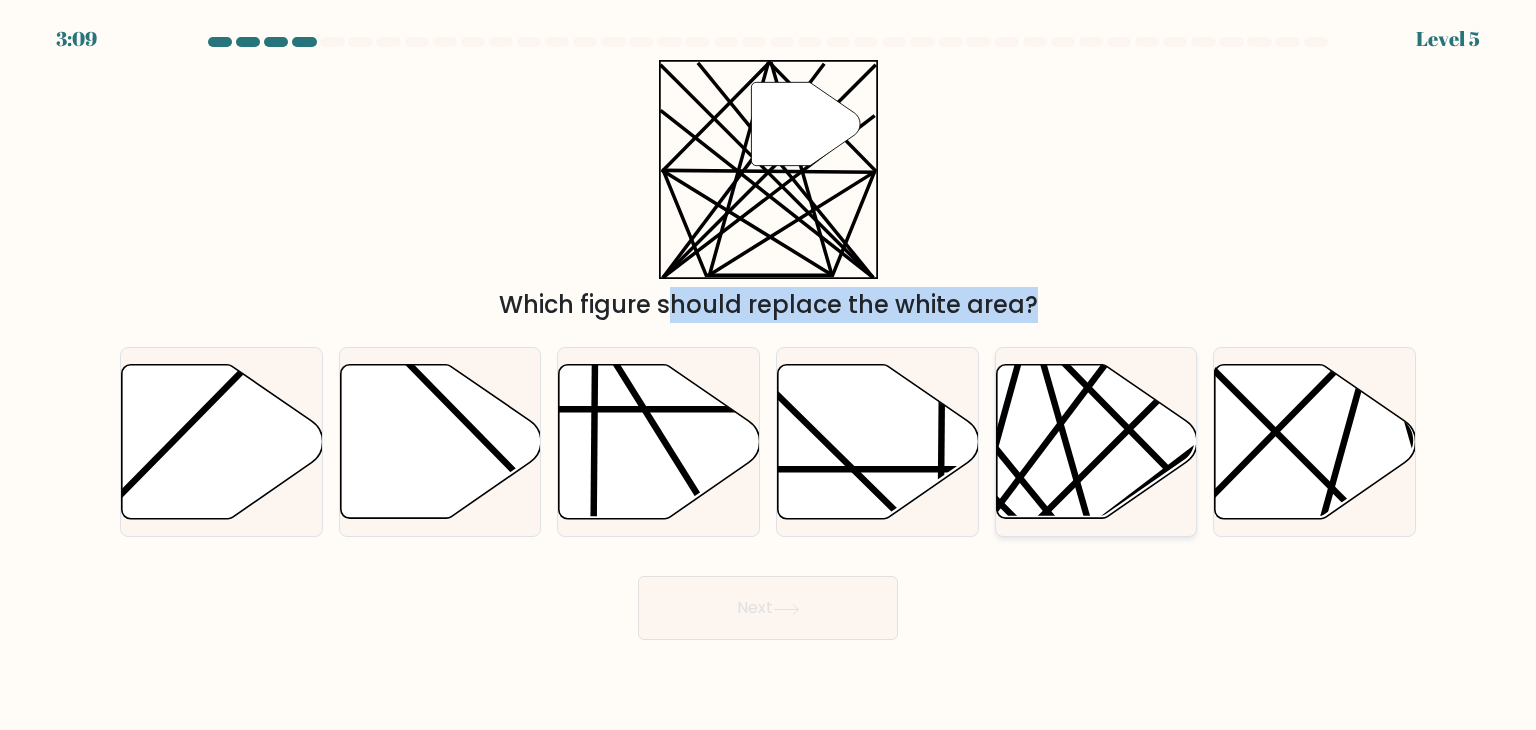 click 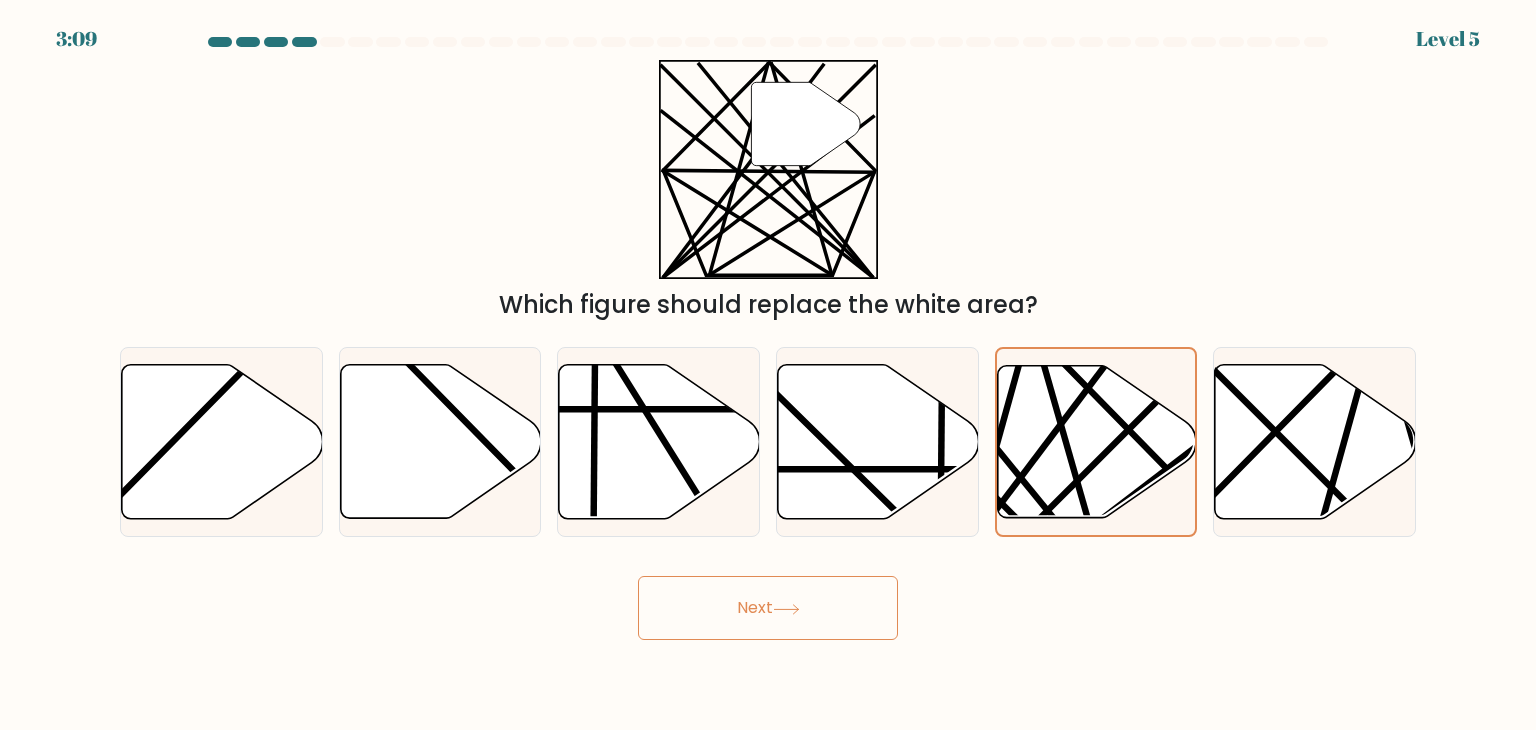 click on "Next" at bounding box center (768, 608) 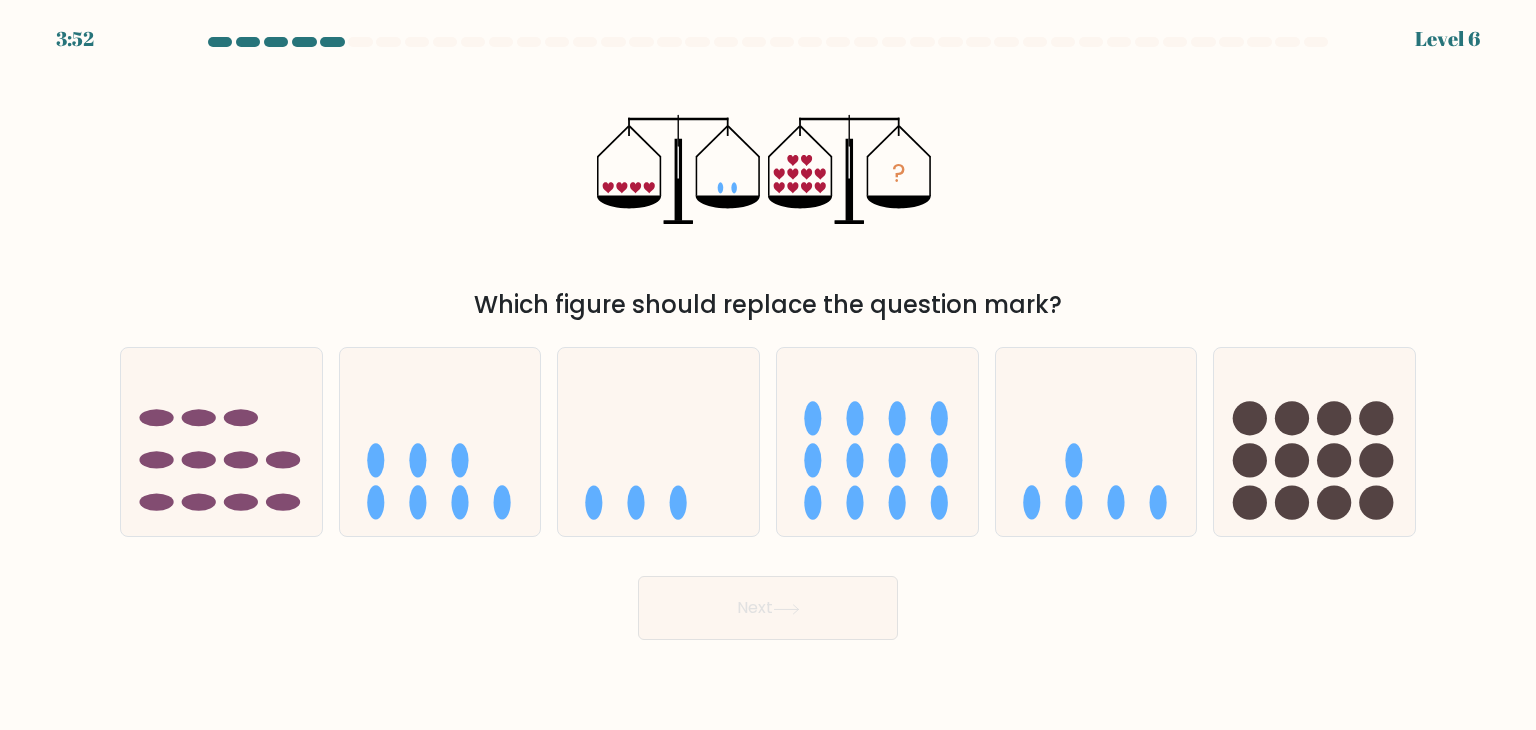 click on "Which figure should replace the question mark?" at bounding box center (768, 305) 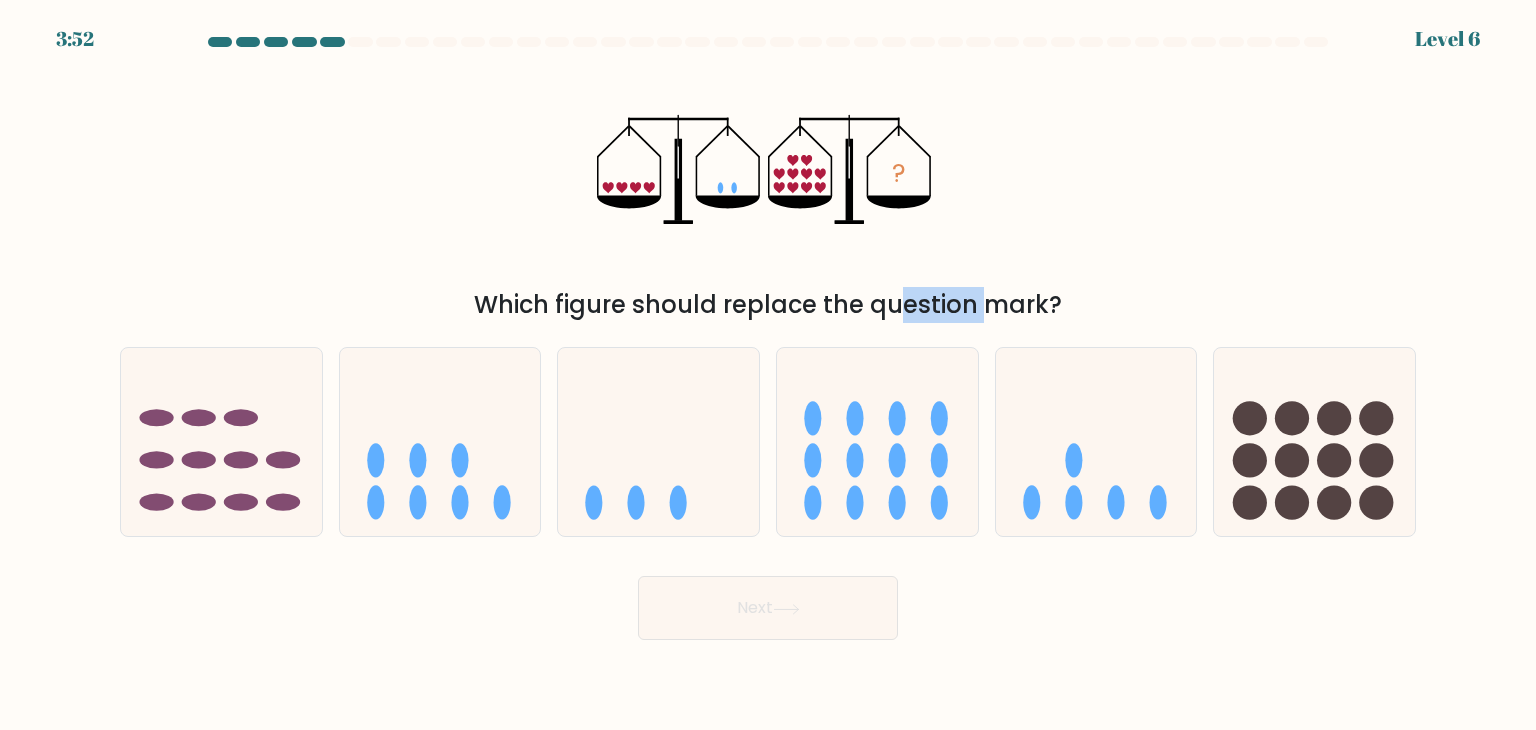 click on "Which figure should replace the question mark?" at bounding box center [768, 305] 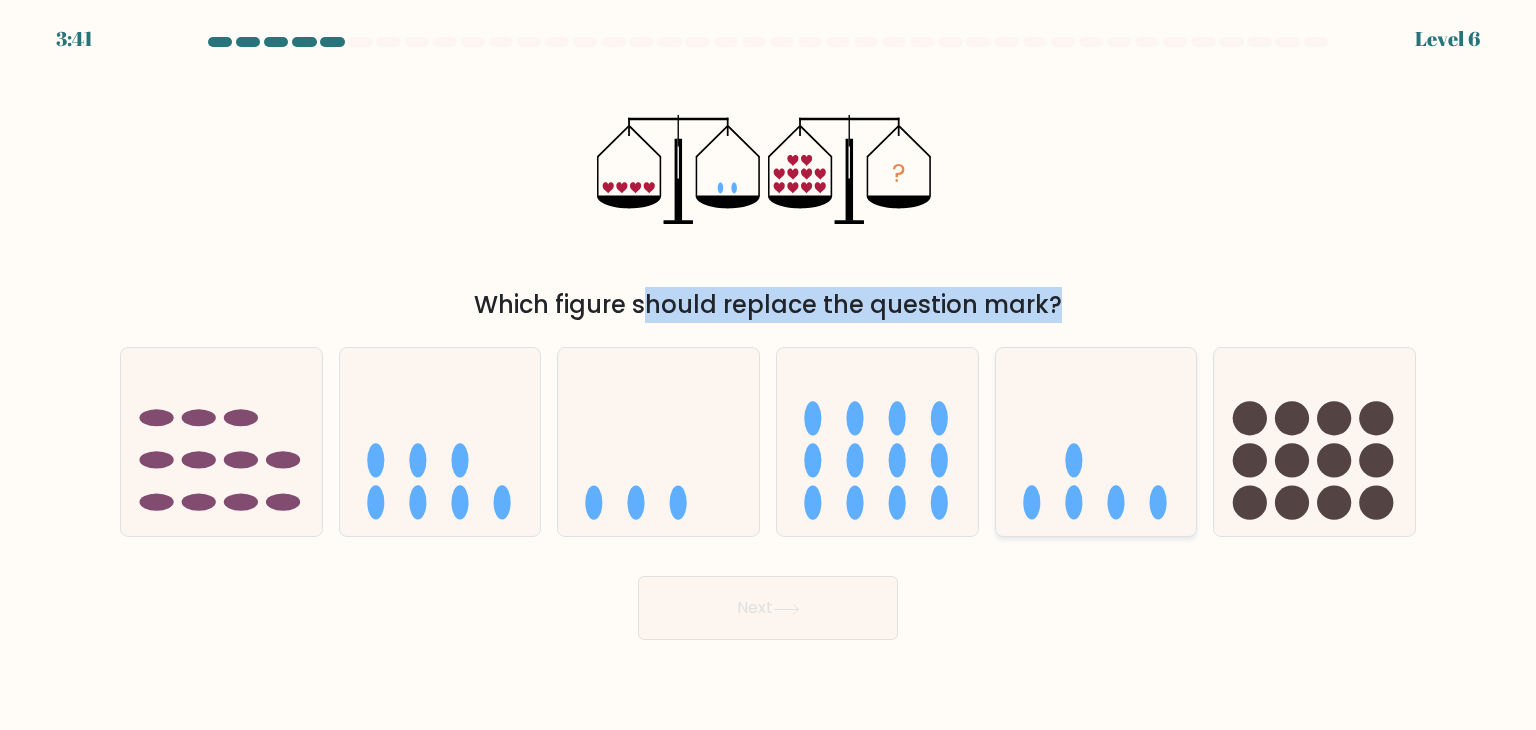 click 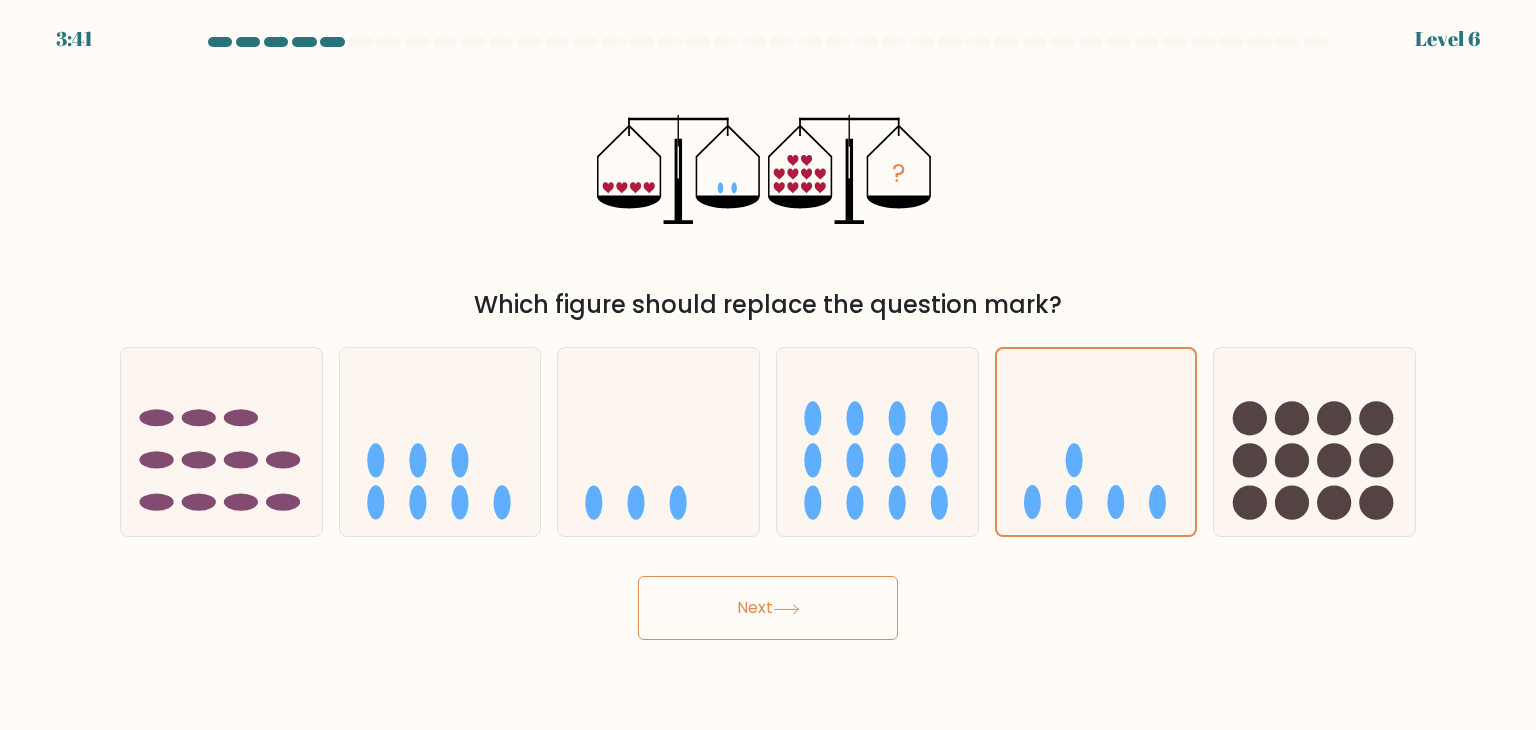 click on "Next" at bounding box center [768, 608] 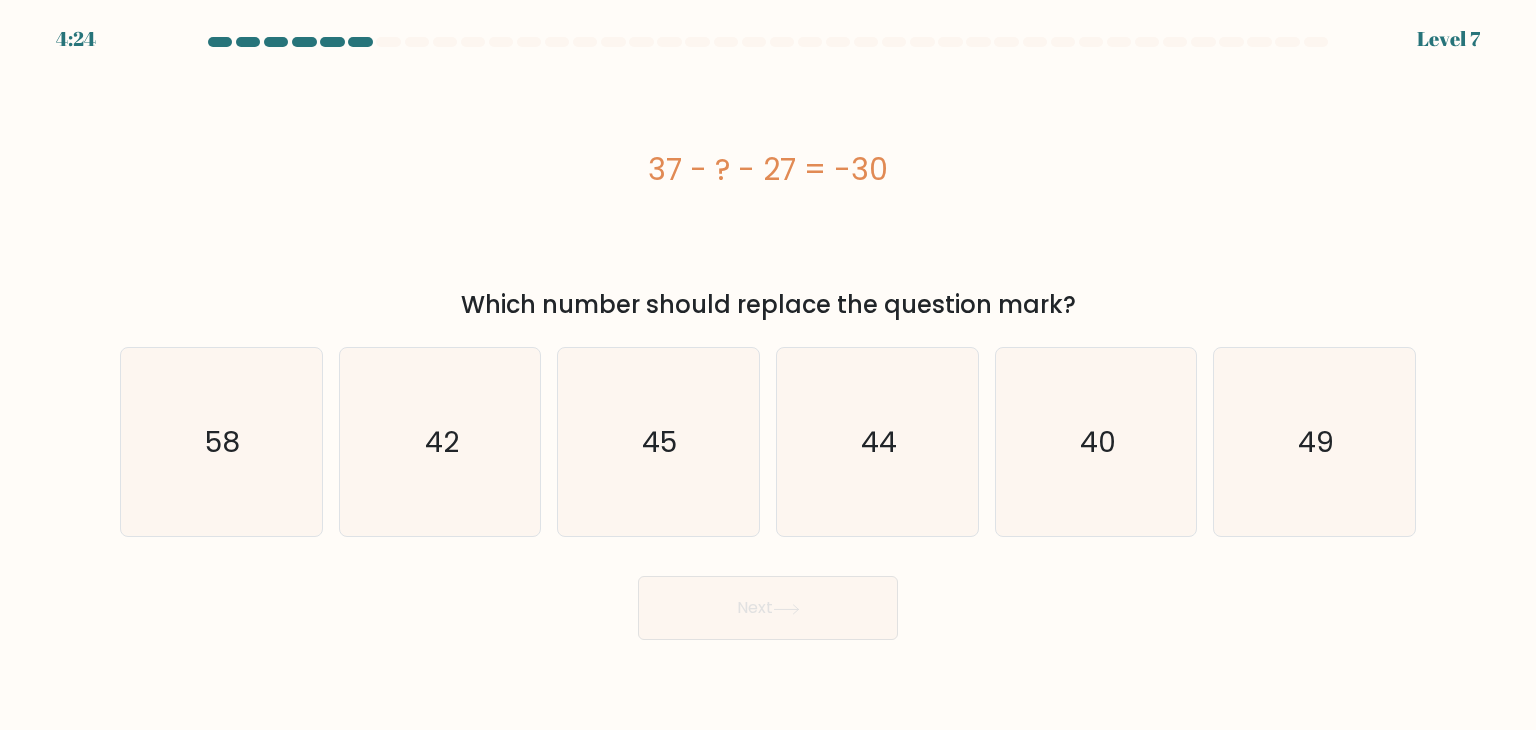 click on "Which number should replace the question mark?" at bounding box center [768, 305] 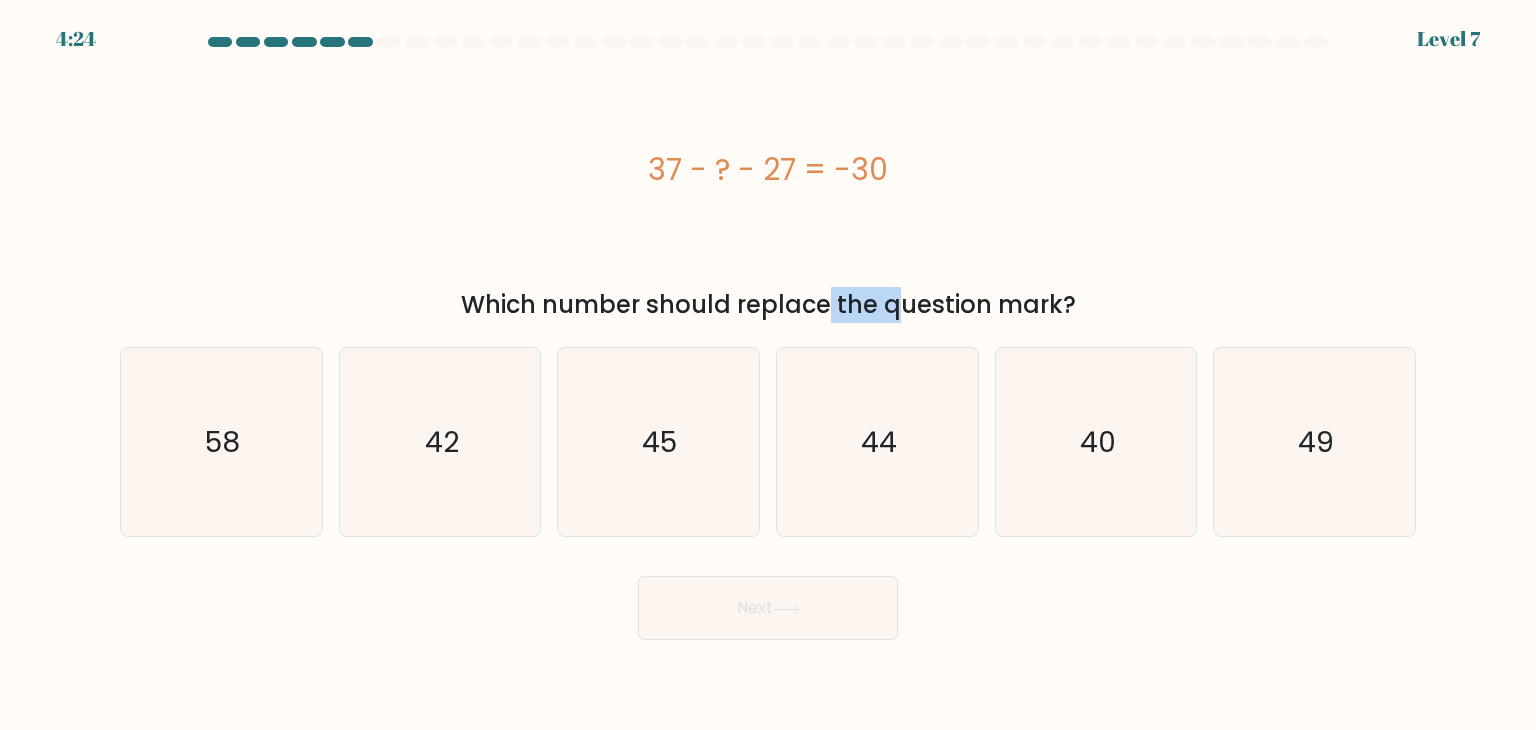 click on "Which number should replace the question mark?" at bounding box center [768, 305] 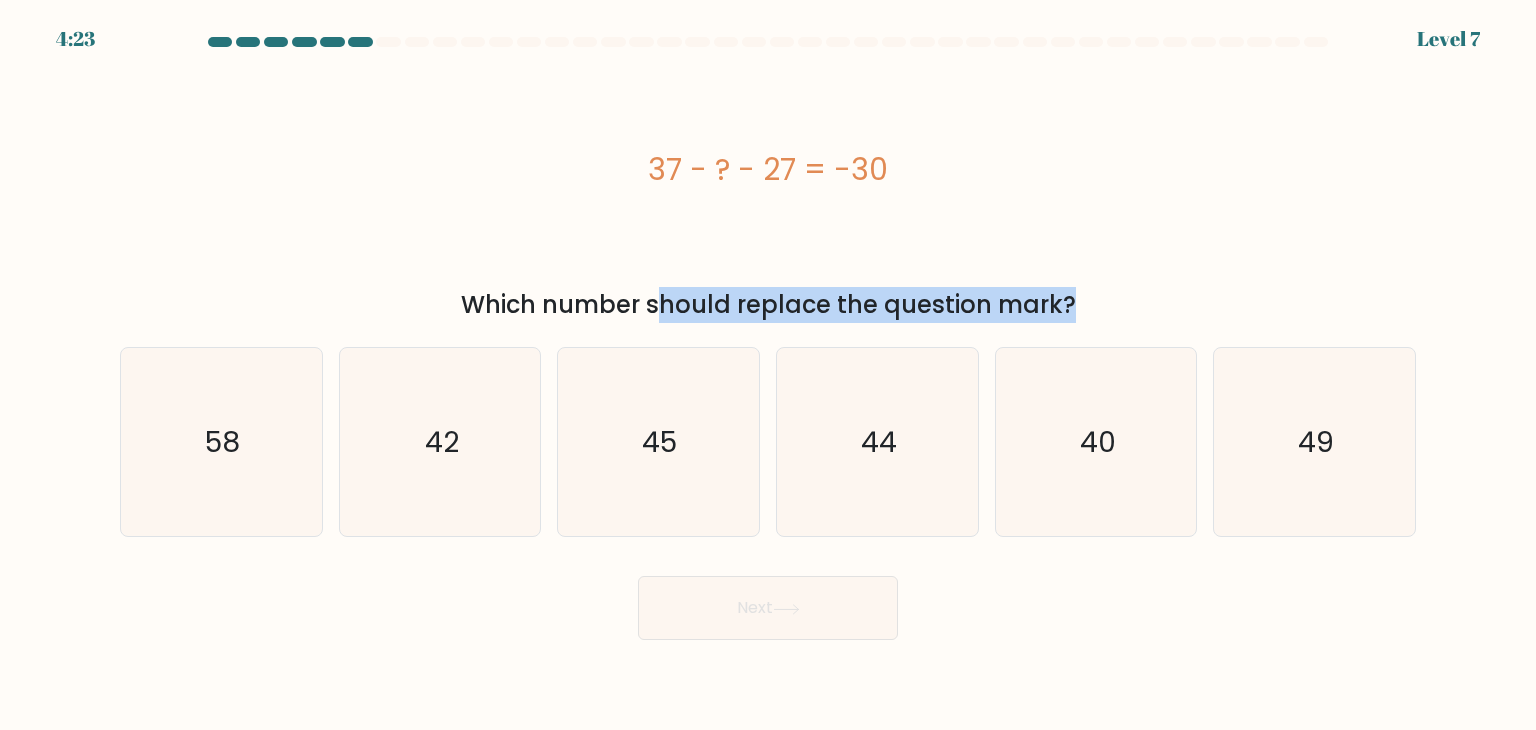 click on "Which number should replace the question mark?" at bounding box center [768, 305] 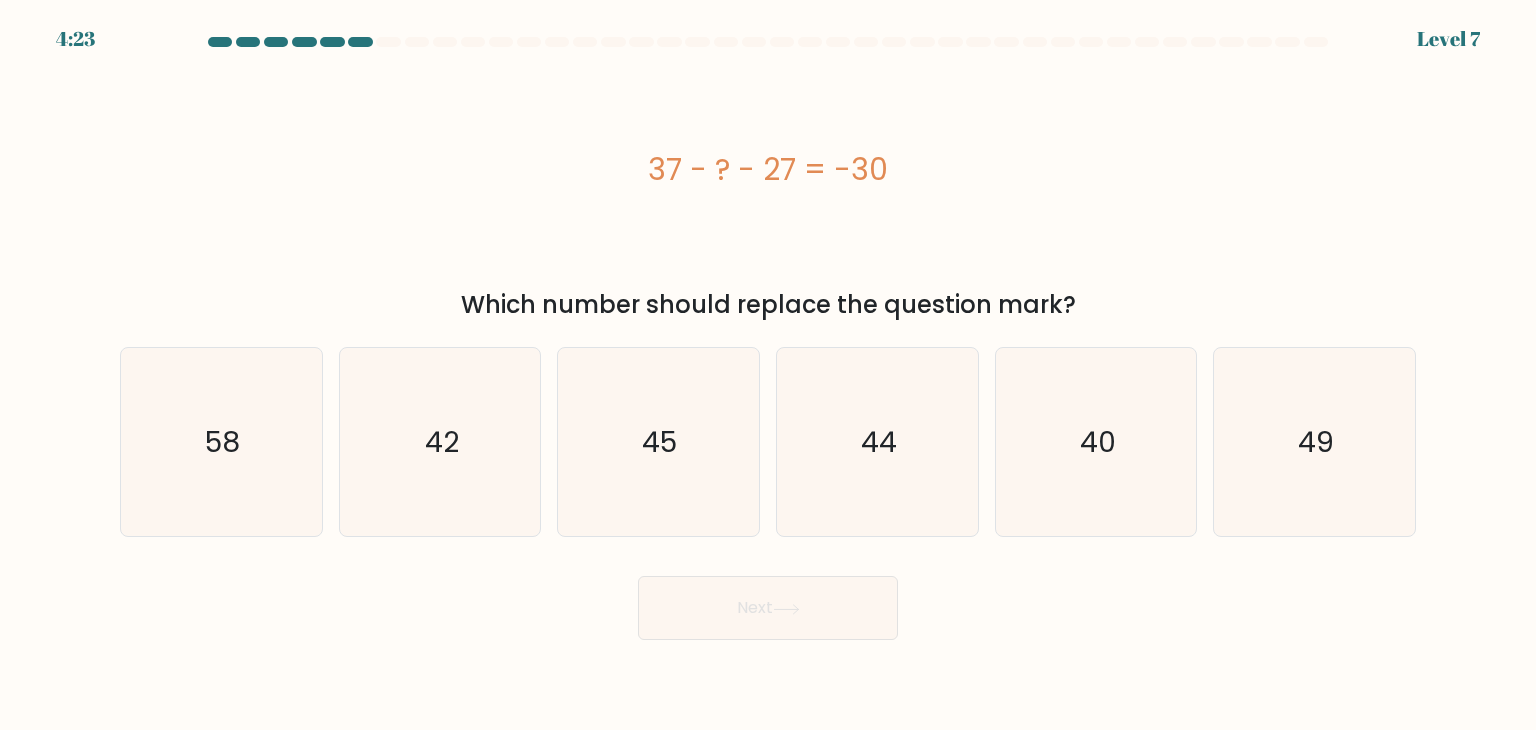 click on "Which number should replace the question mark?" at bounding box center (768, 305) 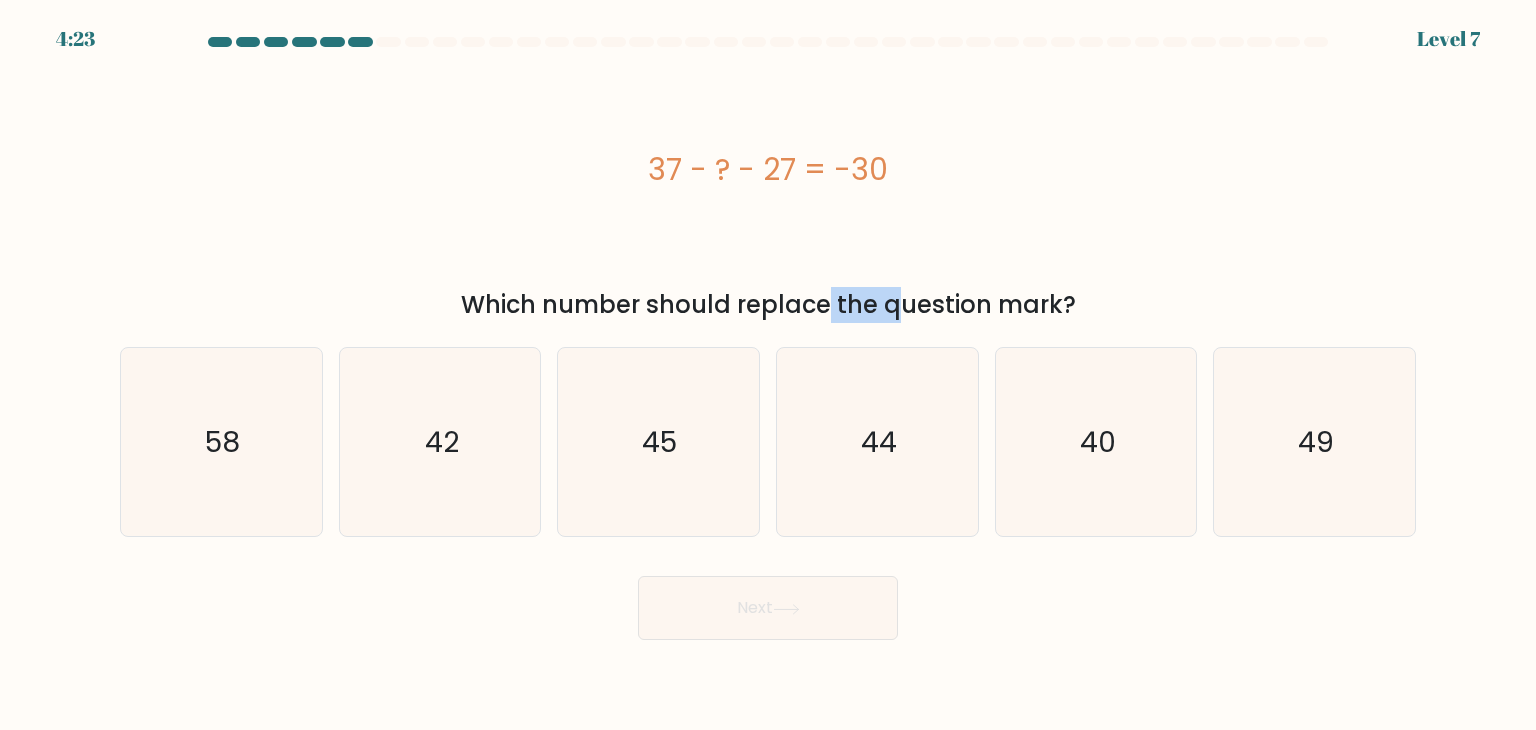 click on "Which number should replace the question mark?" at bounding box center (768, 305) 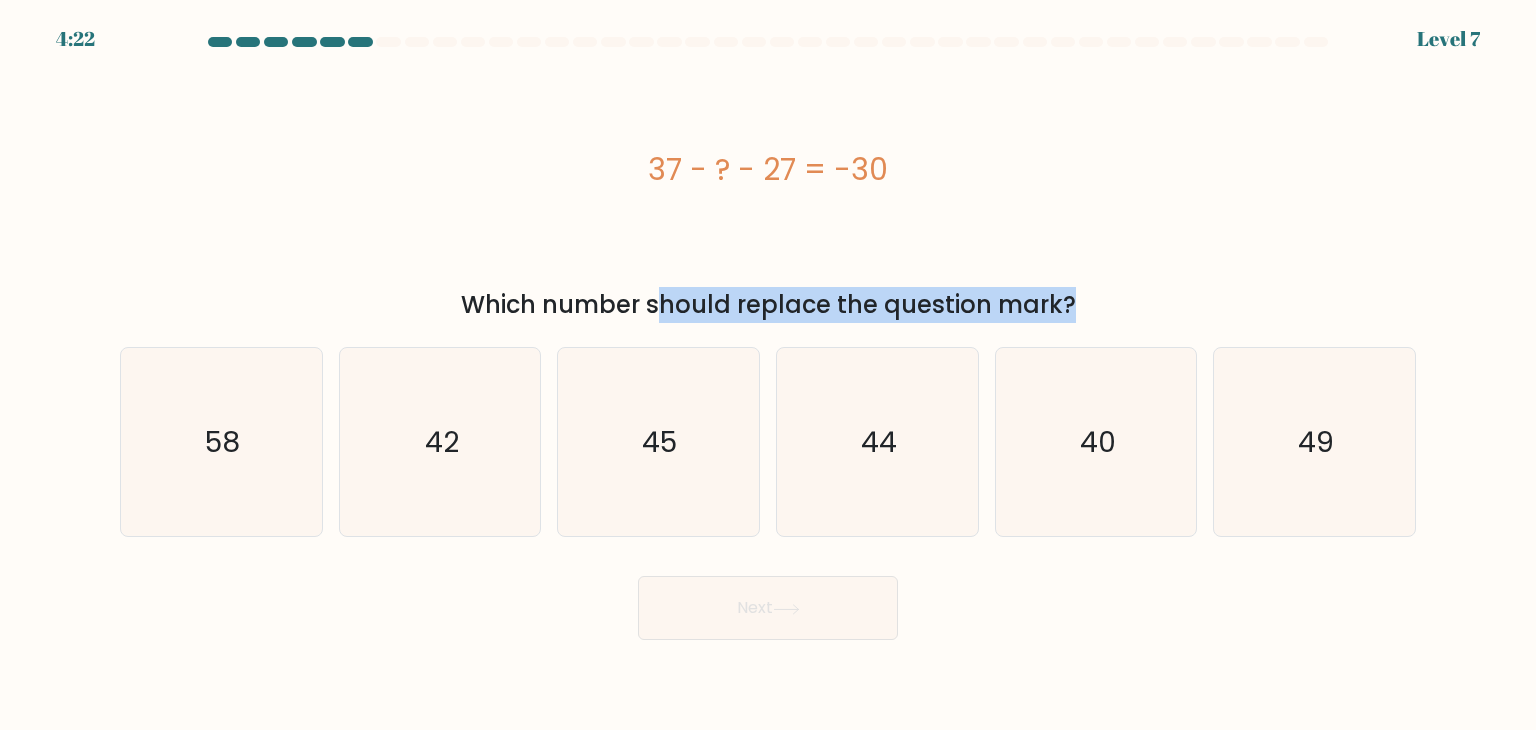 click on "Which number should replace the question mark?" at bounding box center [768, 305] 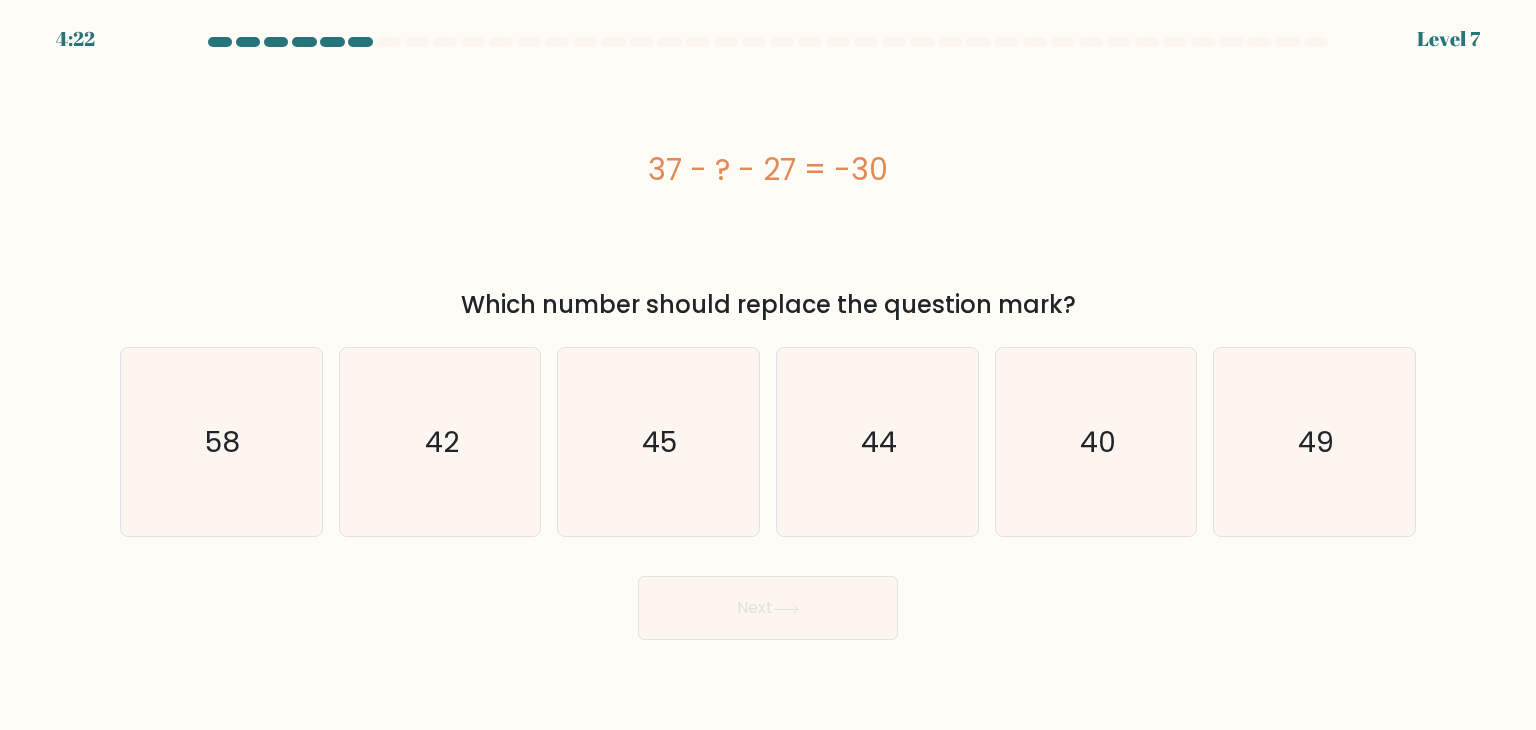 click on "Which number should replace the question mark?" at bounding box center [768, 305] 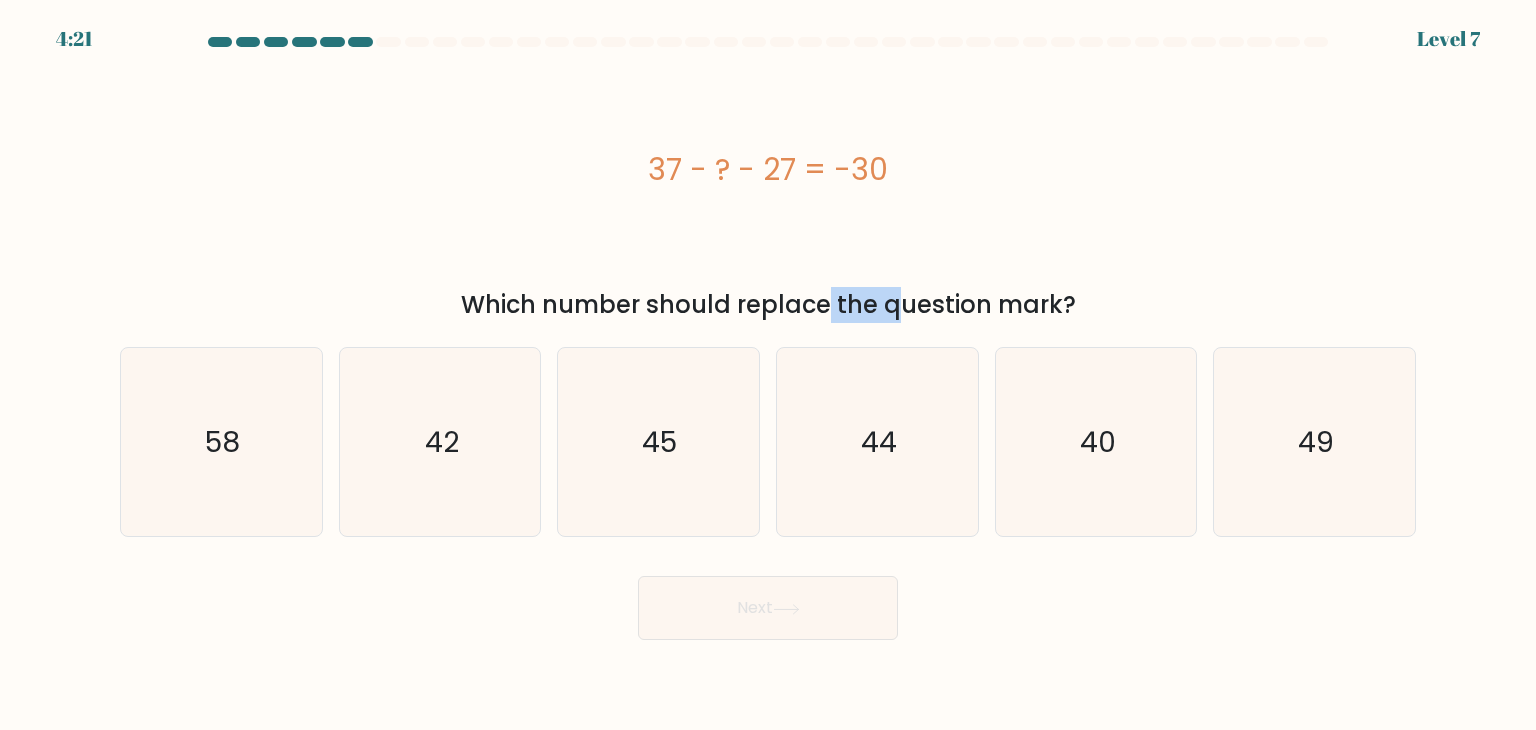 click on "Which number should replace the question mark?" at bounding box center (768, 305) 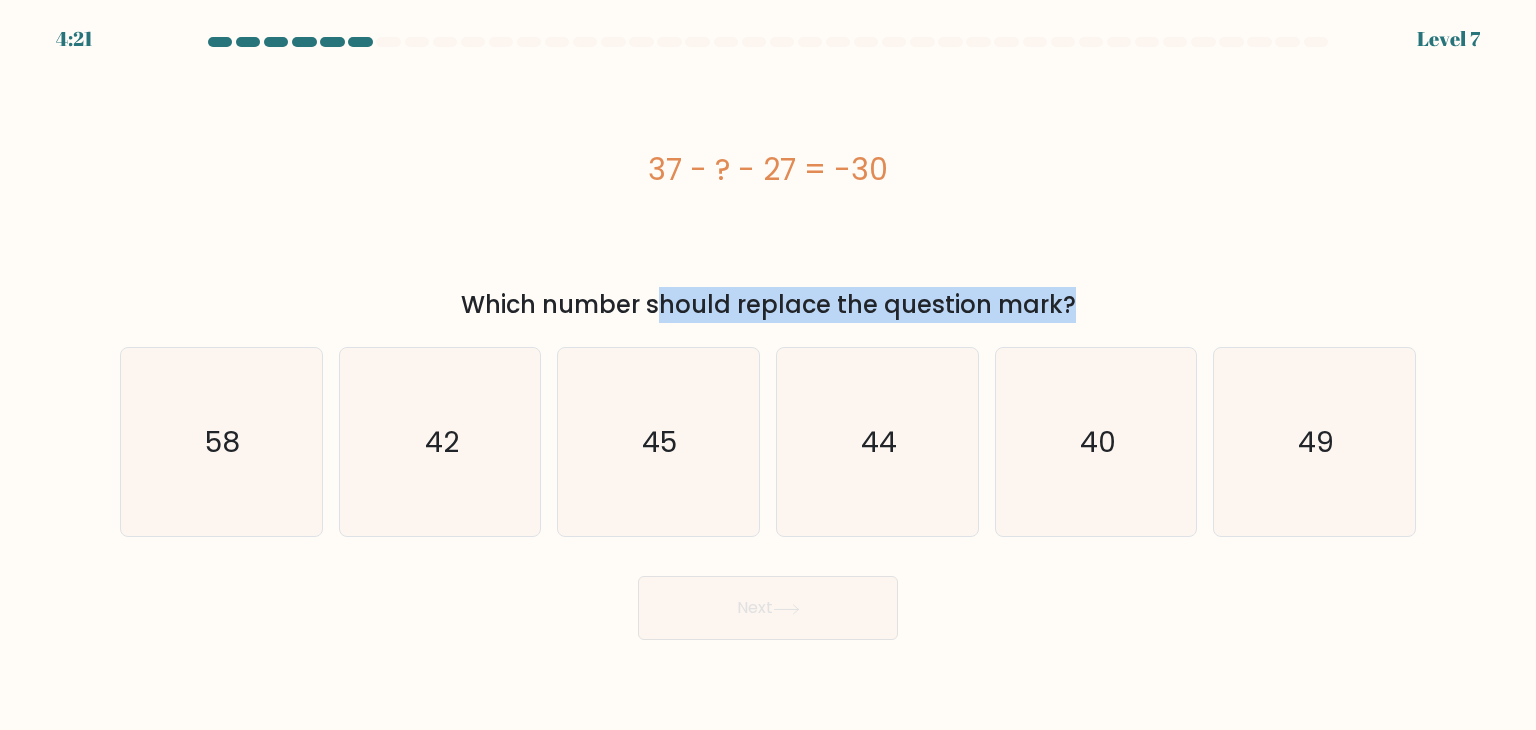 click on "Which number should replace the question mark?" at bounding box center (768, 305) 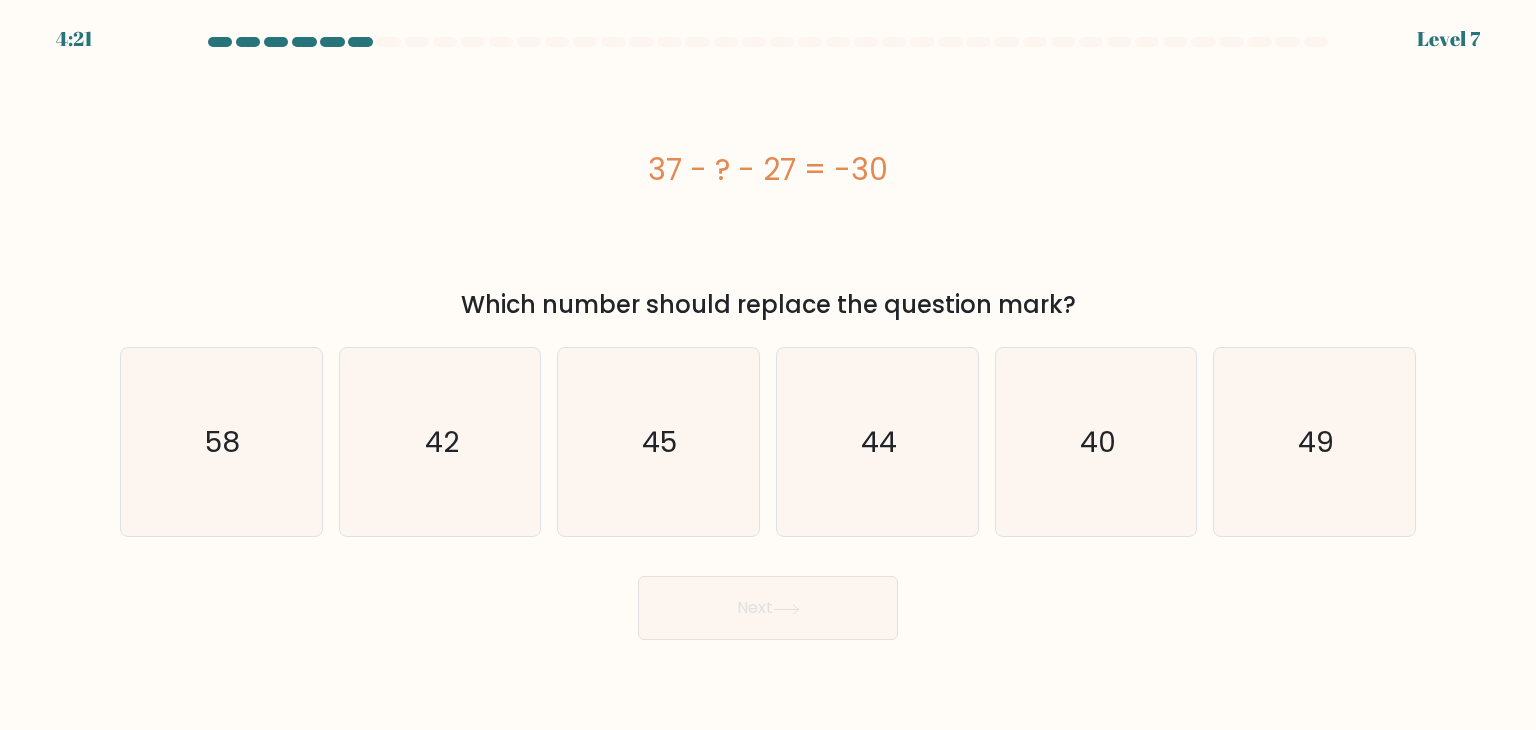 click on "Which number should replace the question mark?" at bounding box center (768, 305) 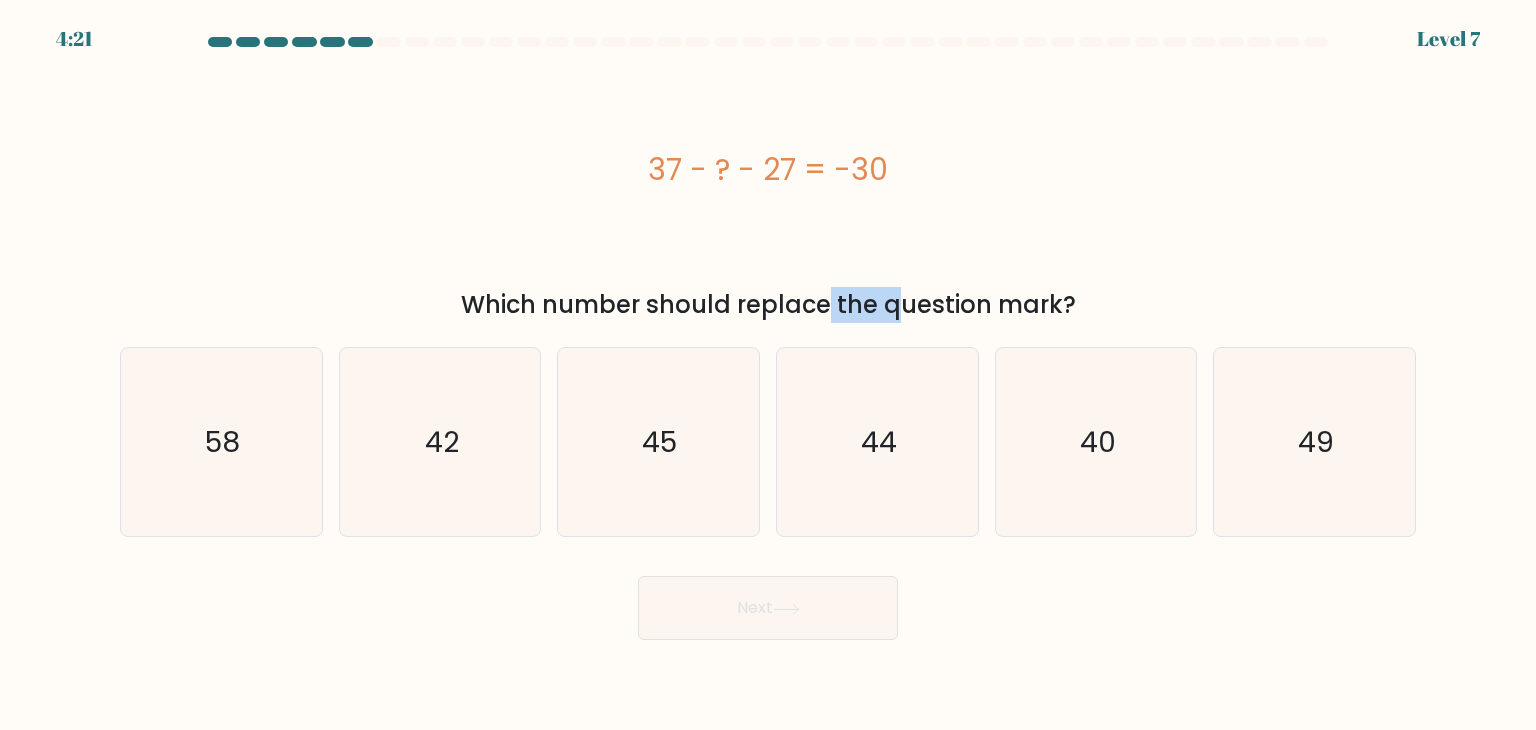 click on "Which number should replace the question mark?" at bounding box center [768, 305] 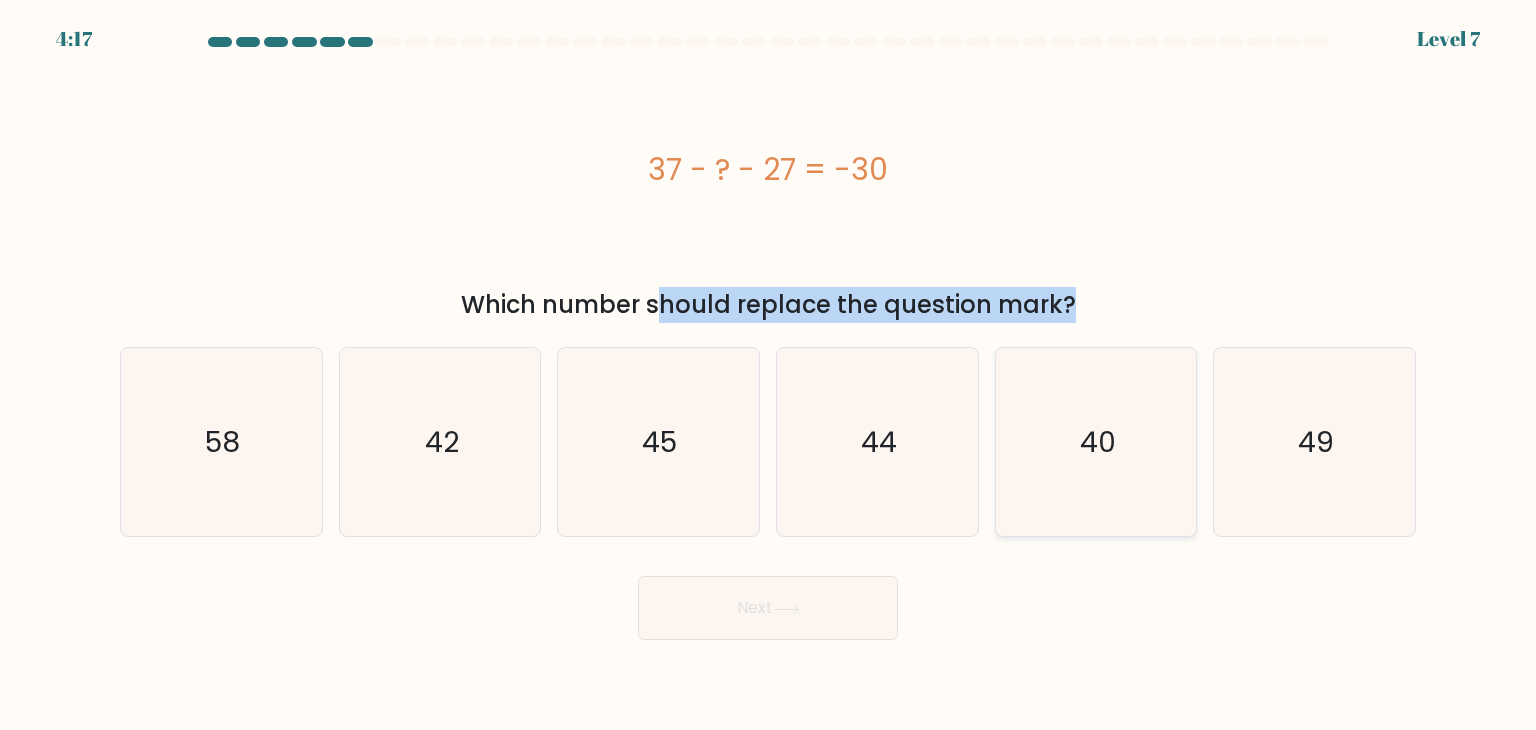 click on "40" 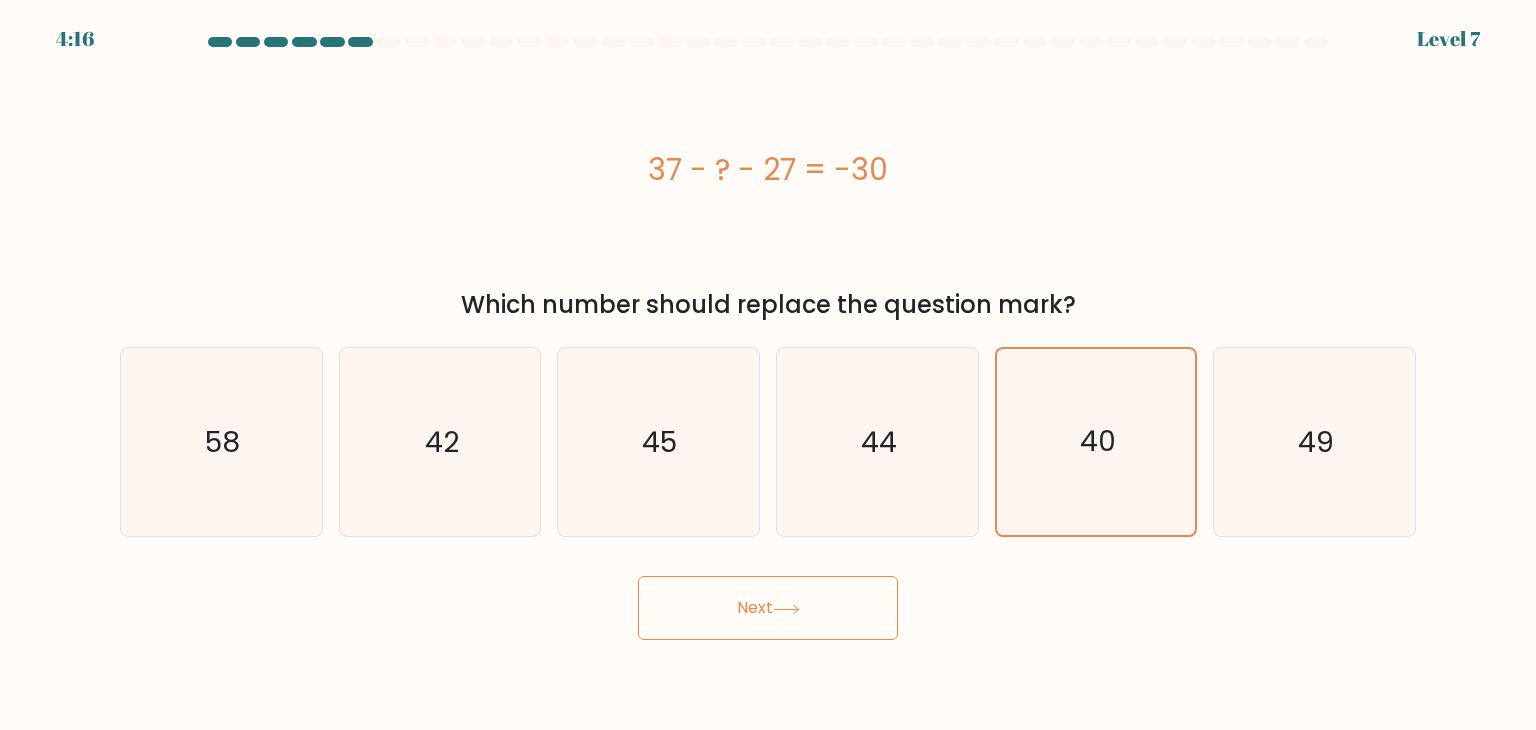 click on "Next" at bounding box center (768, 608) 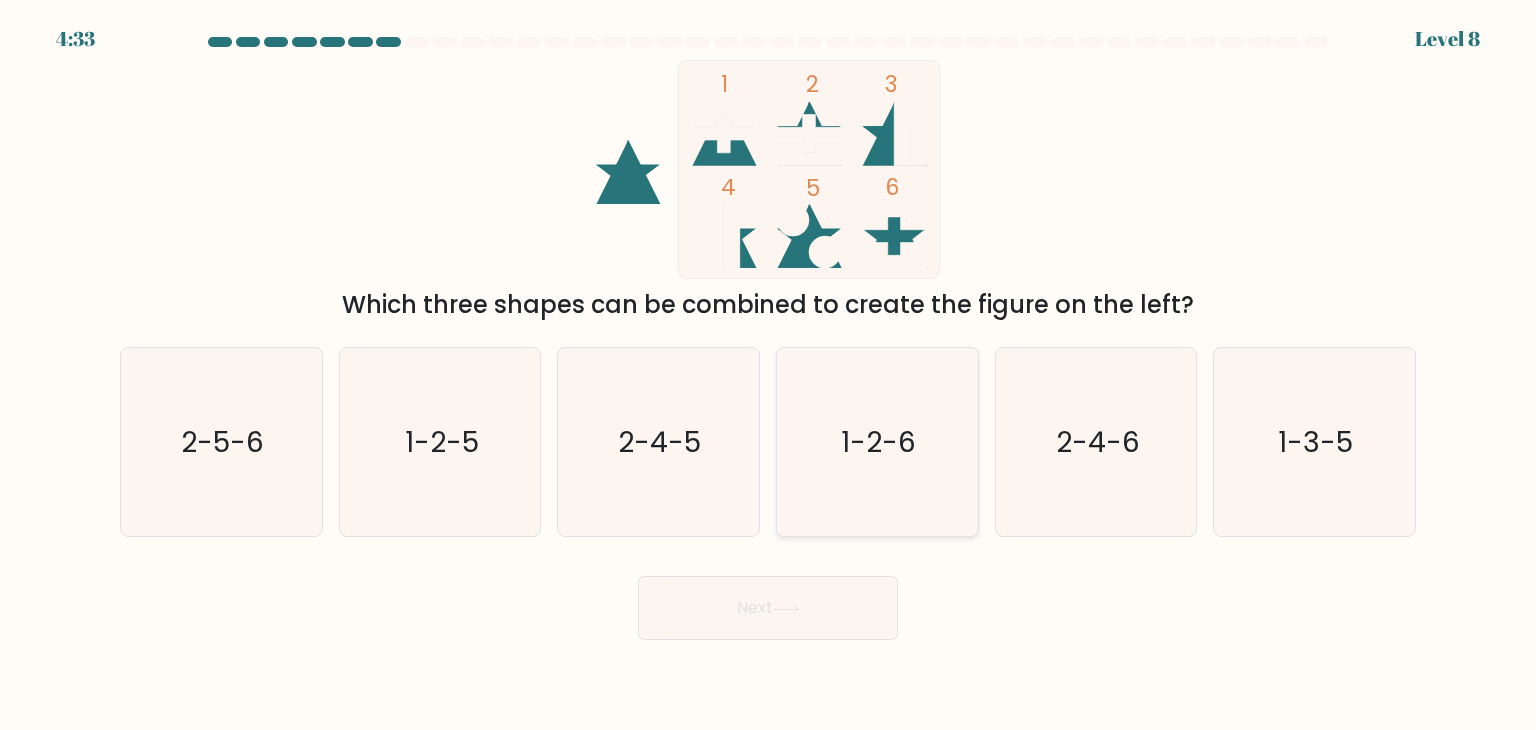 click on "1-2-6" 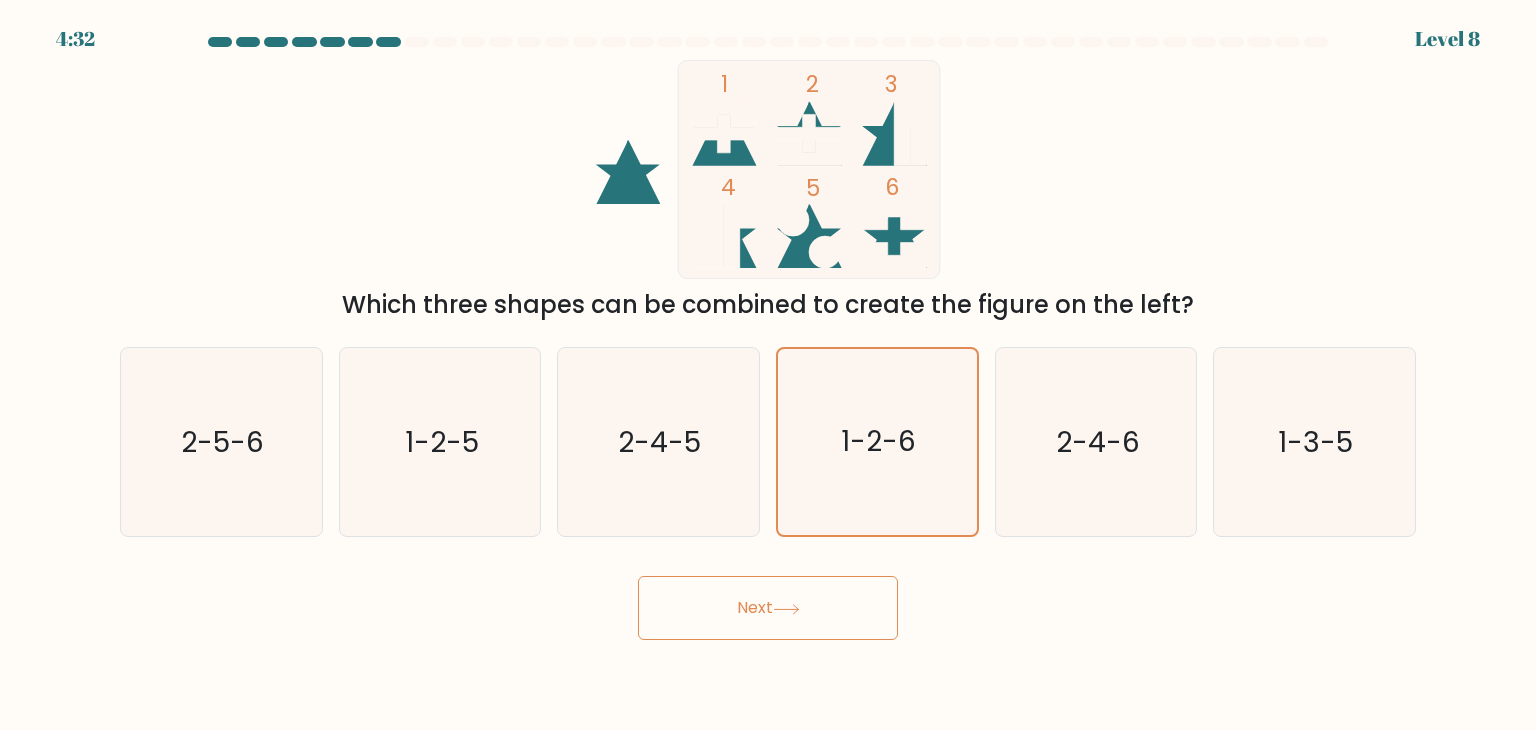click on "Next" at bounding box center (768, 608) 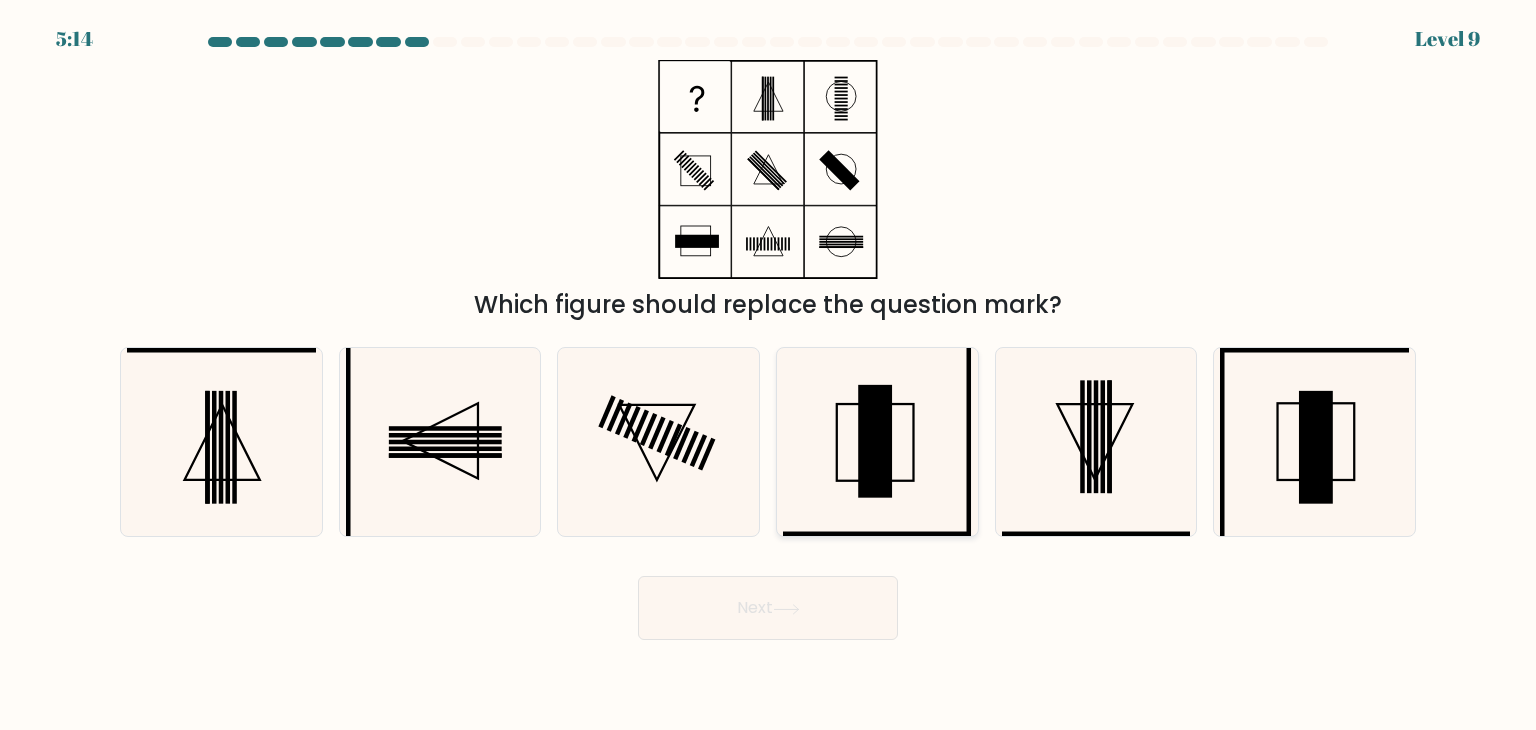 click 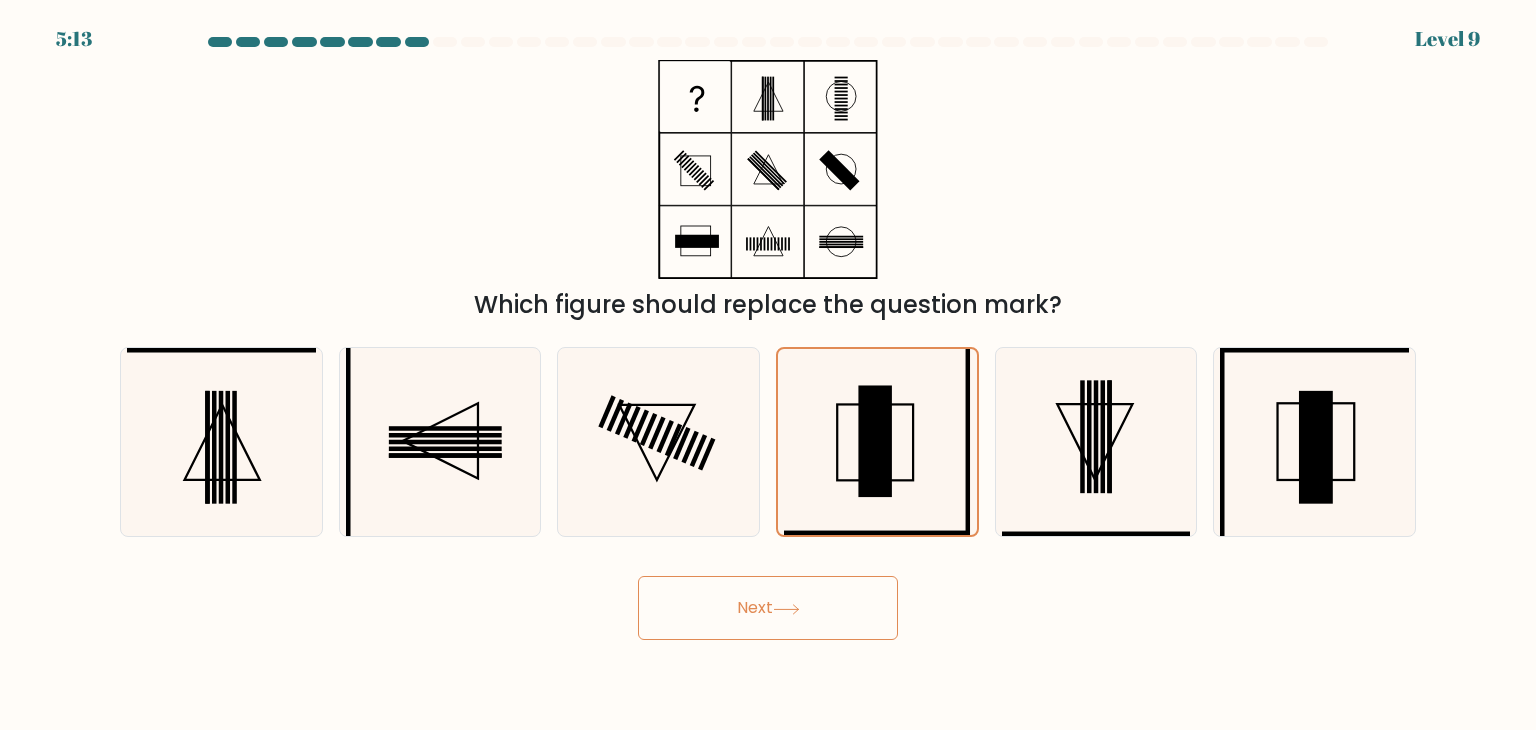 click 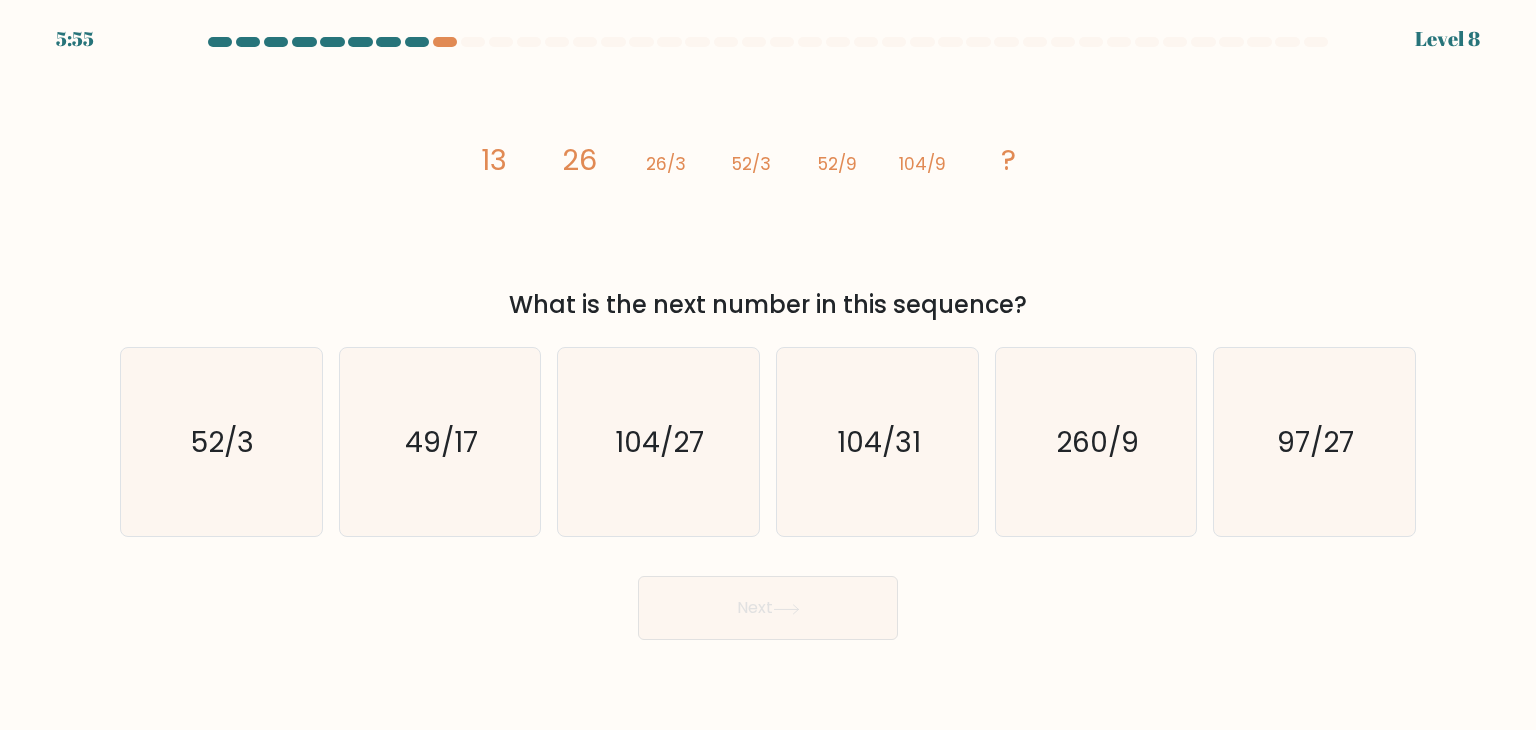 click on "What is the next number in this sequence?" at bounding box center (768, 305) 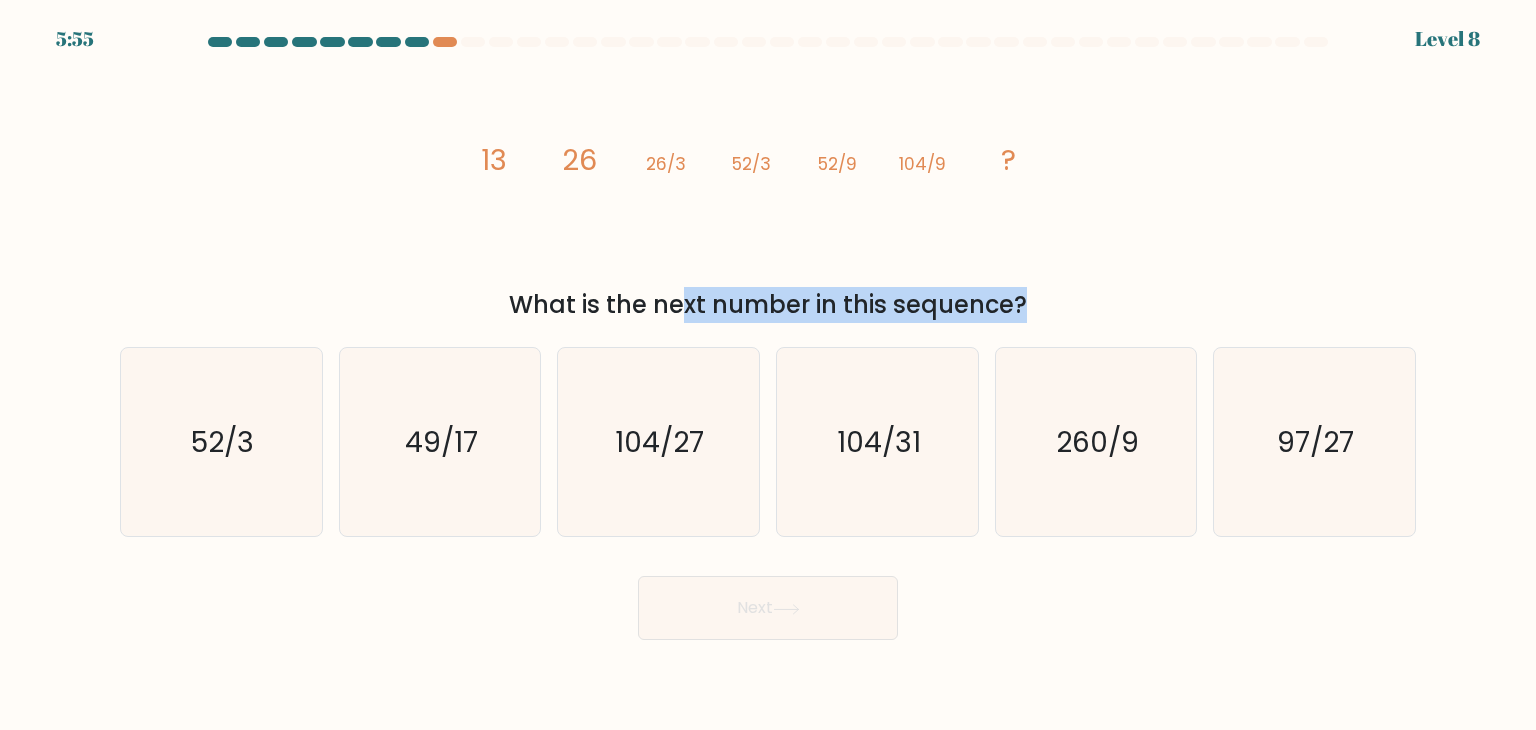 click on "What is the next number in this sequence?" at bounding box center (768, 305) 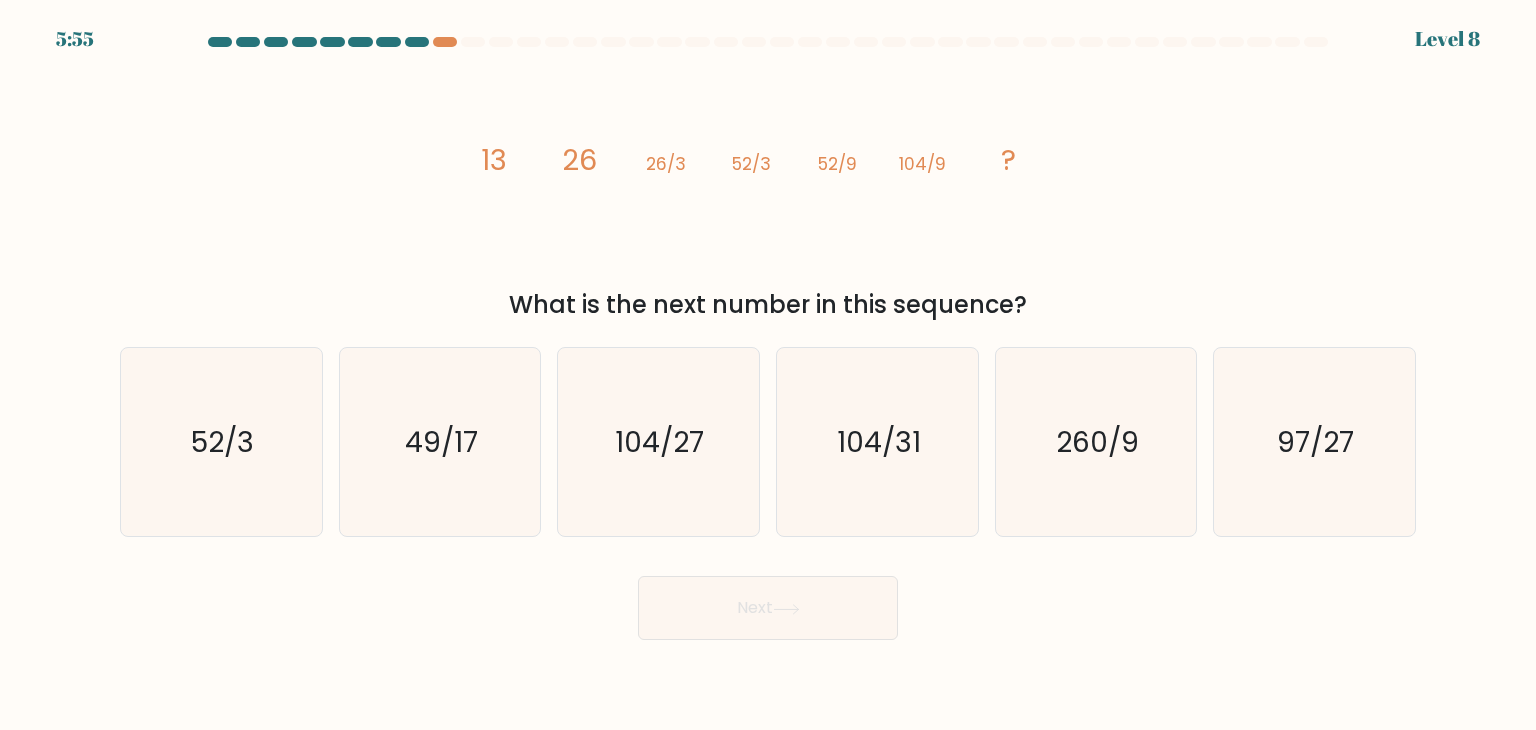 click on "What is the next number in this sequence?" at bounding box center (768, 305) 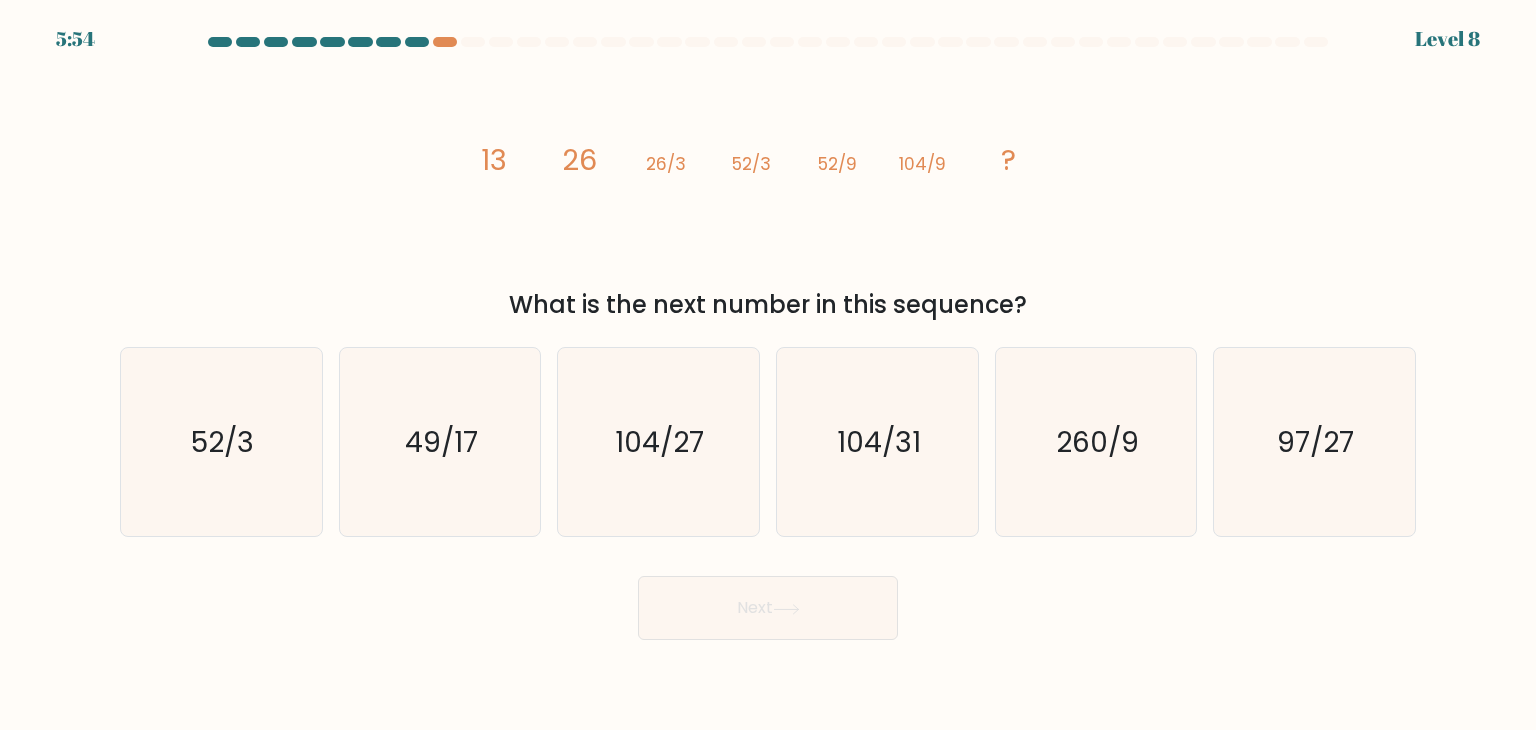 click on "What is the next number in this sequence?" at bounding box center [768, 305] 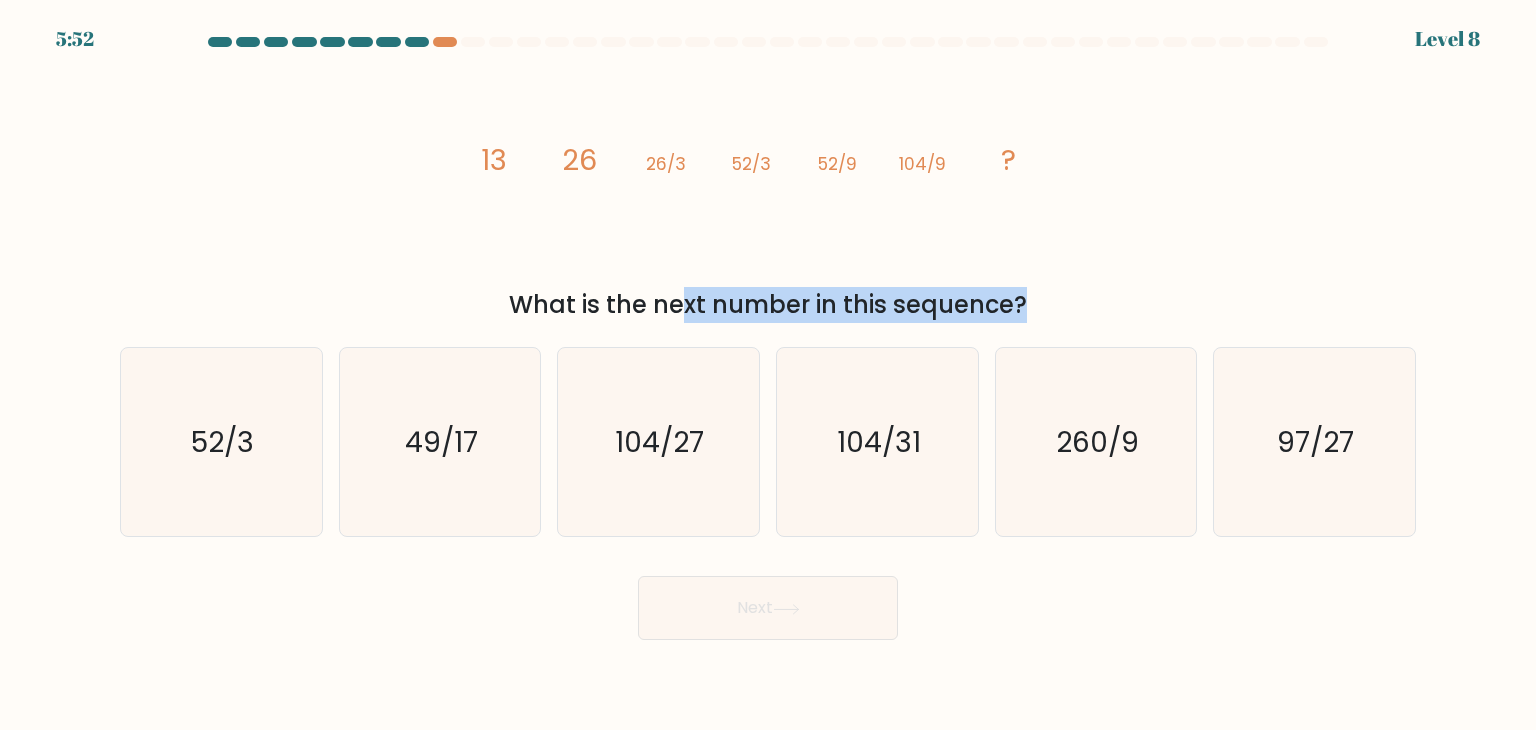 click on "26/3" 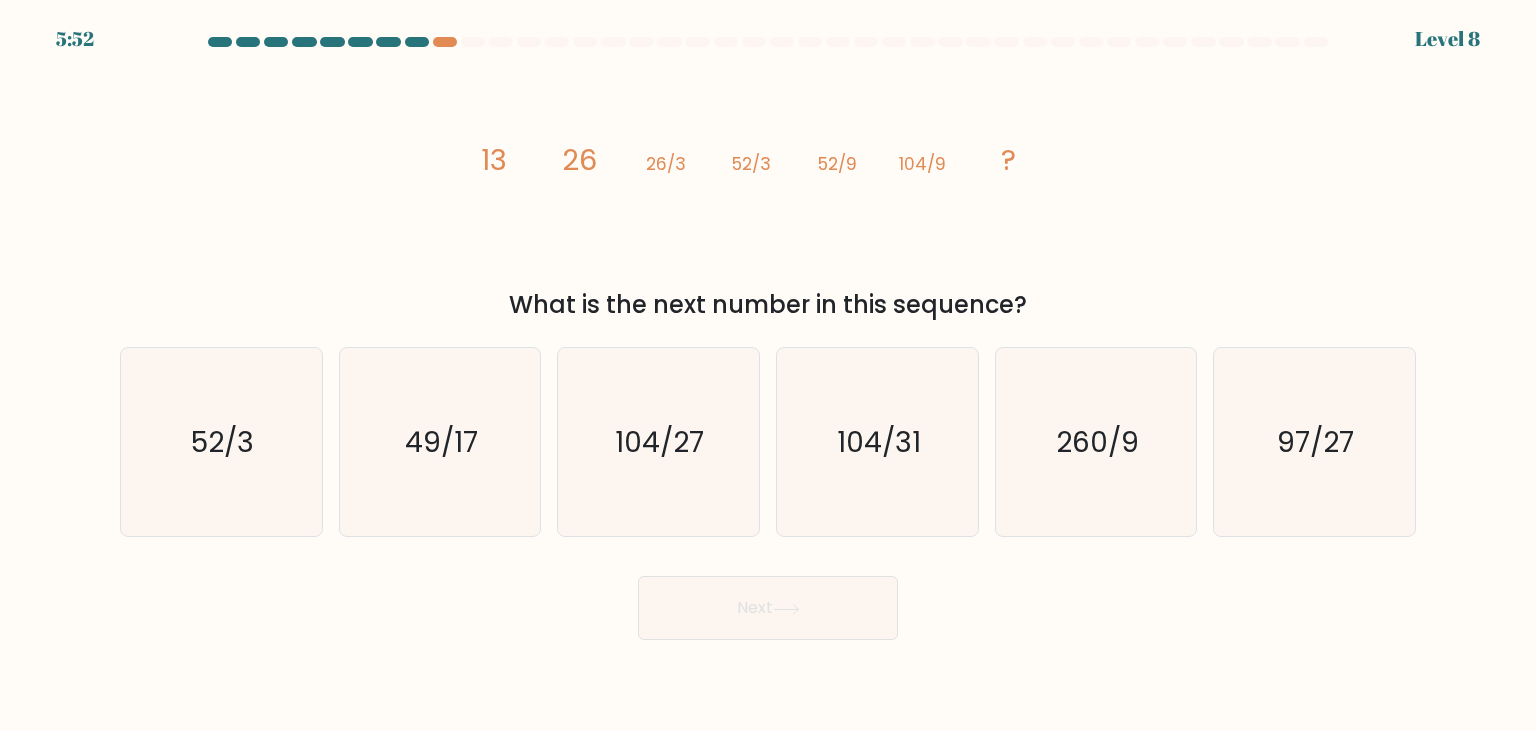 click on "26/3" 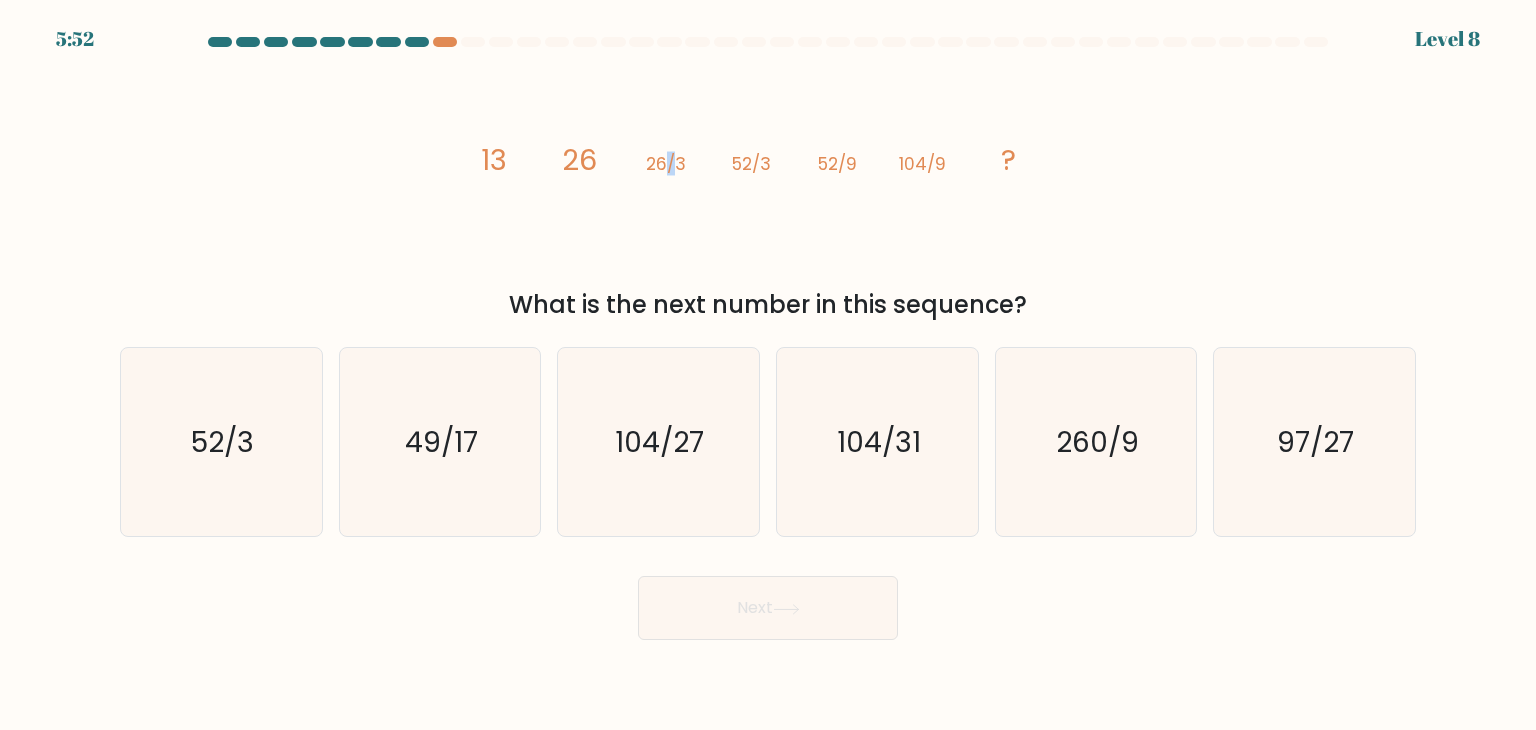 click on "26/3" 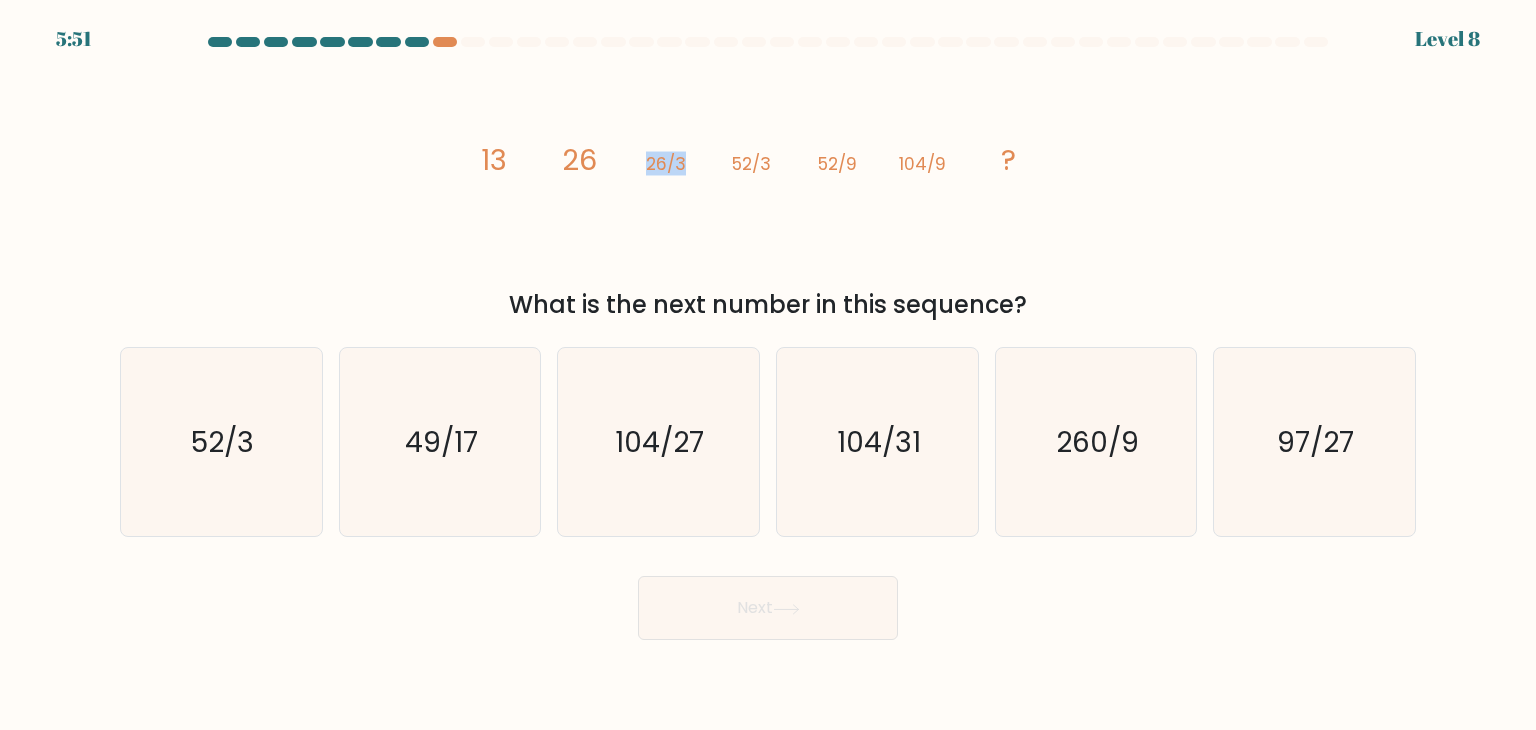 click on "26/3" 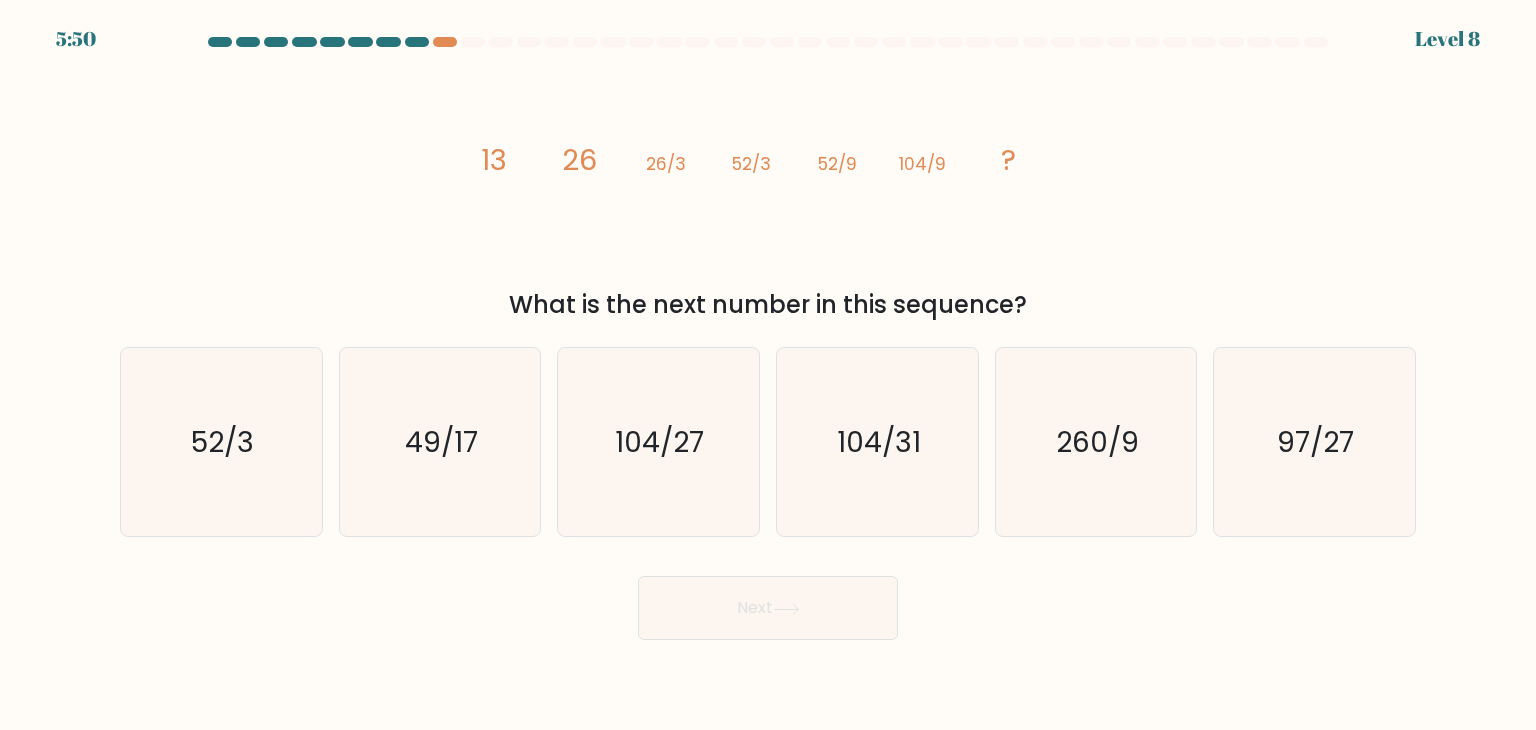 click on "26/3" 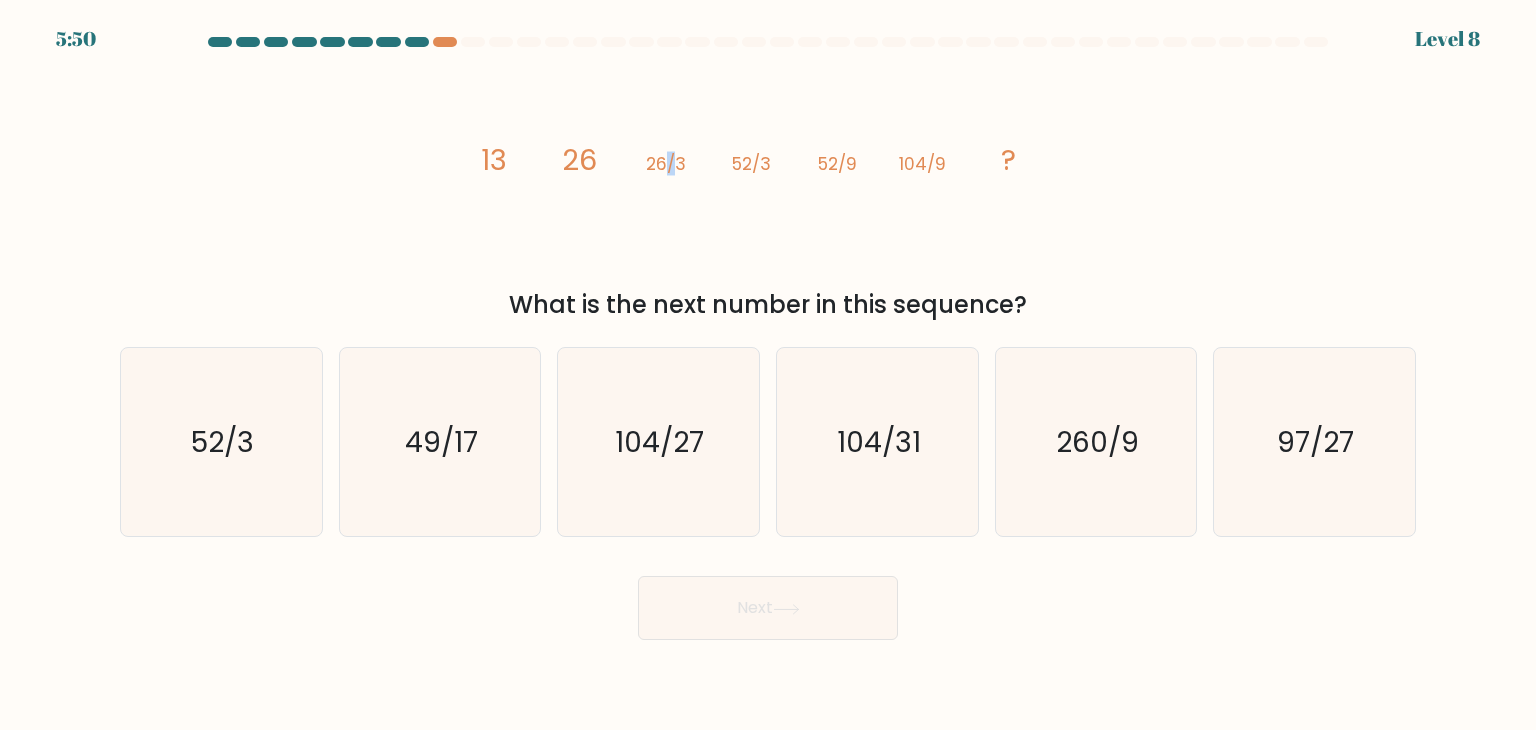 click on "26/3" 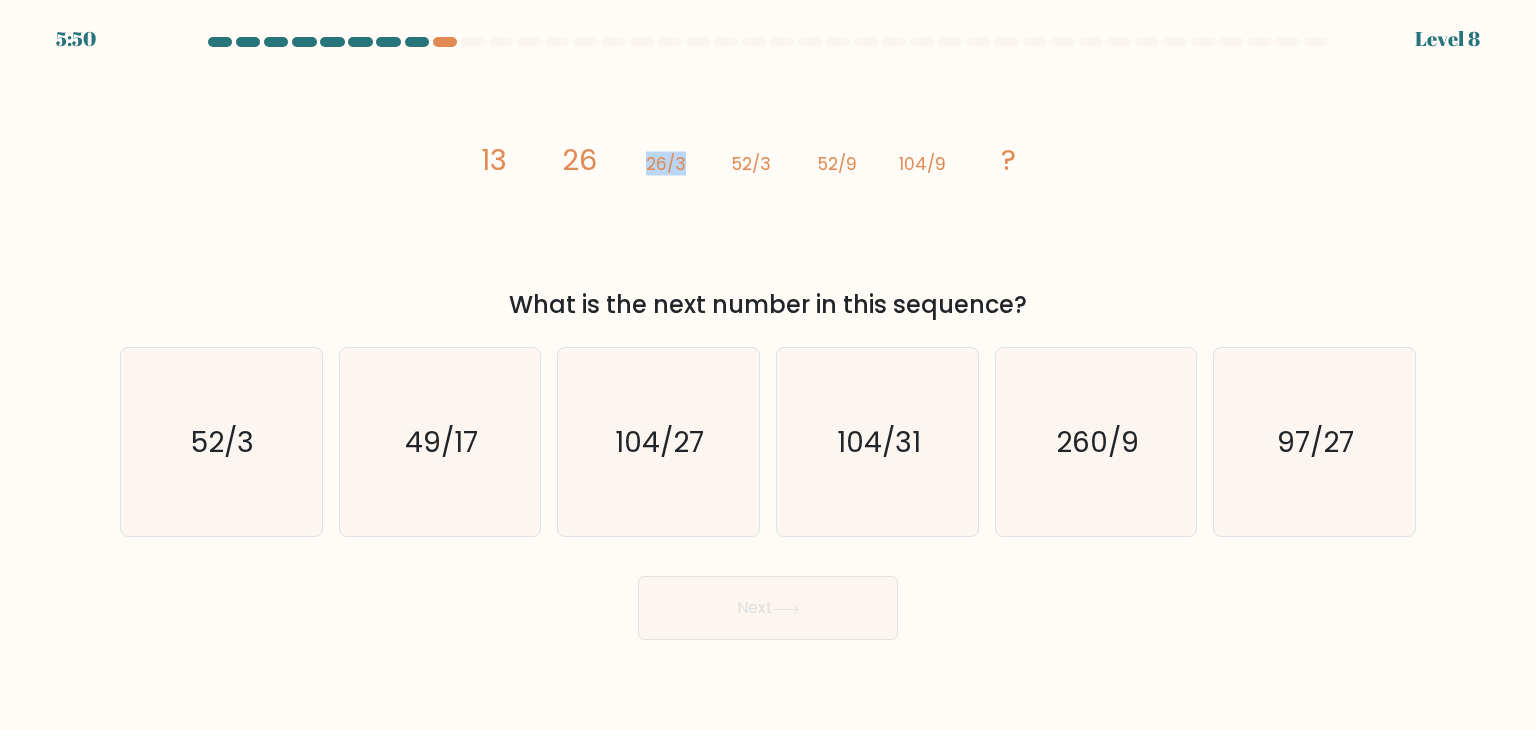 click on "26/3" 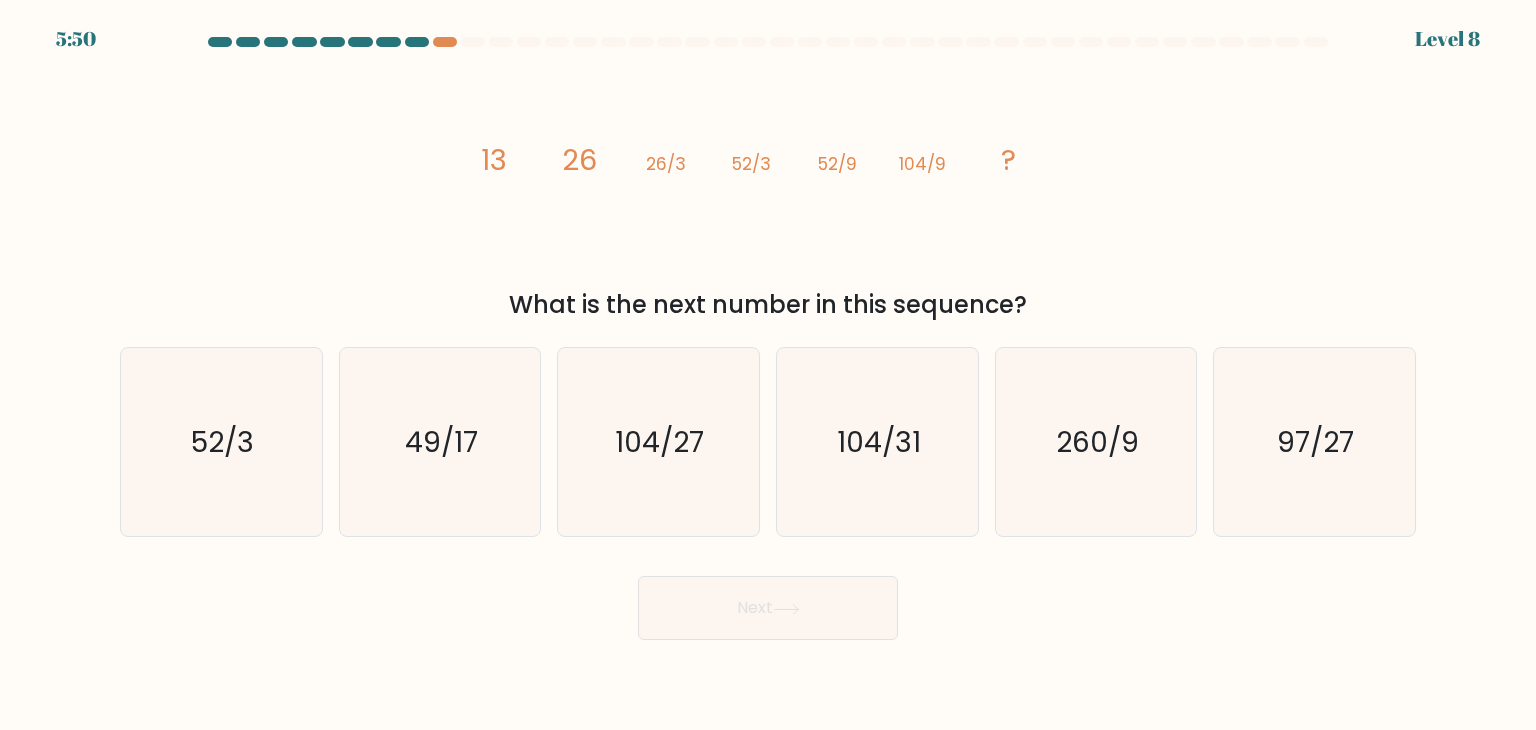 click on "26/3" 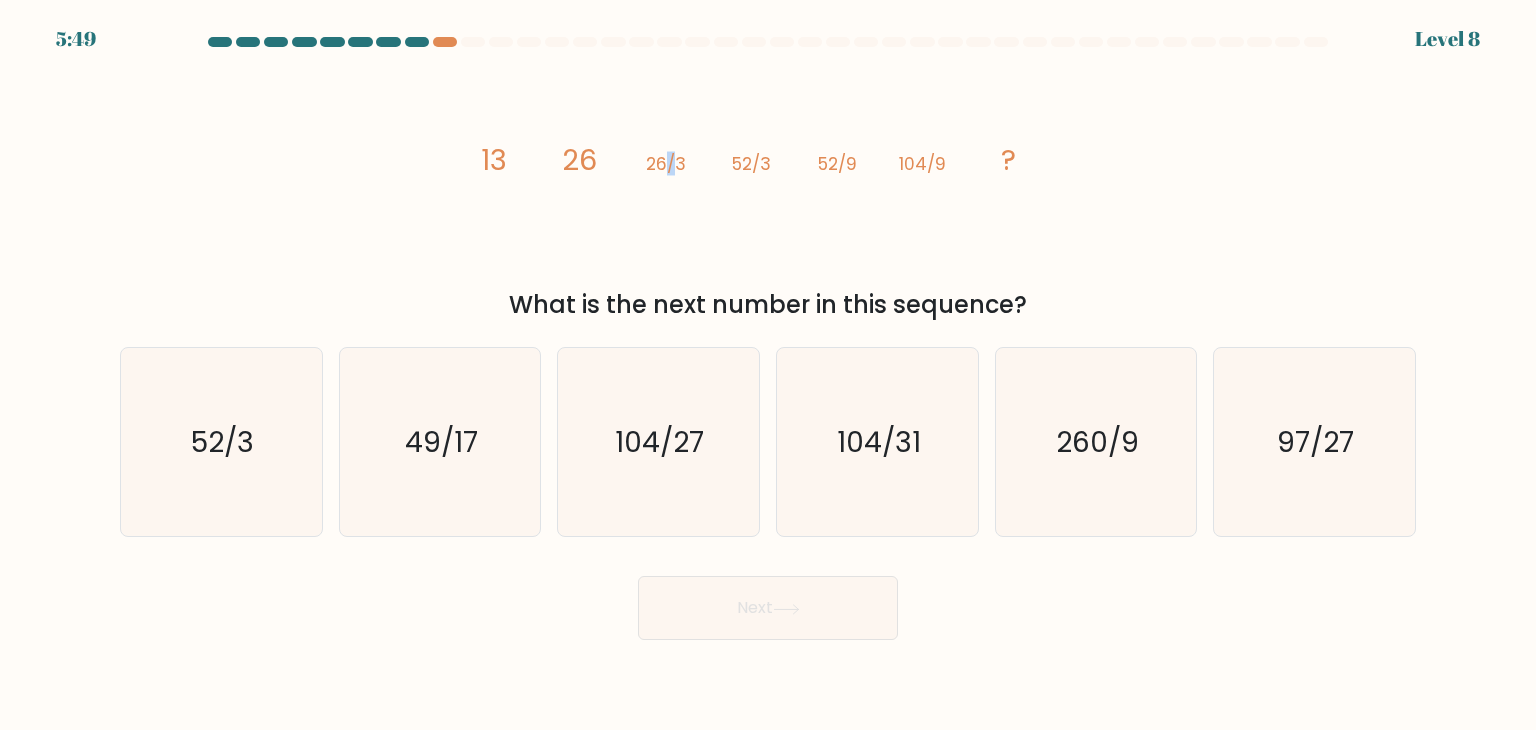 click on "26/3" 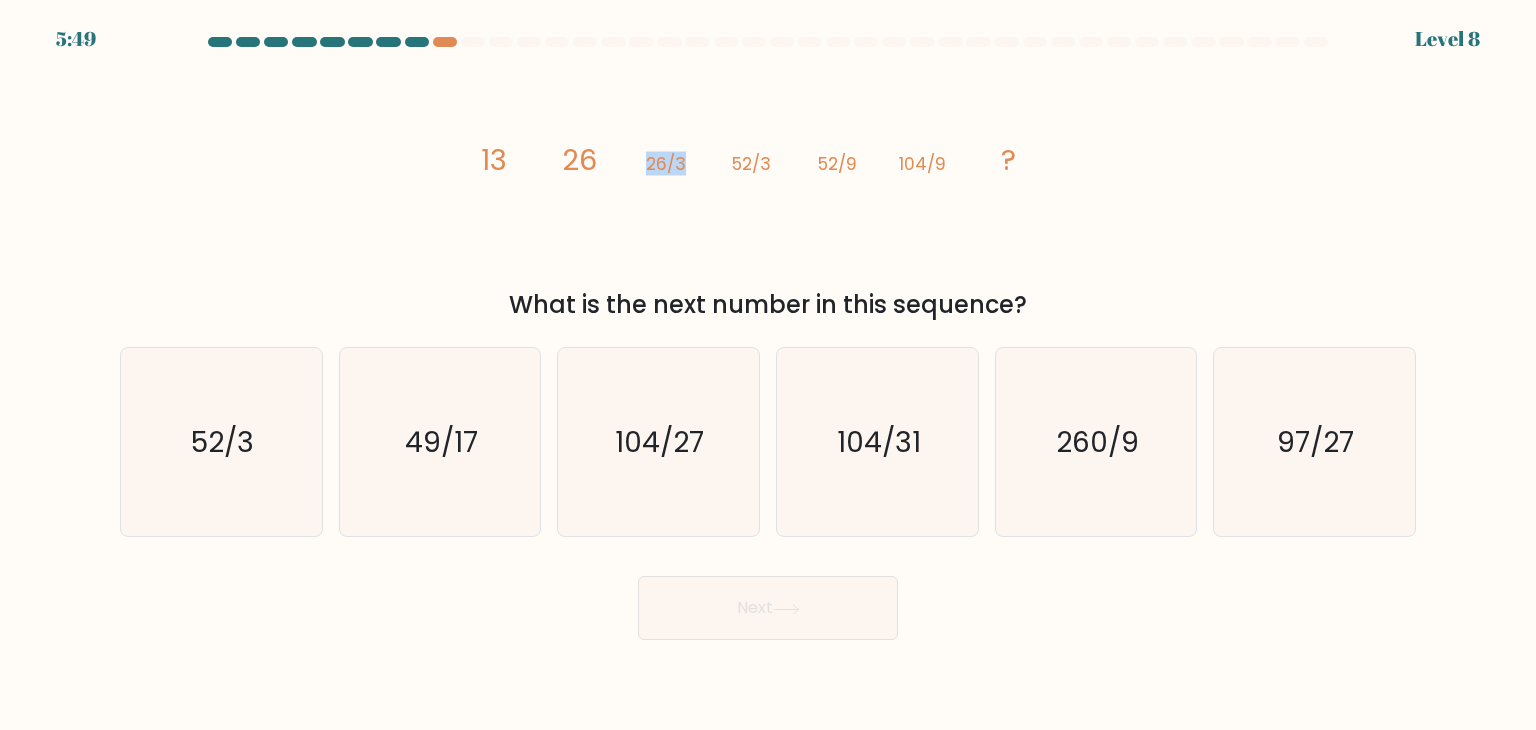 click on "52/3" 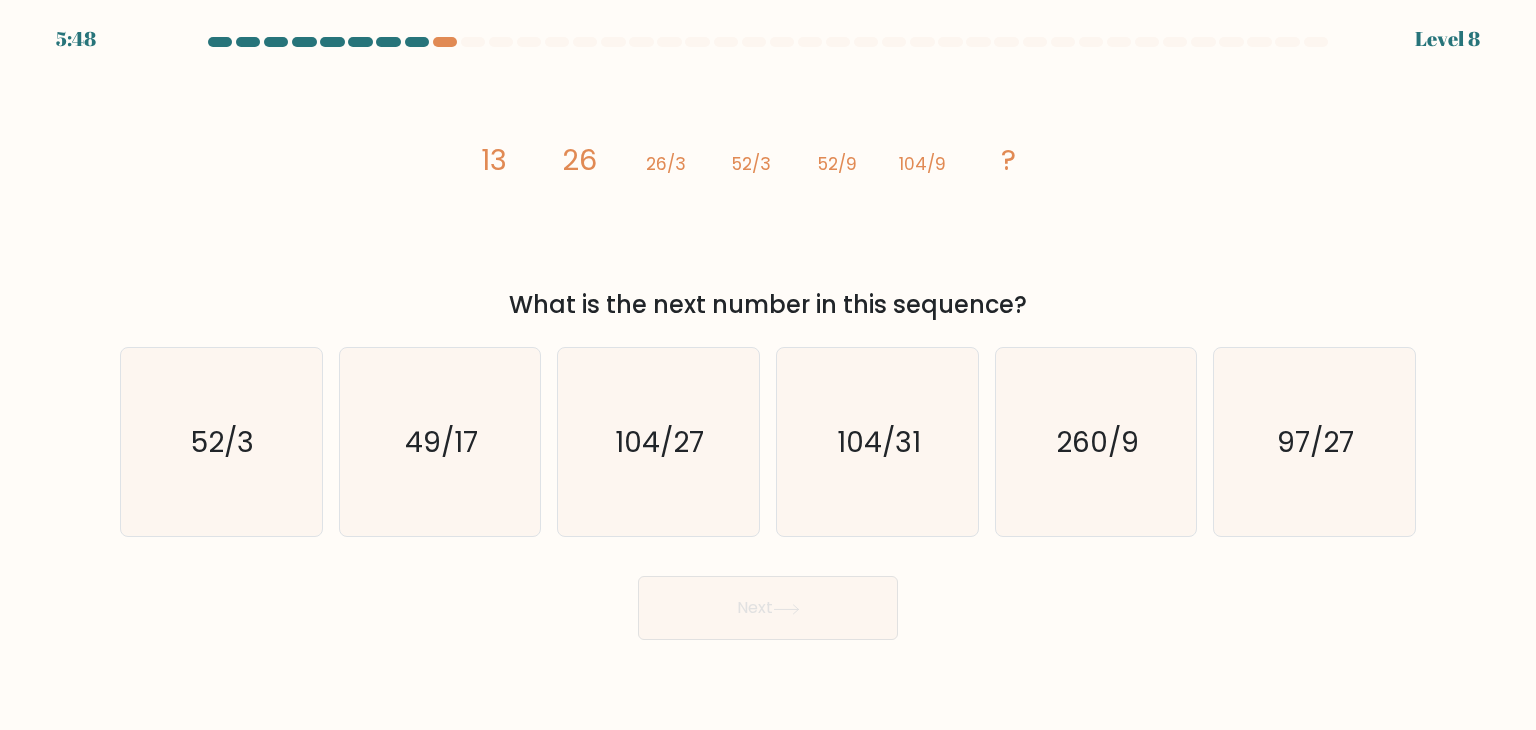 click on "52/3" 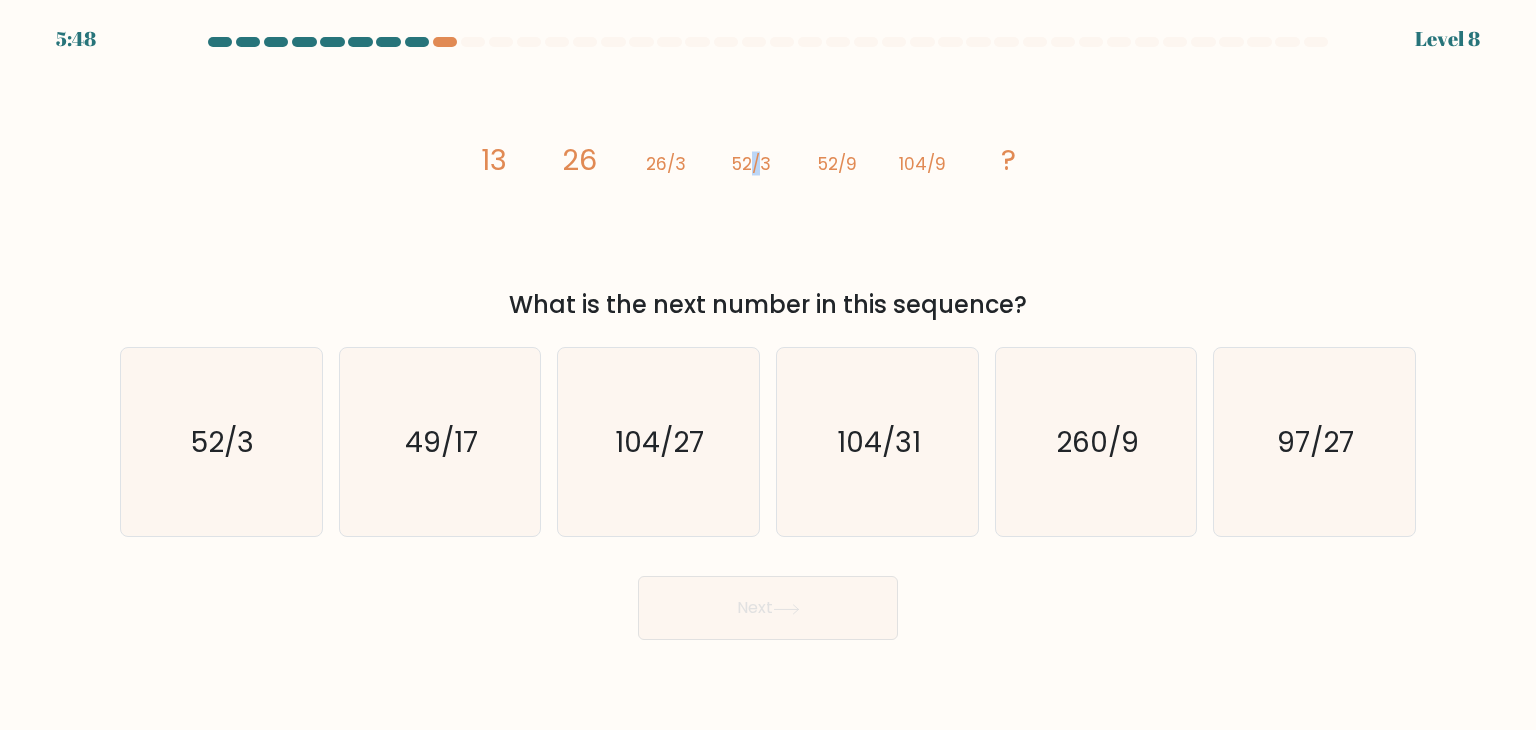 click on "52/3" 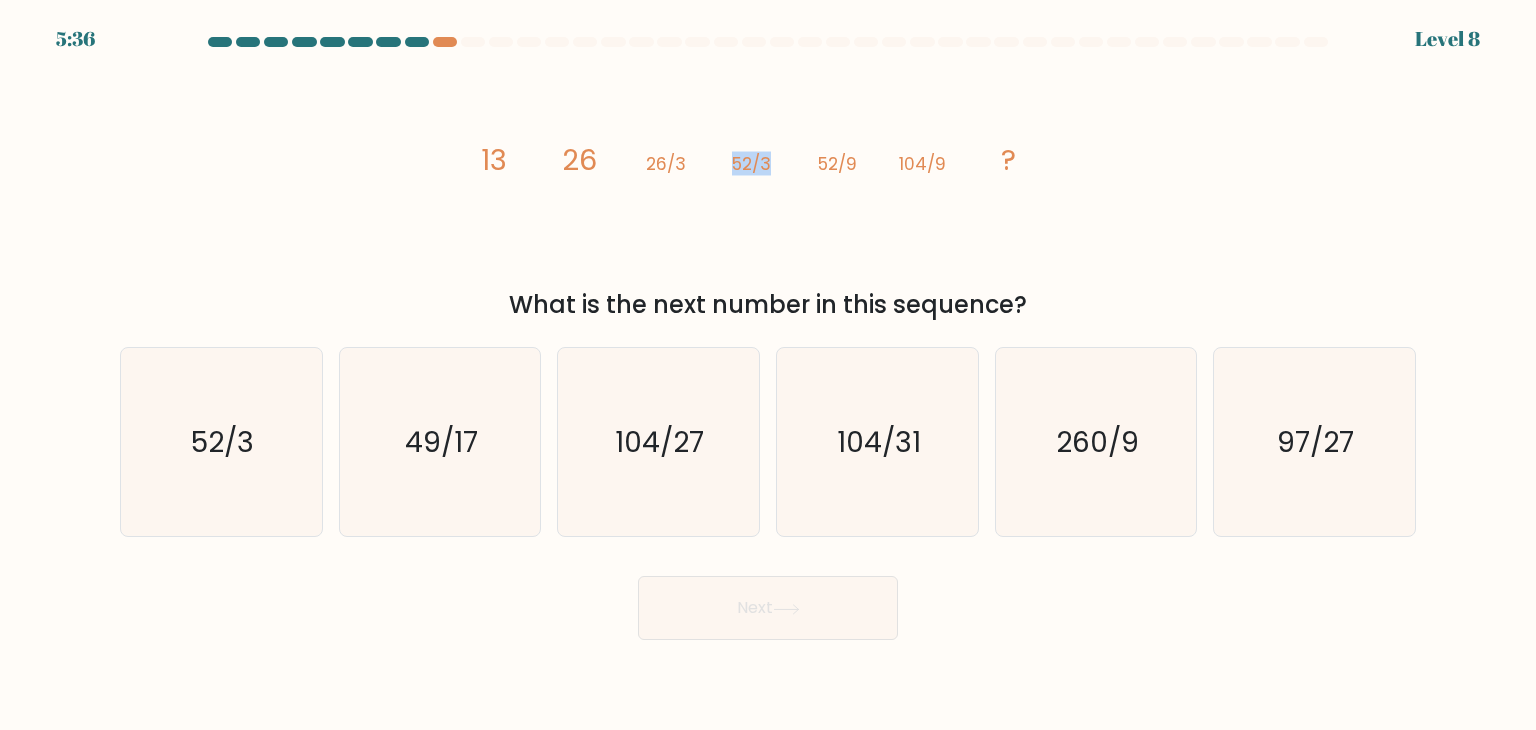 click on "image/svg+xml
13
26
26/3
52/3
52/9
104/9
?" 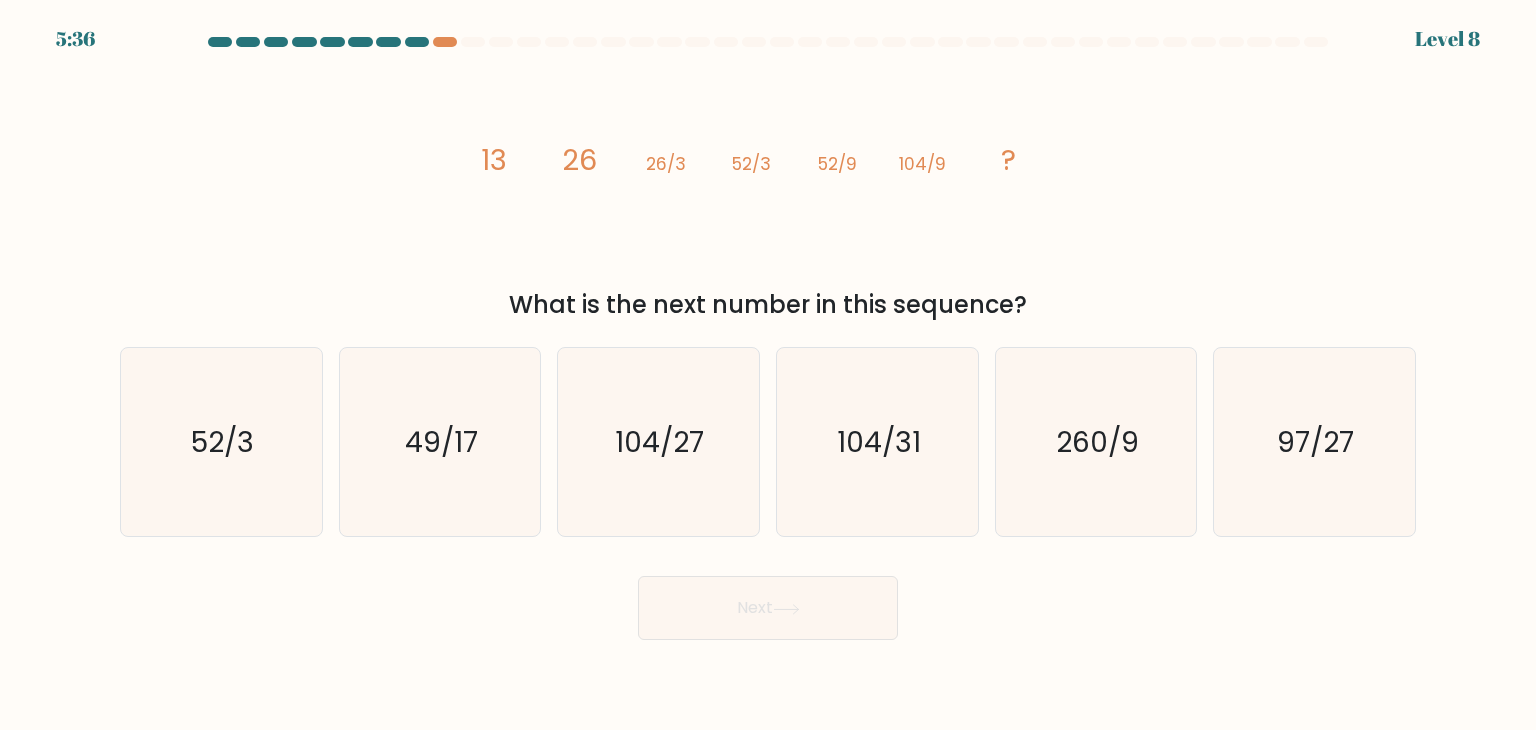 click on "image/svg+xml
13
26
26/3
52/3
52/9
104/9
?" 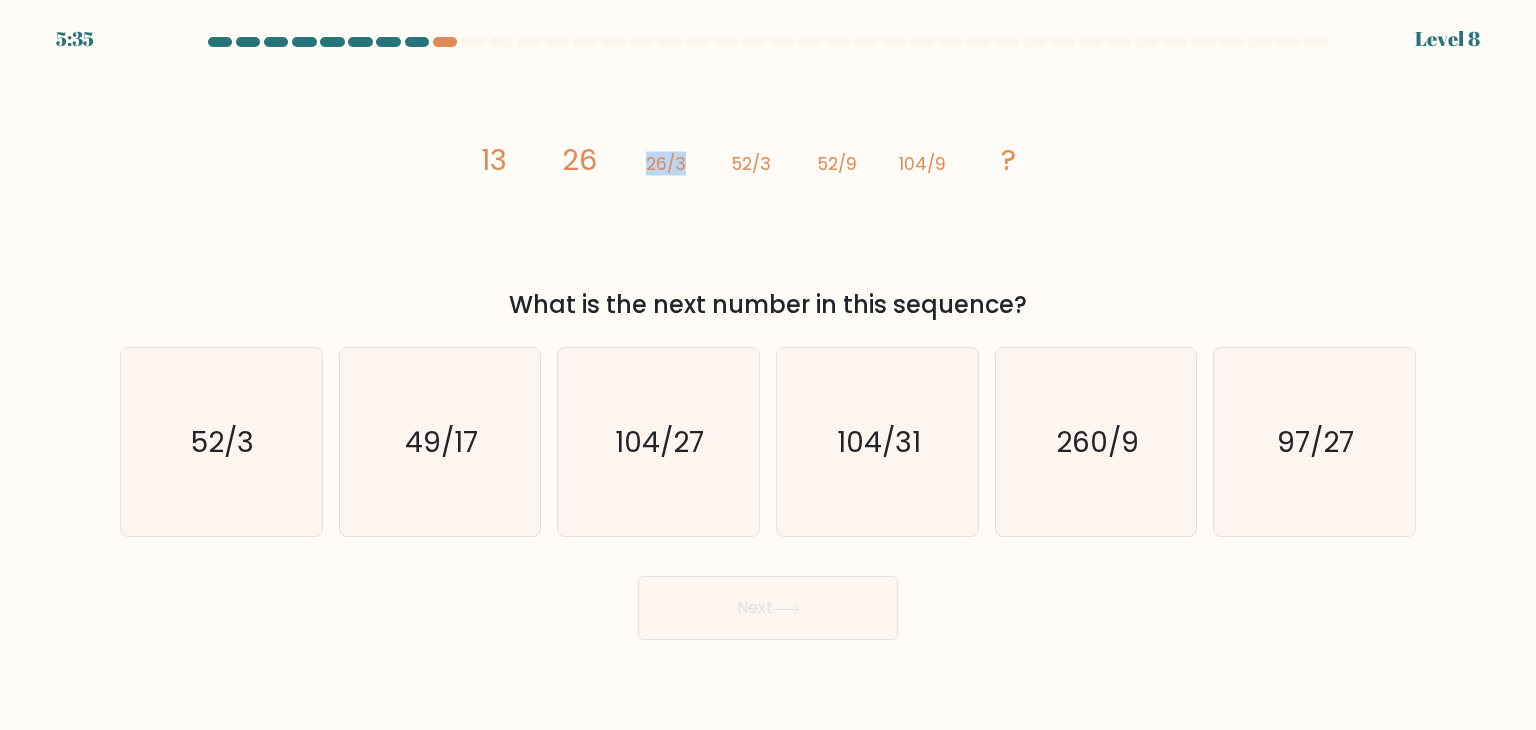 click on "52/3" 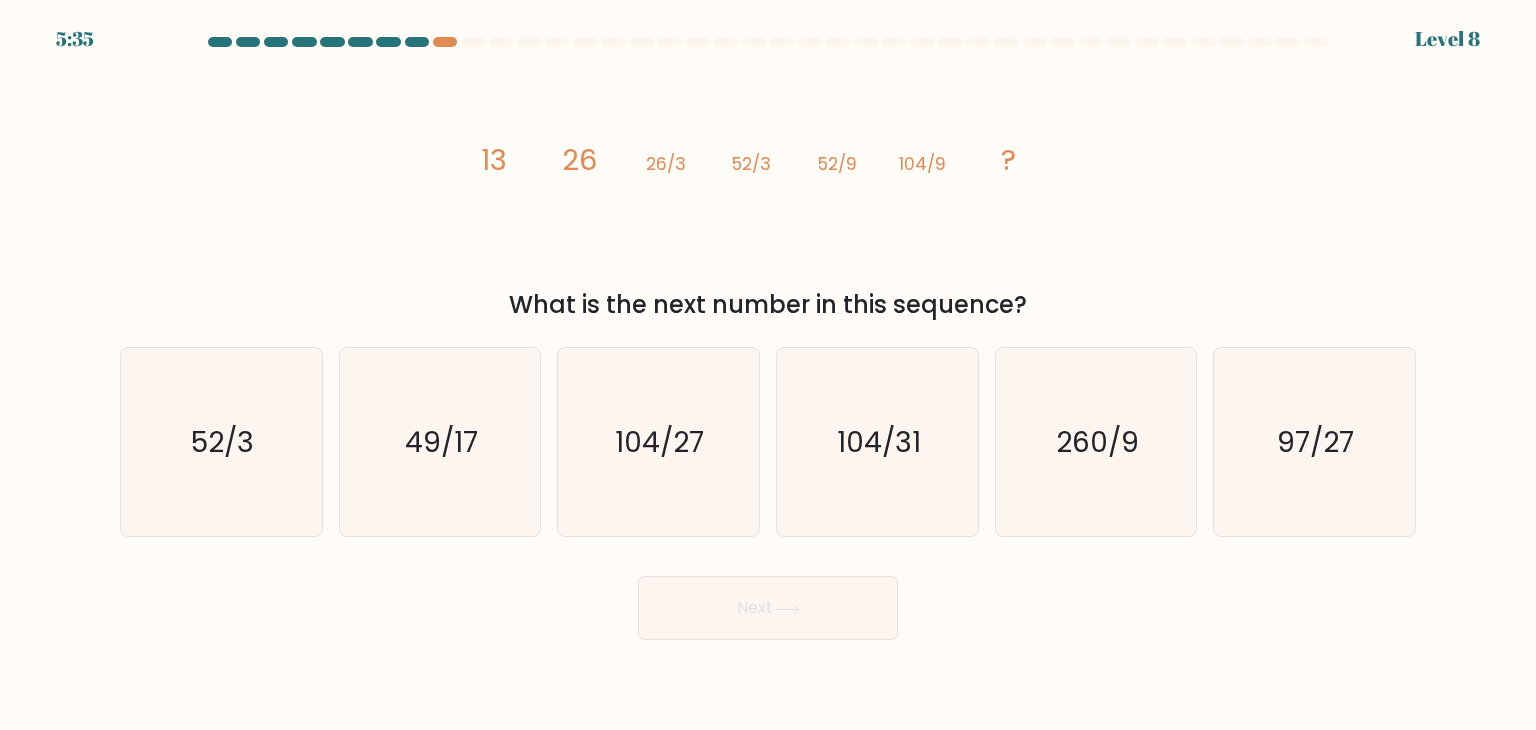 click on "52/3" 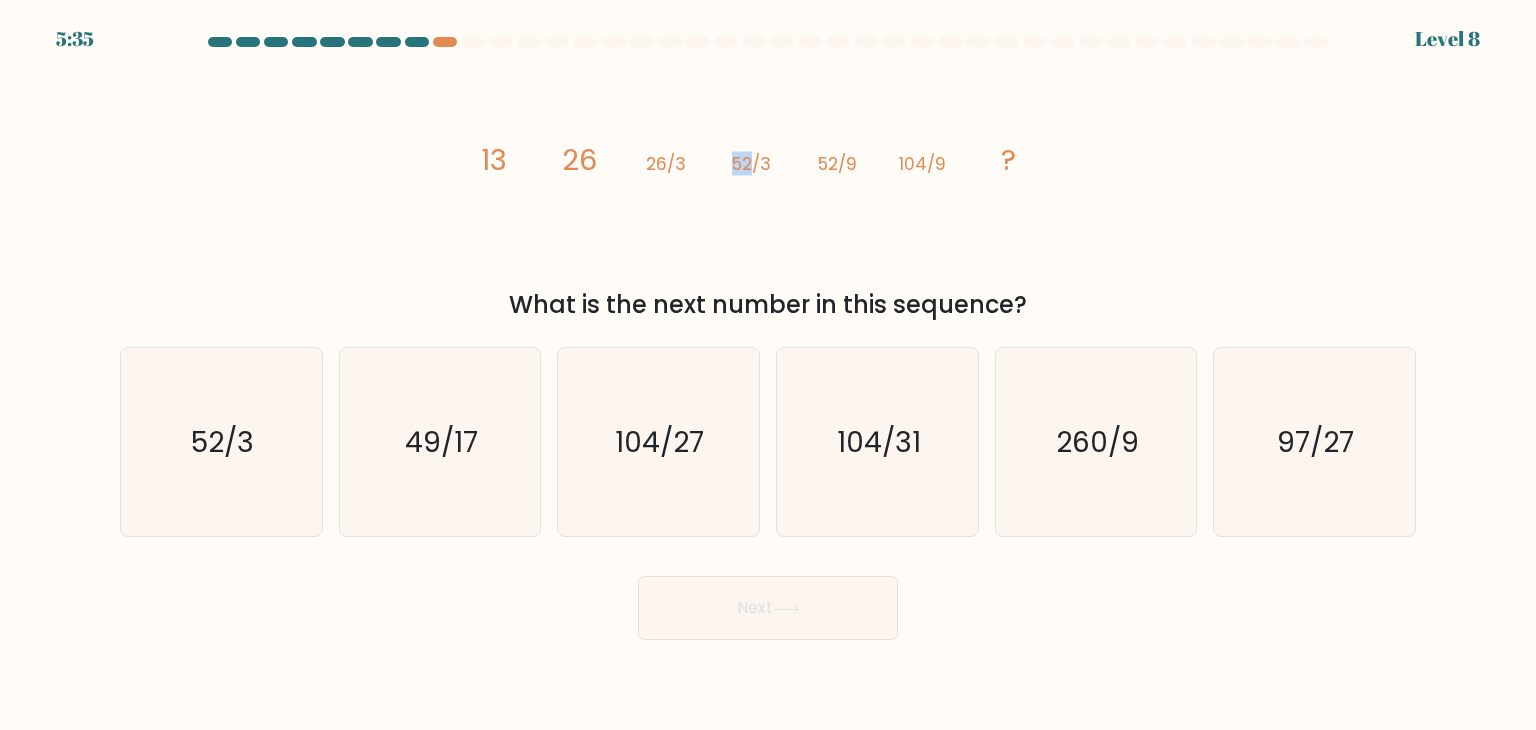 click on "52/3" 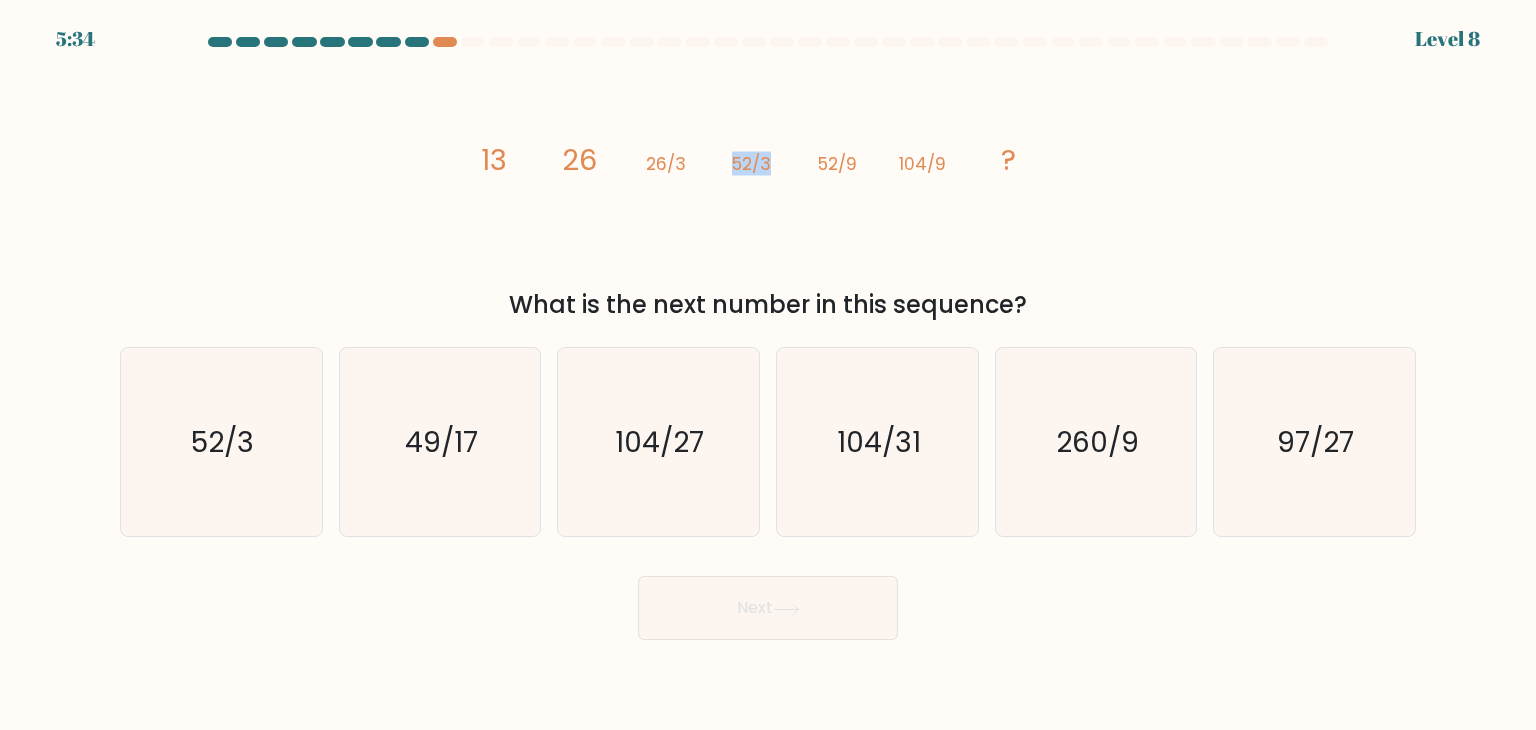 click on "52/3" 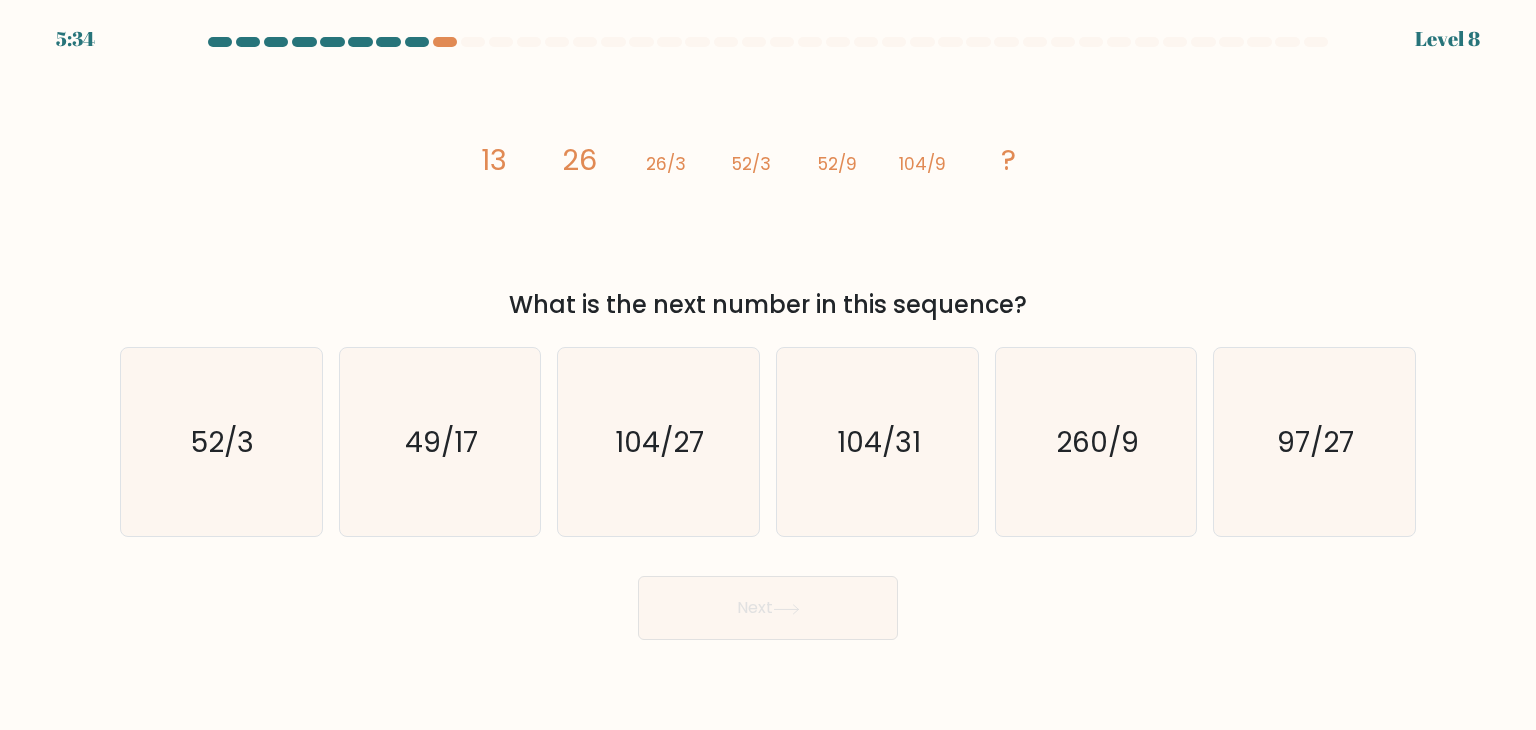 click on "52/3" 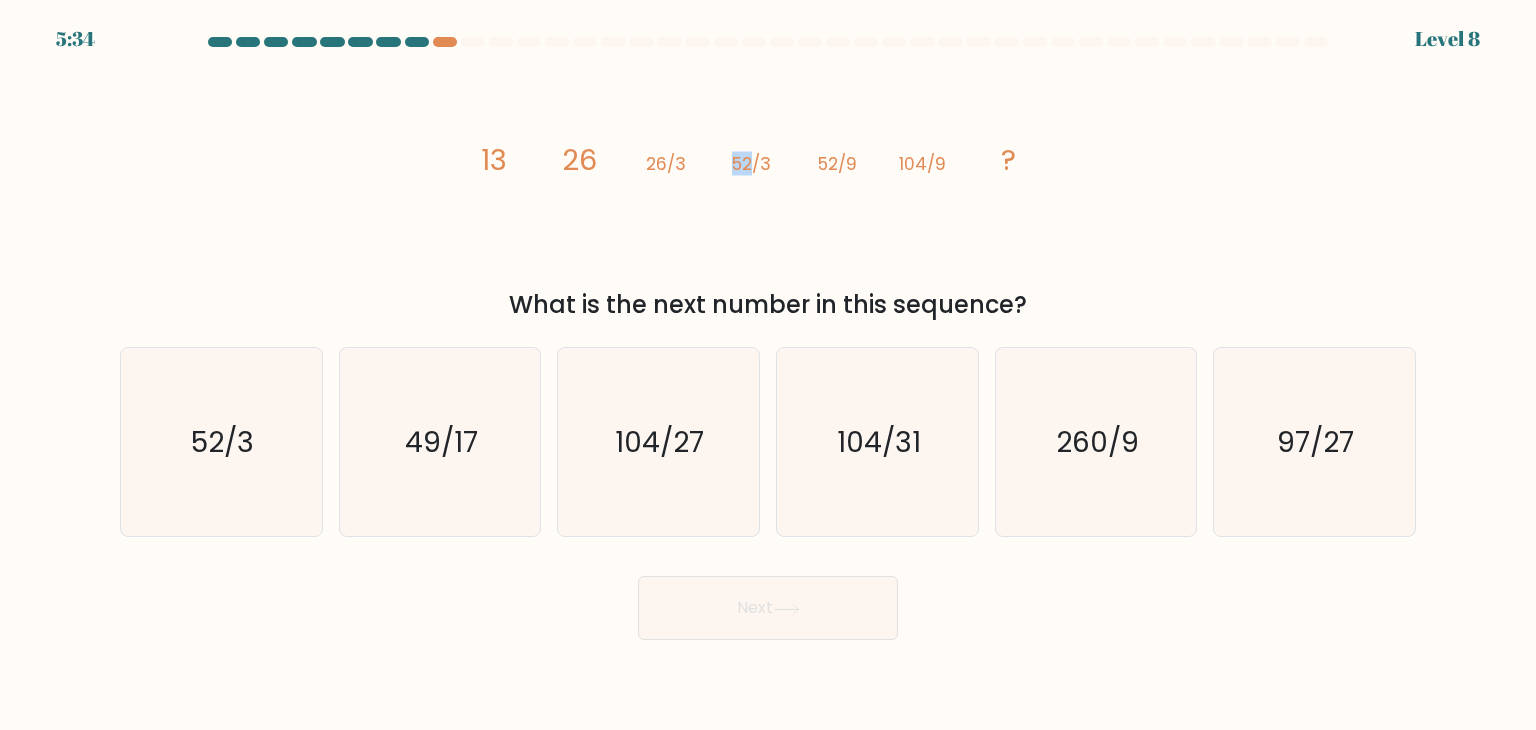 click on "52/3" 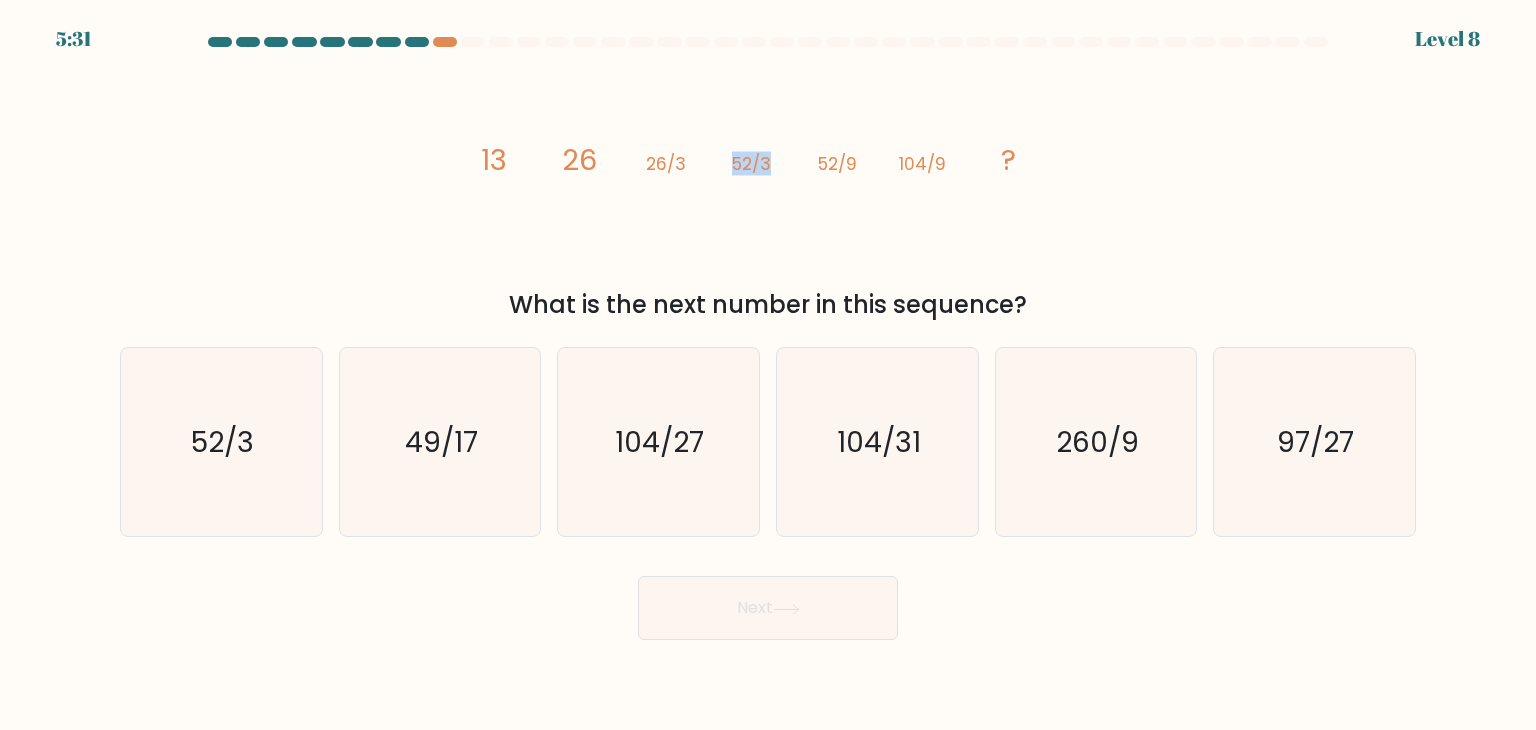 click on "What is the next number in this sequence?" at bounding box center [768, 305] 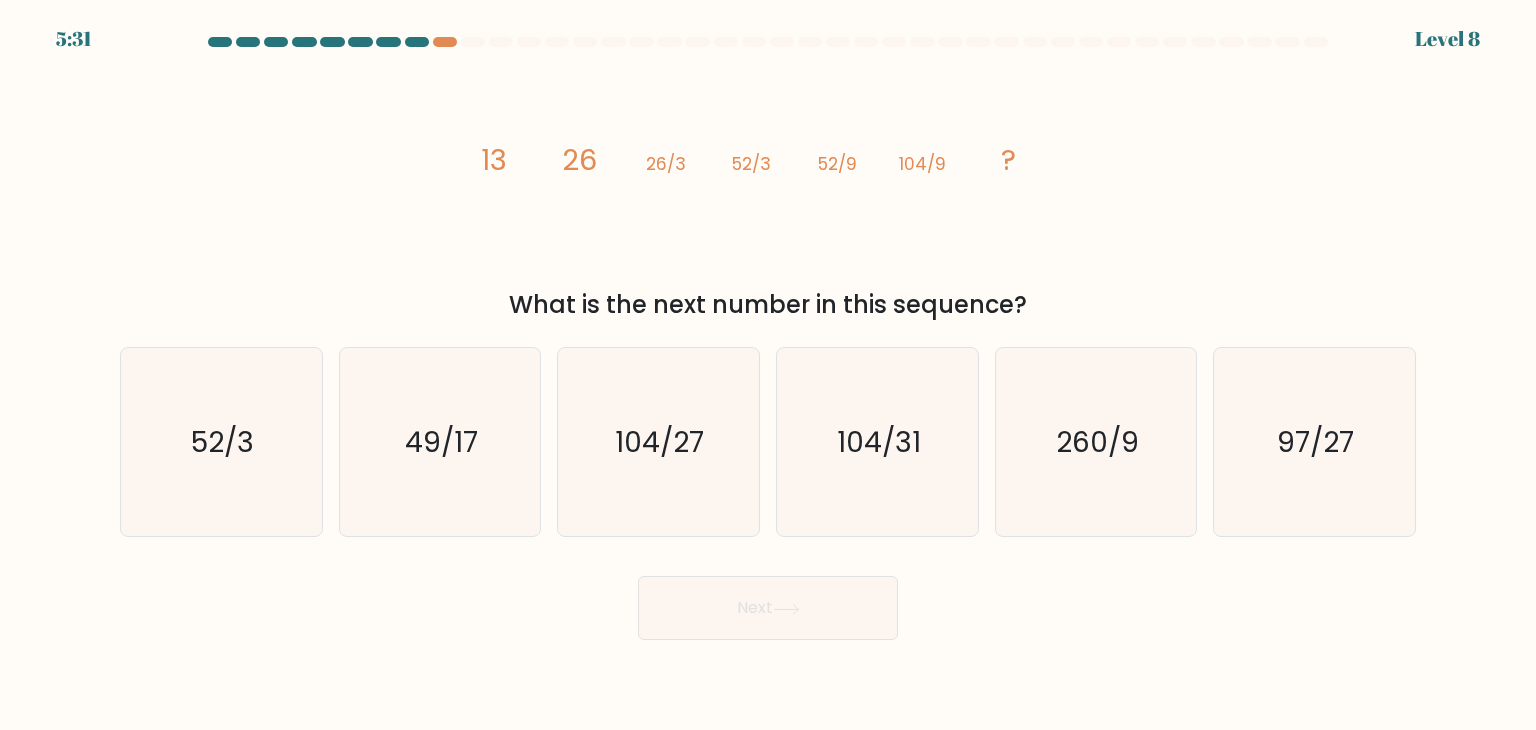click on "What is the next number in this sequence?" at bounding box center [768, 305] 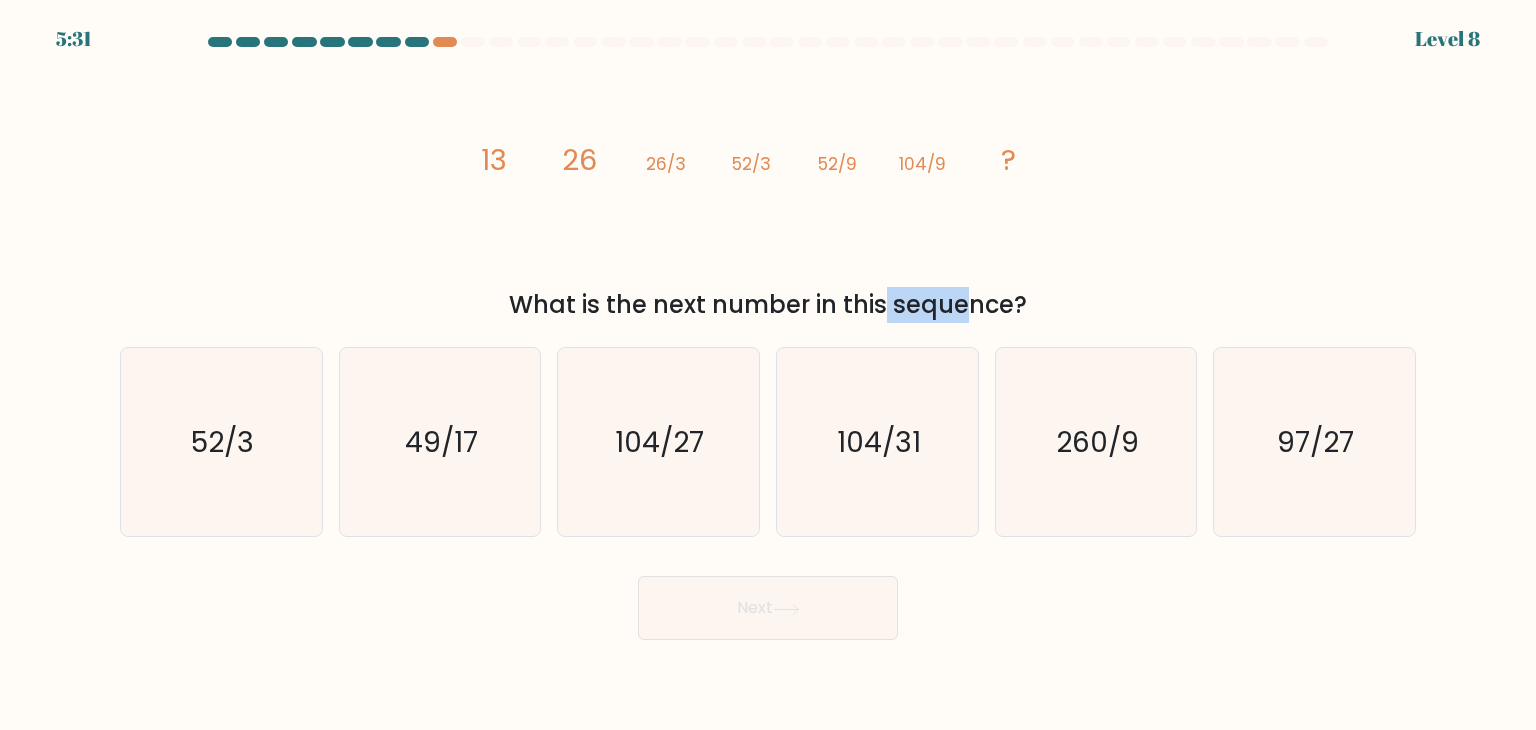 click on "What is the next number in this sequence?" at bounding box center (768, 305) 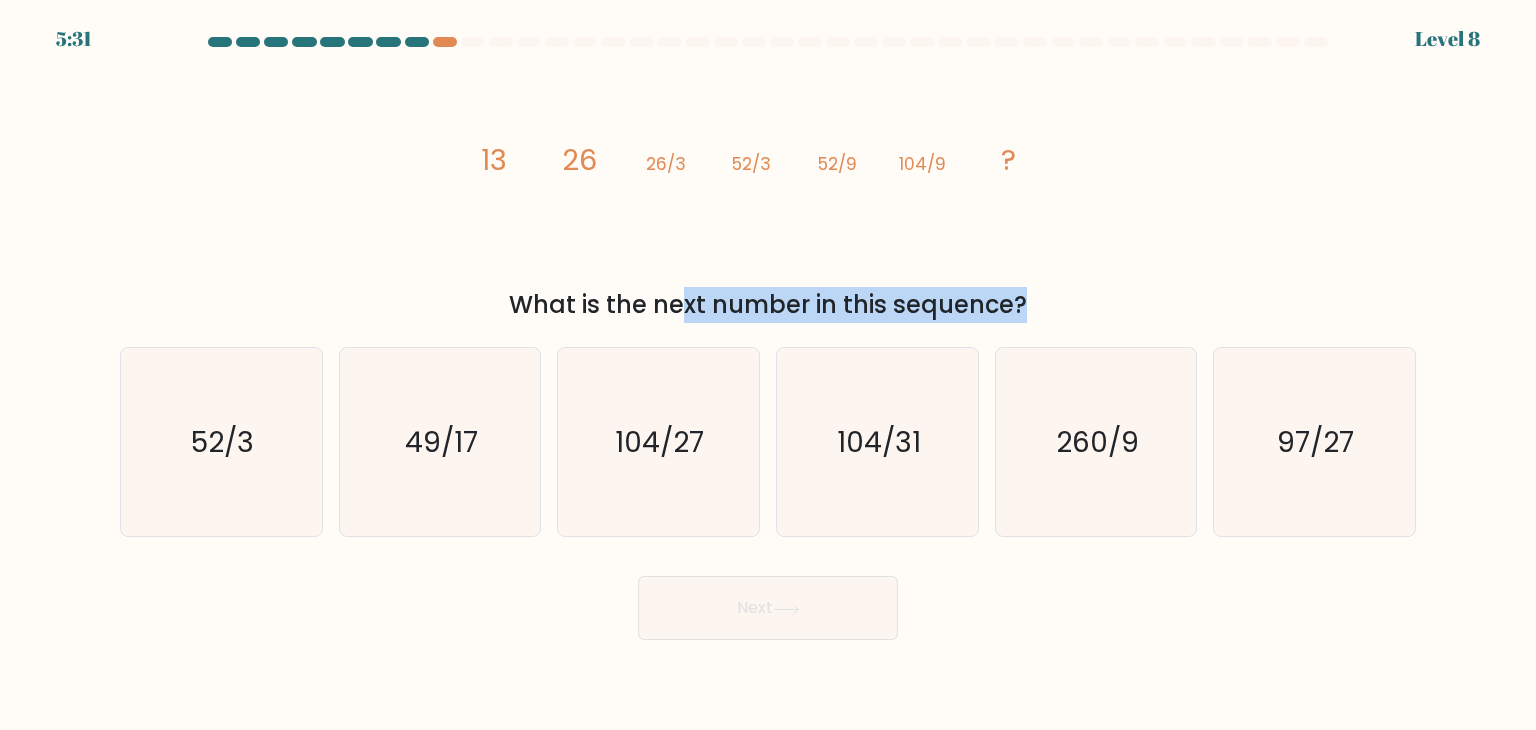 click on "What is the next number in this sequence?" at bounding box center [768, 305] 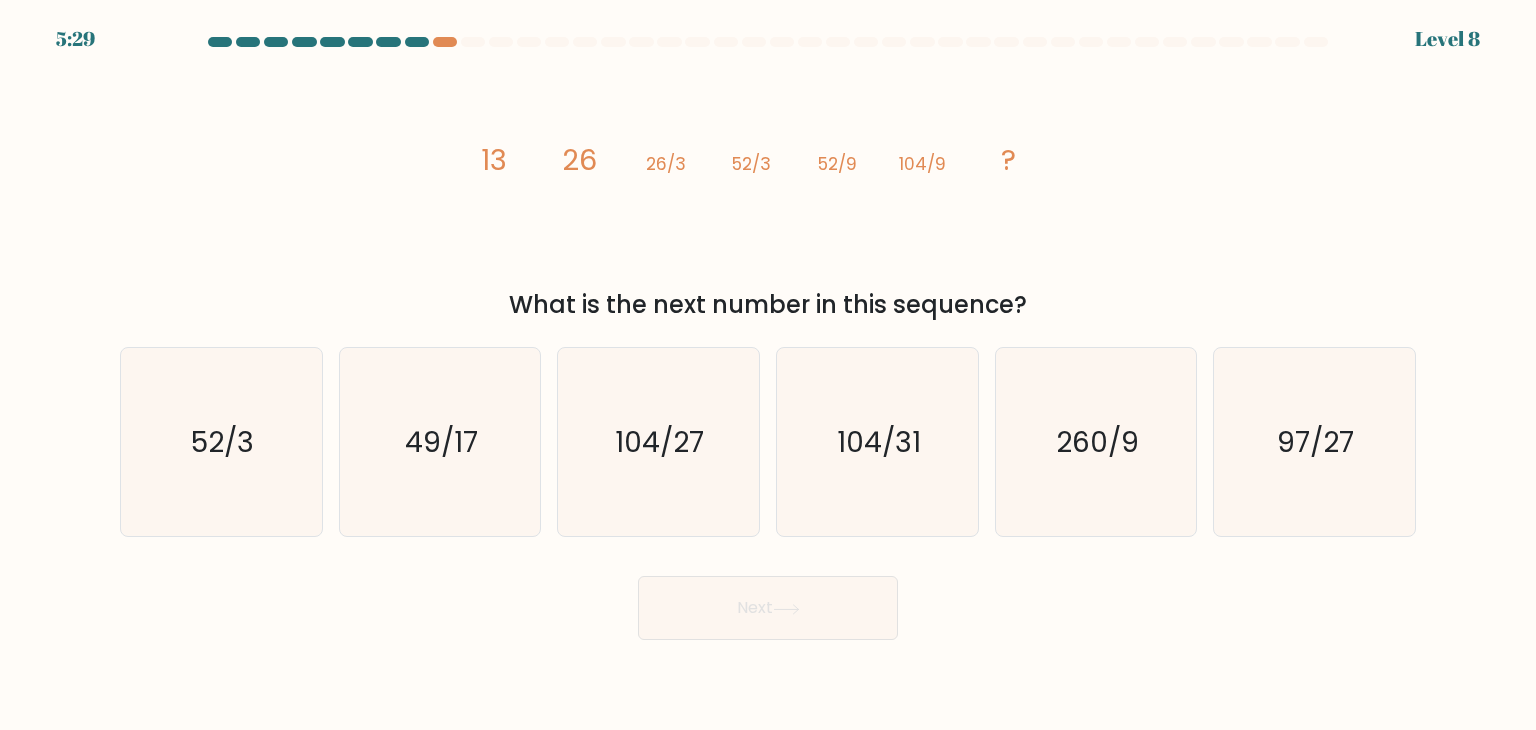 click on "104/9" 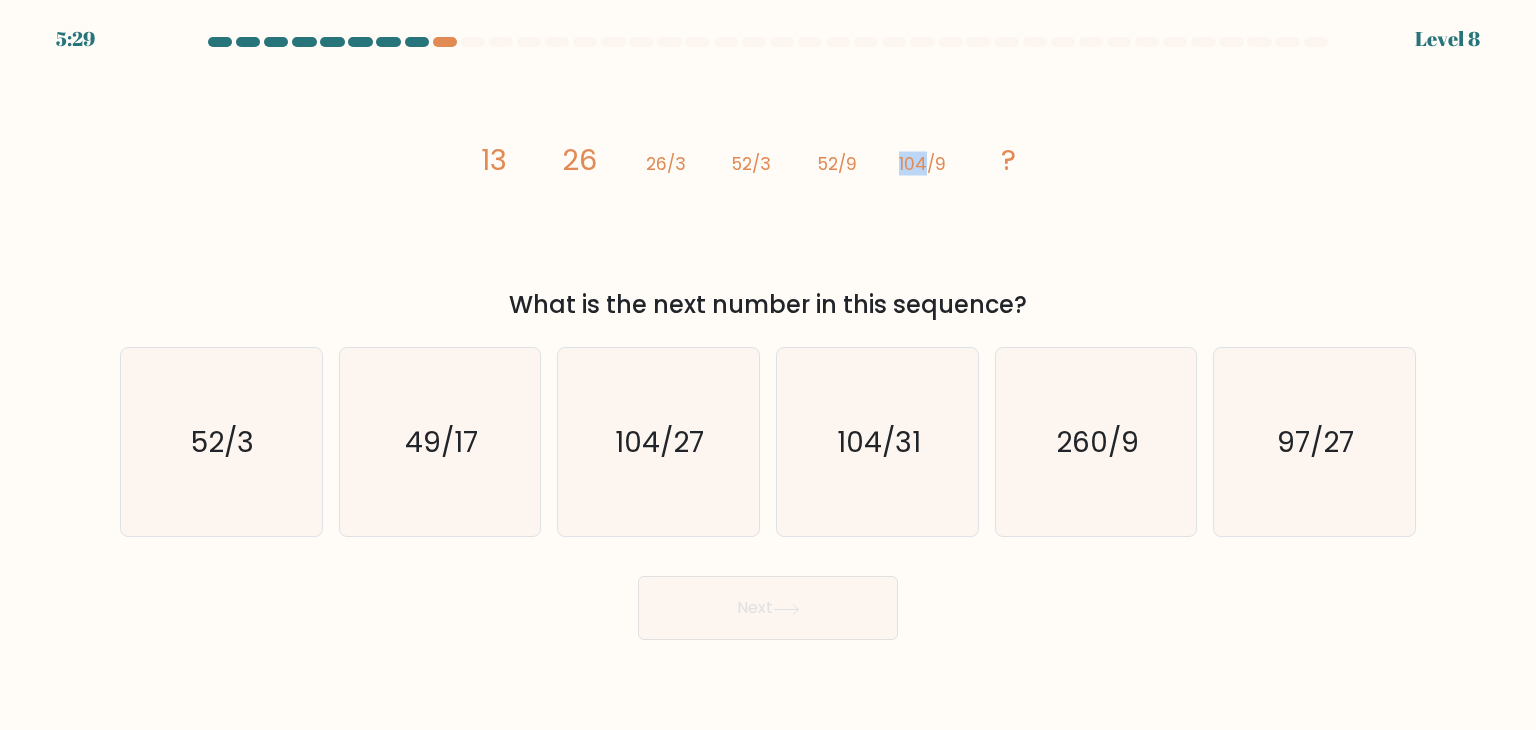 click on "104/9" 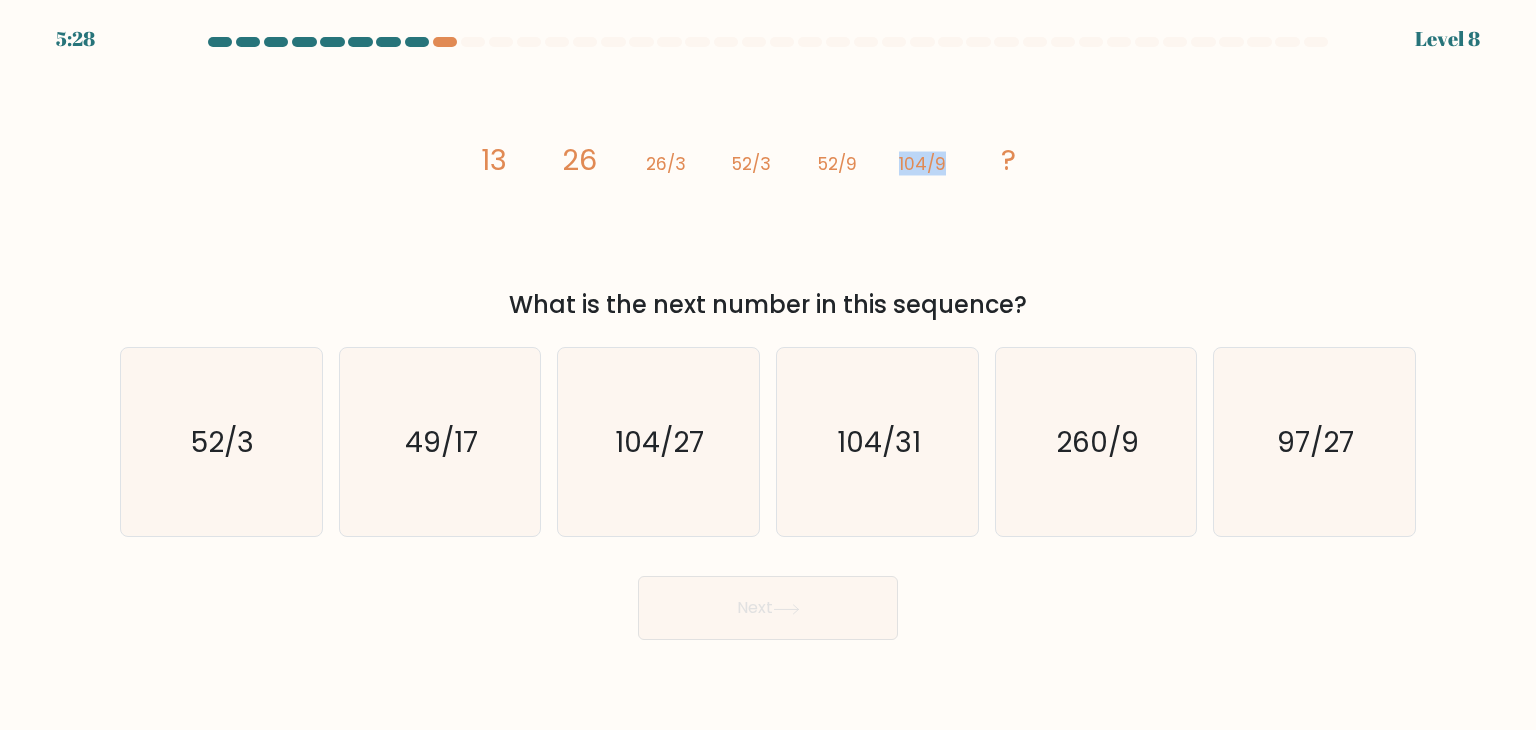 click on "104/9" 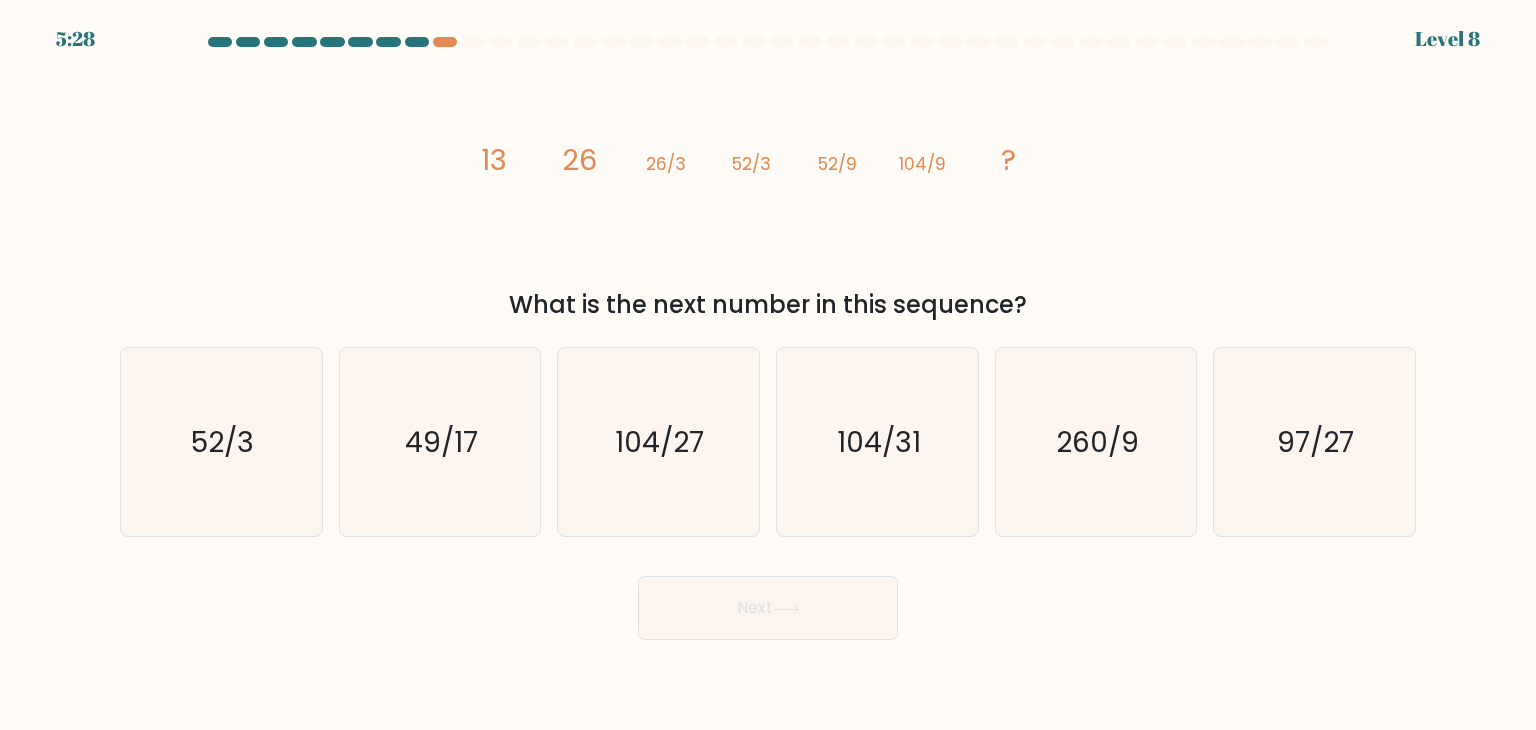click on "104/9" 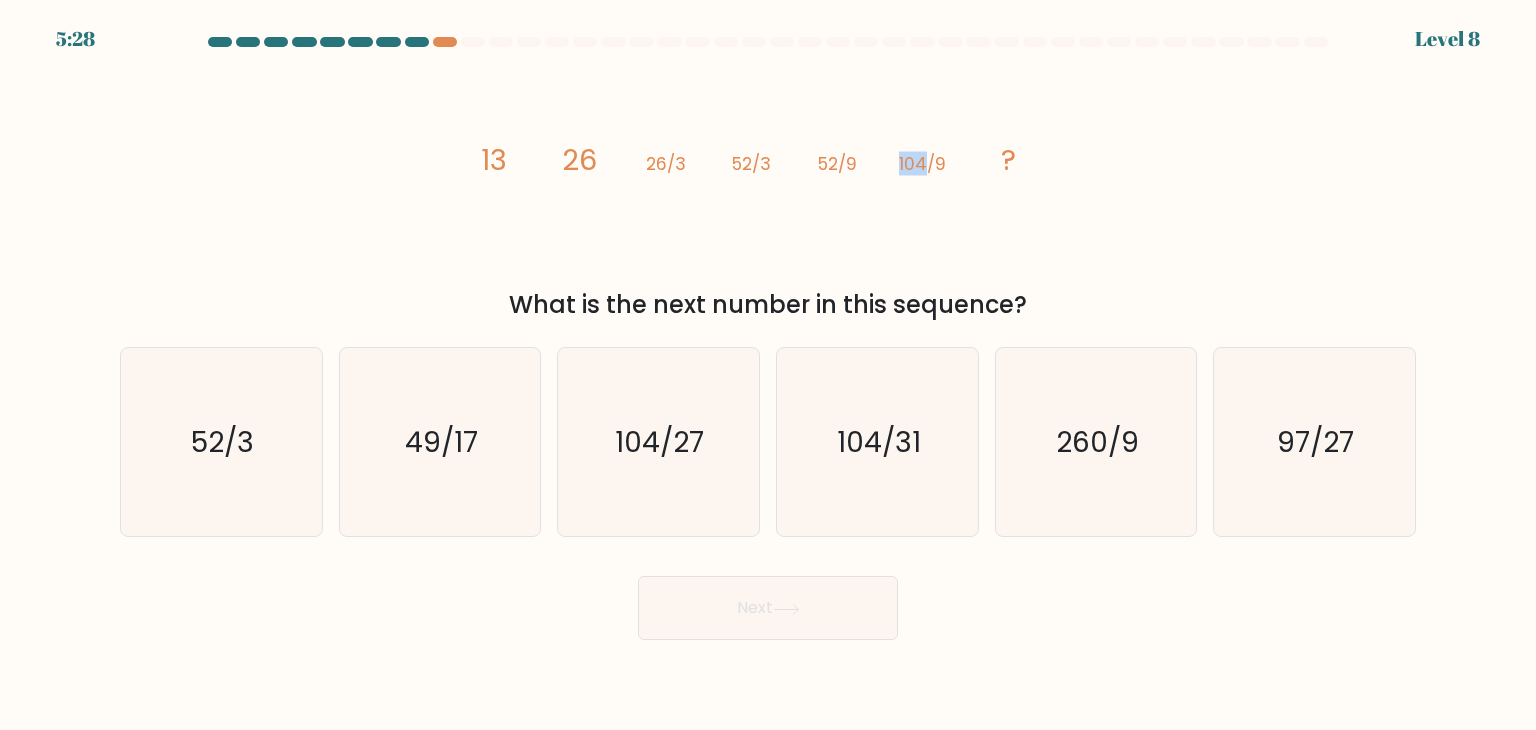 click on "104/9" 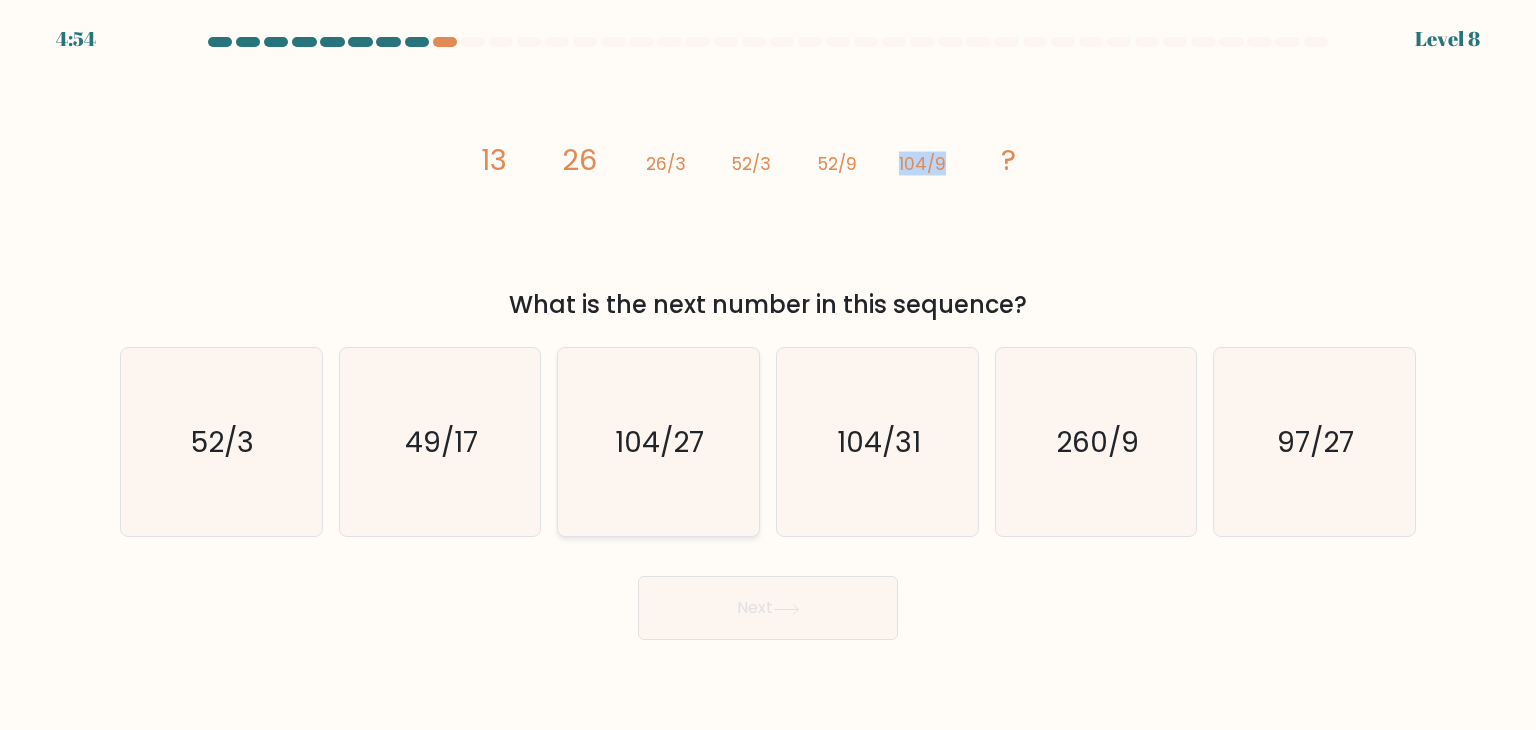 click on "104/27" 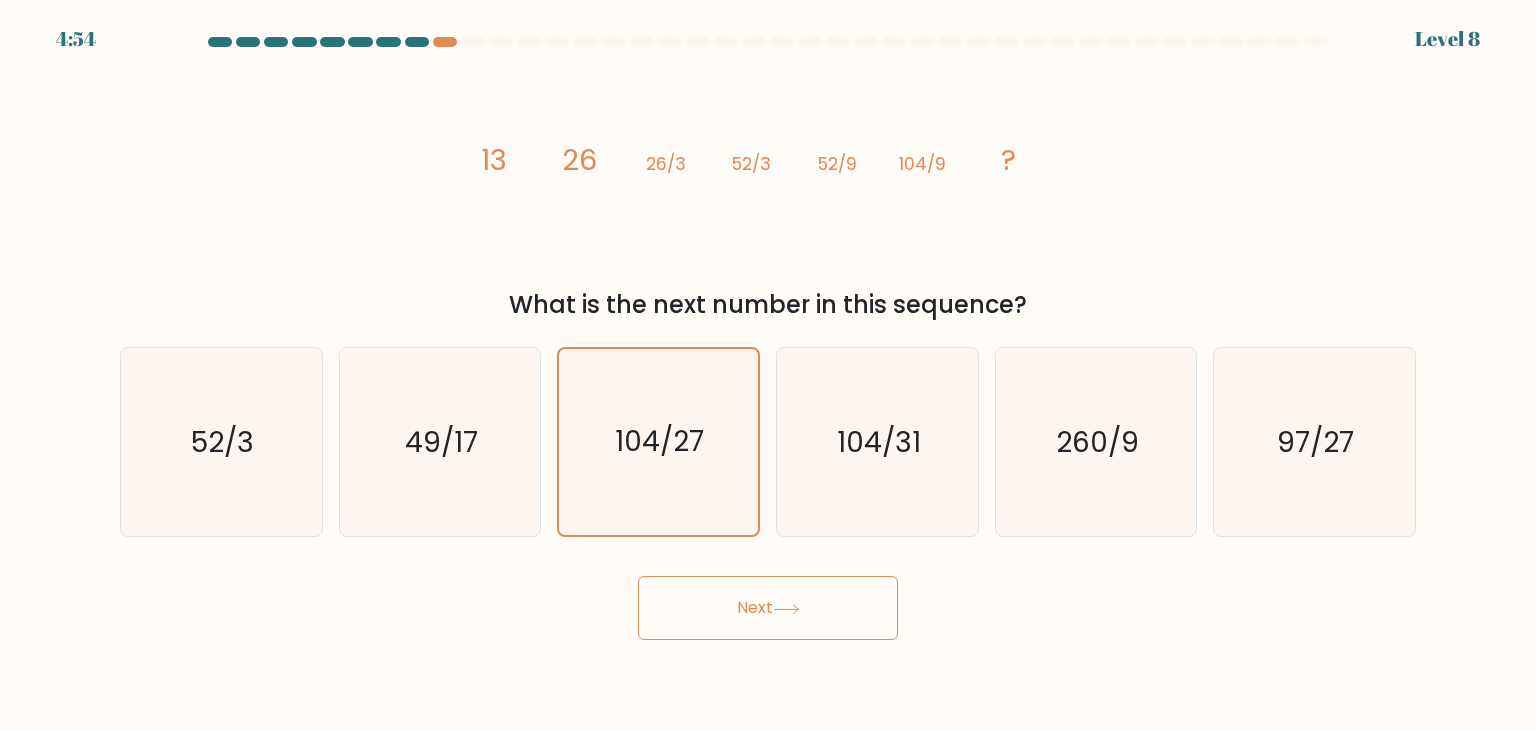 click on "Next" at bounding box center [768, 608] 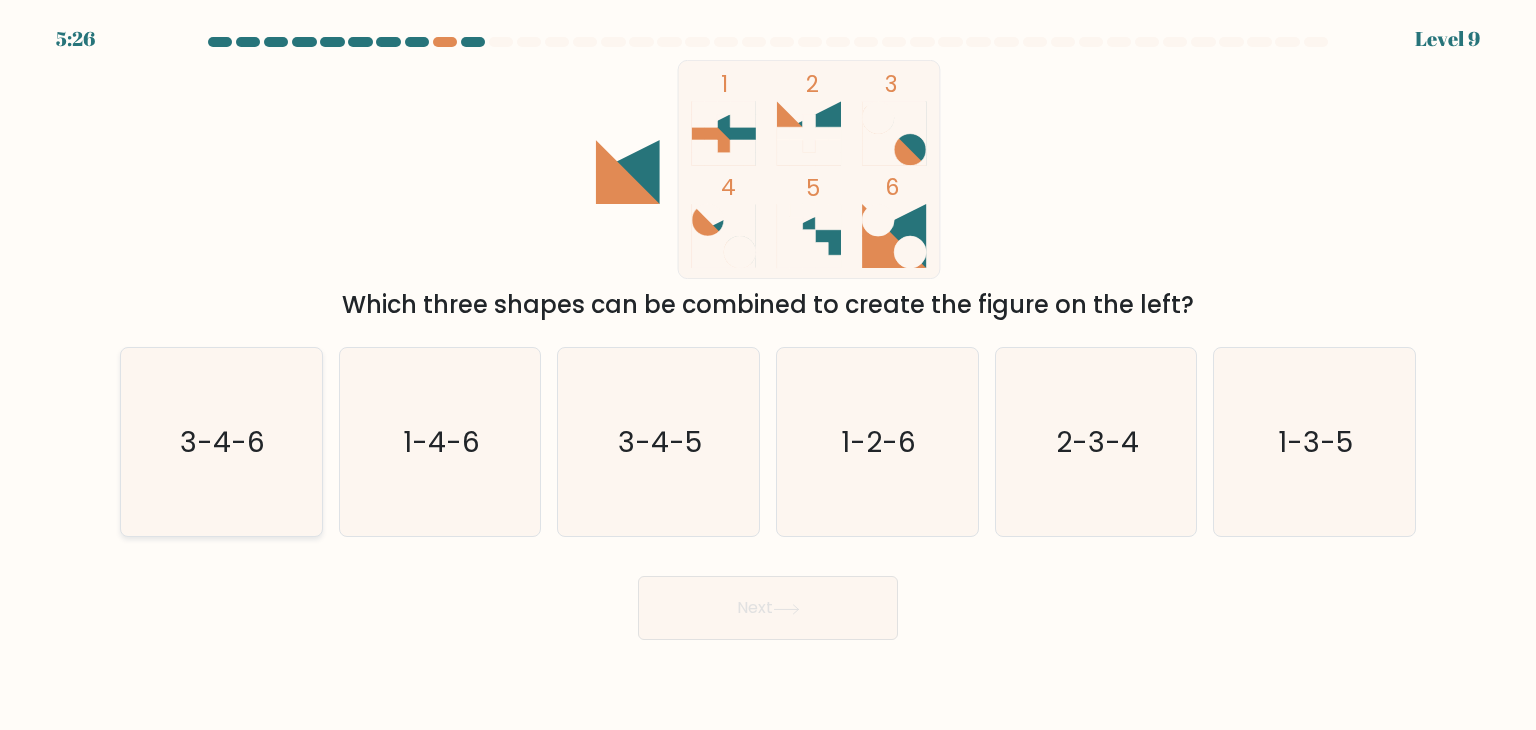 click on "3-4-6" 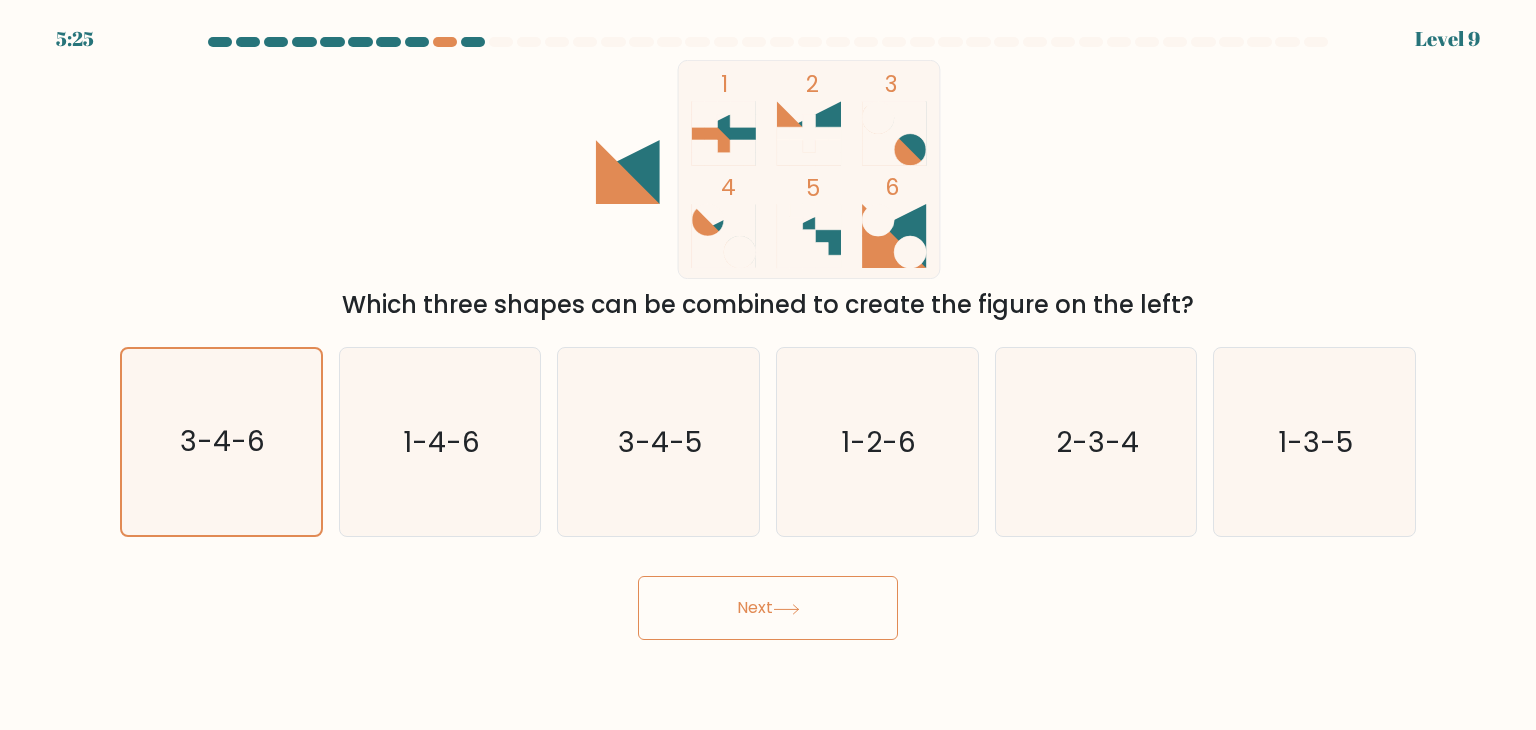 click on "Next" at bounding box center (768, 608) 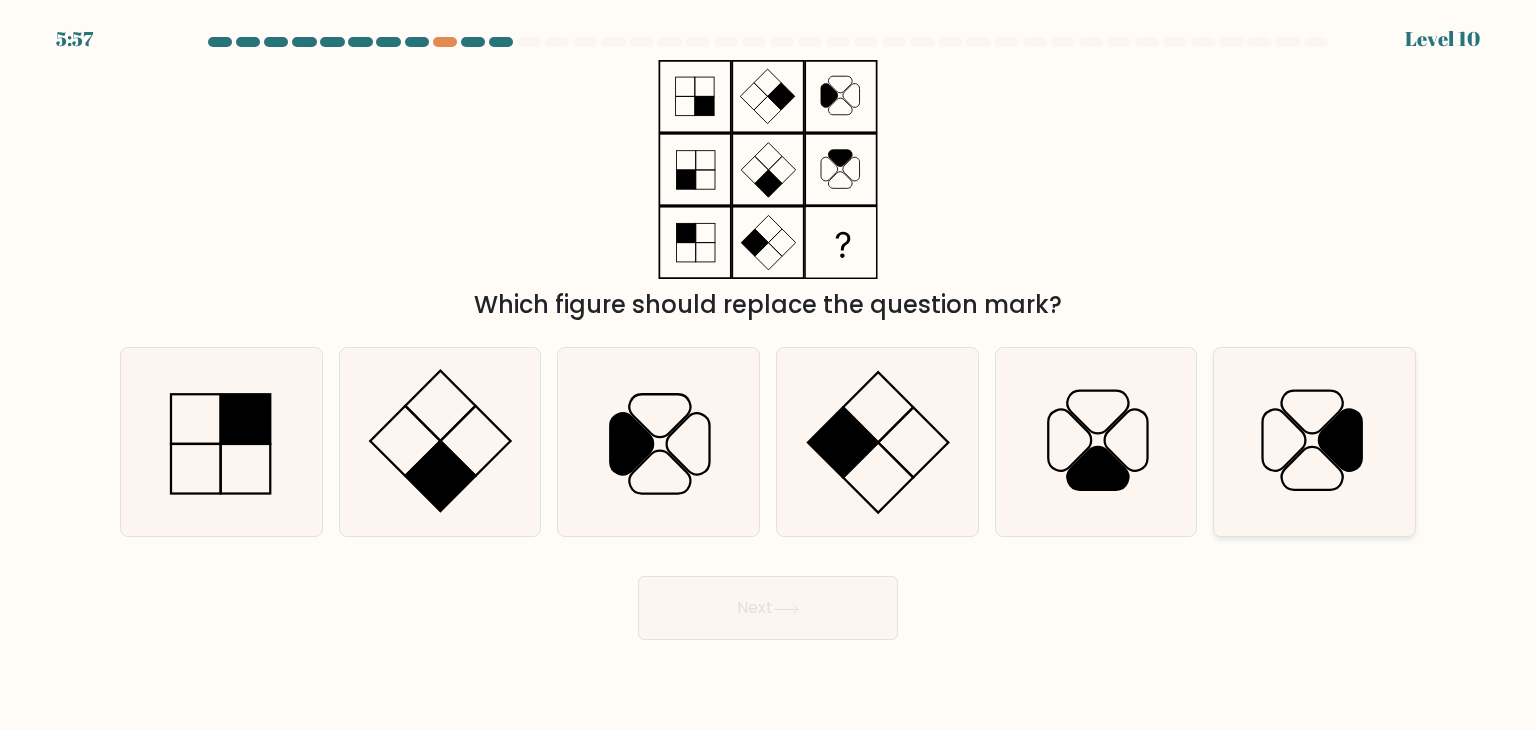 click 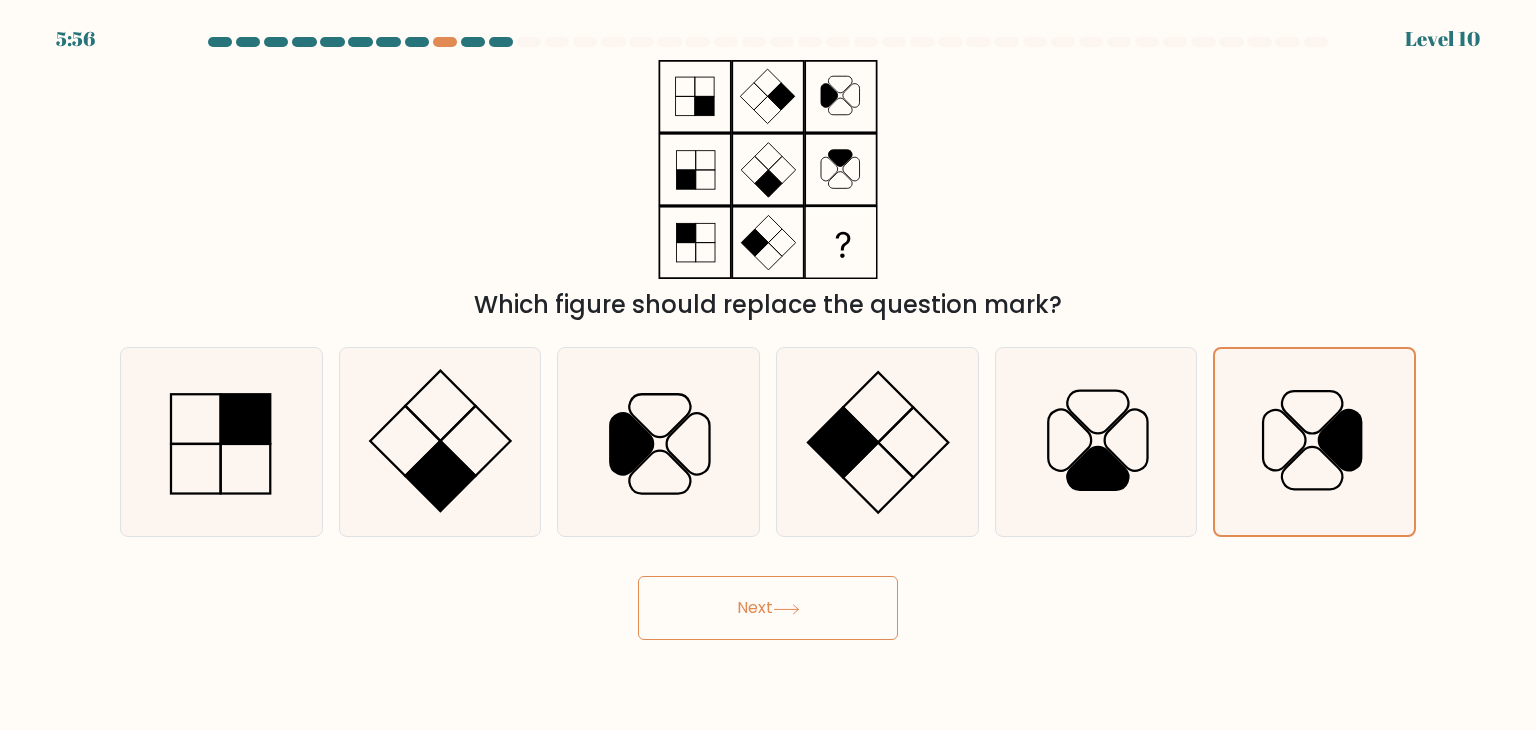 click on "Next" at bounding box center [768, 608] 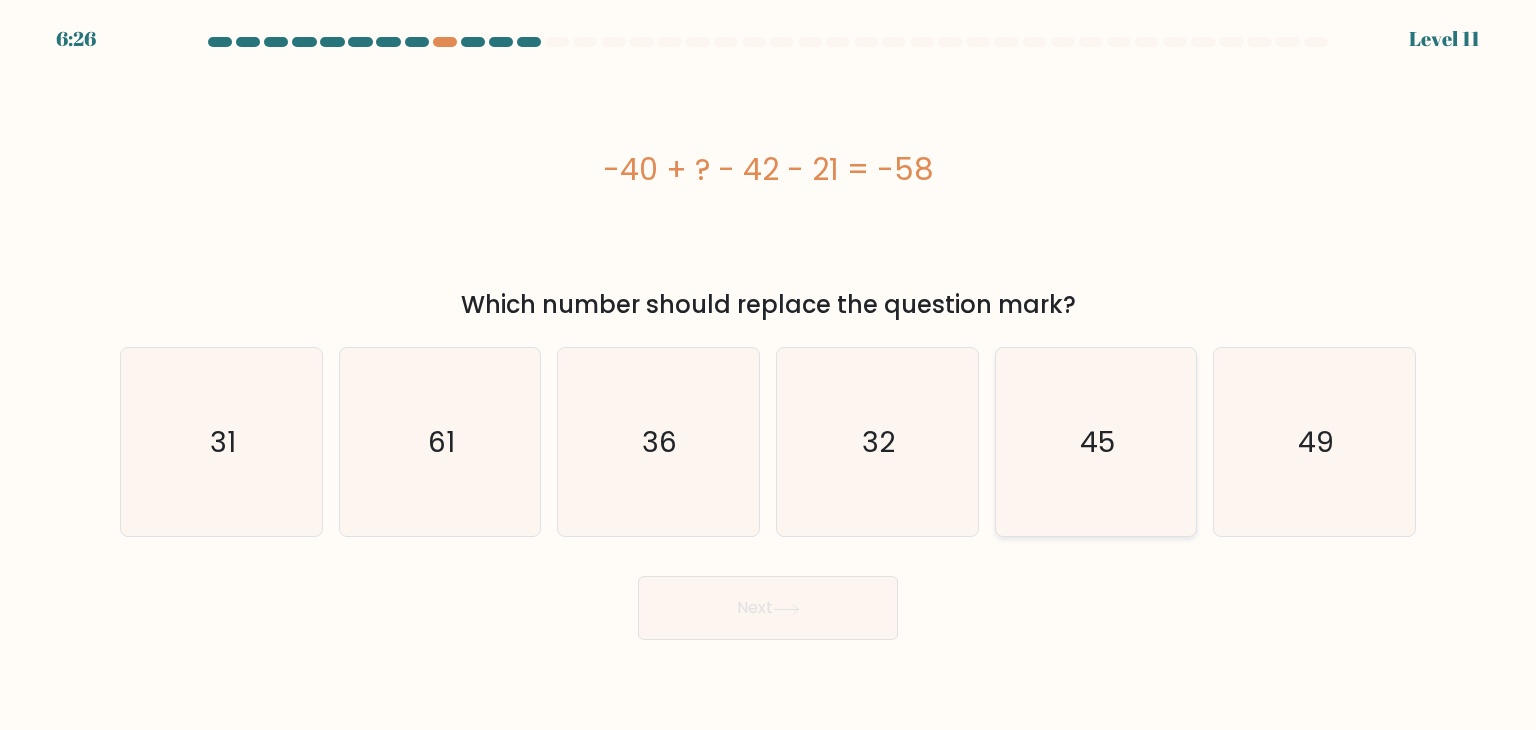 click on "45" 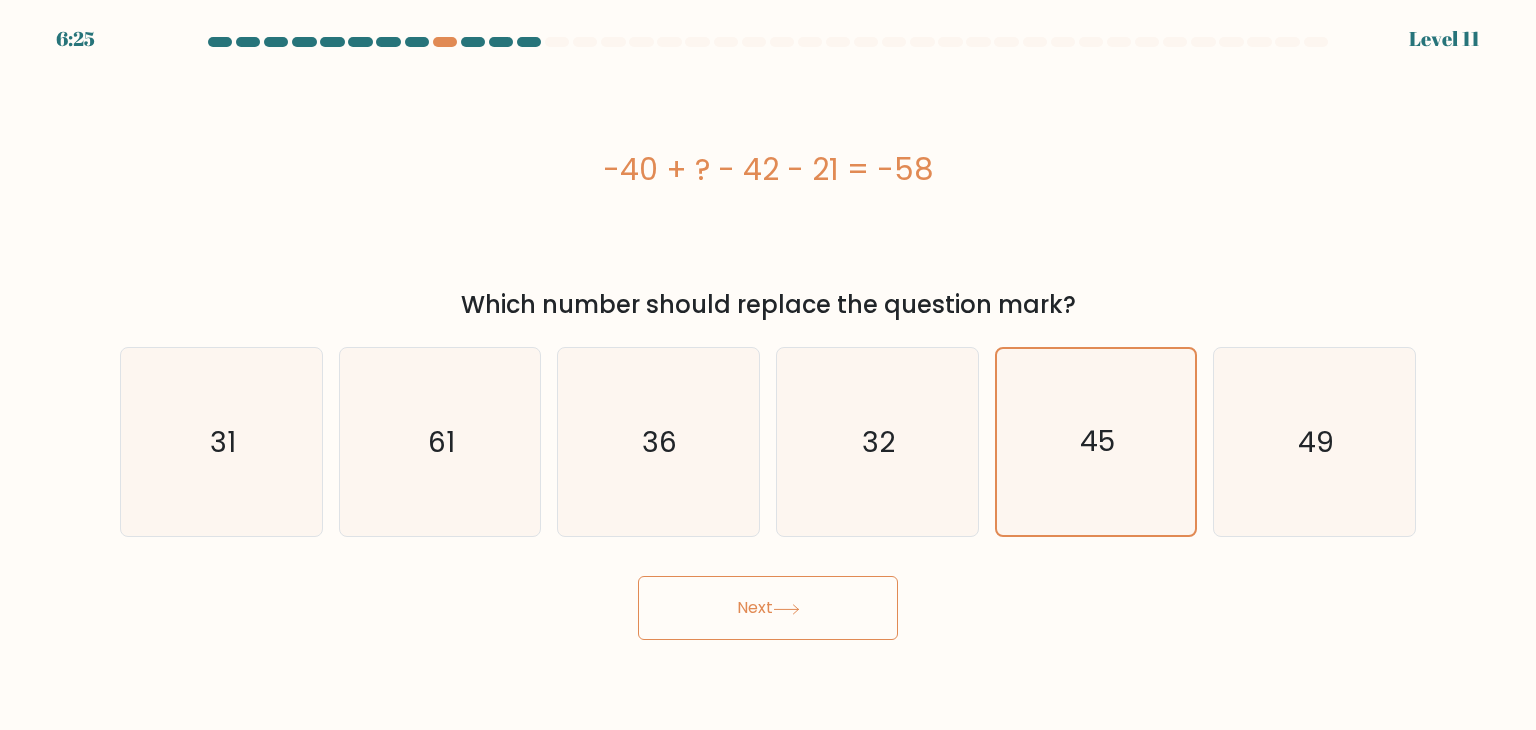 click on "Next" at bounding box center [768, 608] 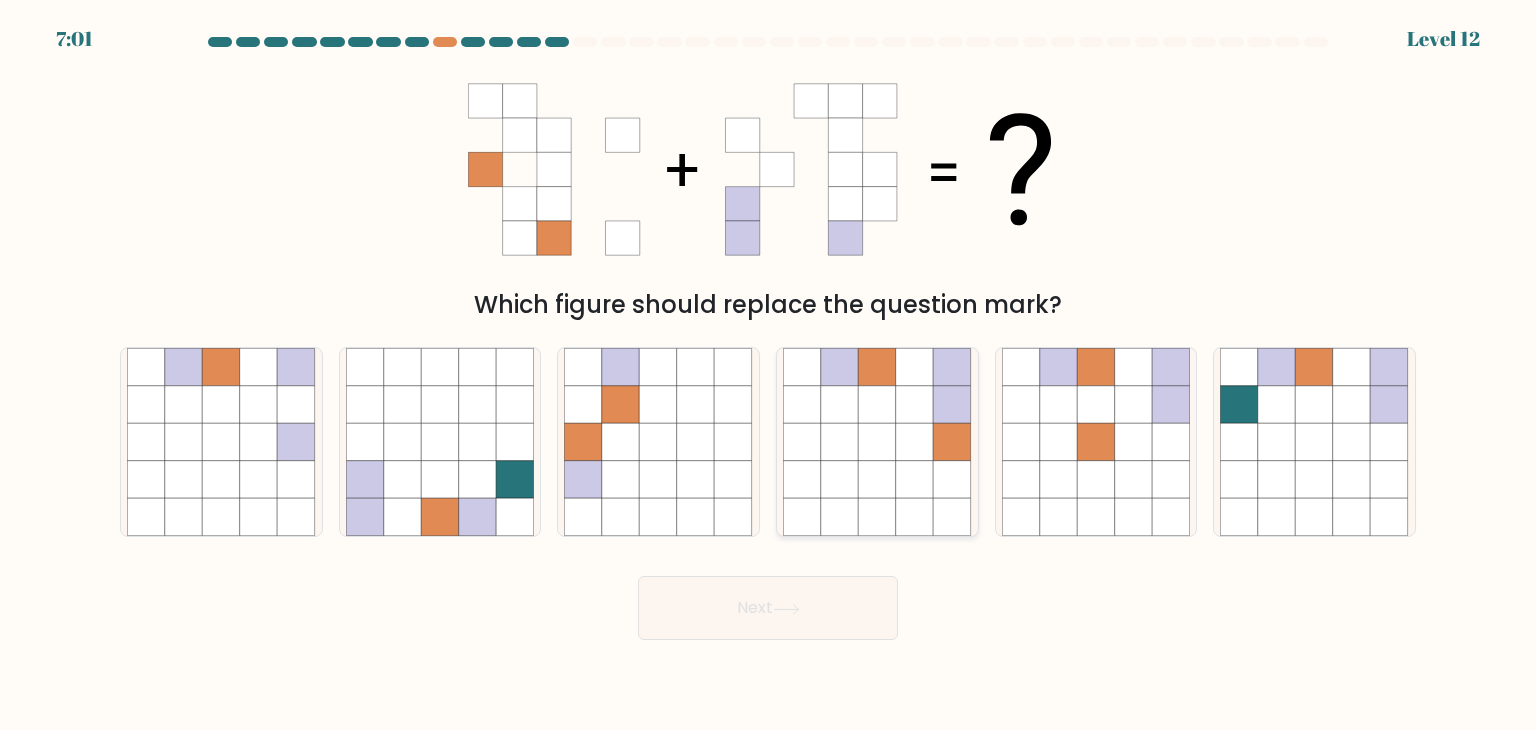 click 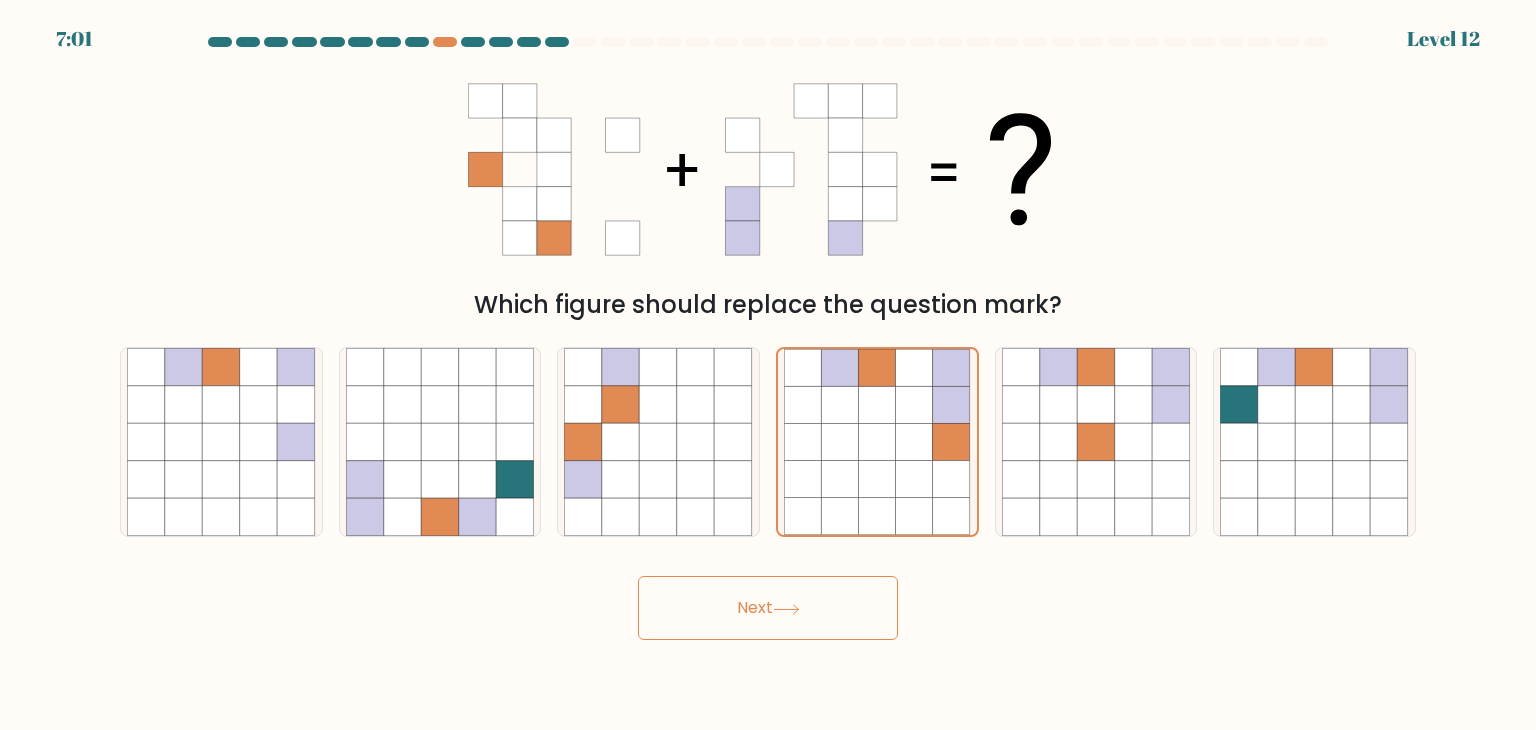 click on "Next" at bounding box center [768, 608] 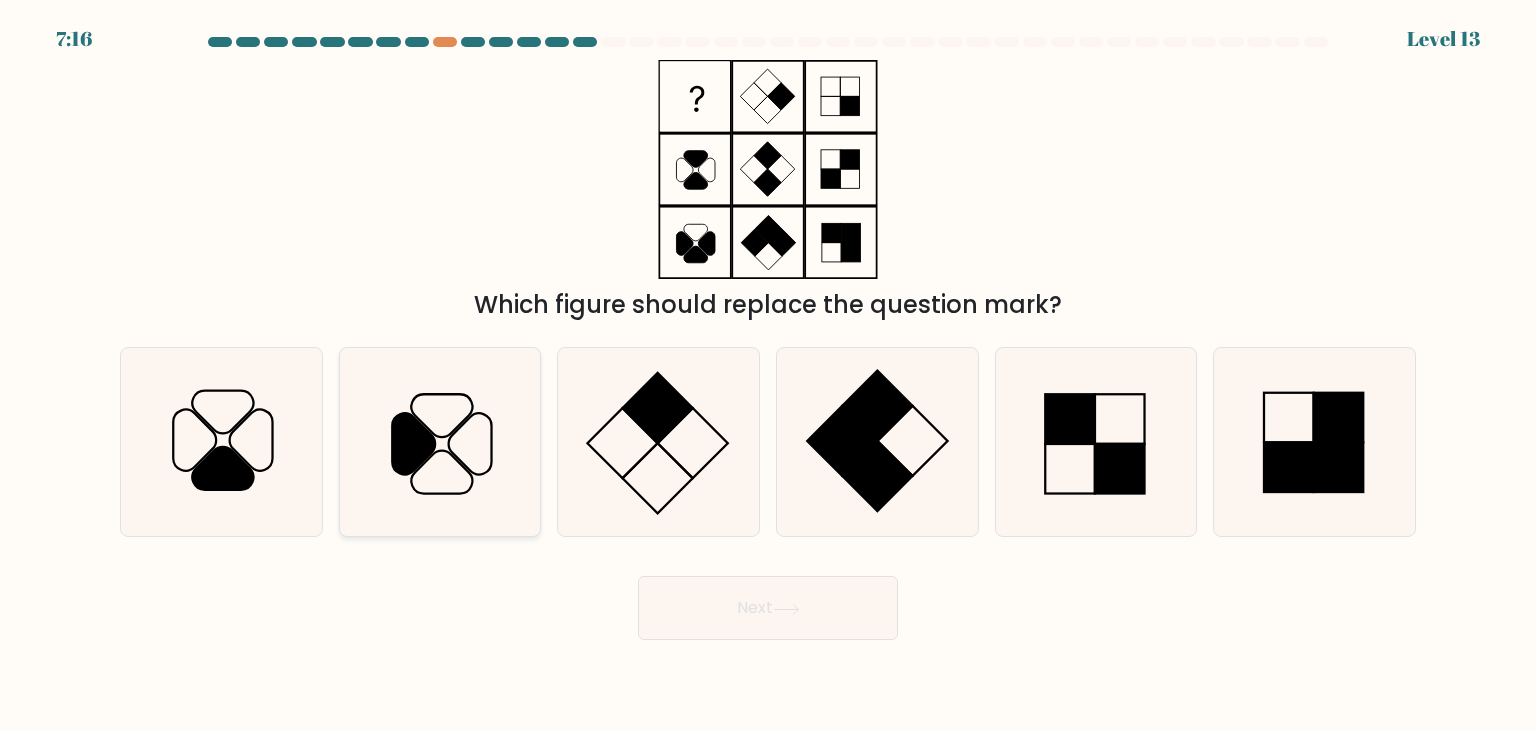 click 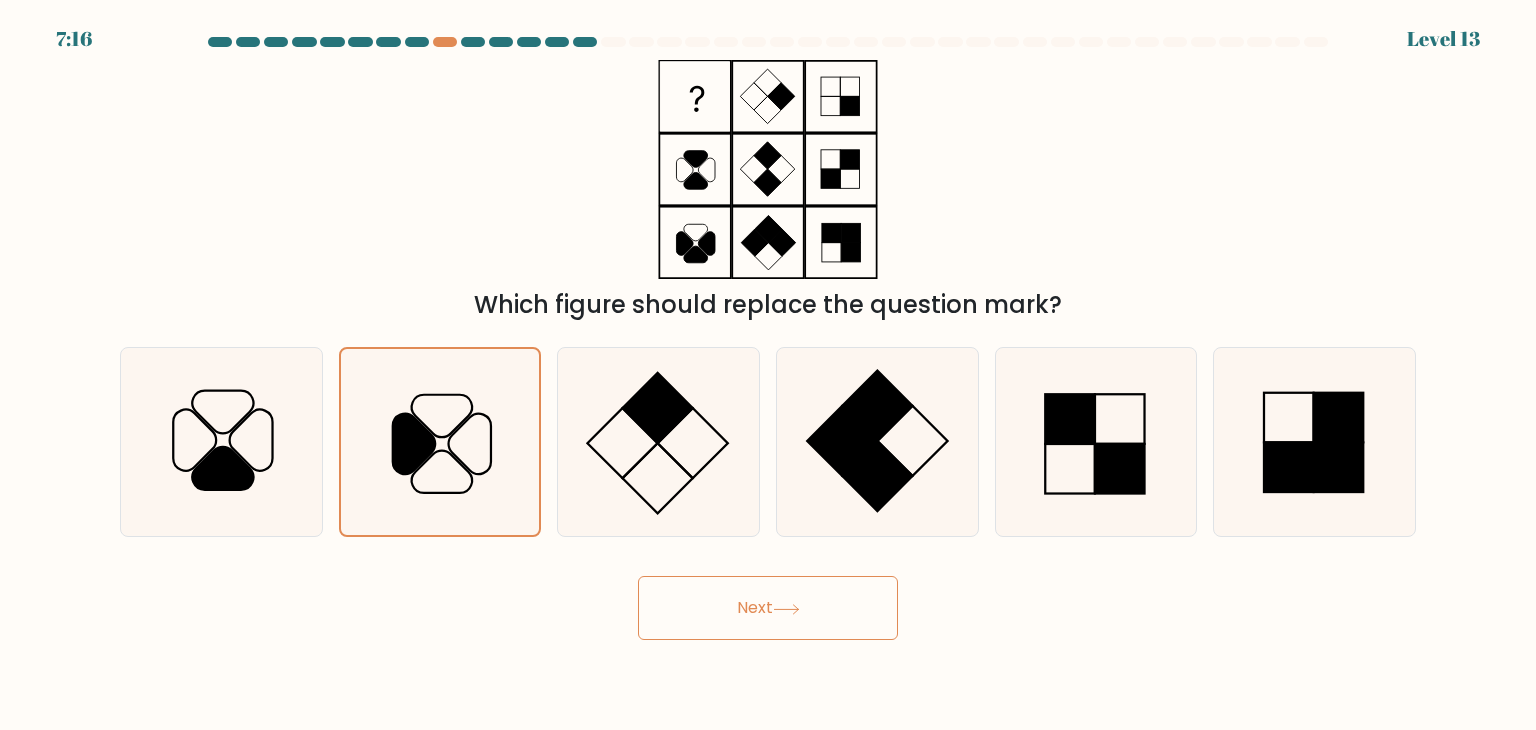 click on "Next" at bounding box center [768, 608] 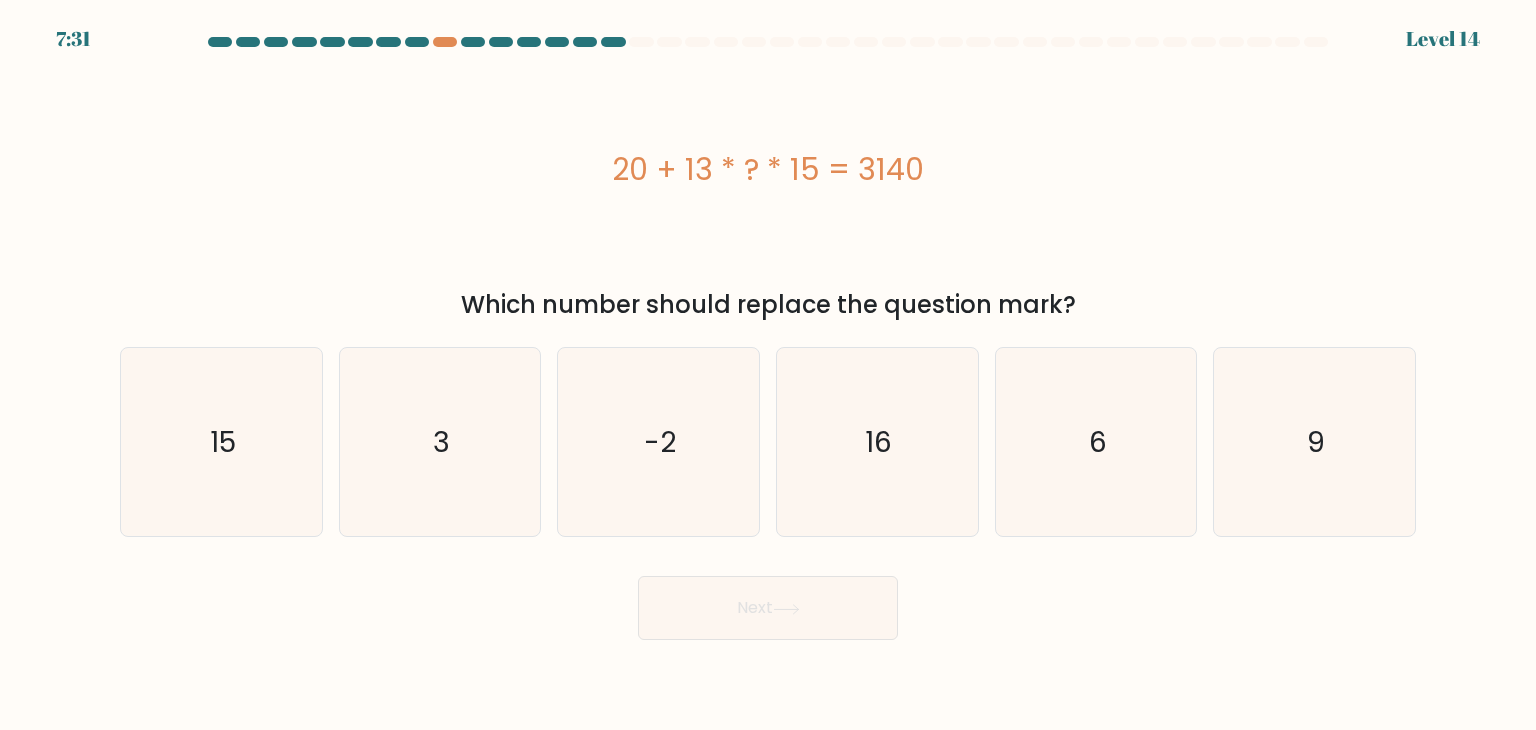 click on "a. 3" at bounding box center (768, 338) 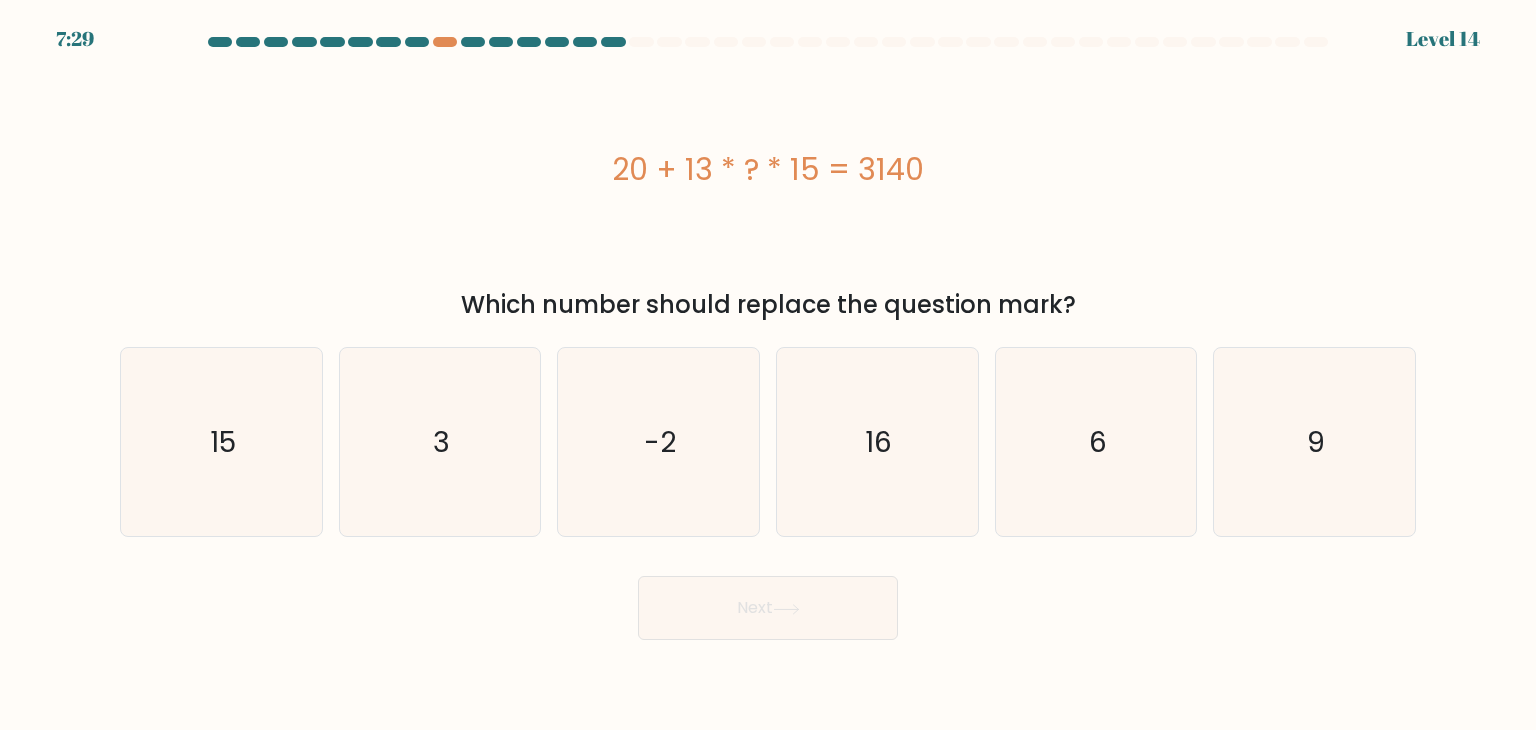 click on "20 + 13 * ? * 15 = 3140" at bounding box center [768, 169] 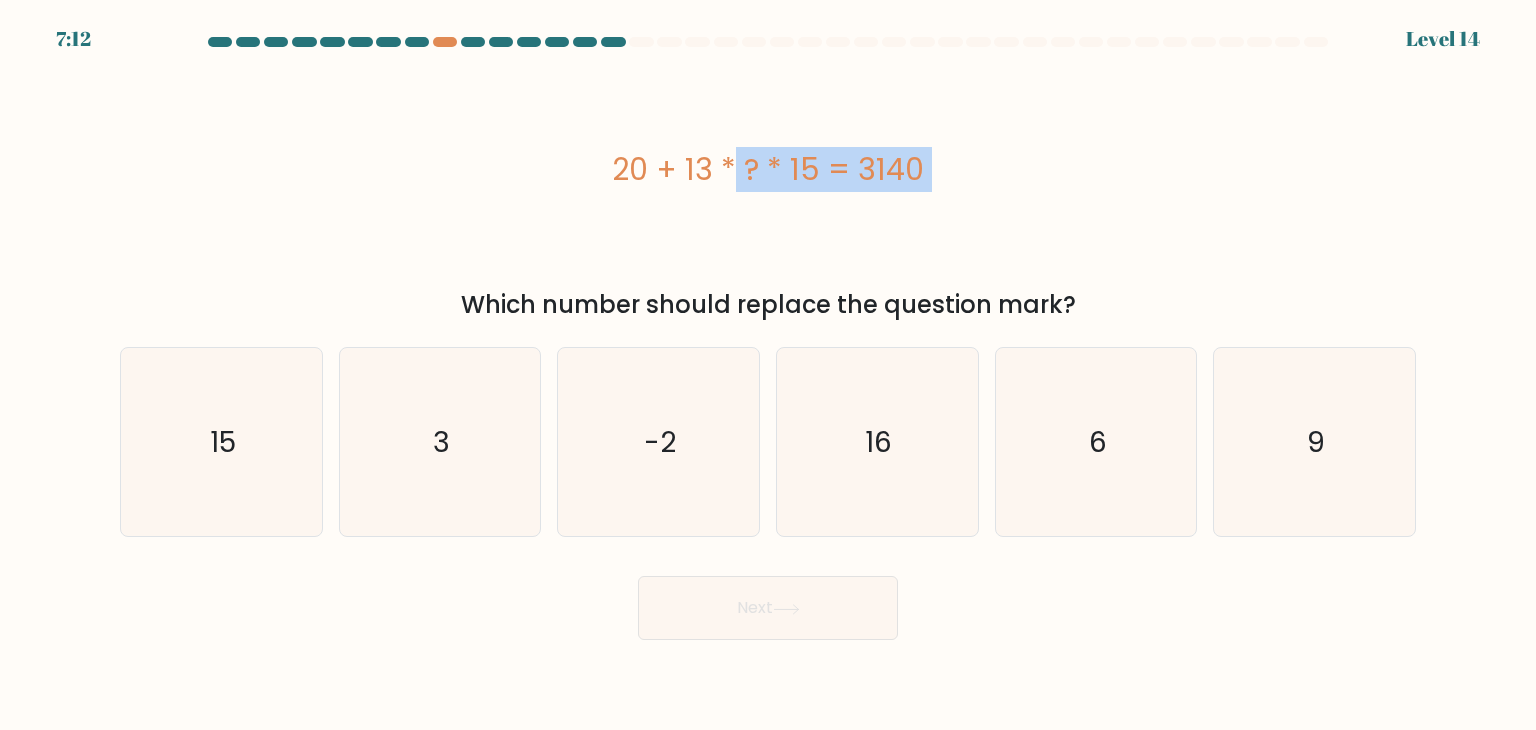 click on "a. 3" at bounding box center (768, 338) 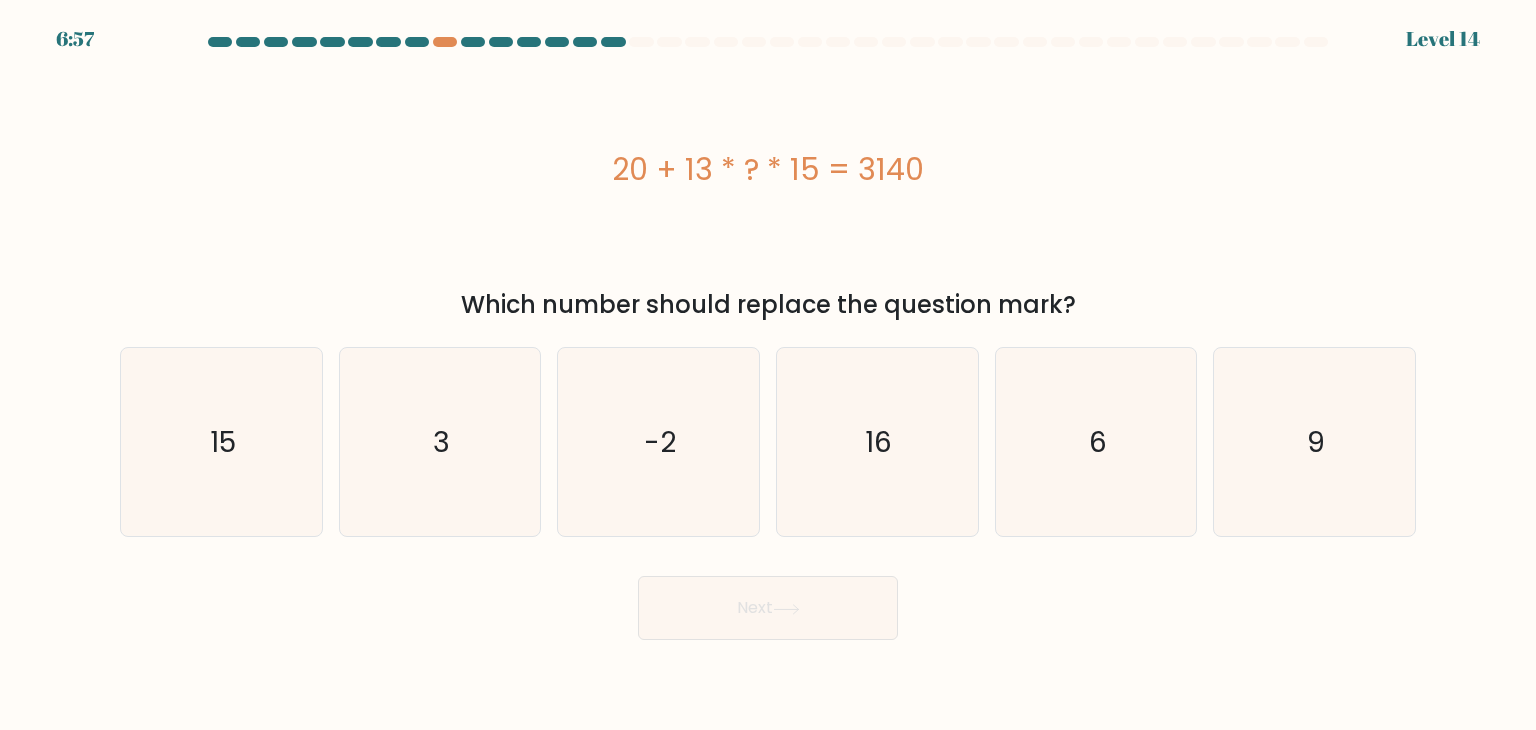 click on "a. 3" at bounding box center (768, 338) 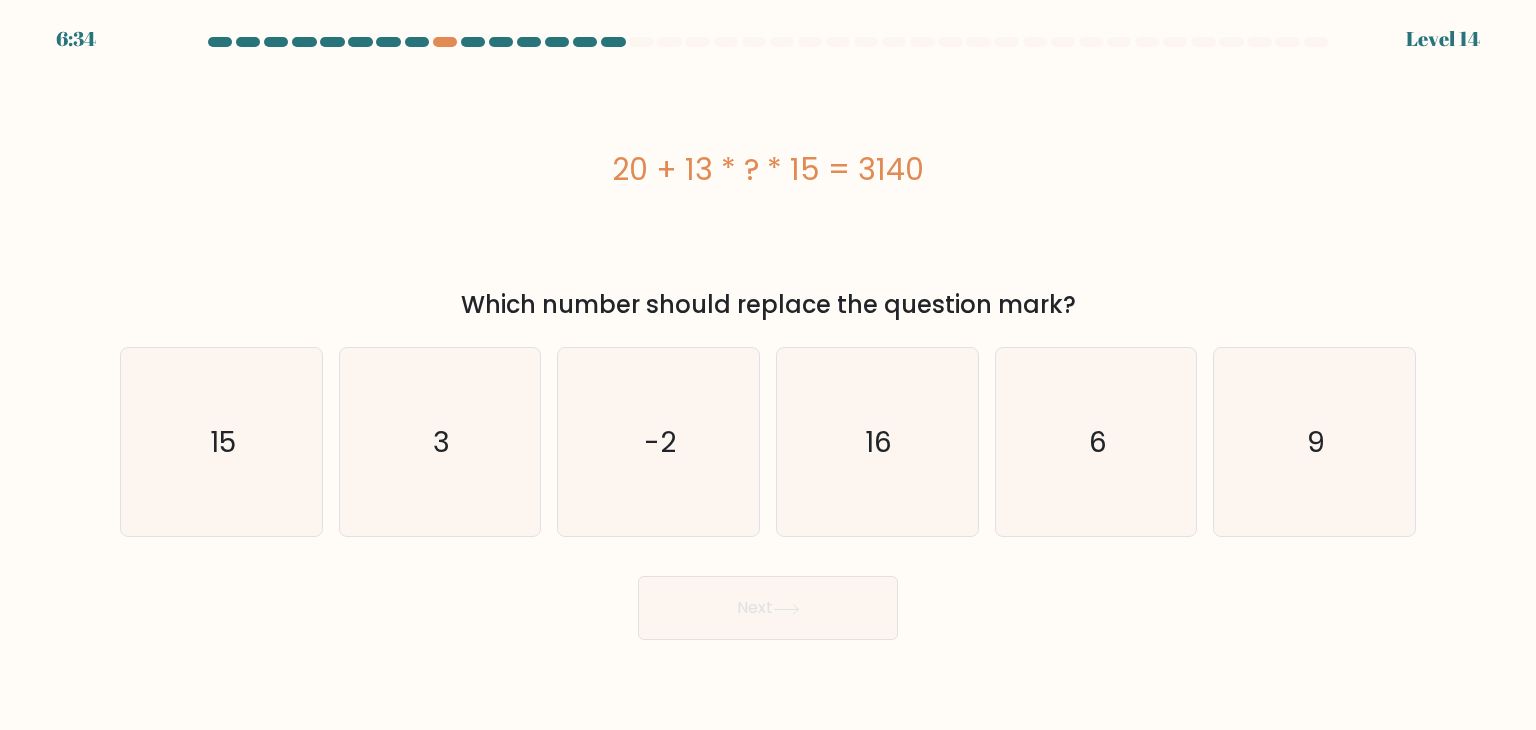 click on "a. 3" at bounding box center (768, 338) 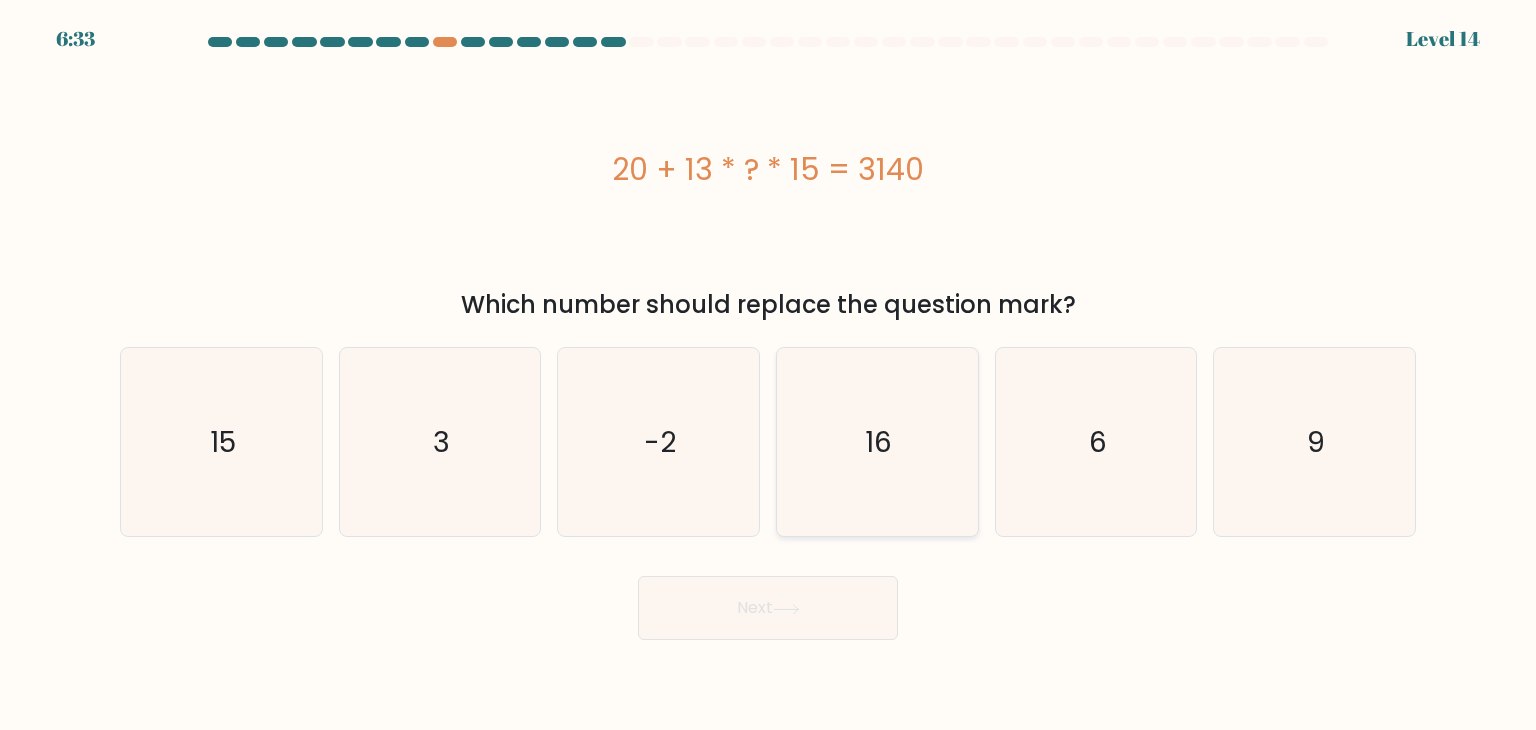 click on "16" 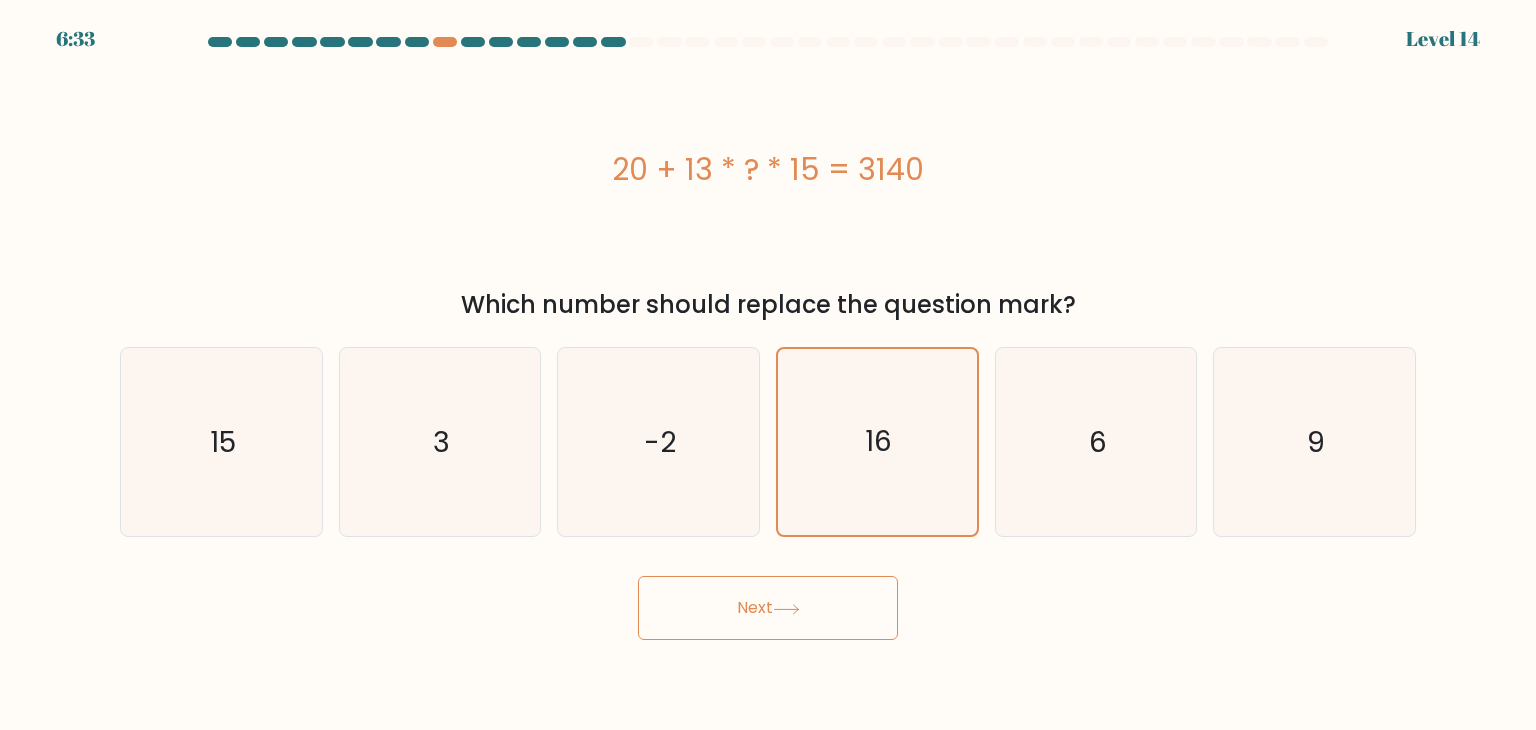 click on "Next" at bounding box center (768, 608) 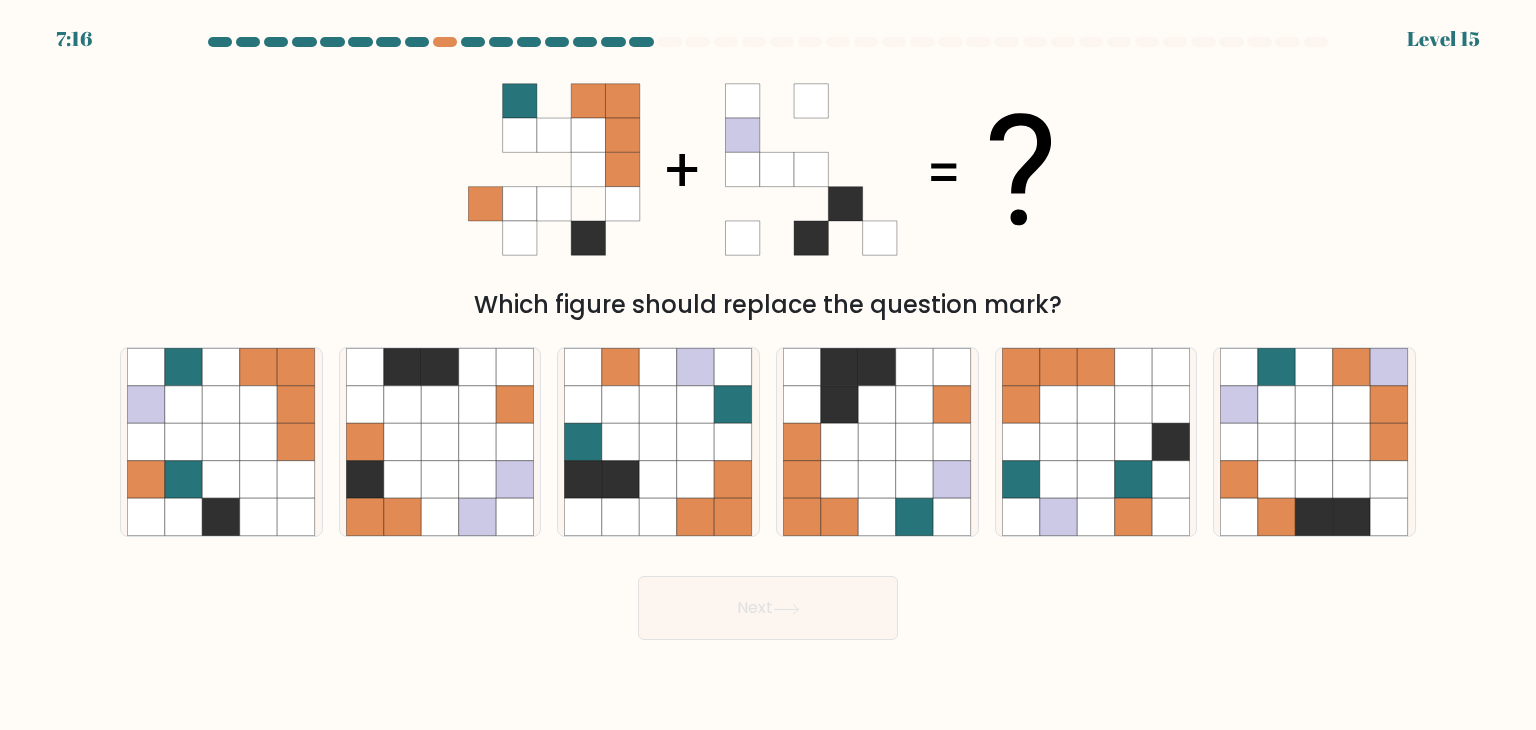 click on "Which figure should replace the question mark?" at bounding box center (768, 305) 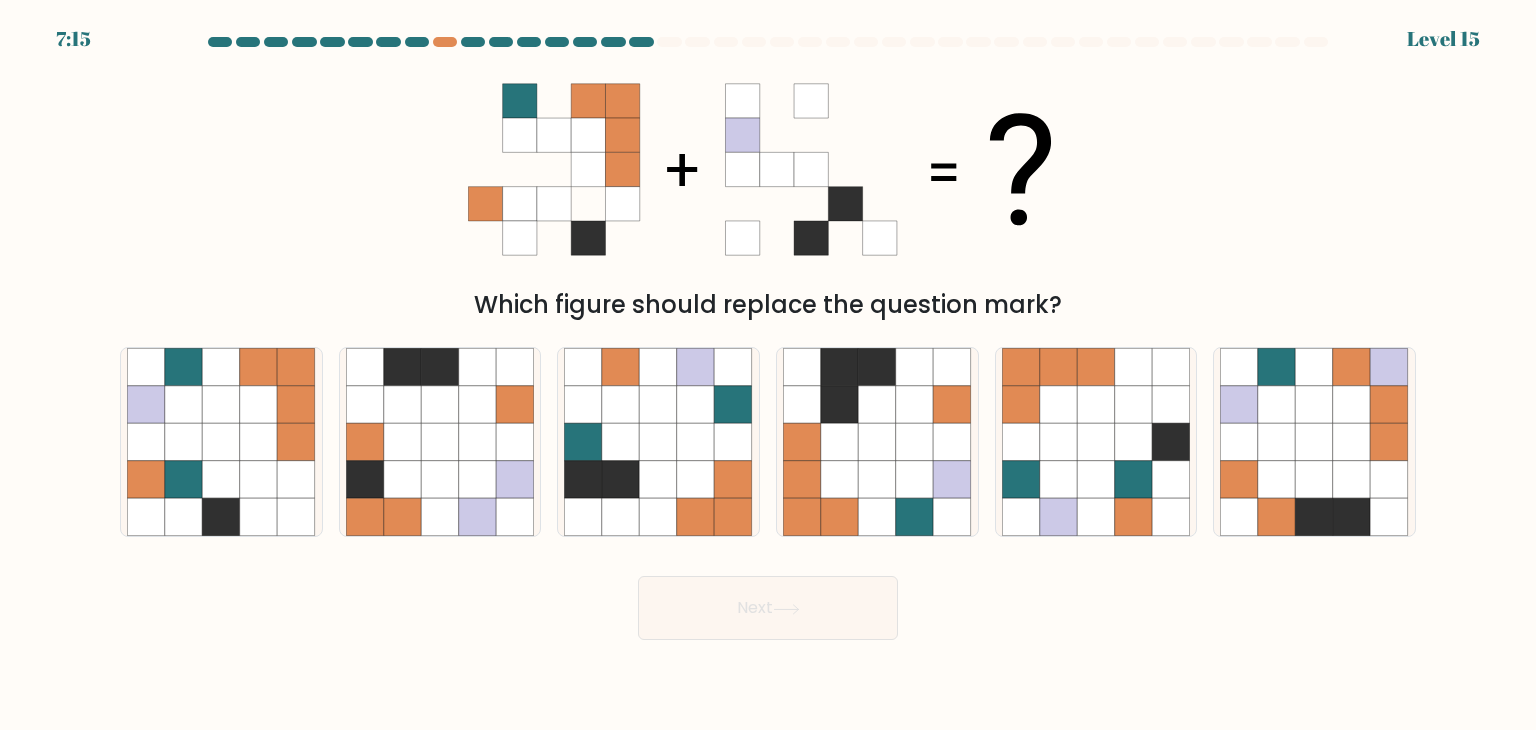 click on "Which figure should replace the question mark?" at bounding box center [768, 305] 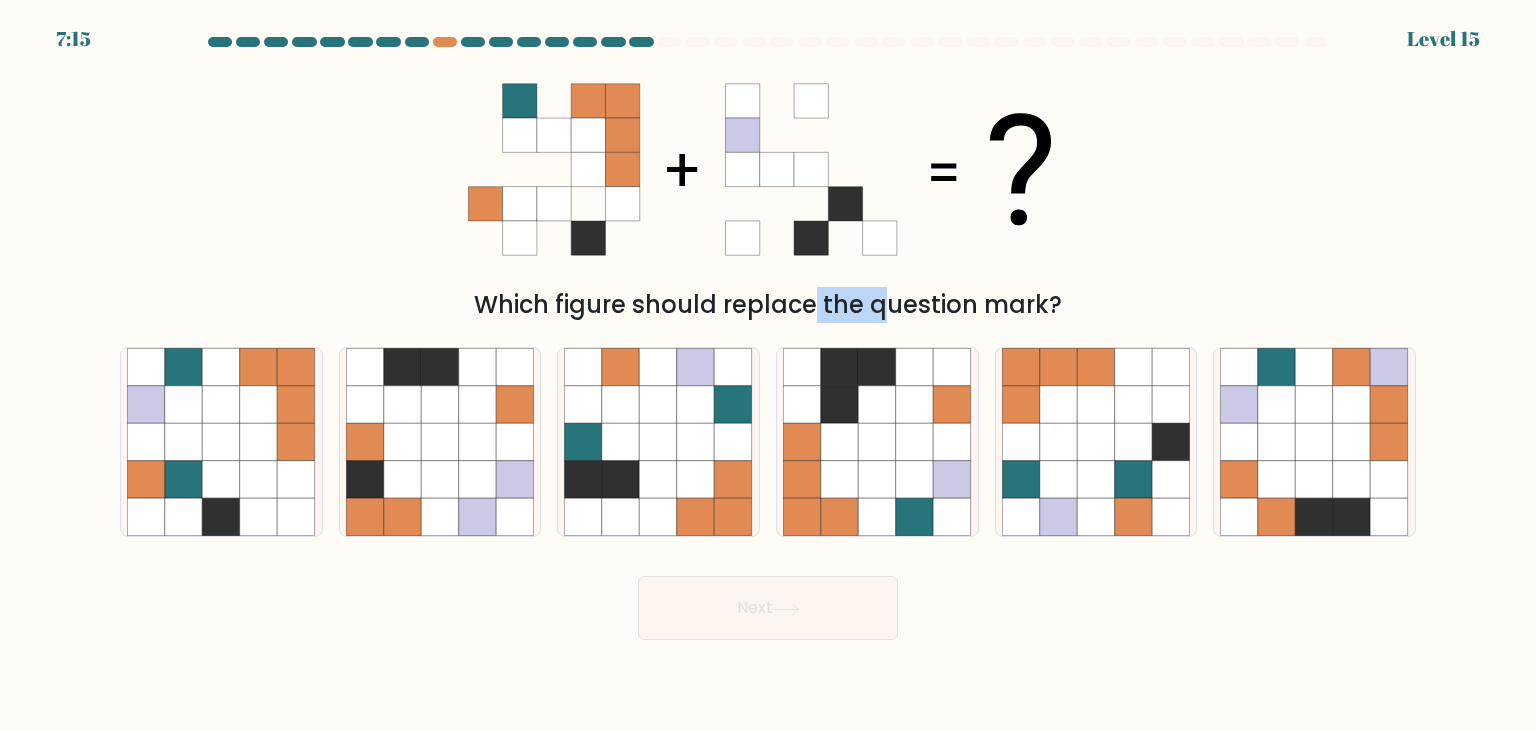 click on "Which figure should replace the question mark?" at bounding box center (768, 305) 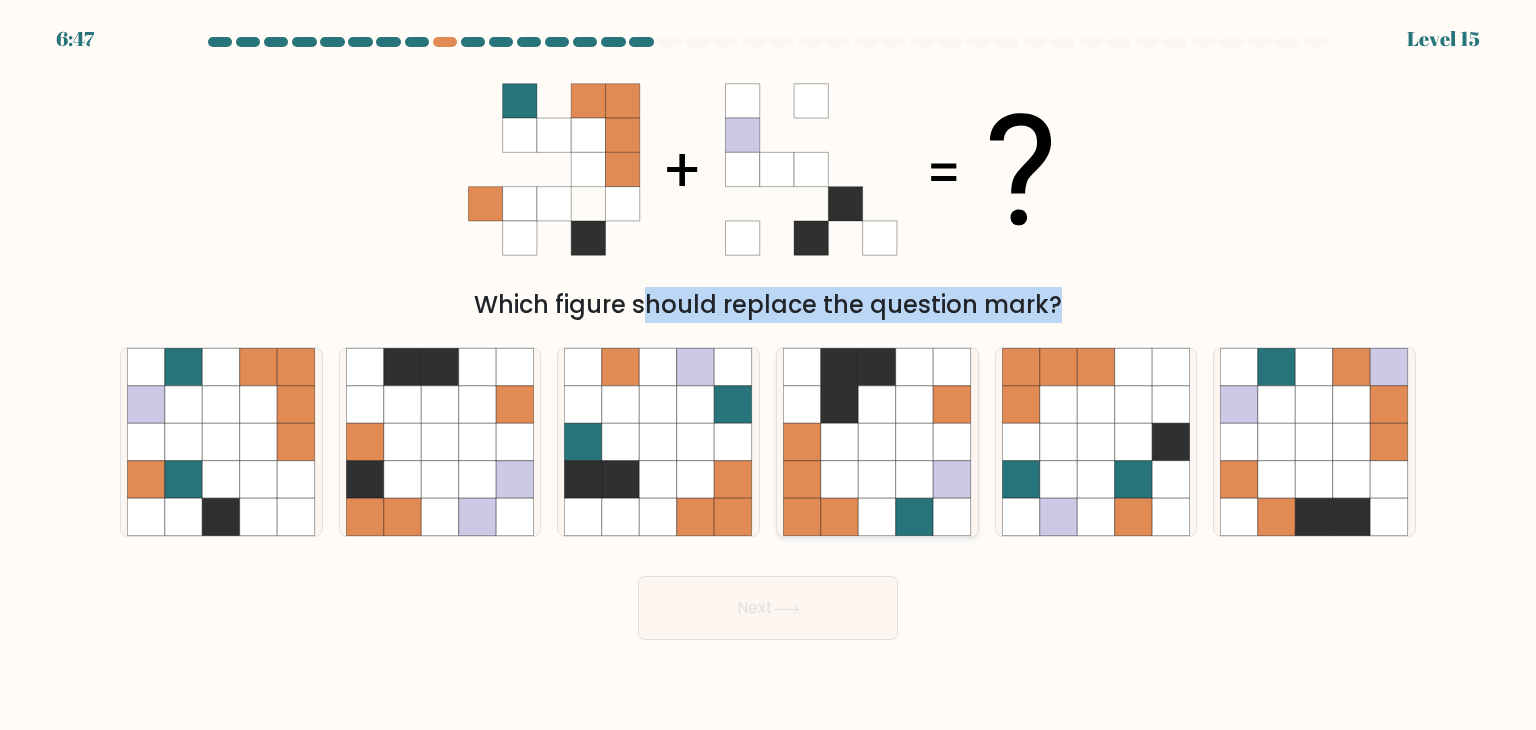 click 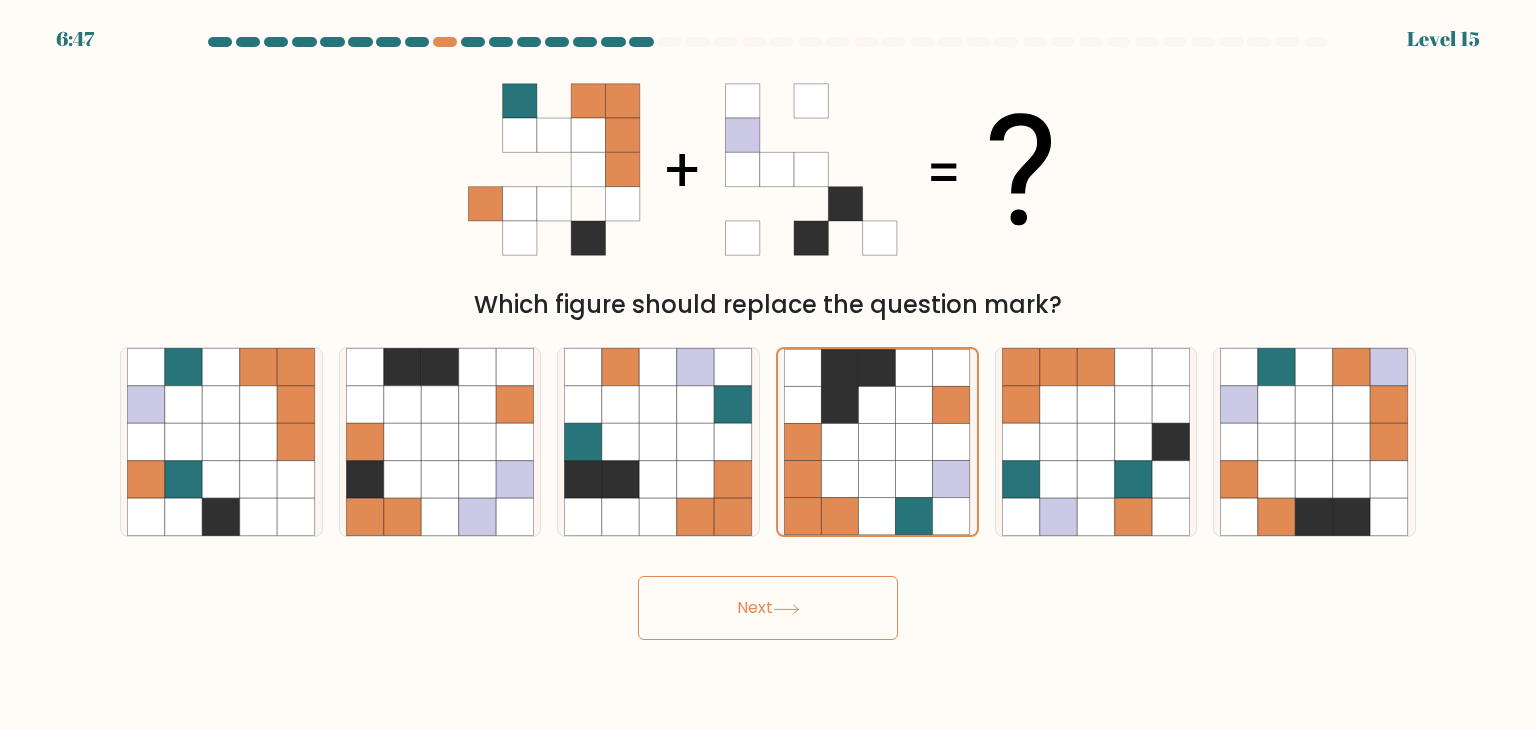 click on "Next" at bounding box center (768, 608) 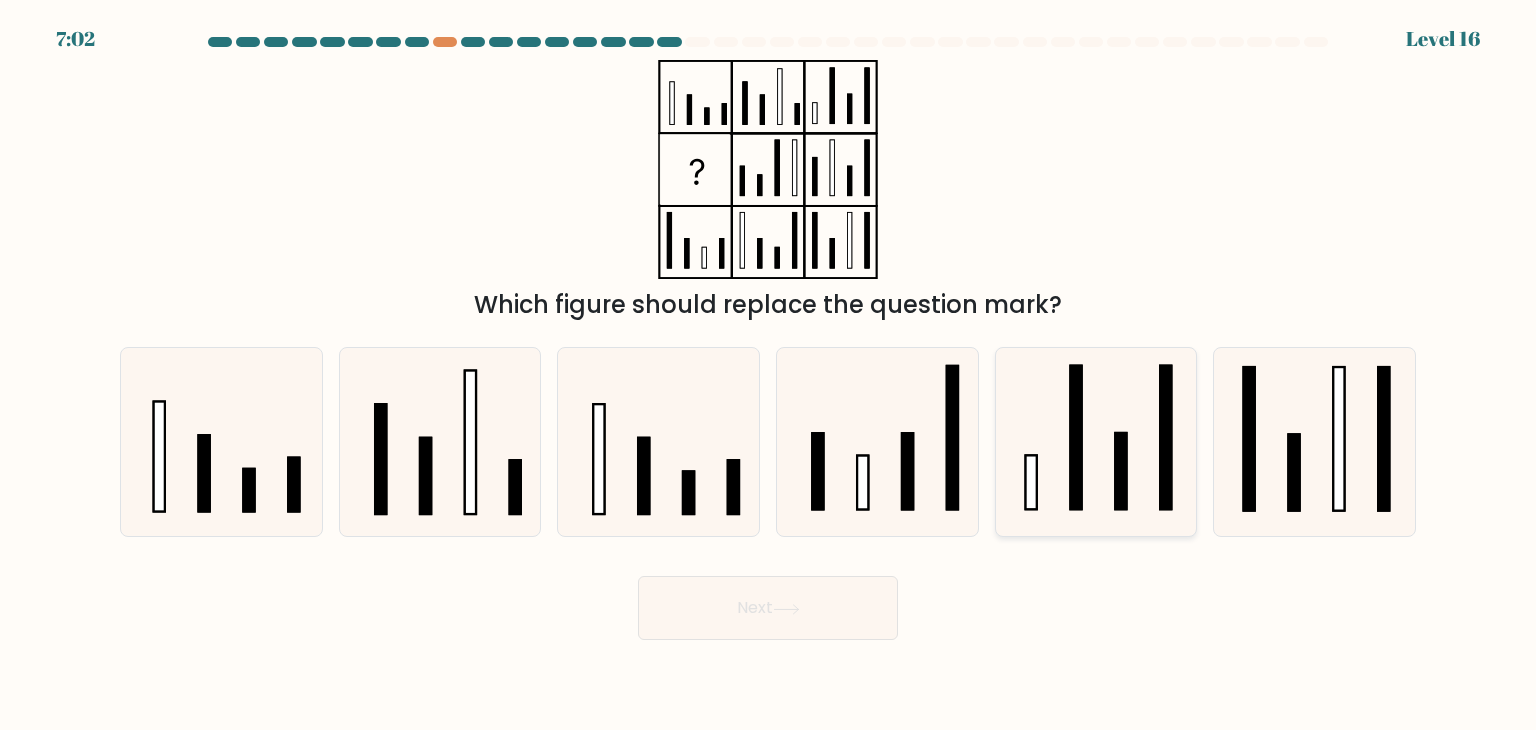 click 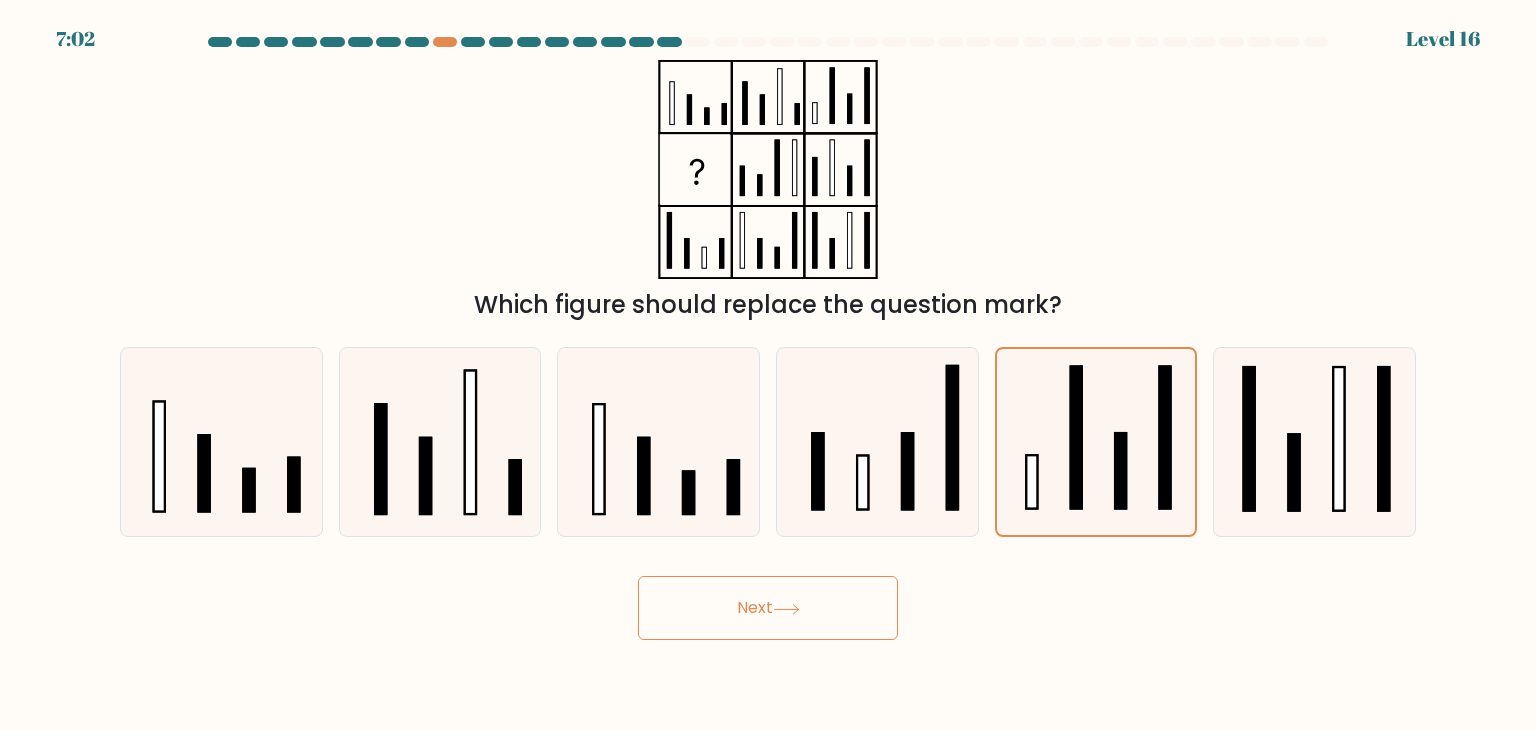 click on "Next" at bounding box center [768, 608] 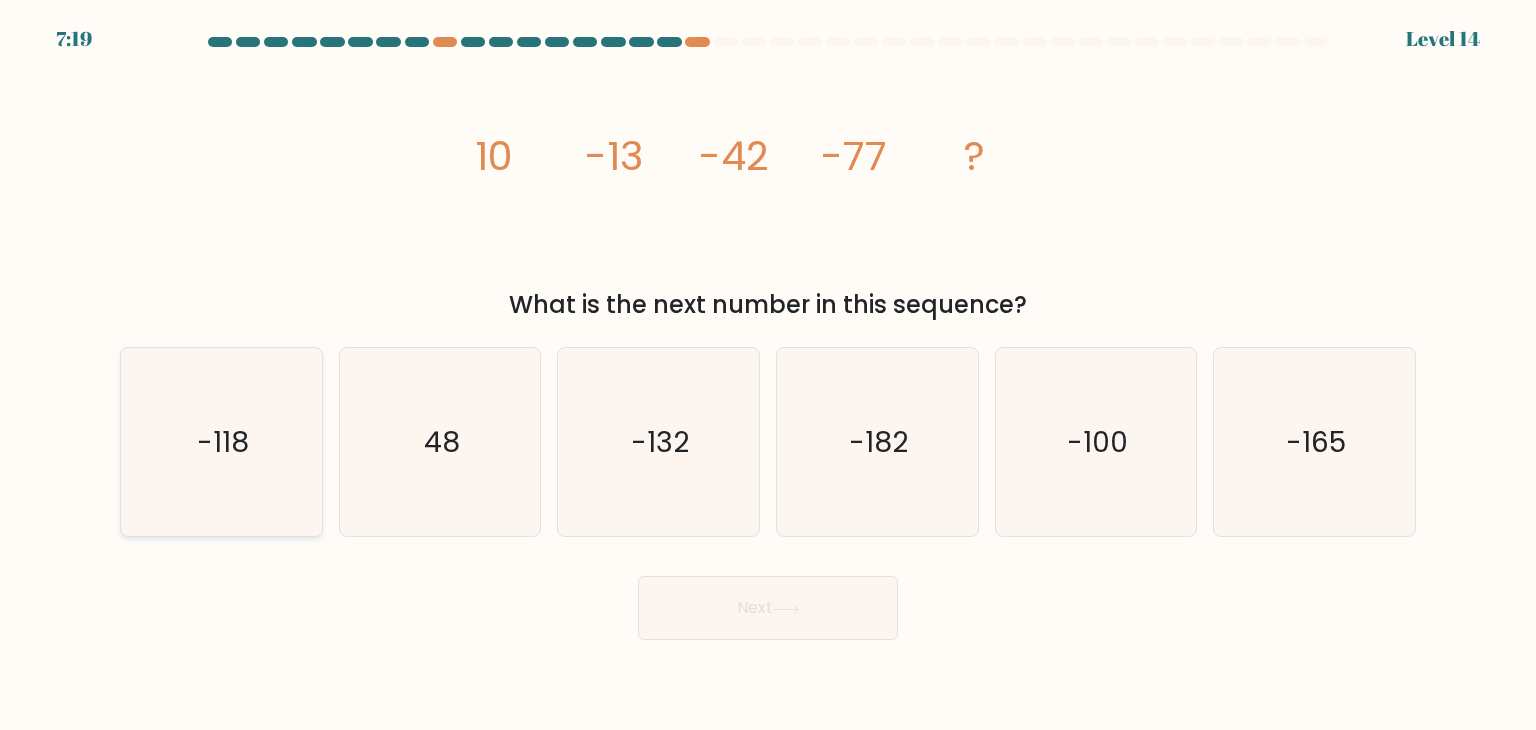 click on "-118" 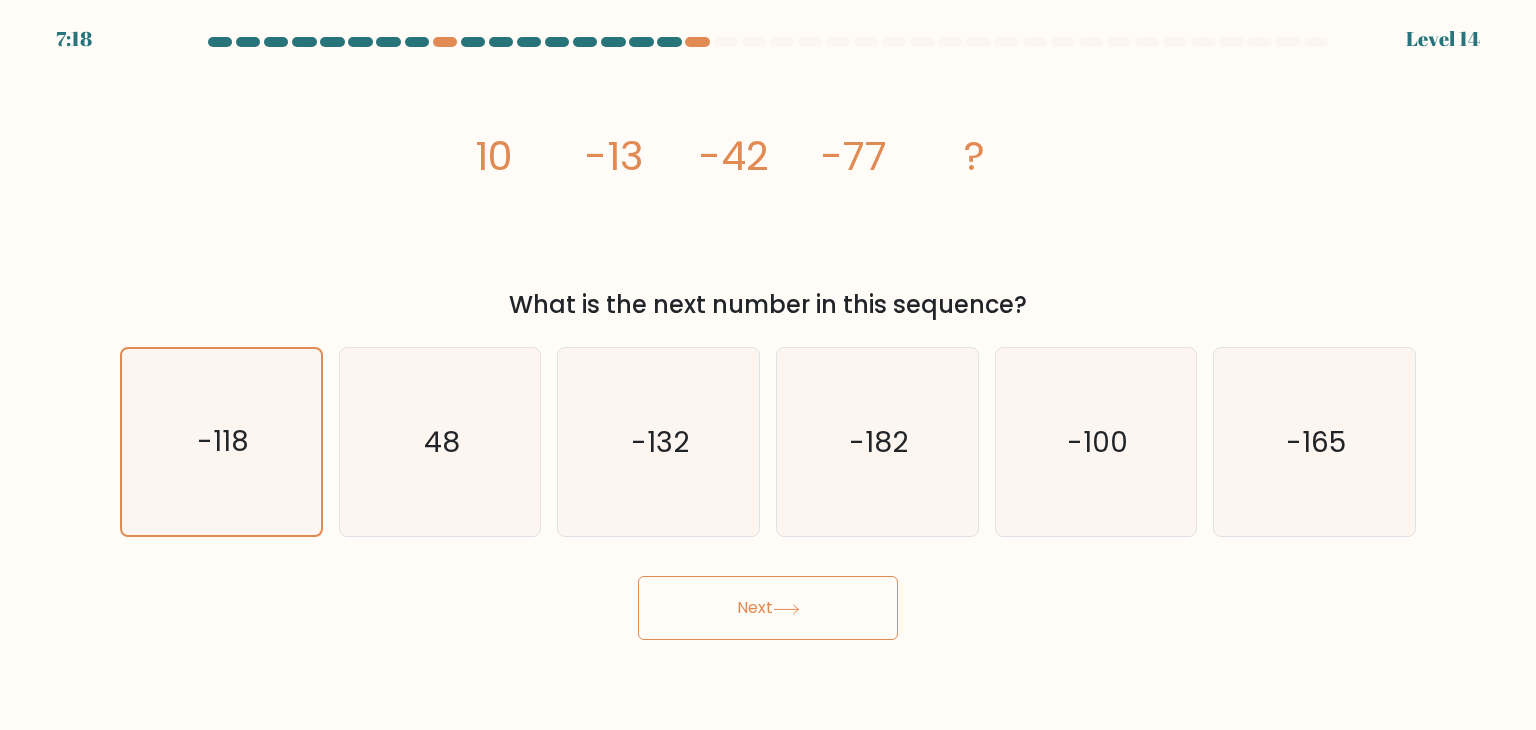 click on "Next" at bounding box center (768, 608) 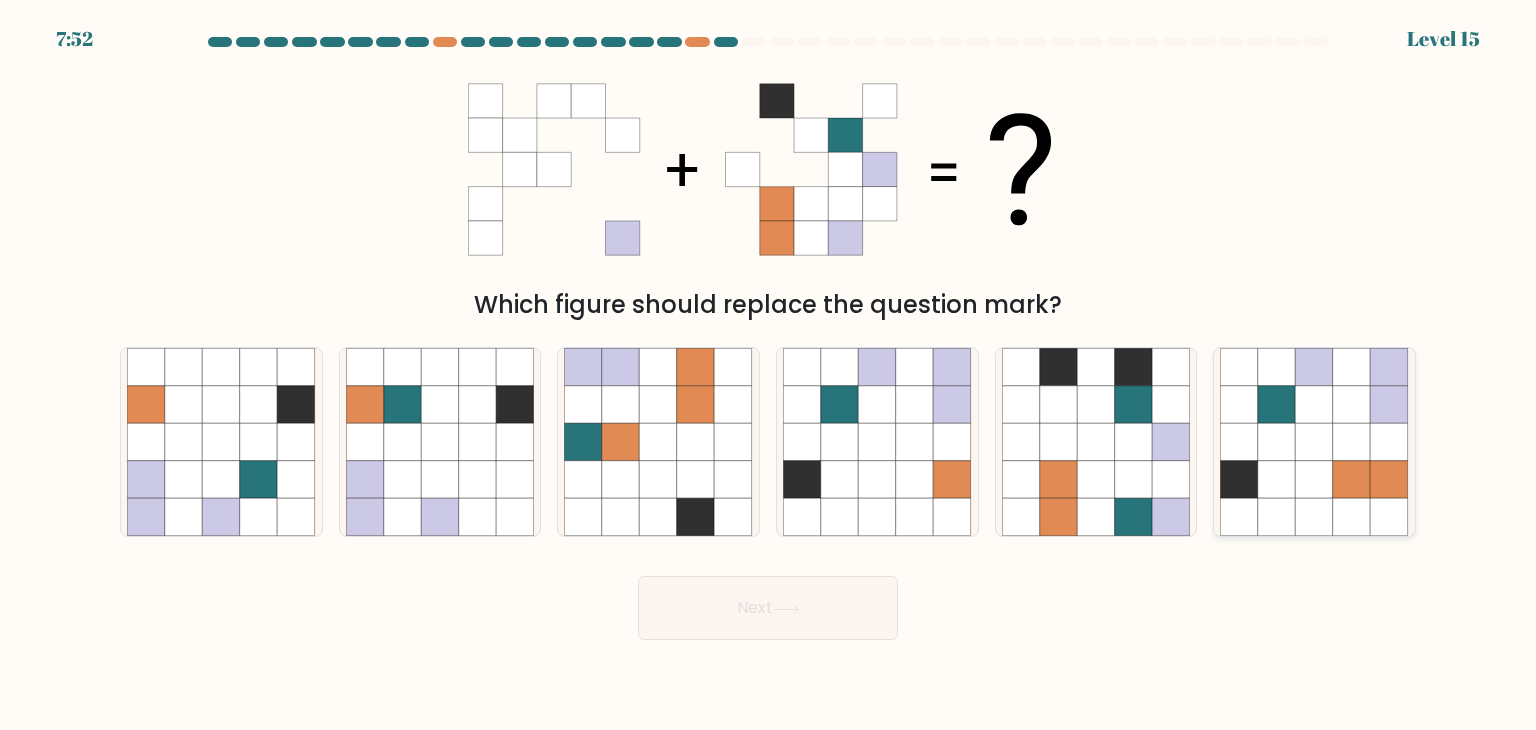 click 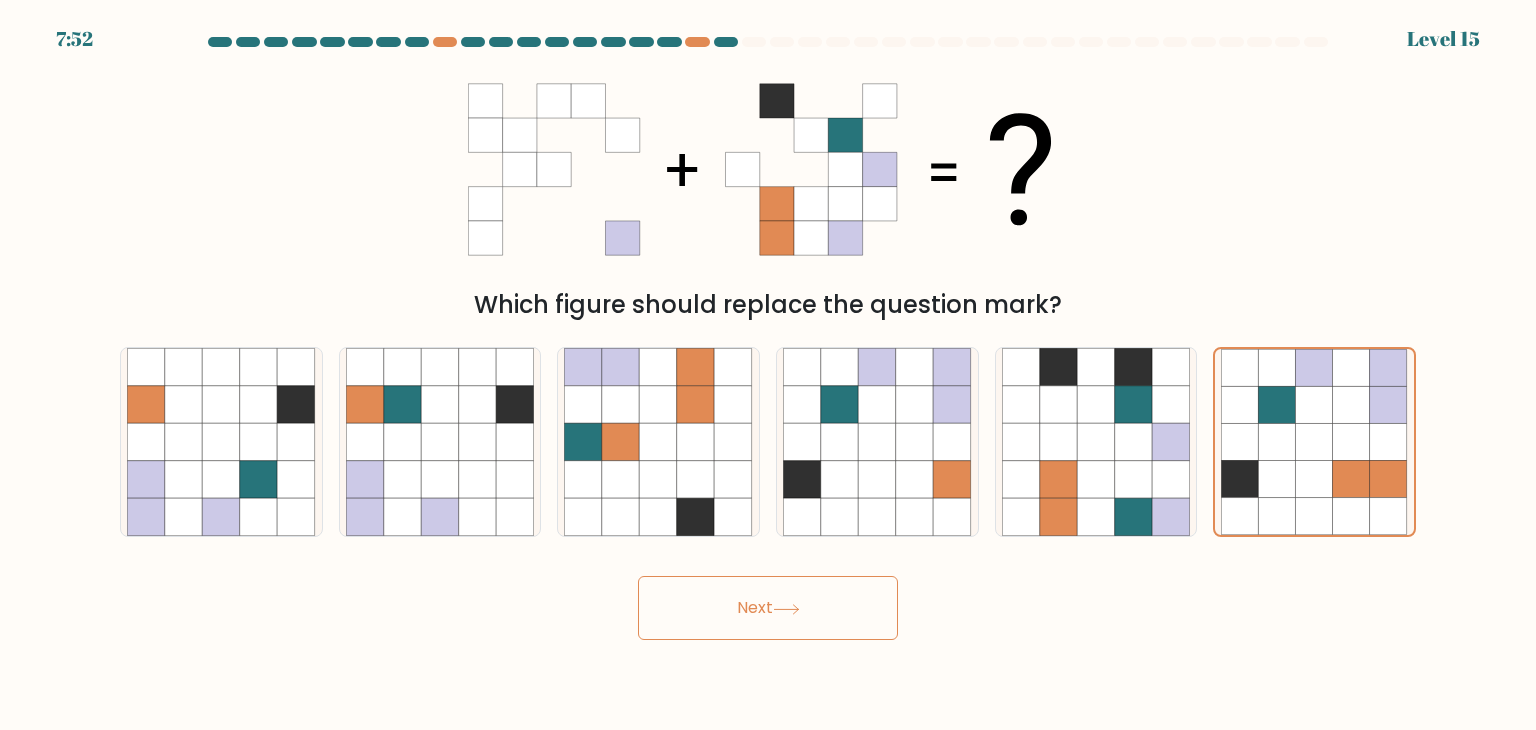 click on "Next" at bounding box center [768, 608] 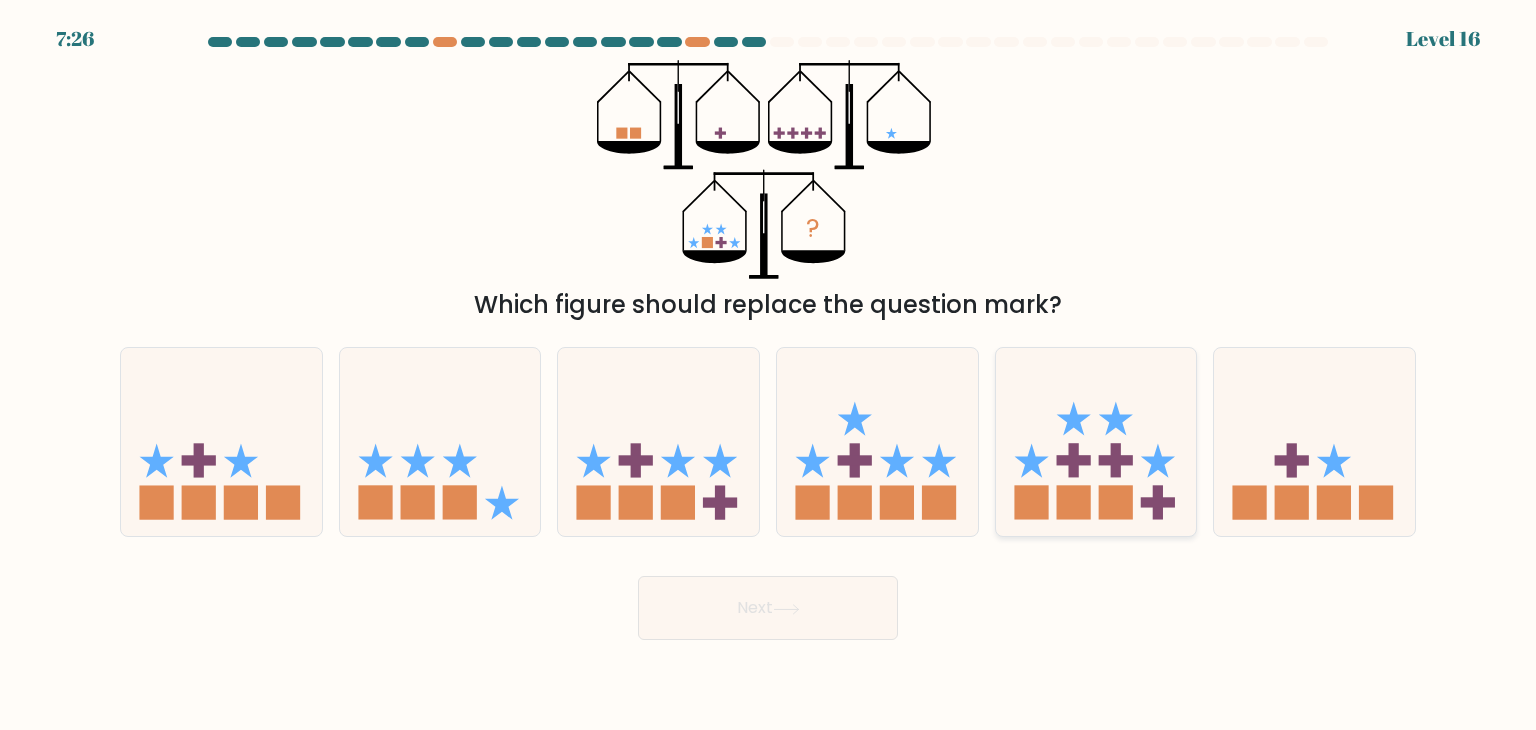 click 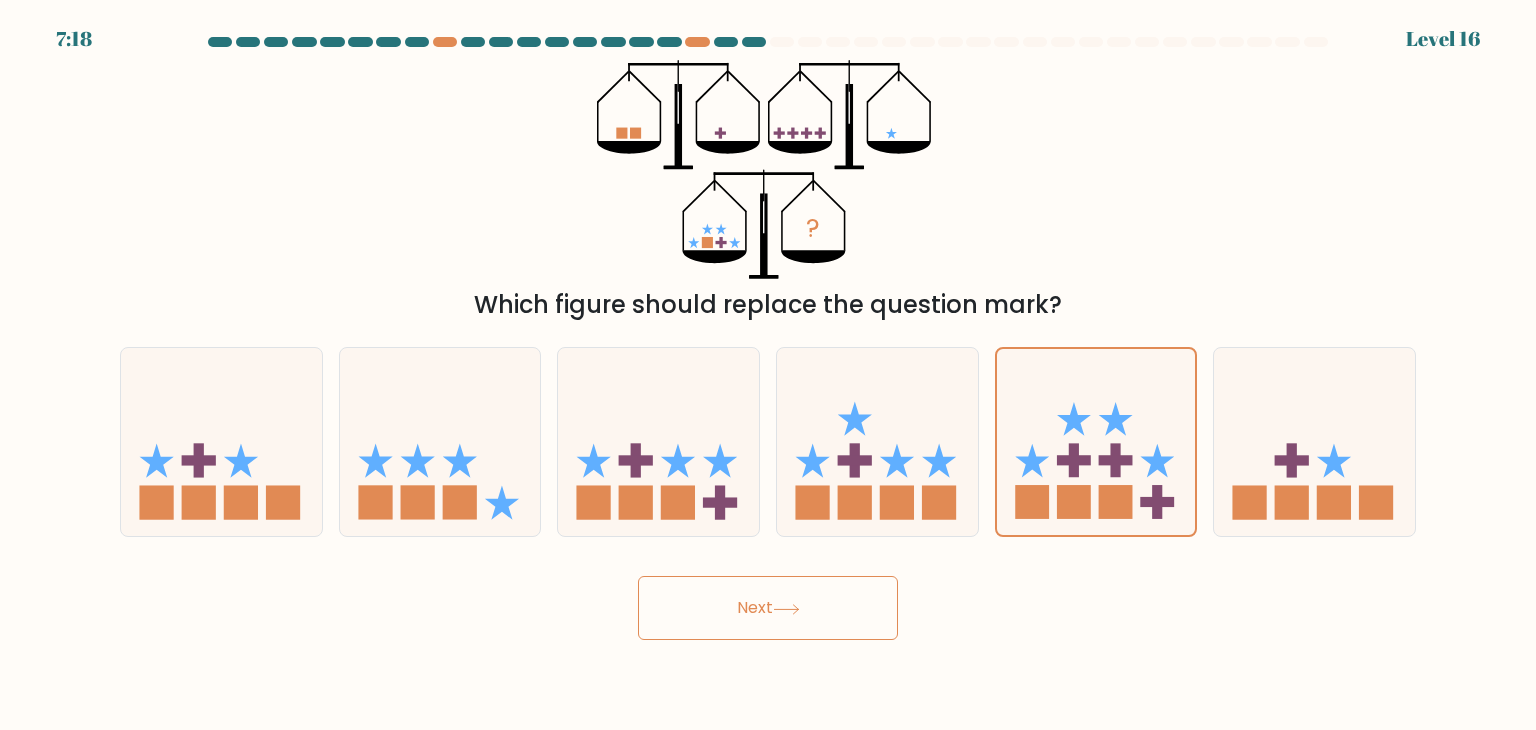 click on "Next" at bounding box center [768, 608] 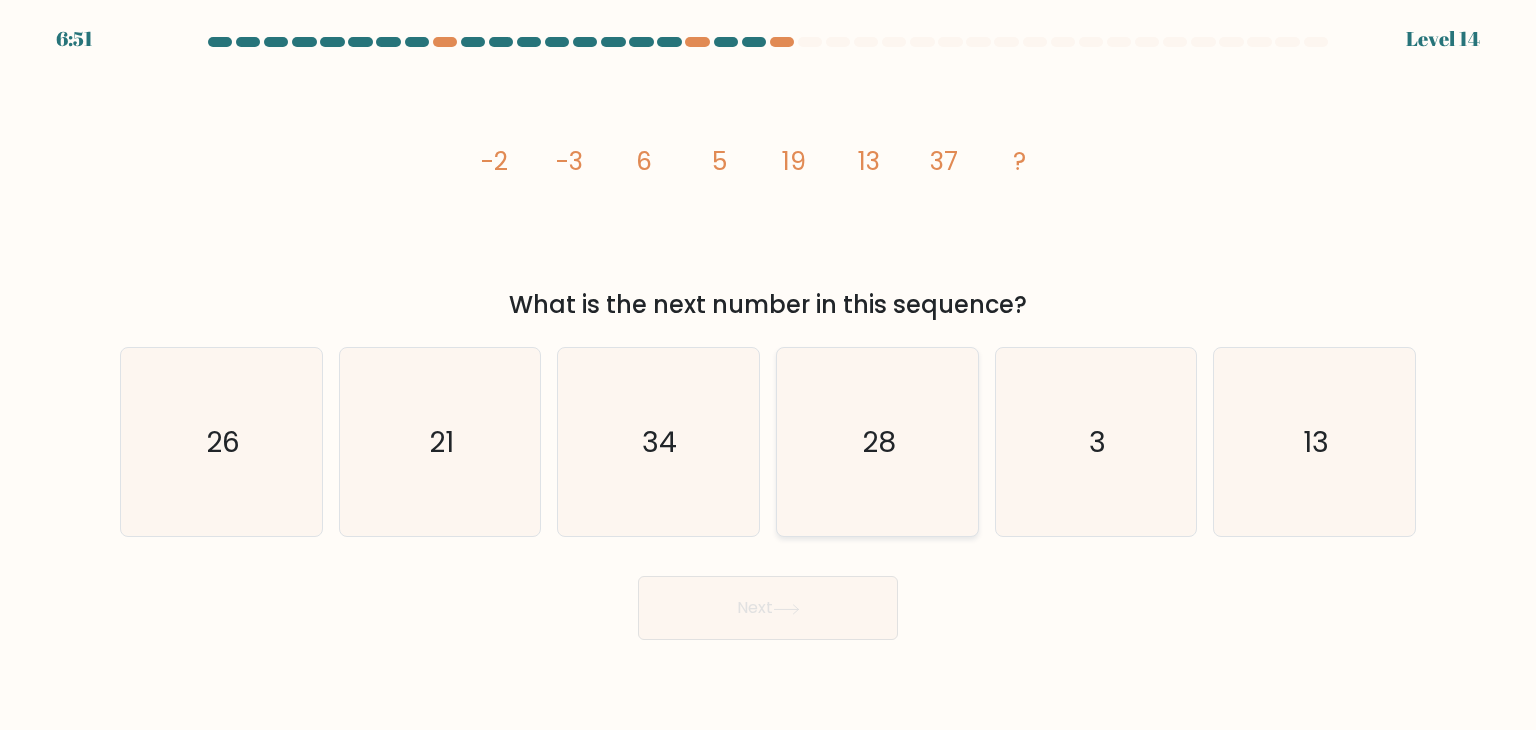 click on "28" 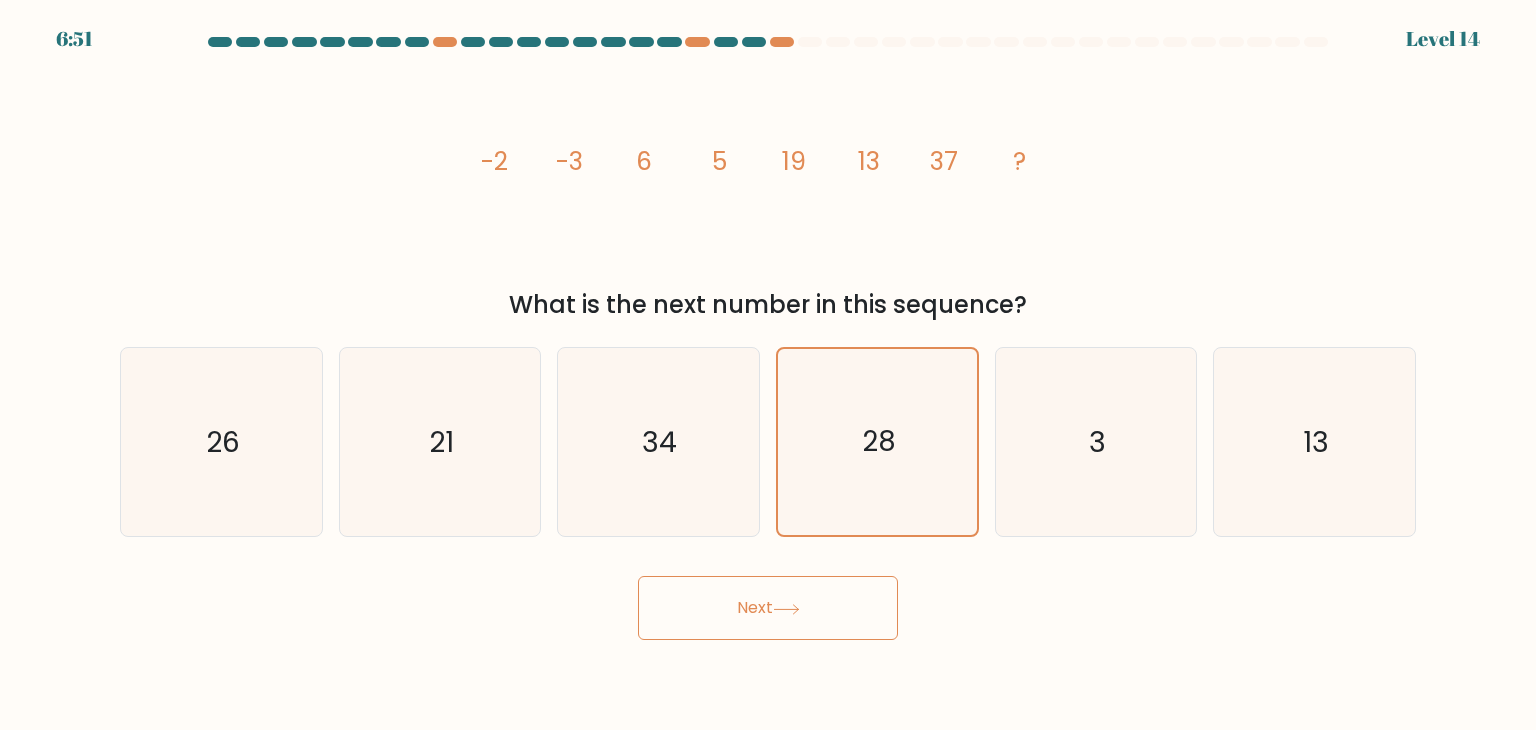 click on "Next" at bounding box center [768, 608] 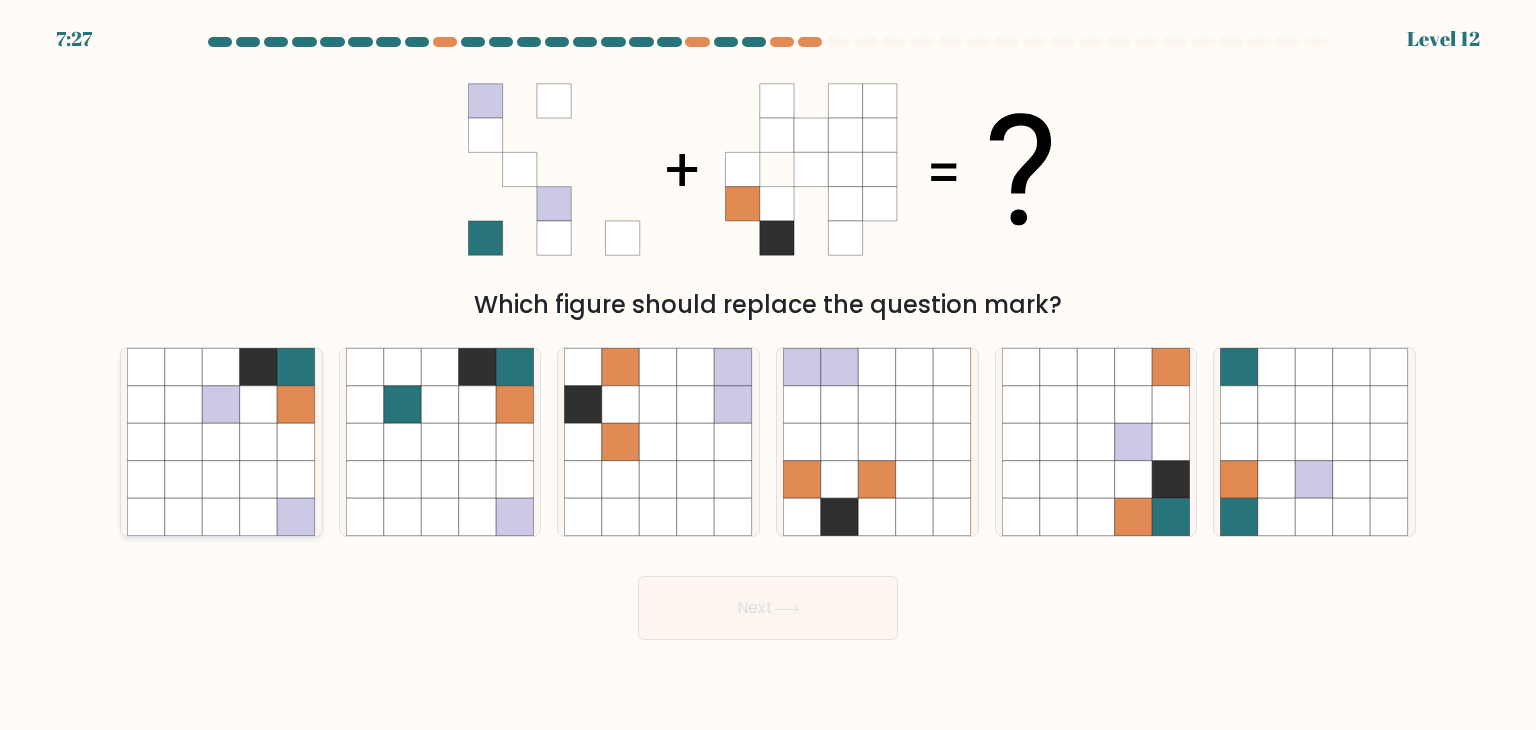 click at bounding box center (221, 442) 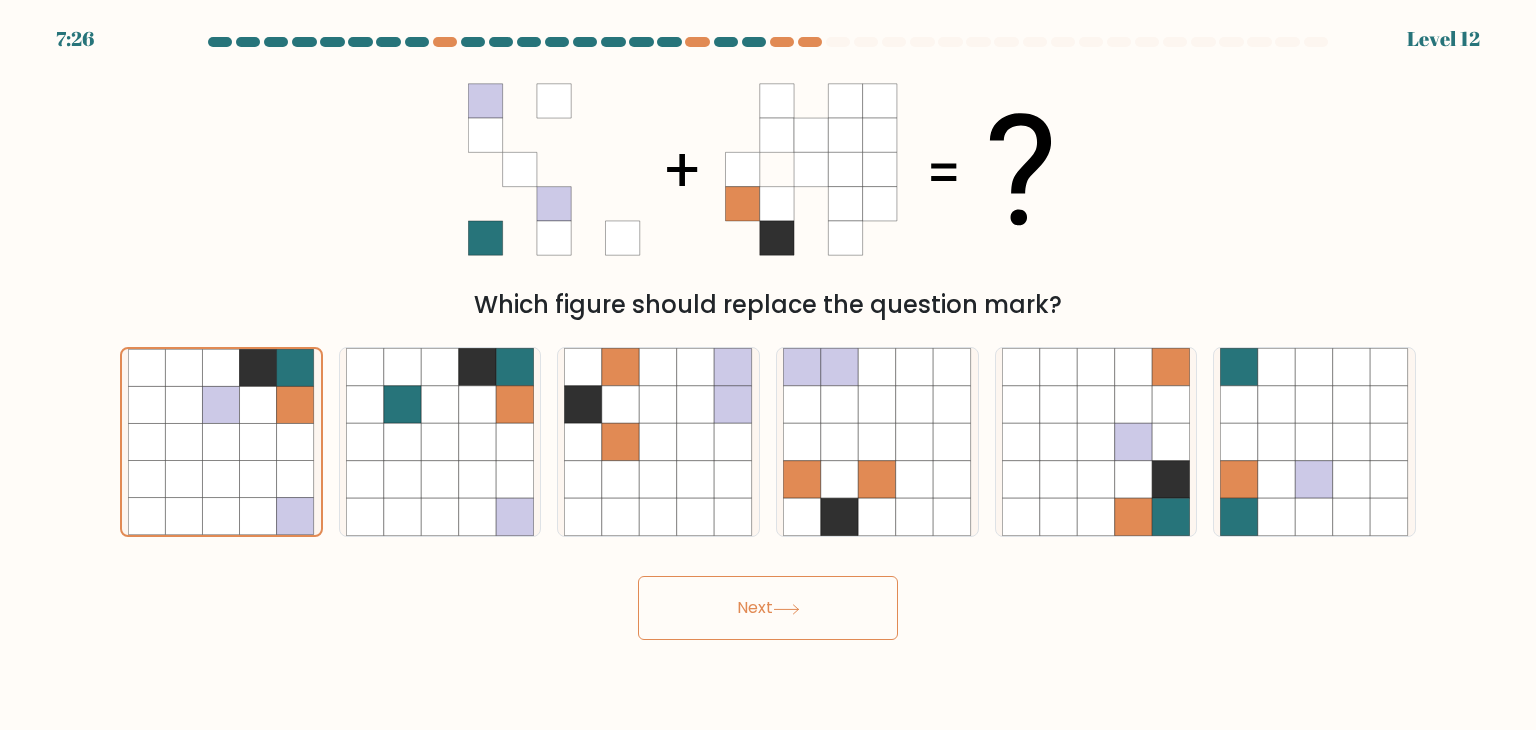 click on "Next" at bounding box center [768, 608] 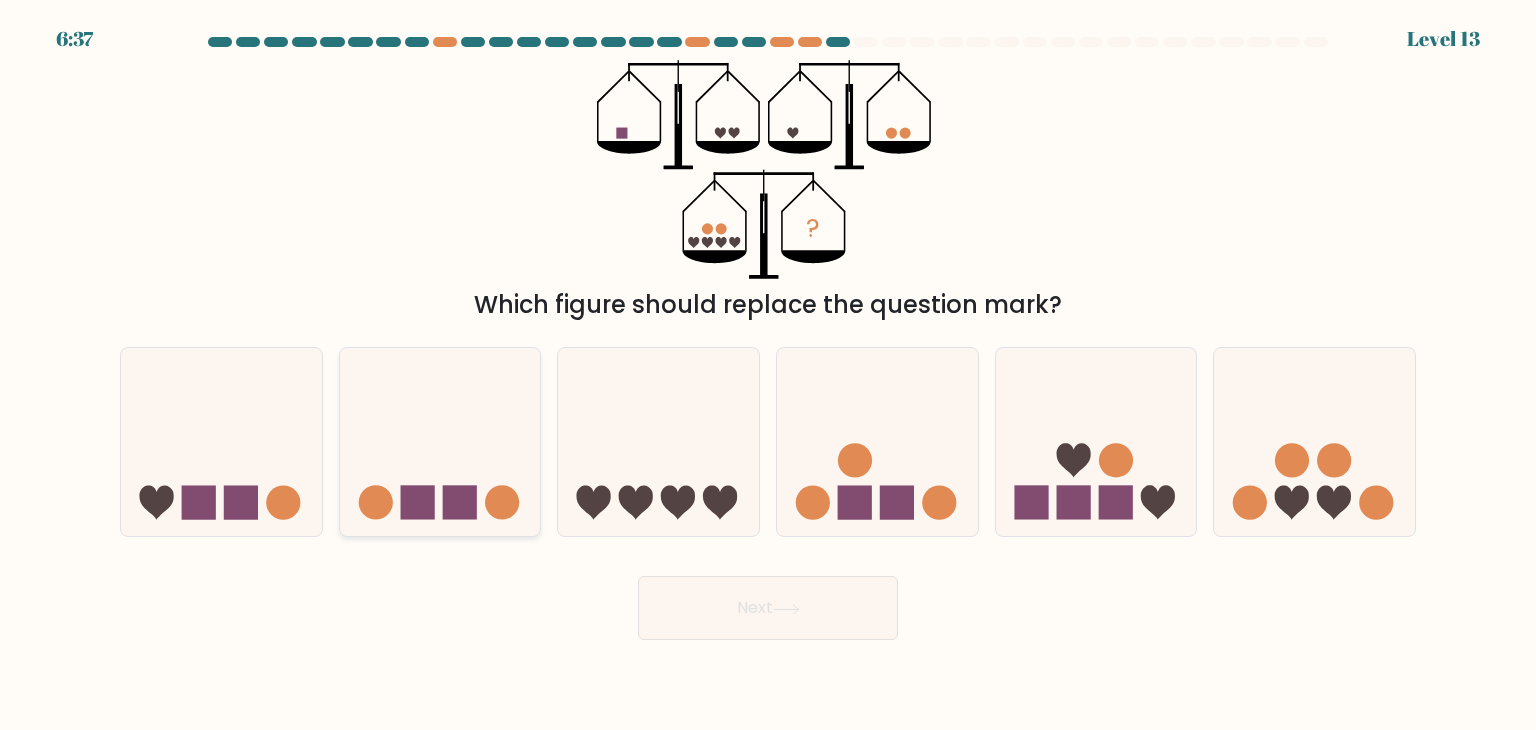 click 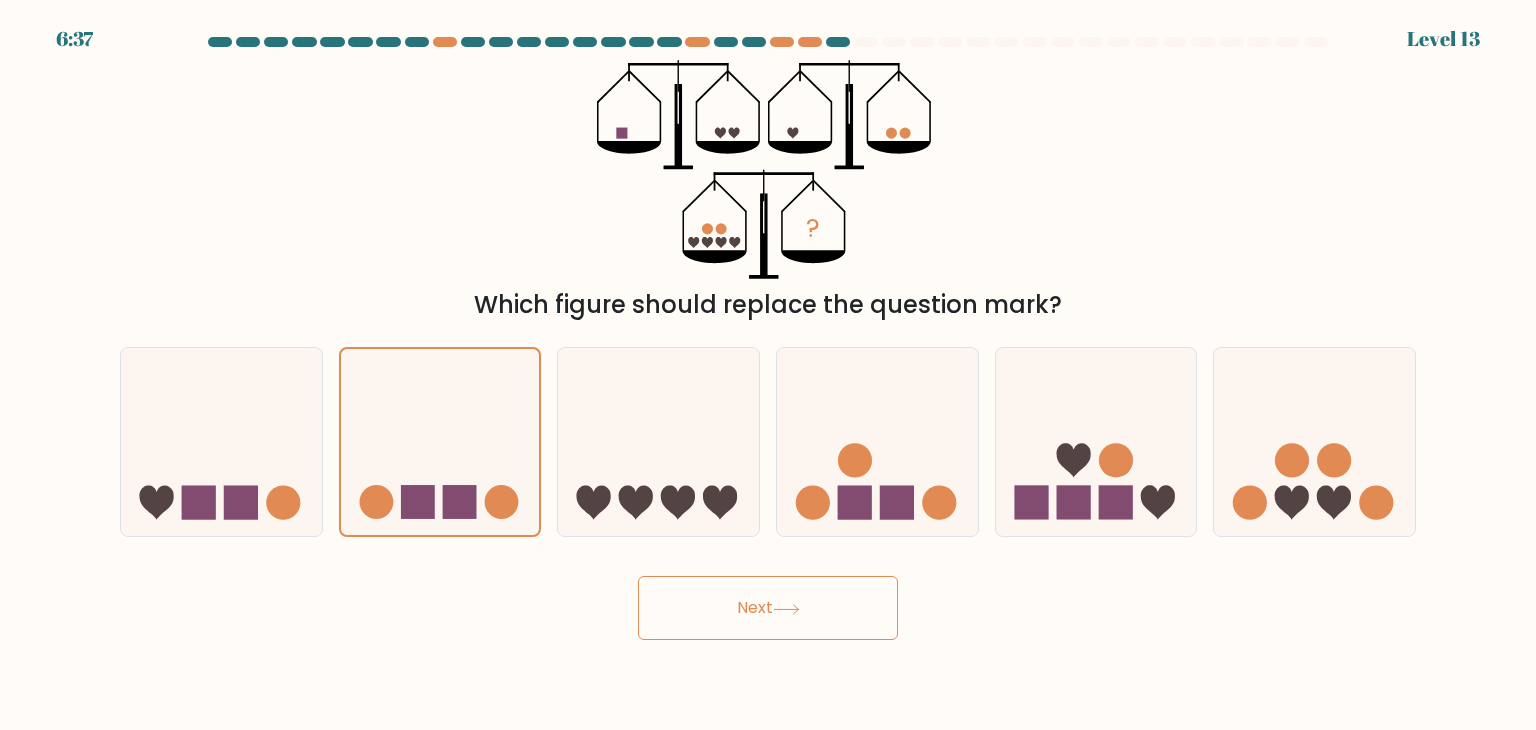 click on "Next" at bounding box center [768, 608] 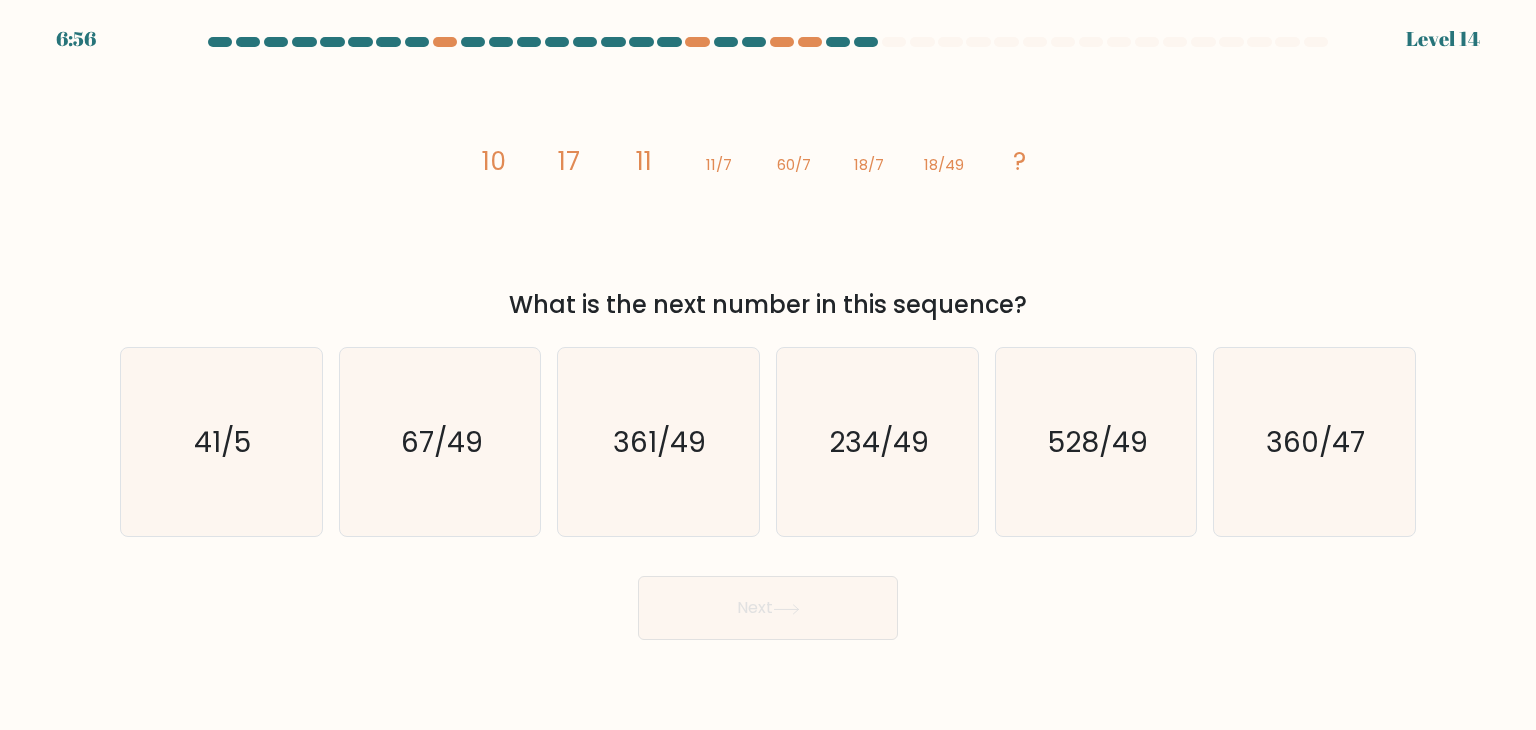 click on "18/7" 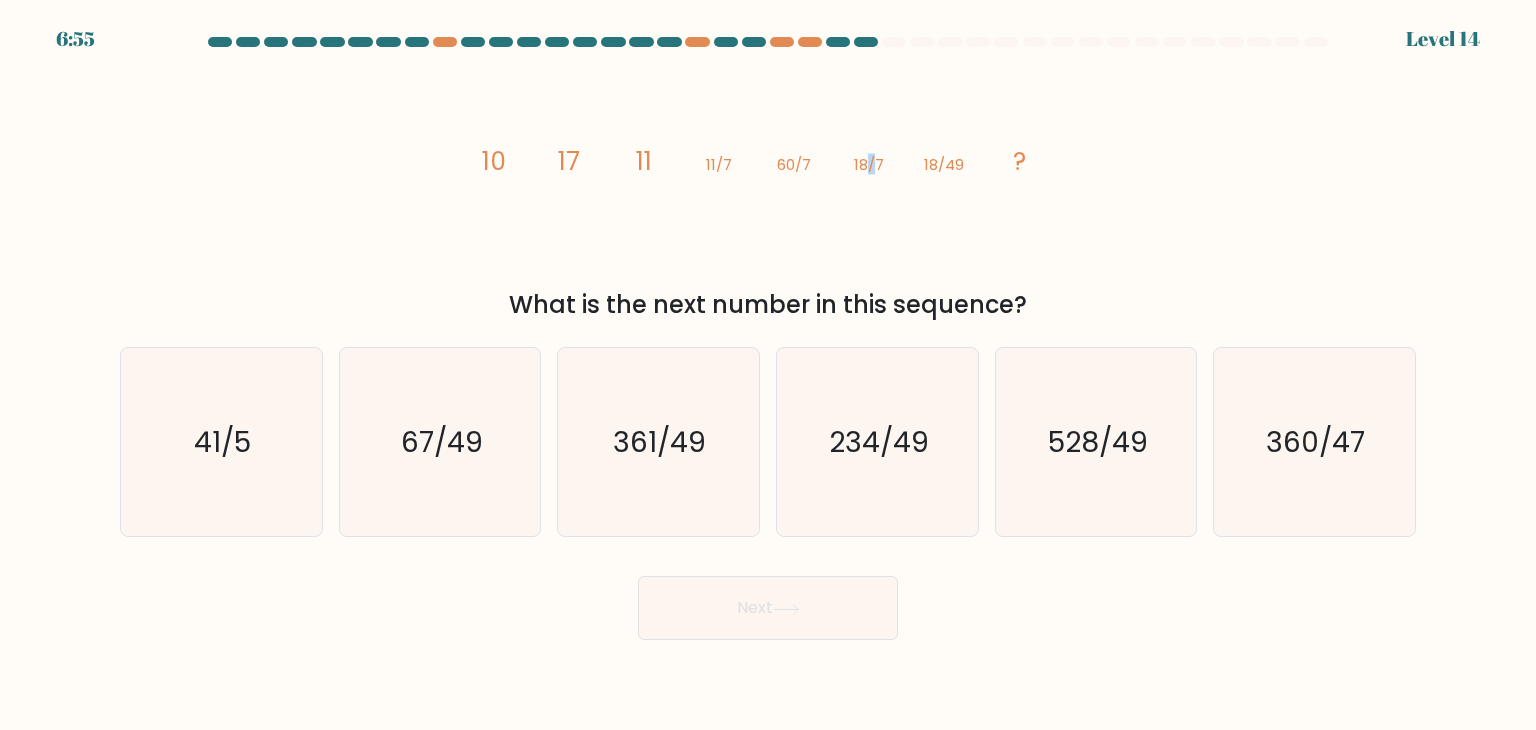 click on "18/7" 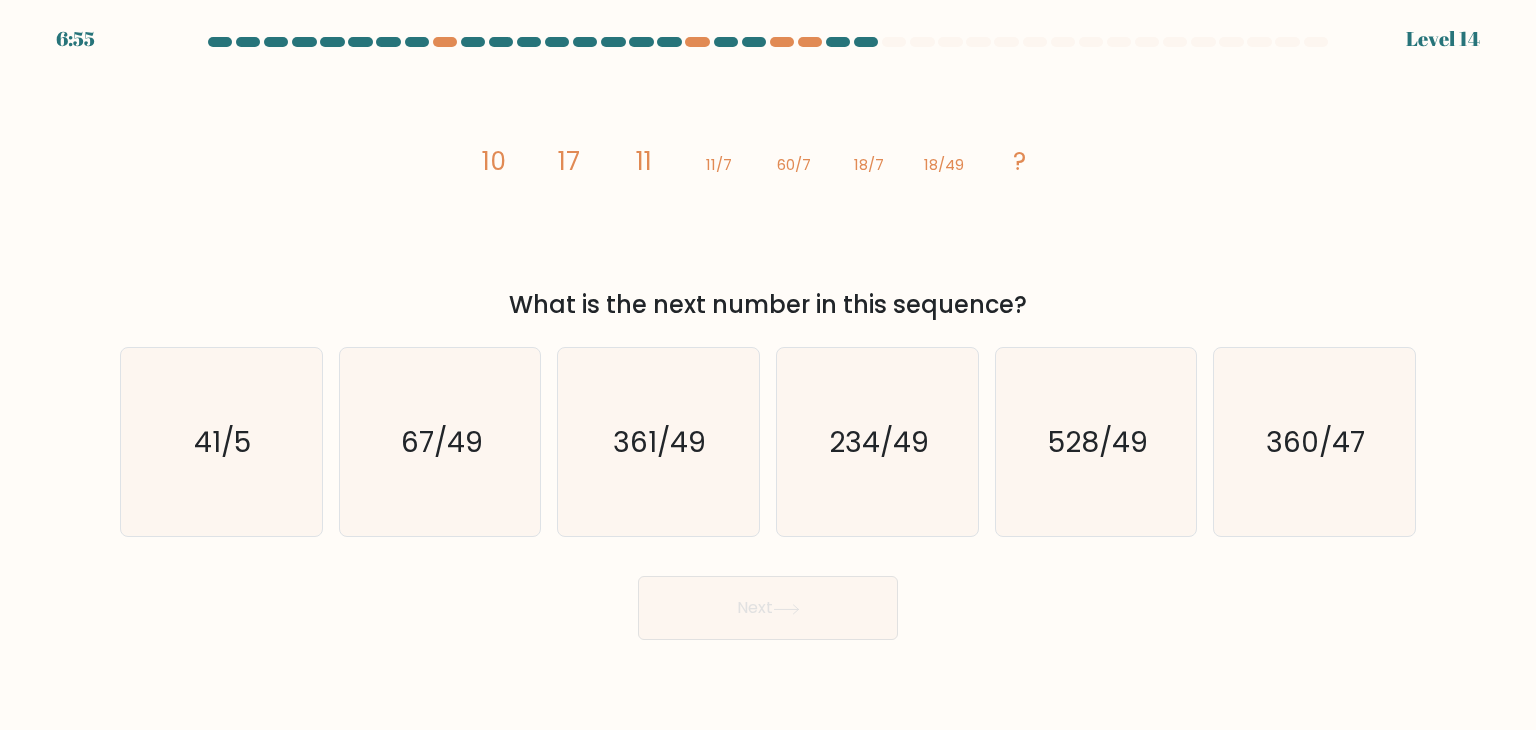click on "18/7" 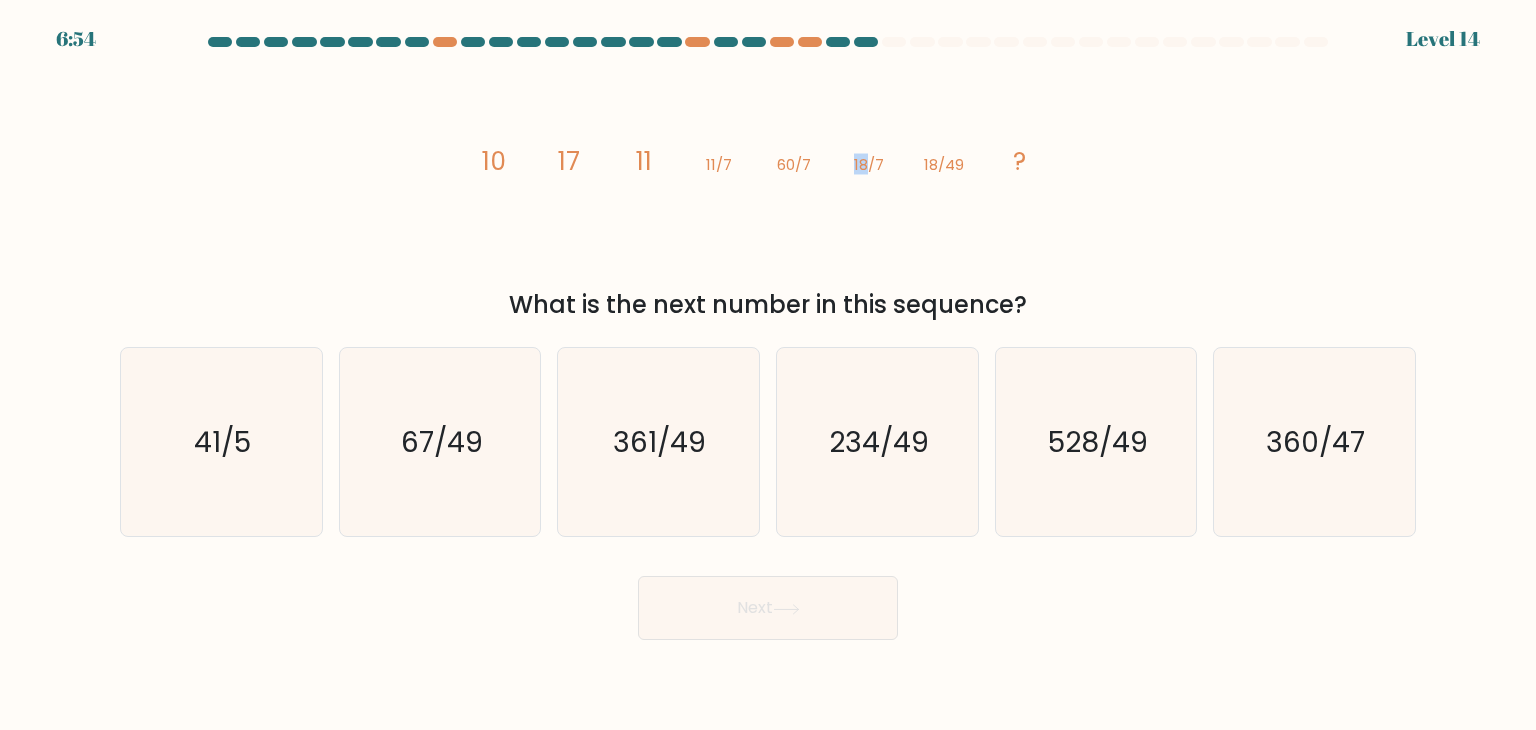 click on "18/7" 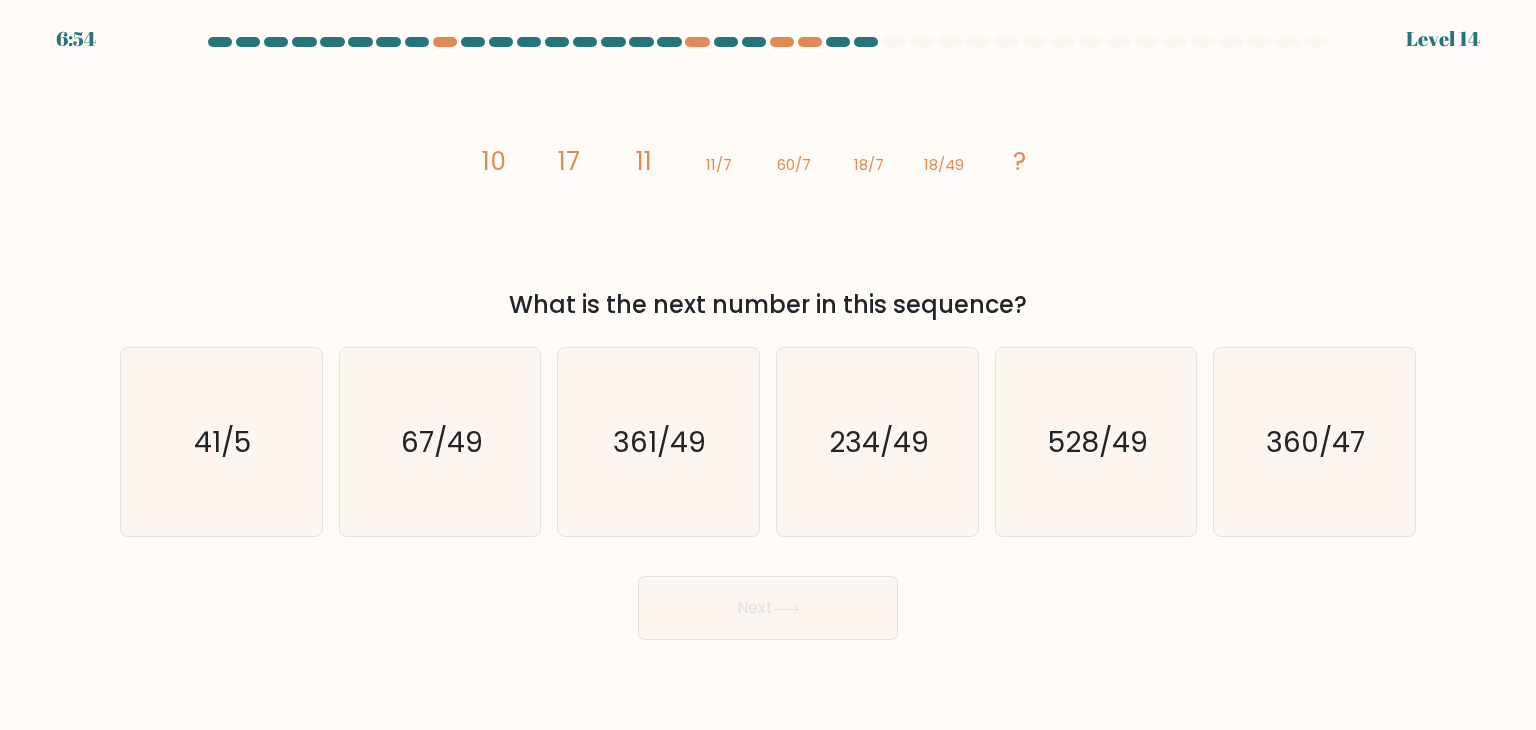 click on "18/7" 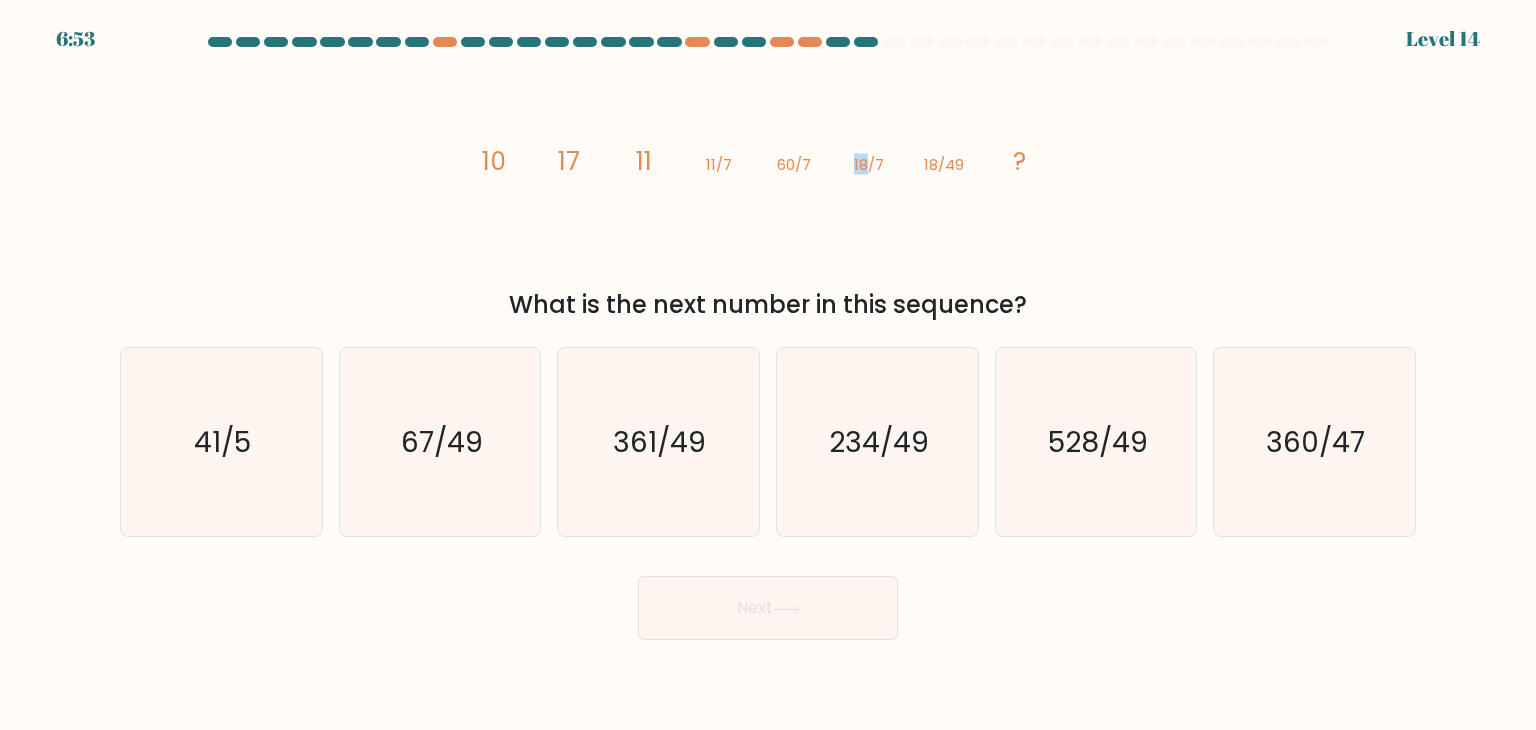 click on "18/7" 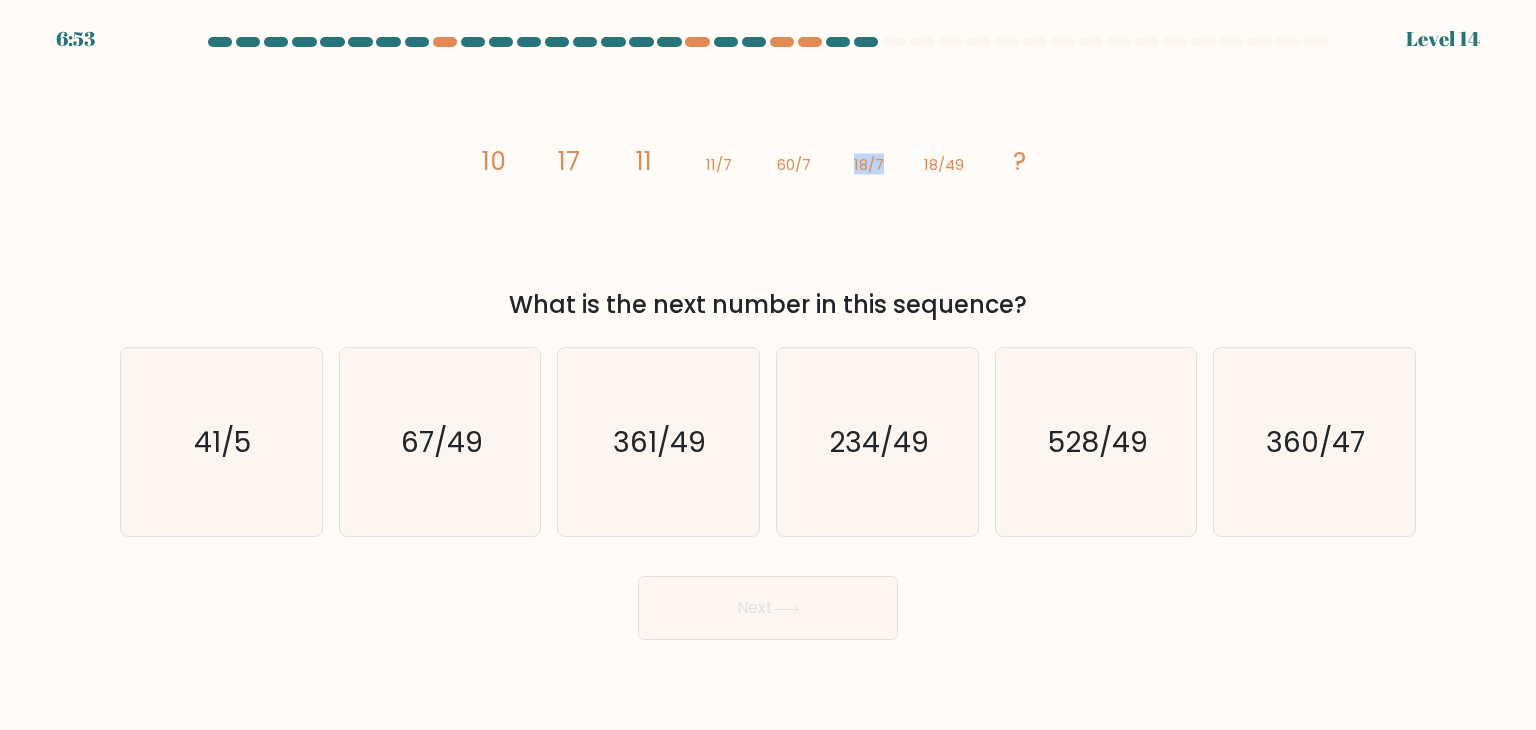 click on "18/7" 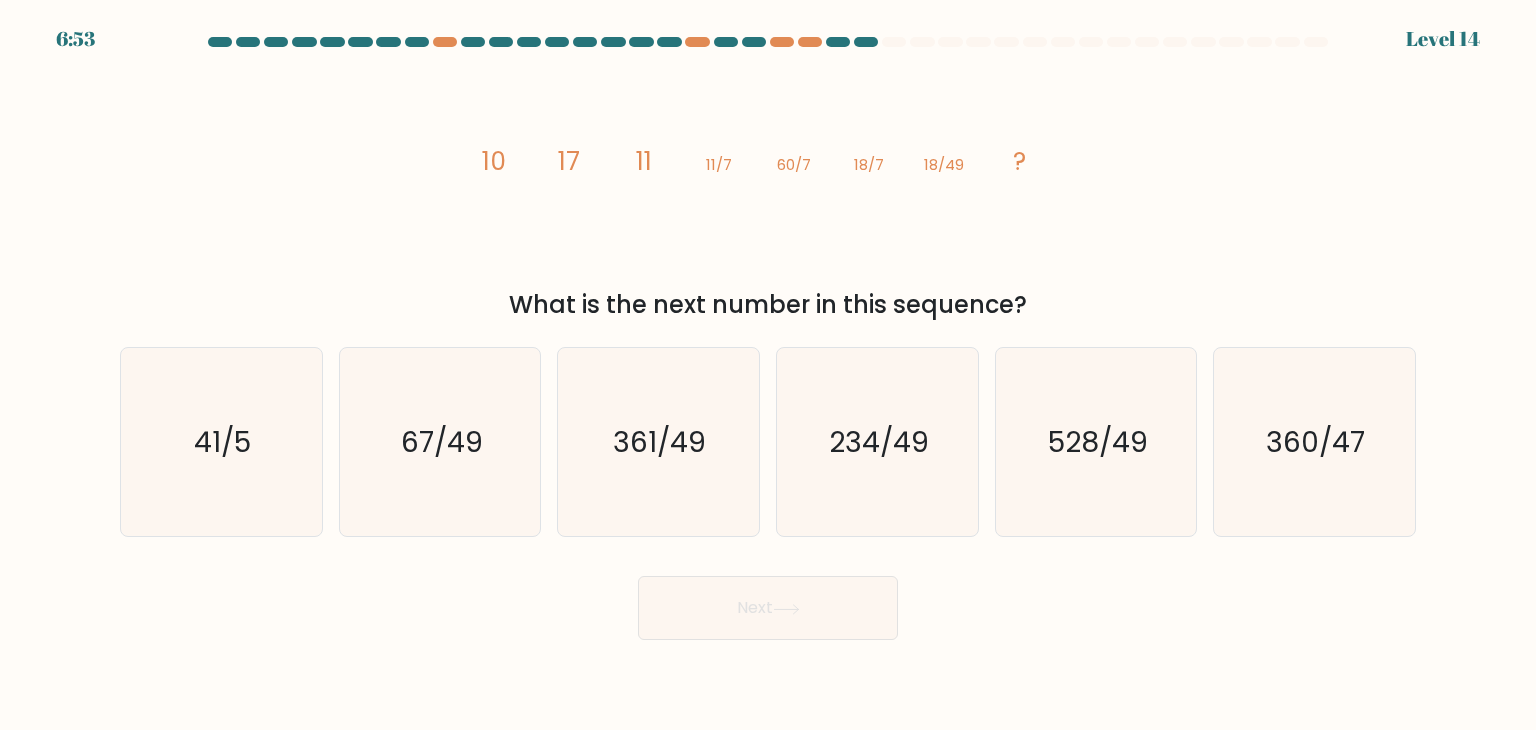 click on "18/7" 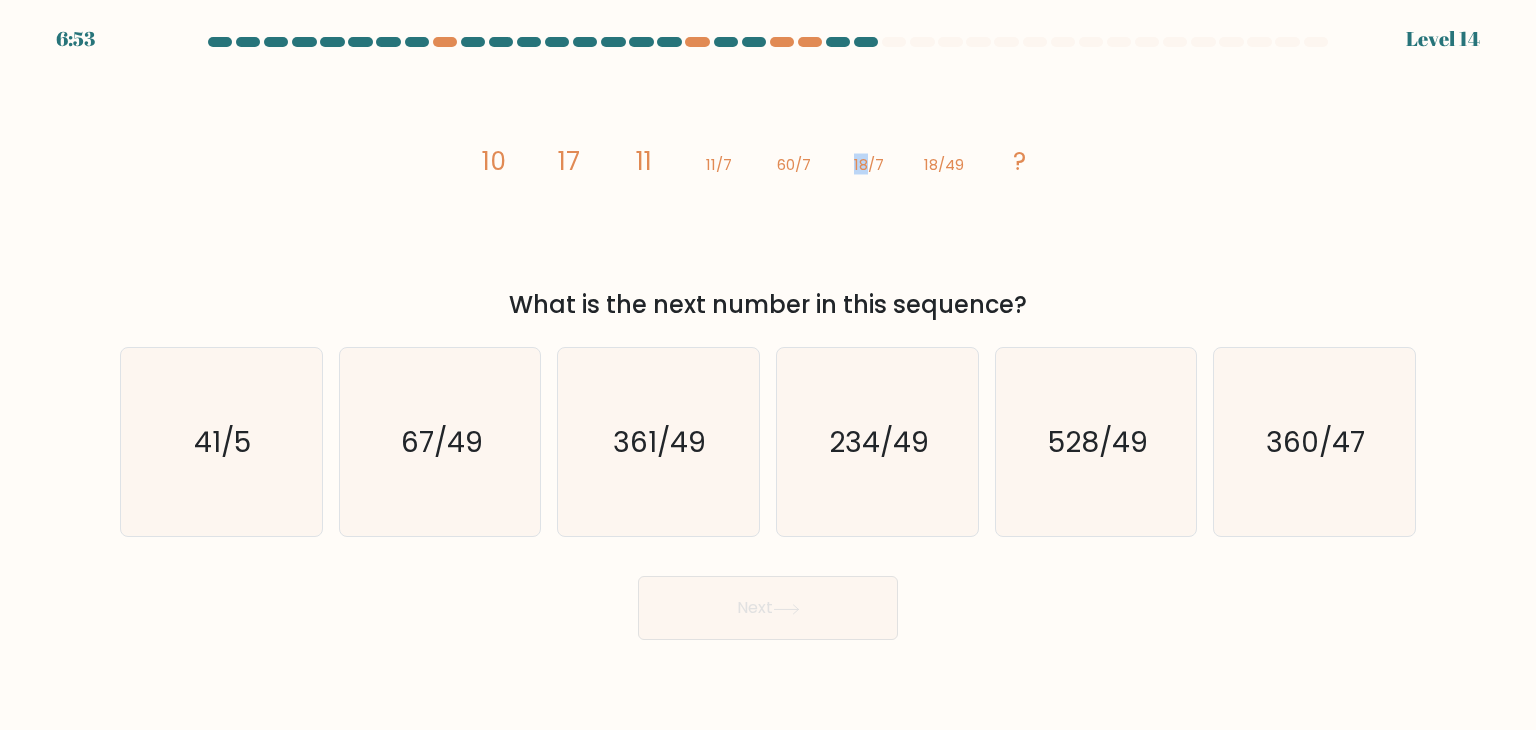 click on "18/7" 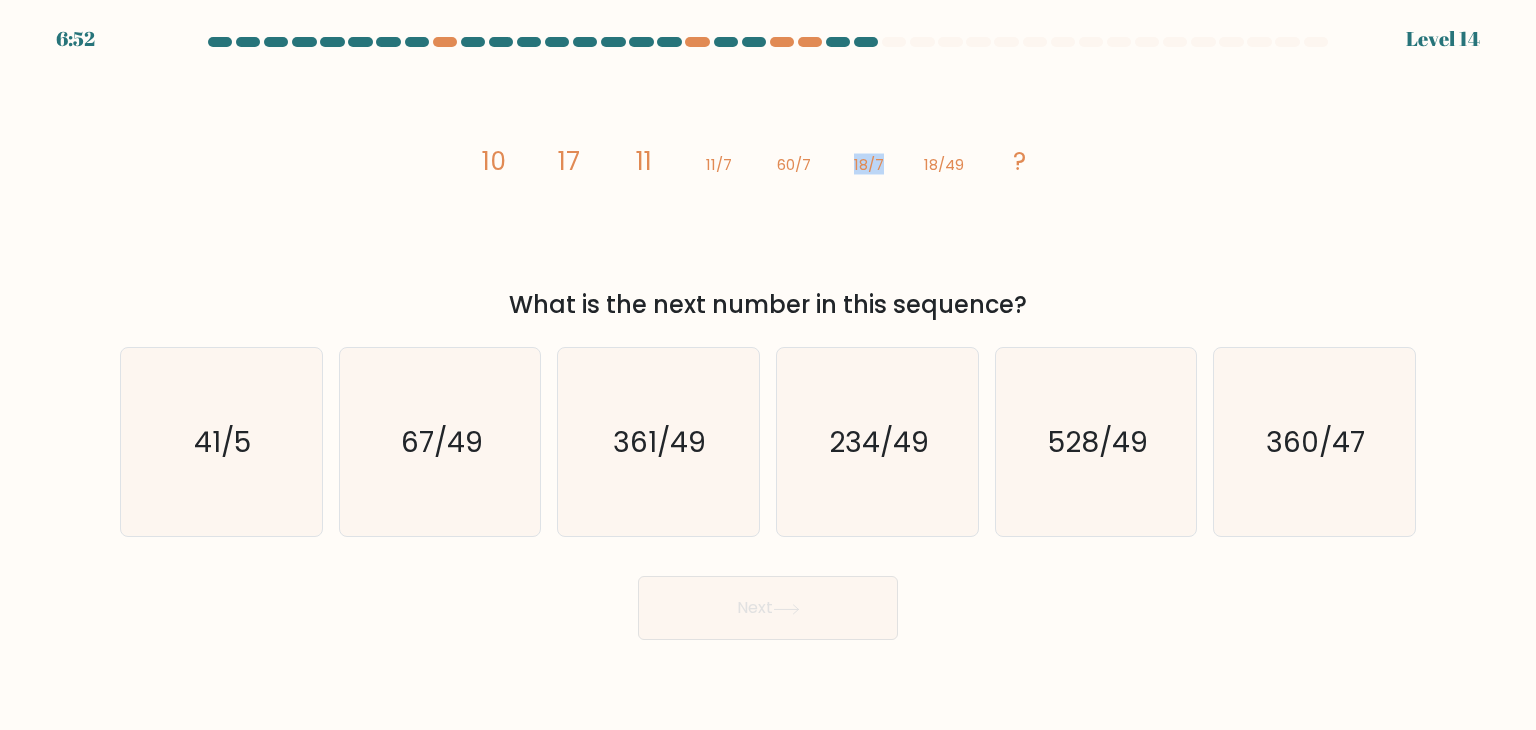 click on "18/7" 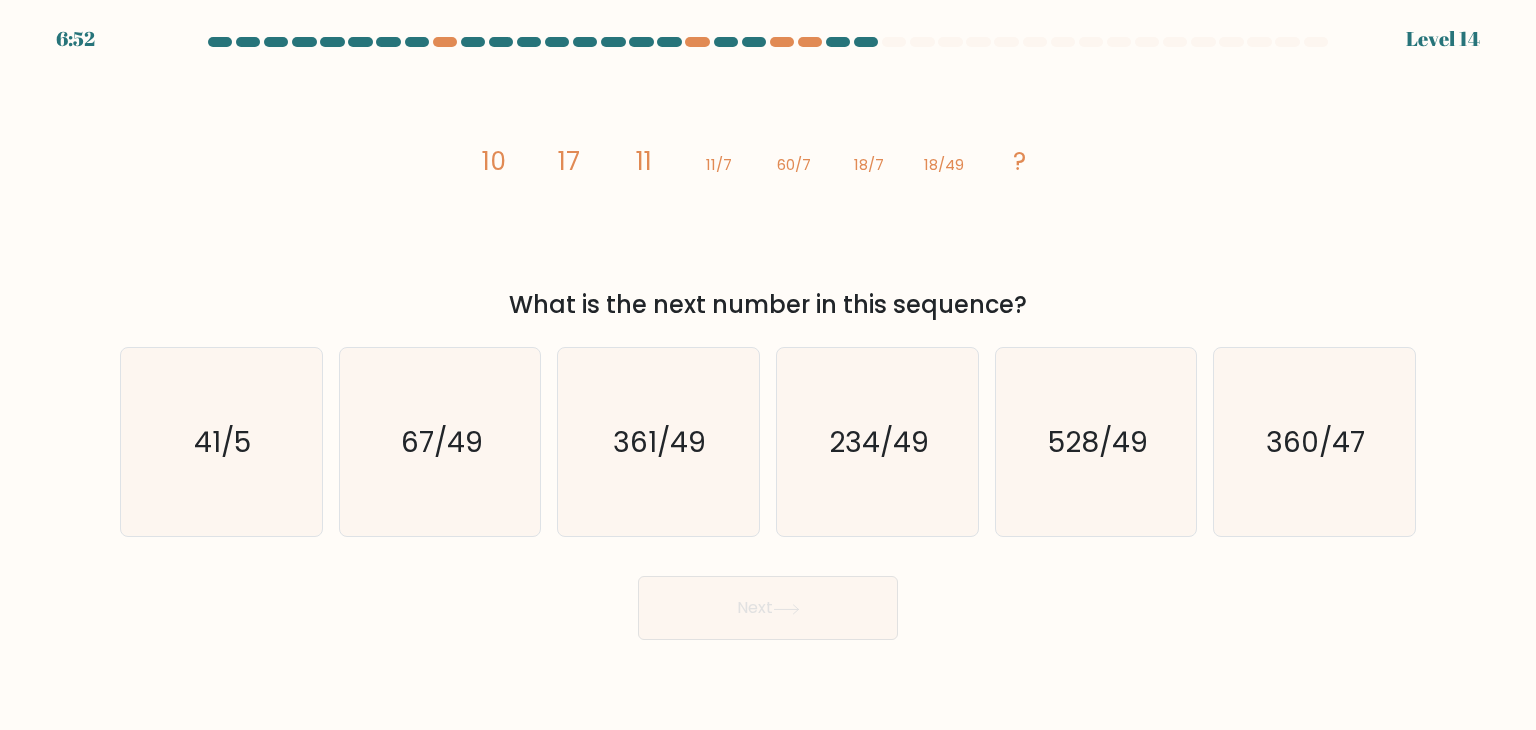 click on "18/7" 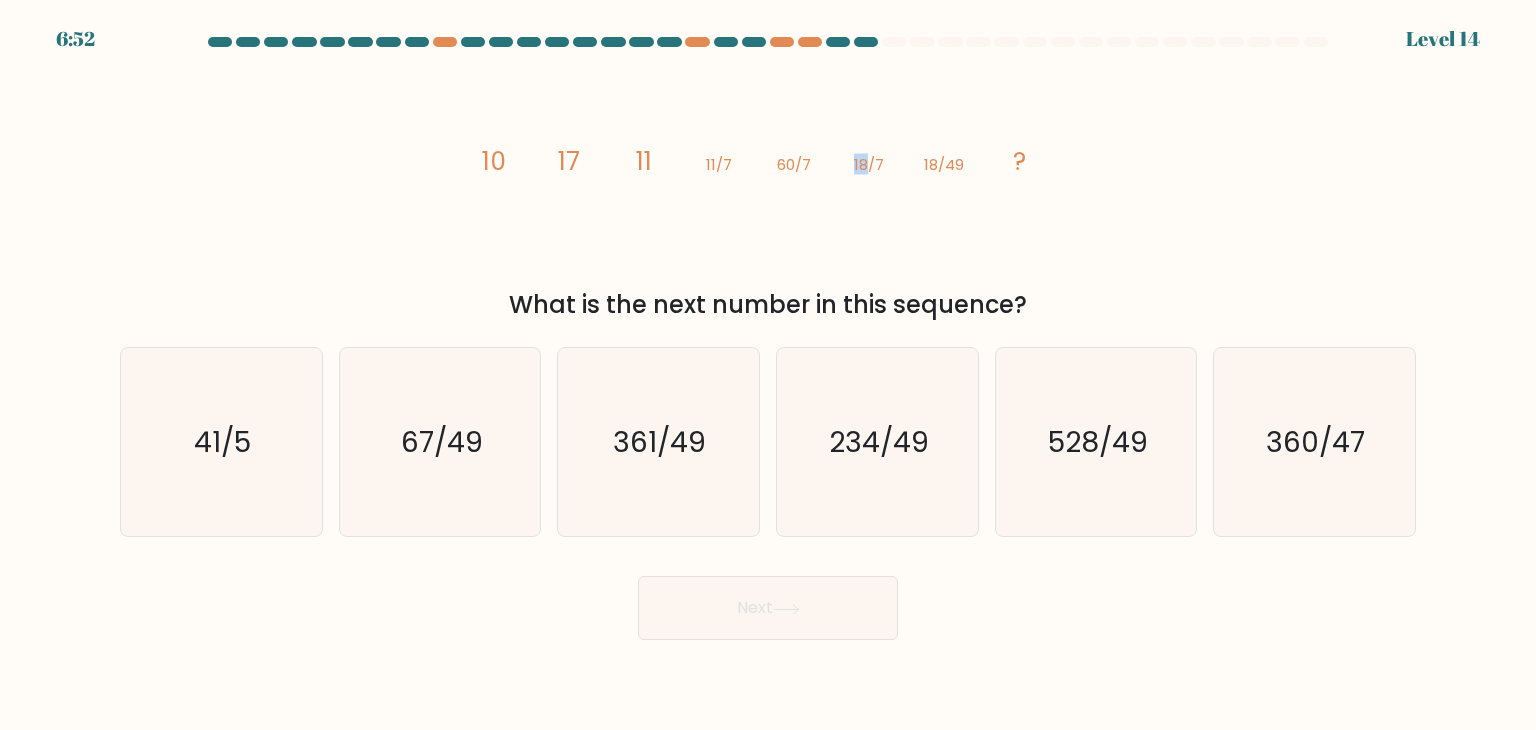 click on "18/7" 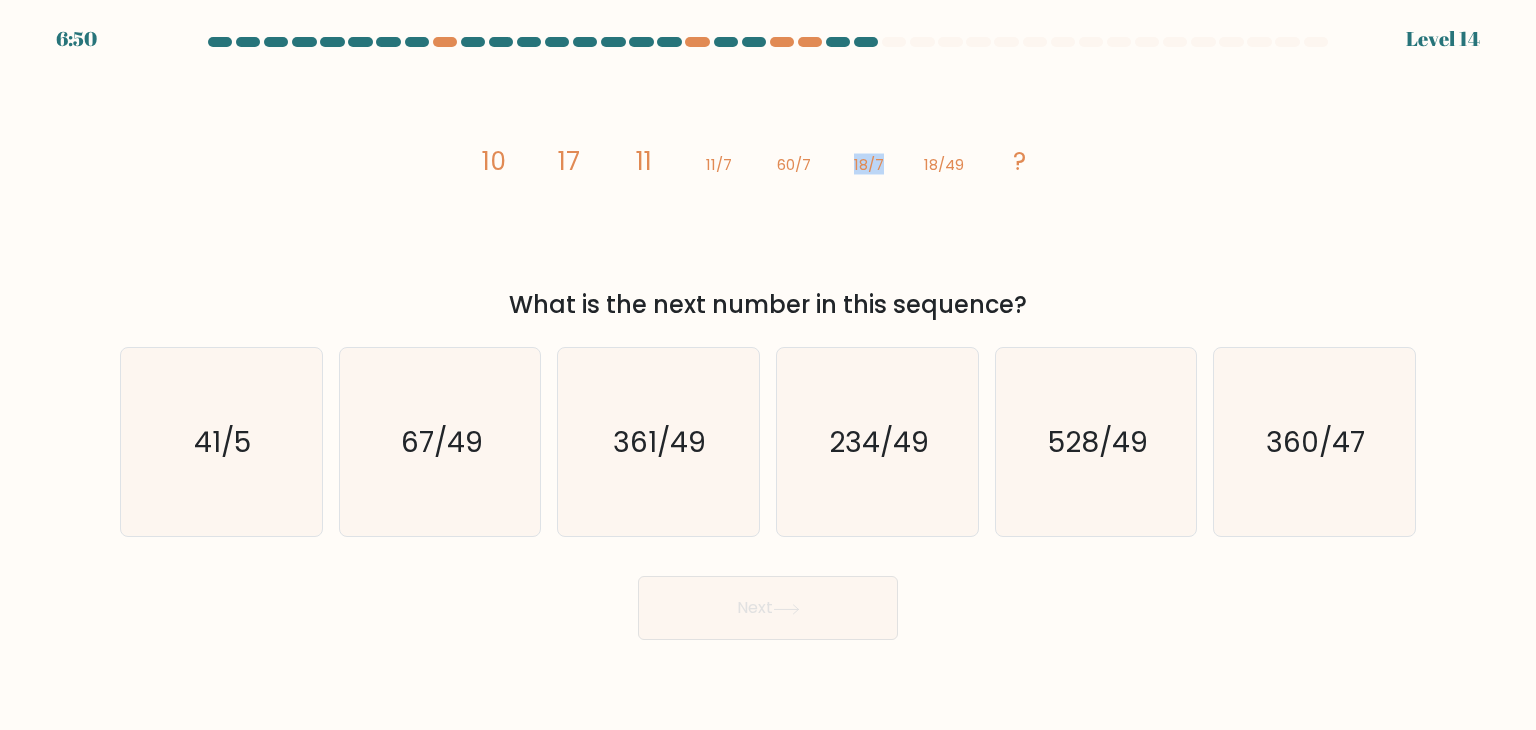click on "18/7" 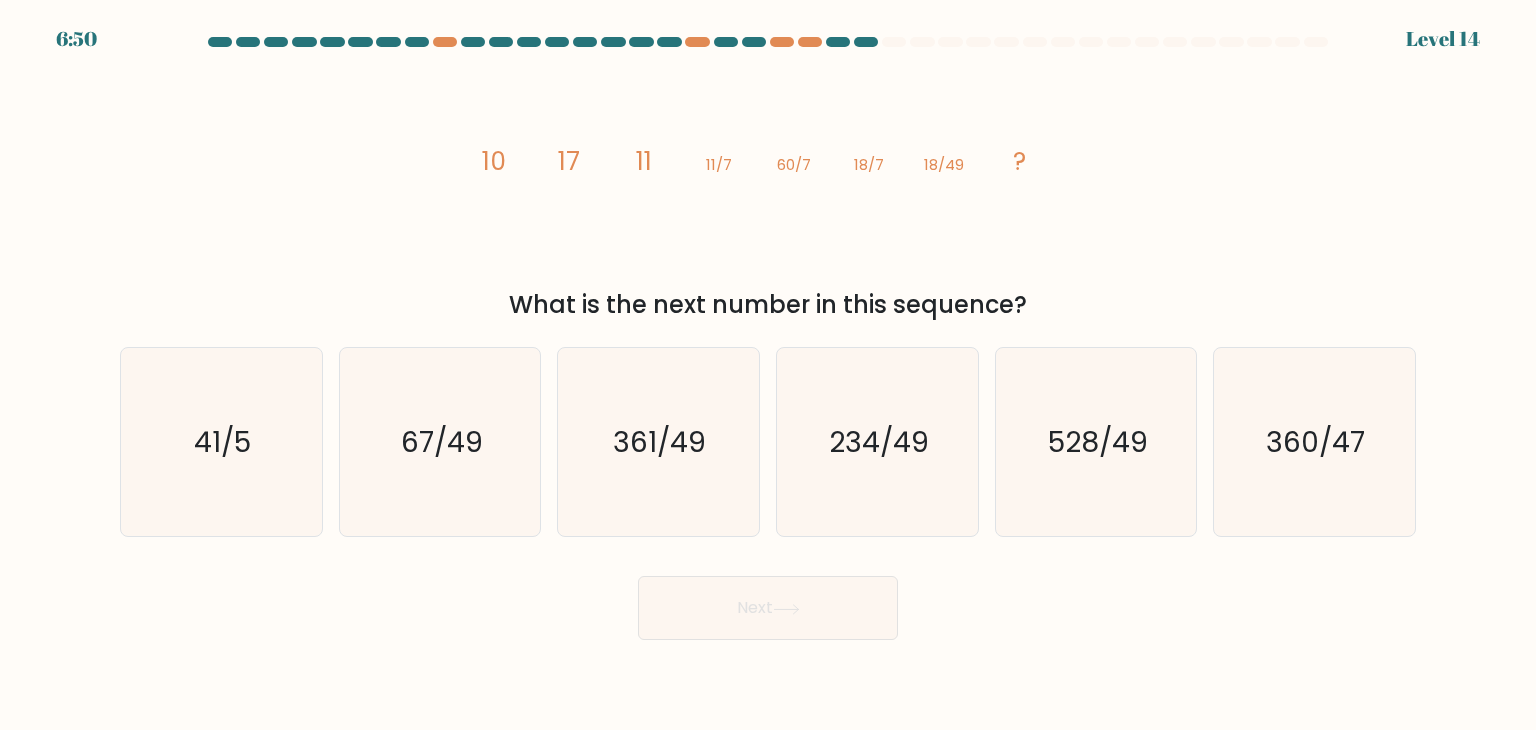 click on "18/7" 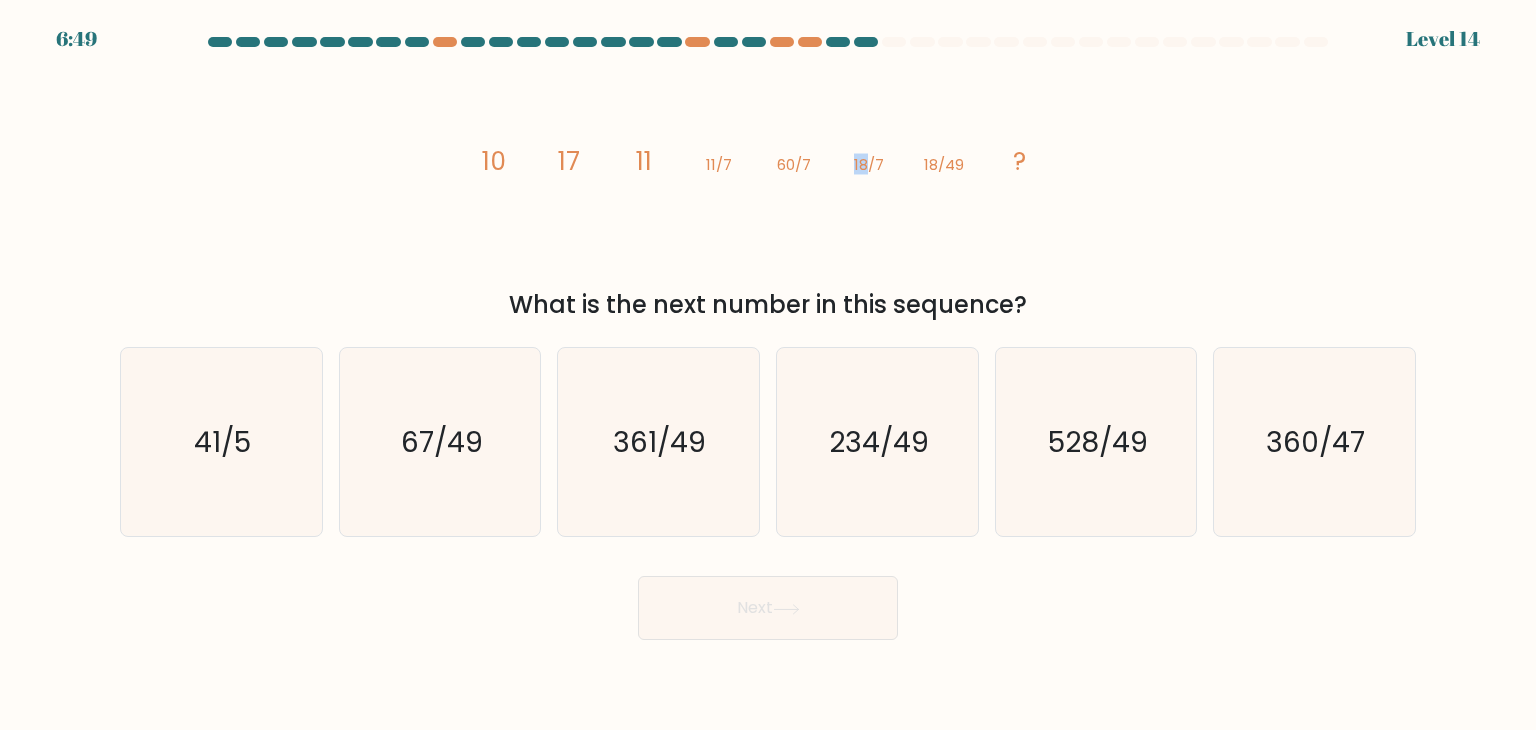 click on "18/7" 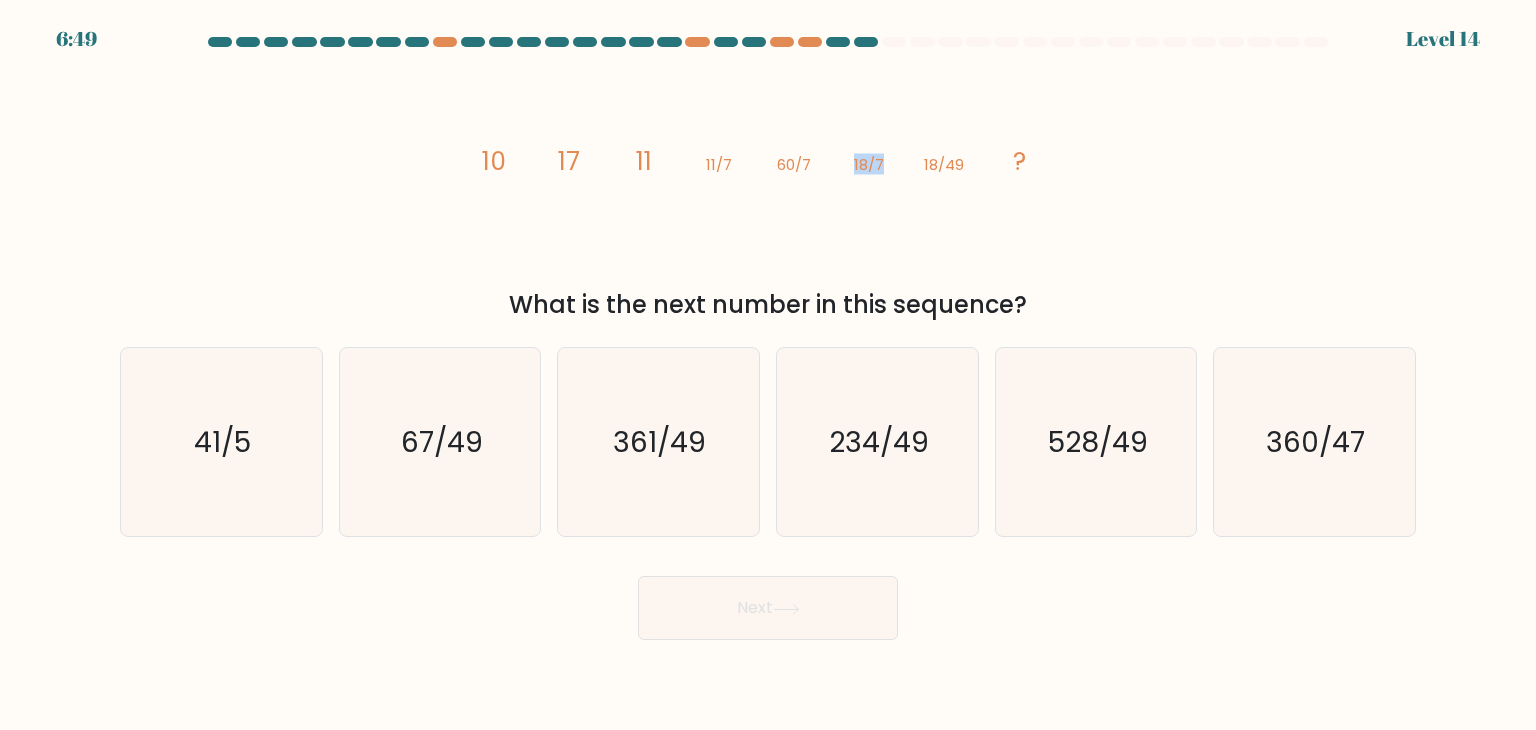 click on "18/7" 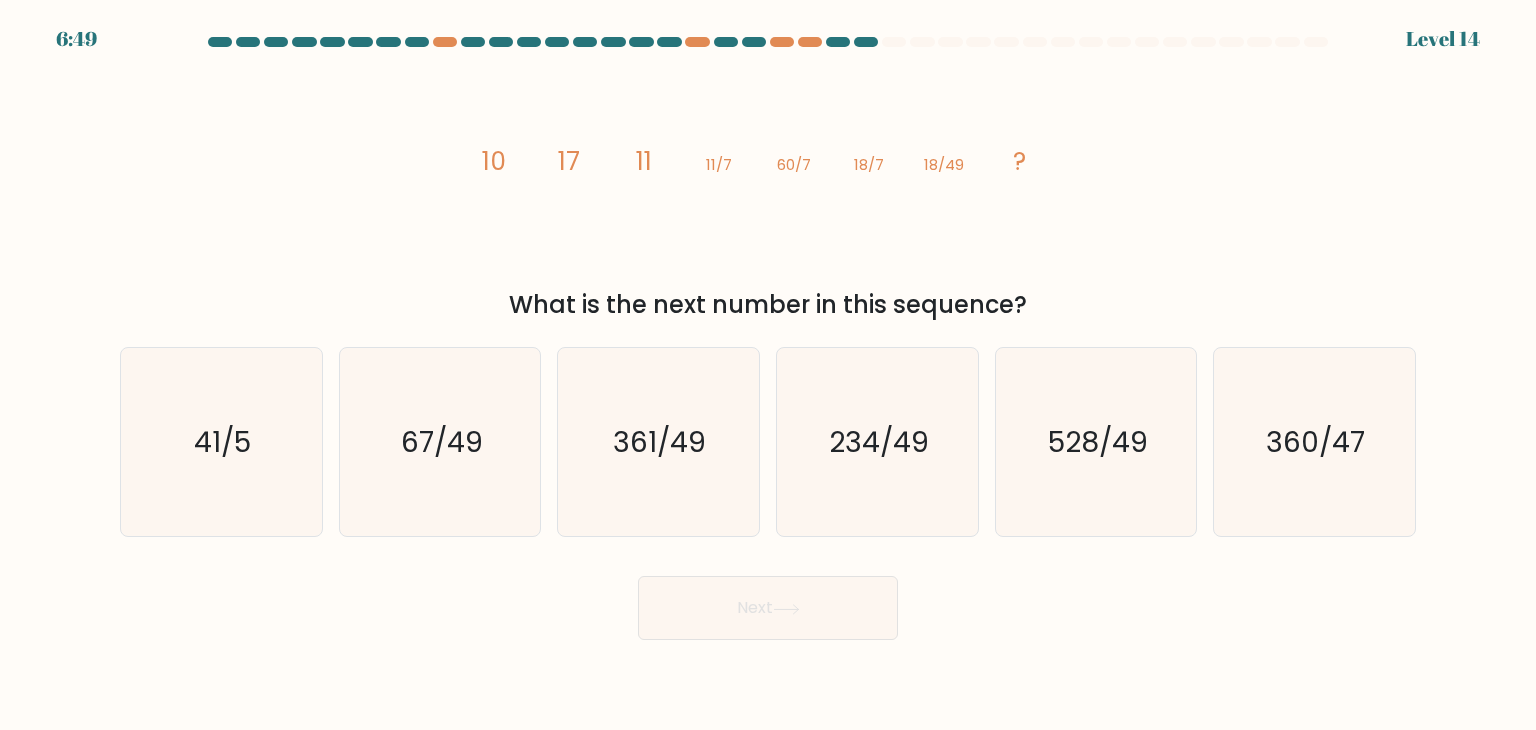 click on "18/7" 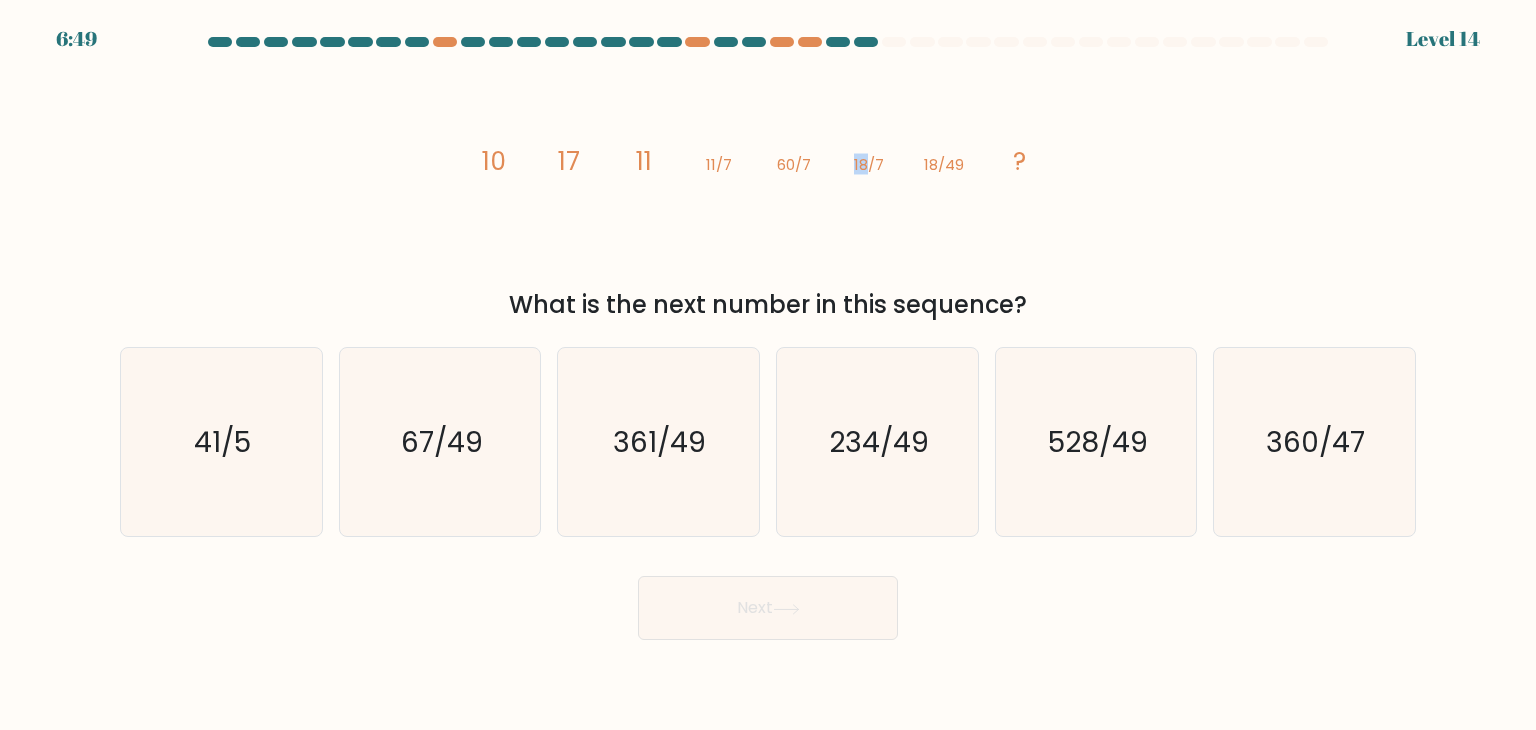 click on "18/7" 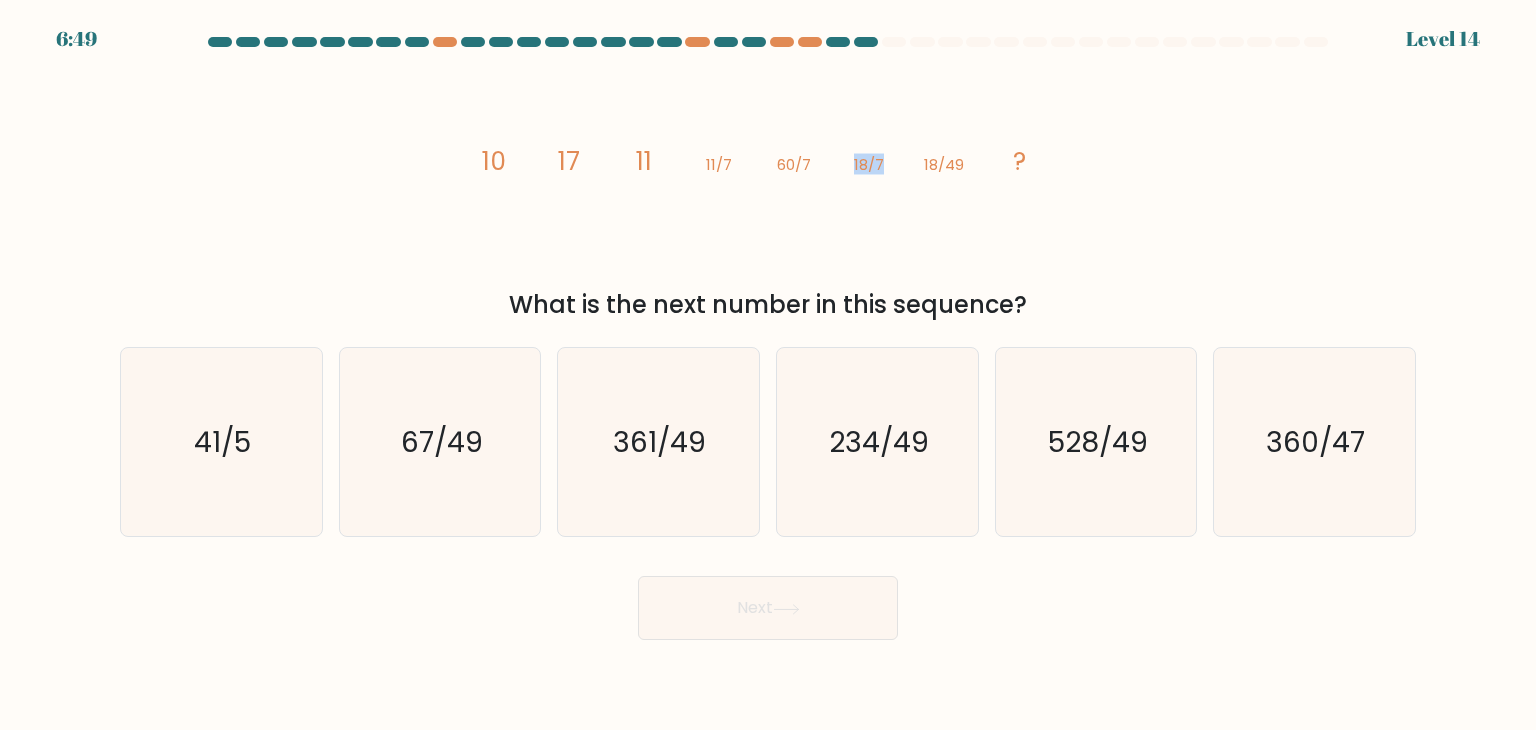 click on "18/7" 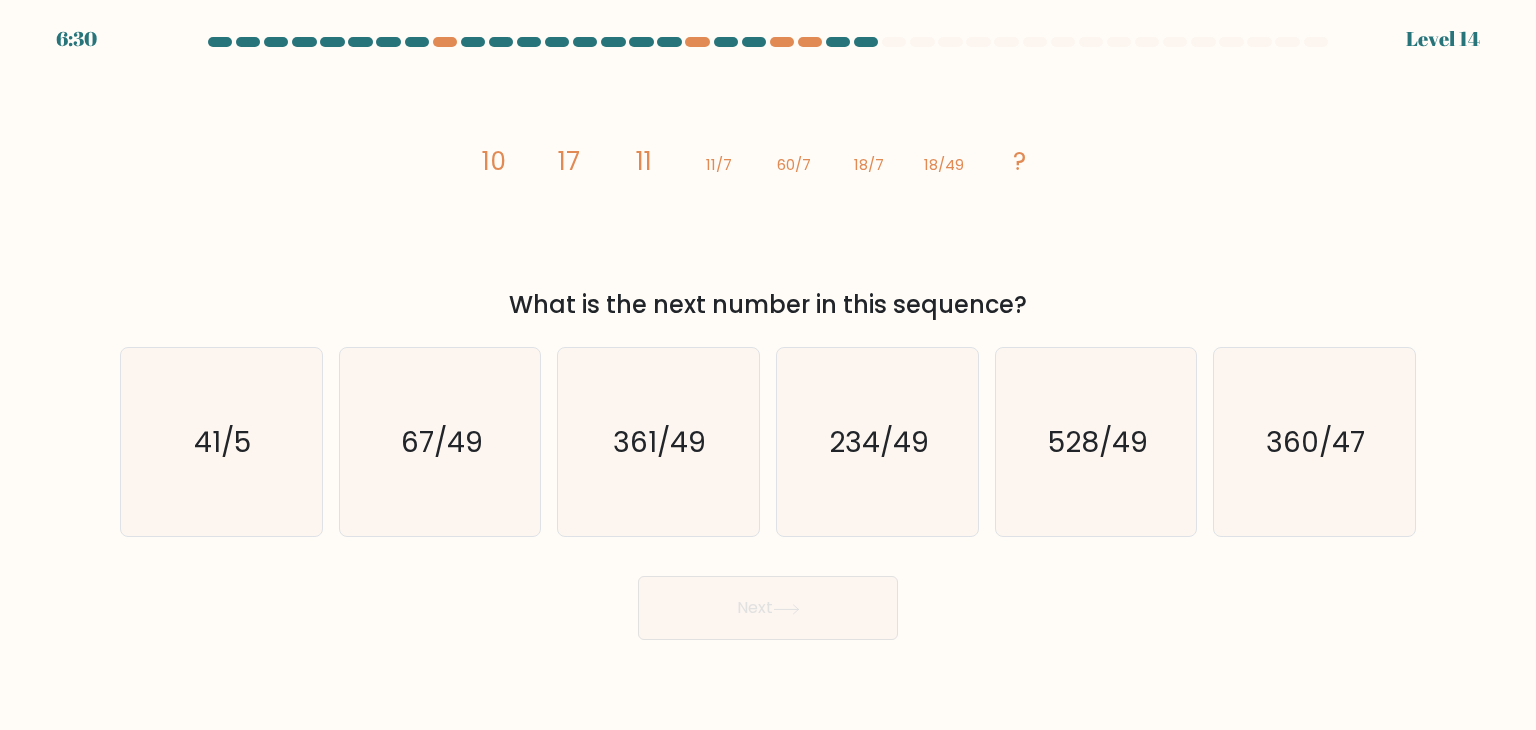 click on "image/svg+xml
10
17
11
11/7
60/7
18/7
18/49
?" 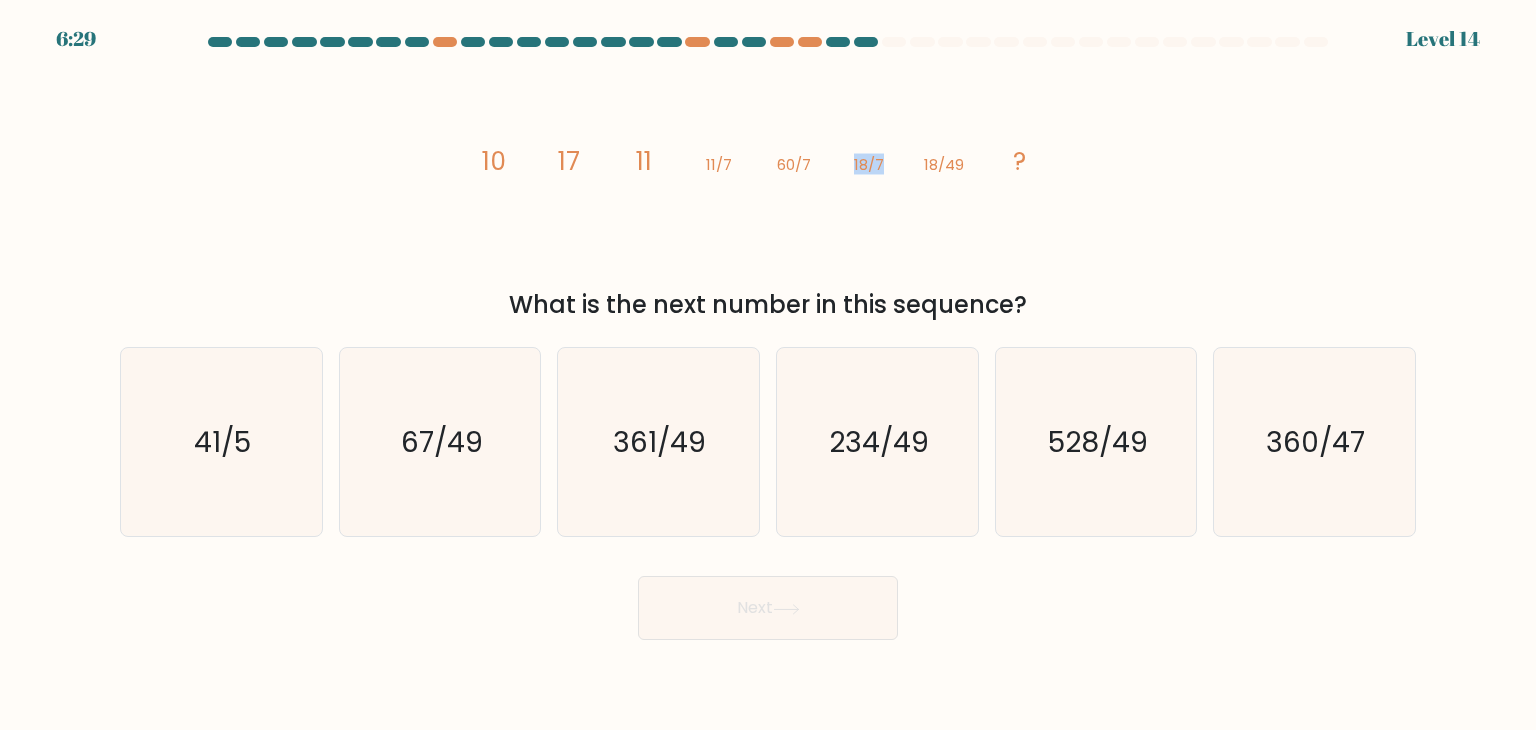 click on "image/svg+xml
10
17
11
11/7
60/7
18/7
18/49
?" 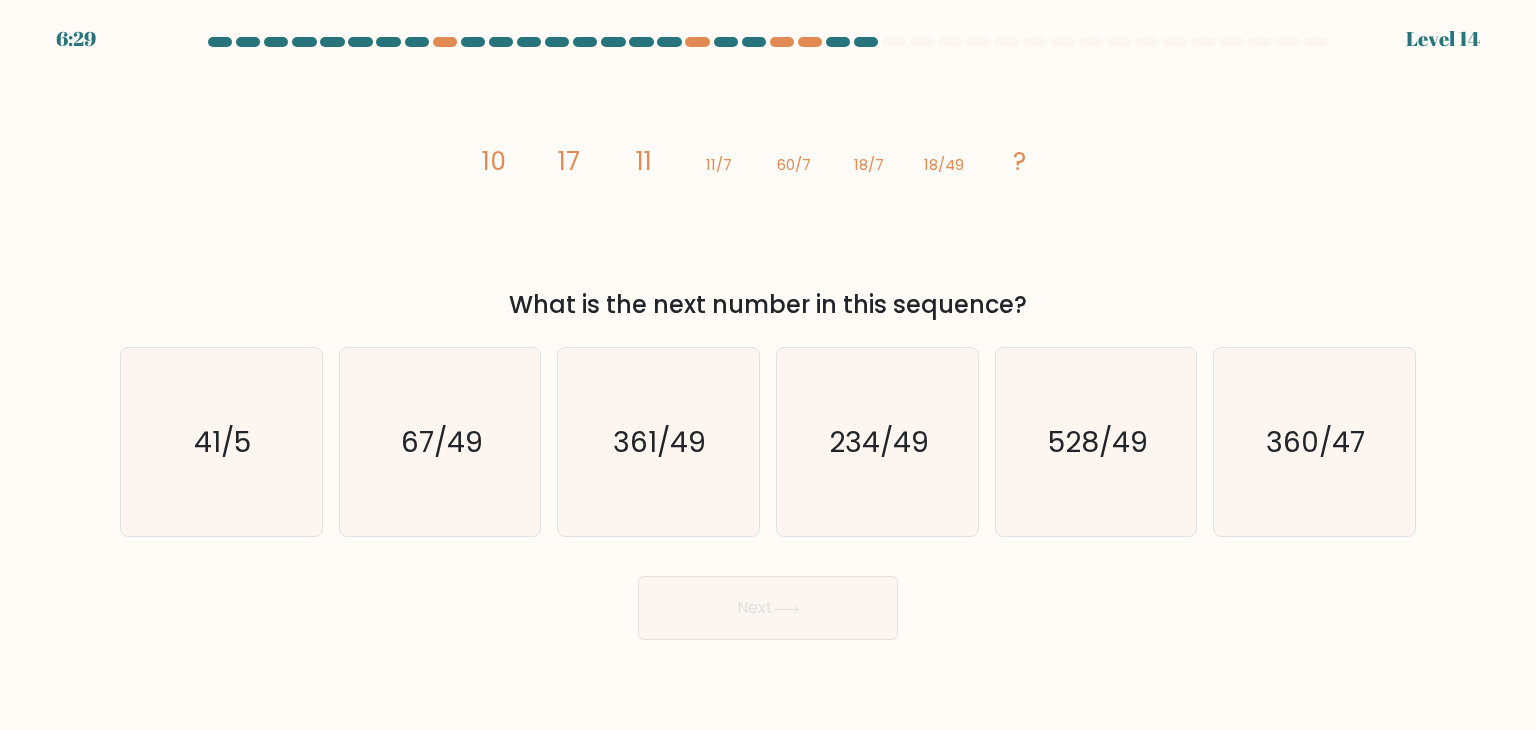 click on "image/svg+xml
10
17
11
11/7
60/7
18/7
18/49
?" 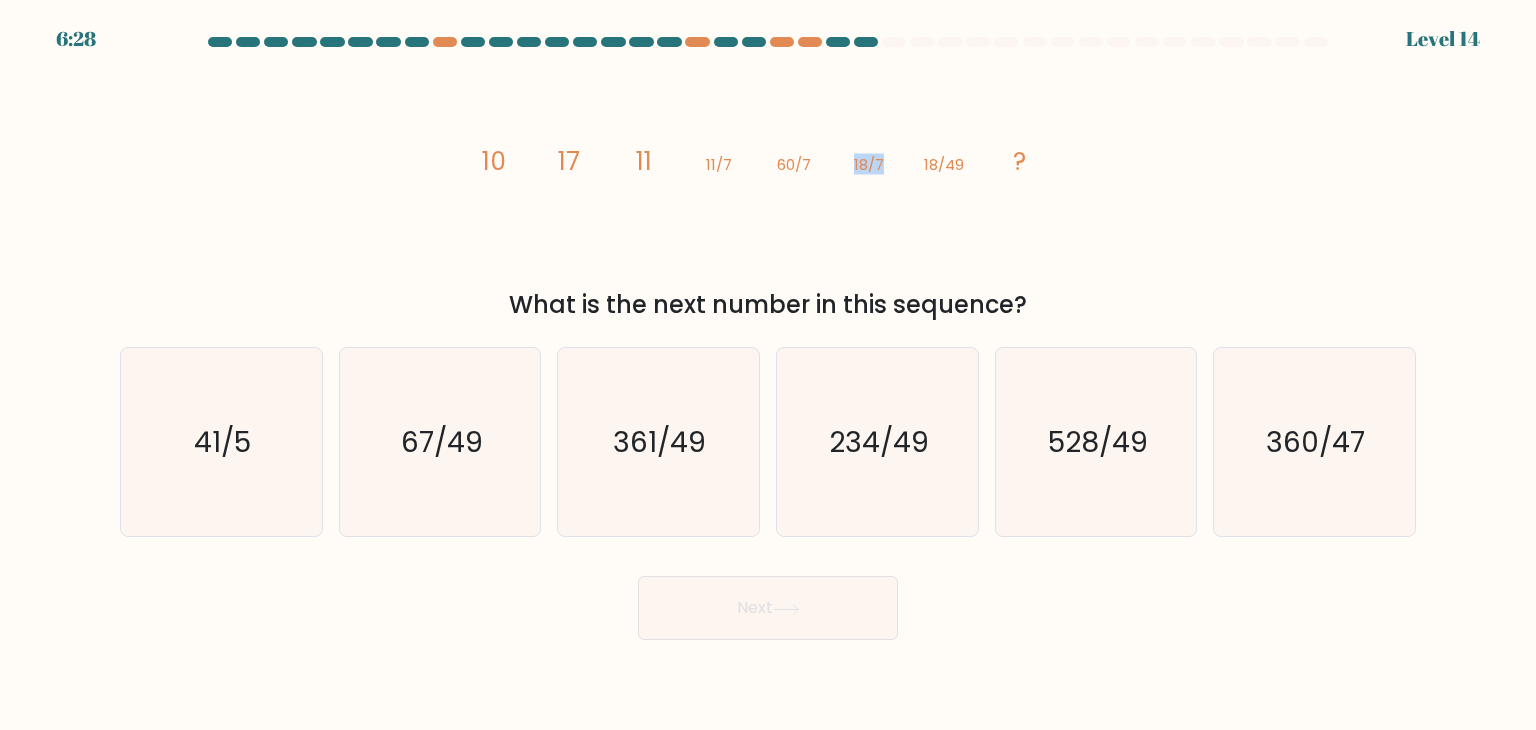 click on "What is the next number in this sequence?" at bounding box center (768, 305) 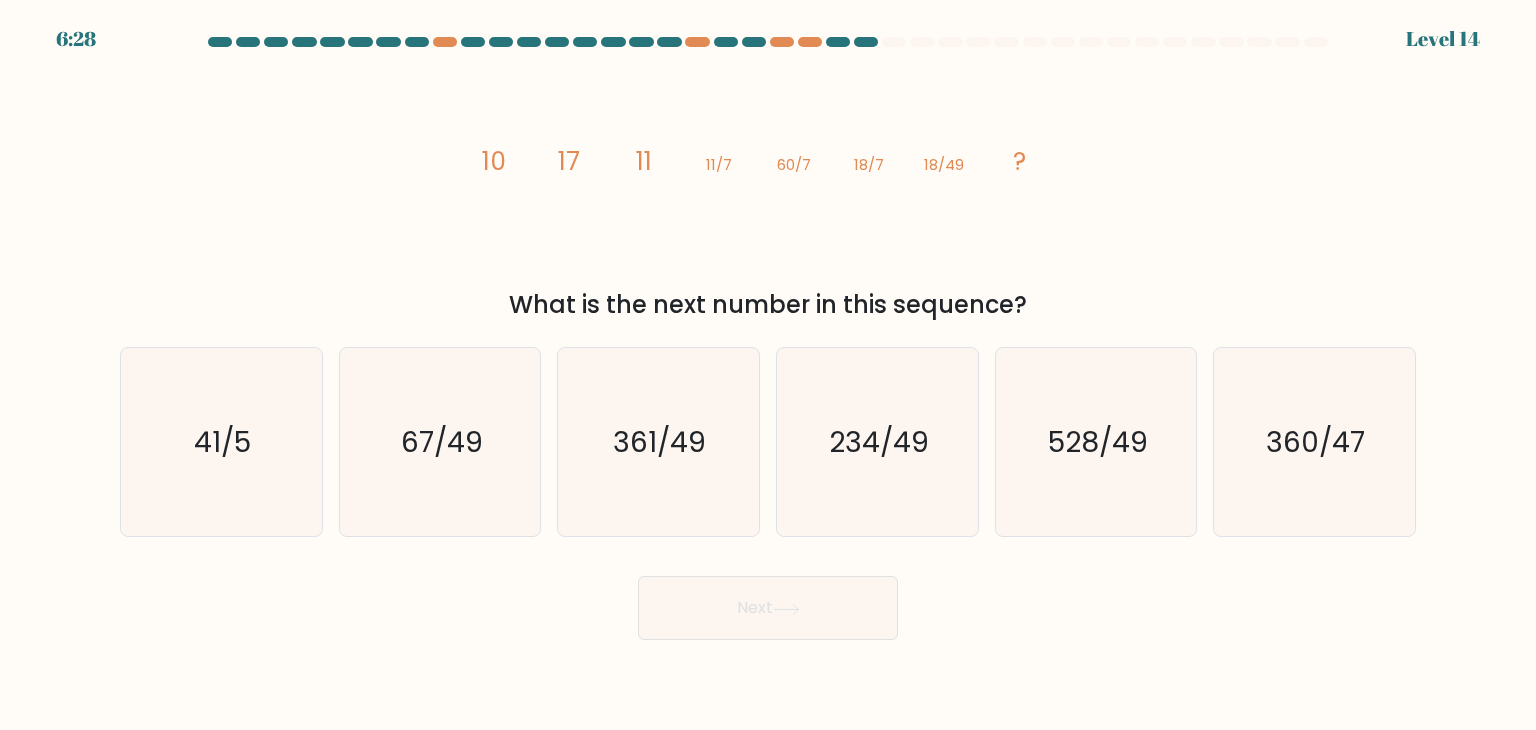 click on "What is the next number in this sequence?" at bounding box center (768, 305) 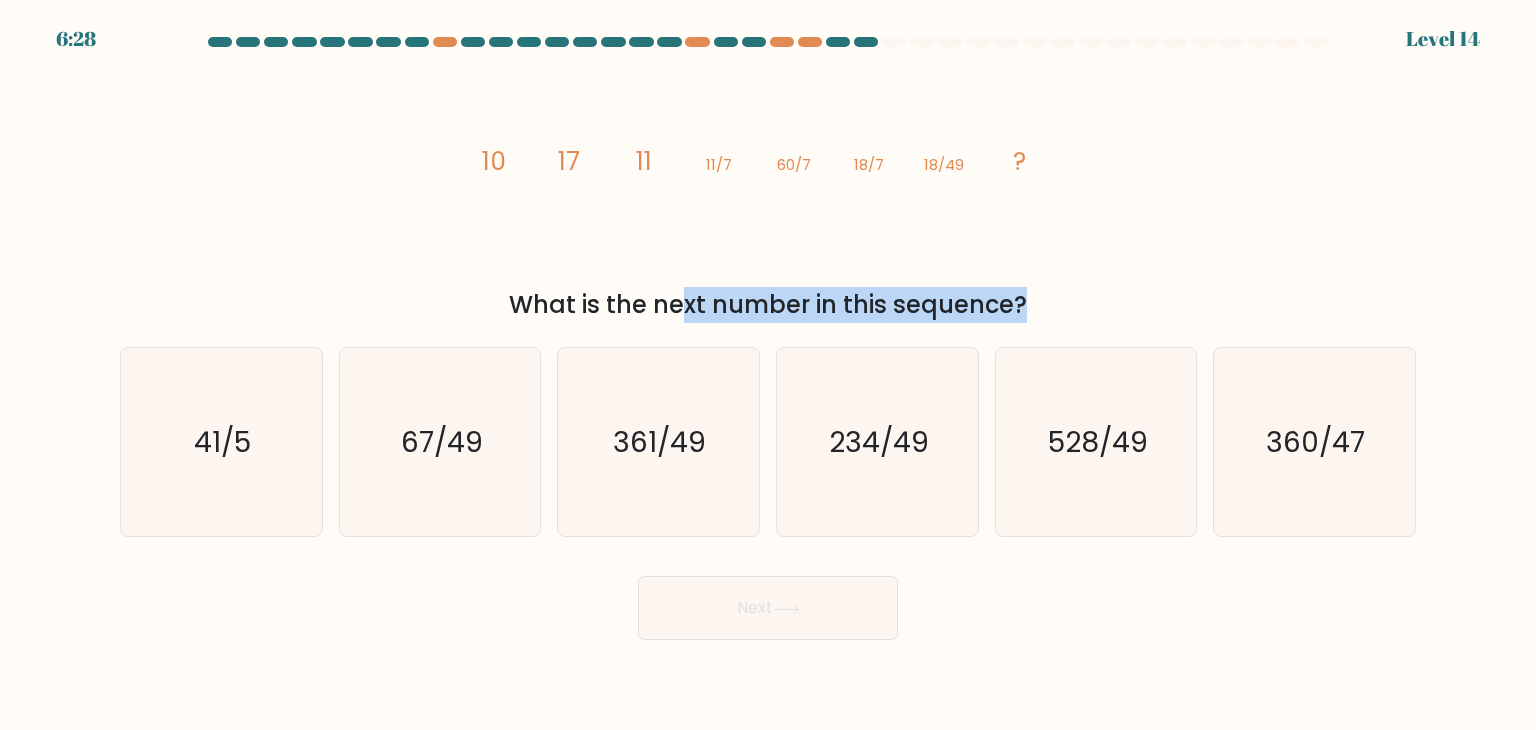 click on "What is the next number in this sequence?" at bounding box center (768, 305) 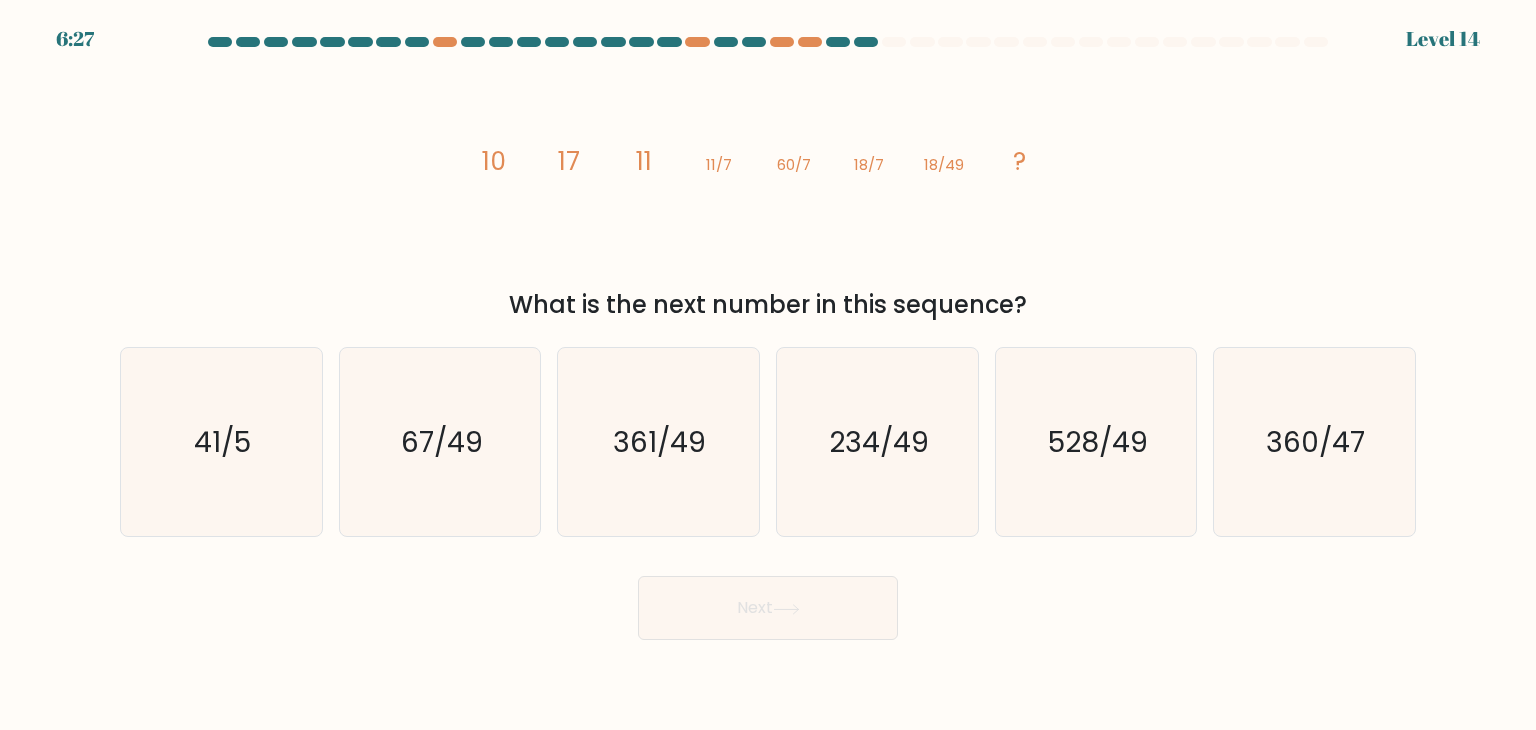 click on "What is the next number in this sequence?" at bounding box center [768, 305] 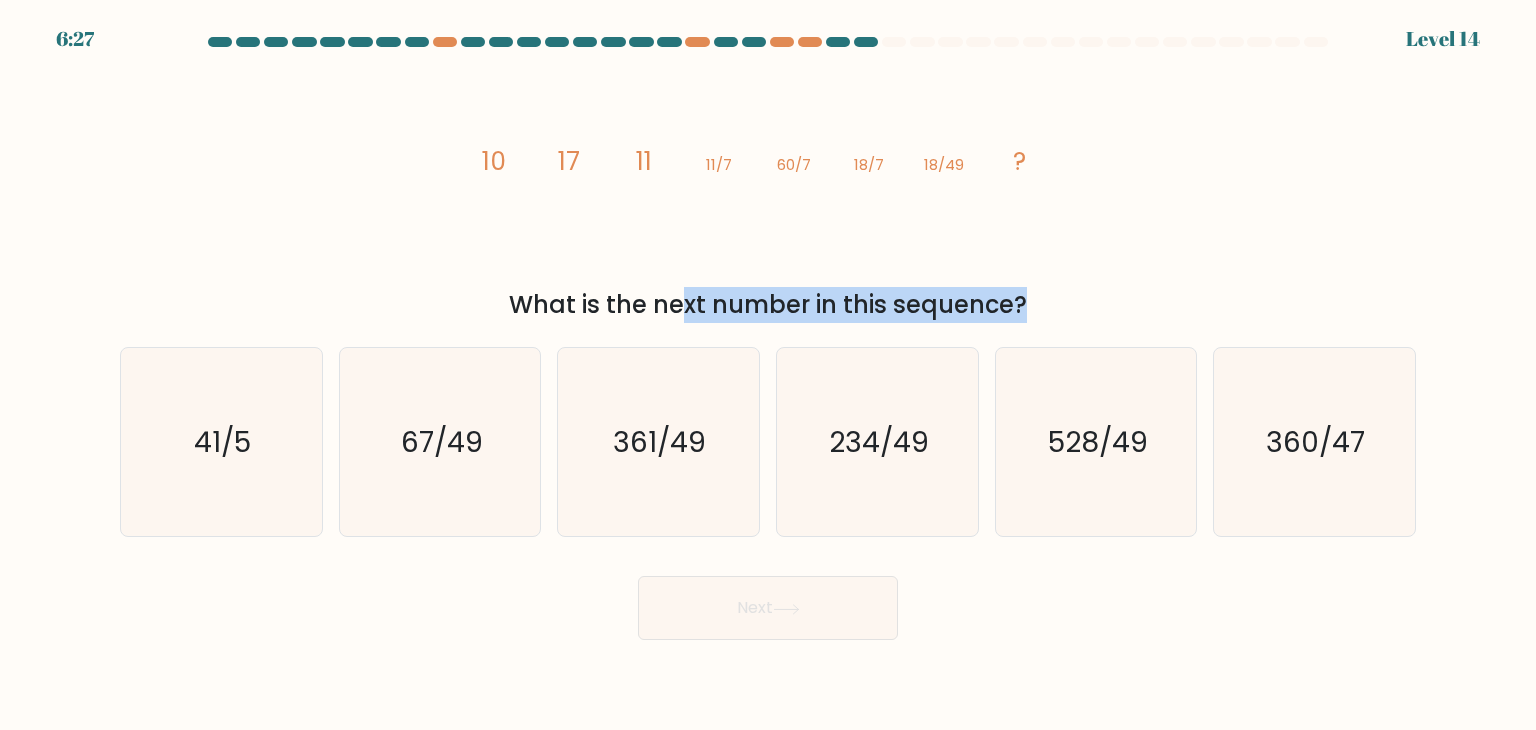 click on "What is the next number in this sequence?" at bounding box center (768, 305) 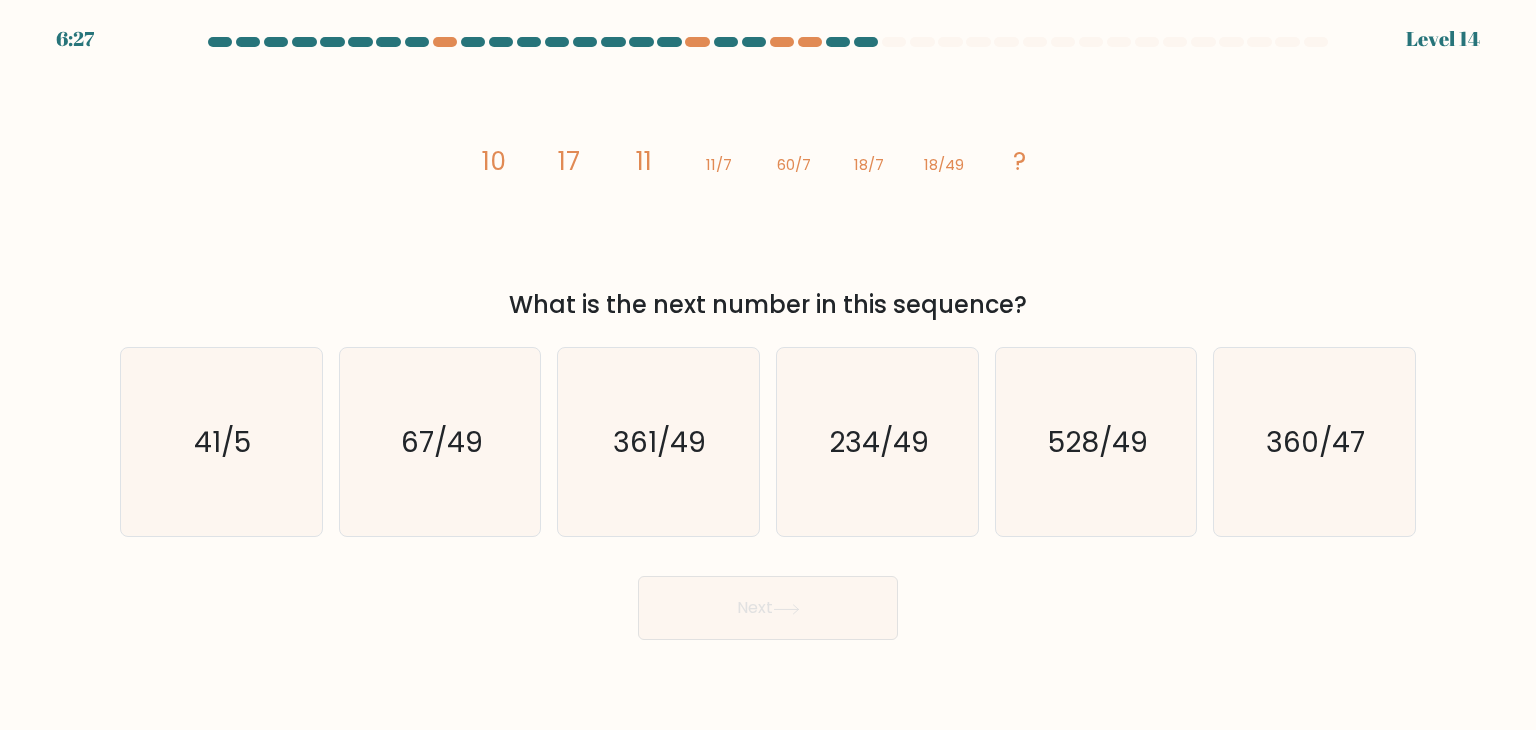 click on "What is the next number in this sequence?" at bounding box center (768, 305) 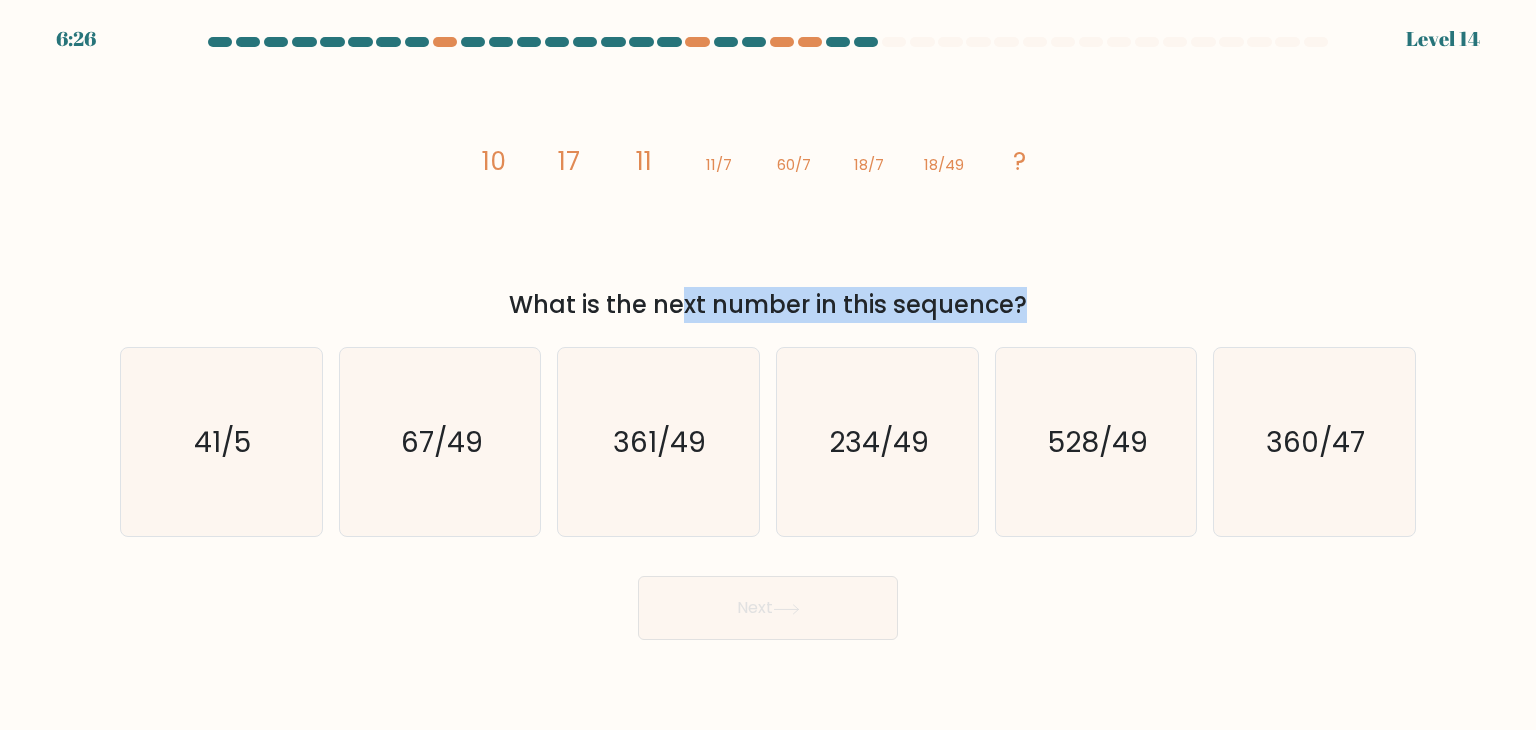 click on "What is the next number in this sequence?" at bounding box center [768, 305] 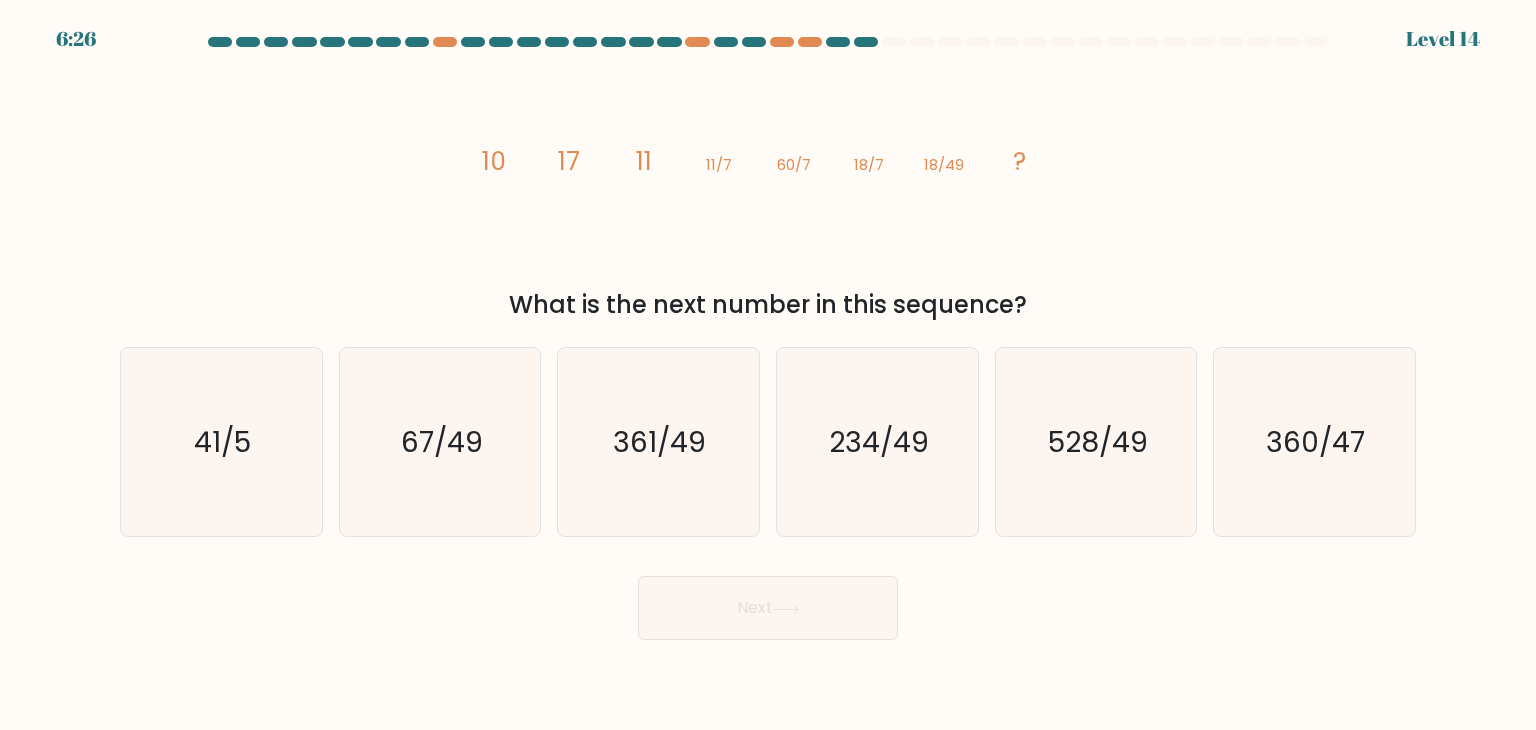 click on "What is the next number in this sequence?" at bounding box center [768, 305] 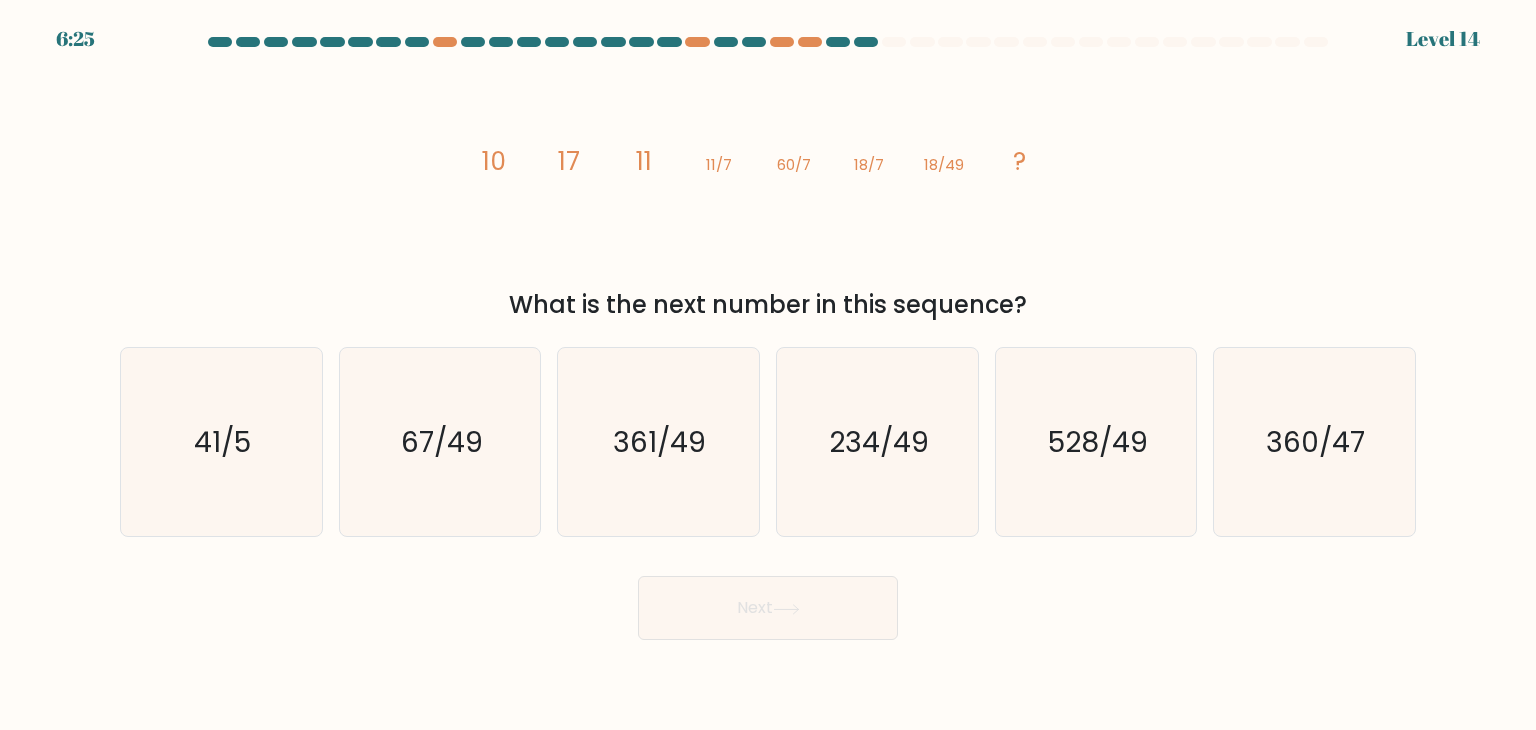 click on "What is the next number in this sequence?" at bounding box center [768, 305] 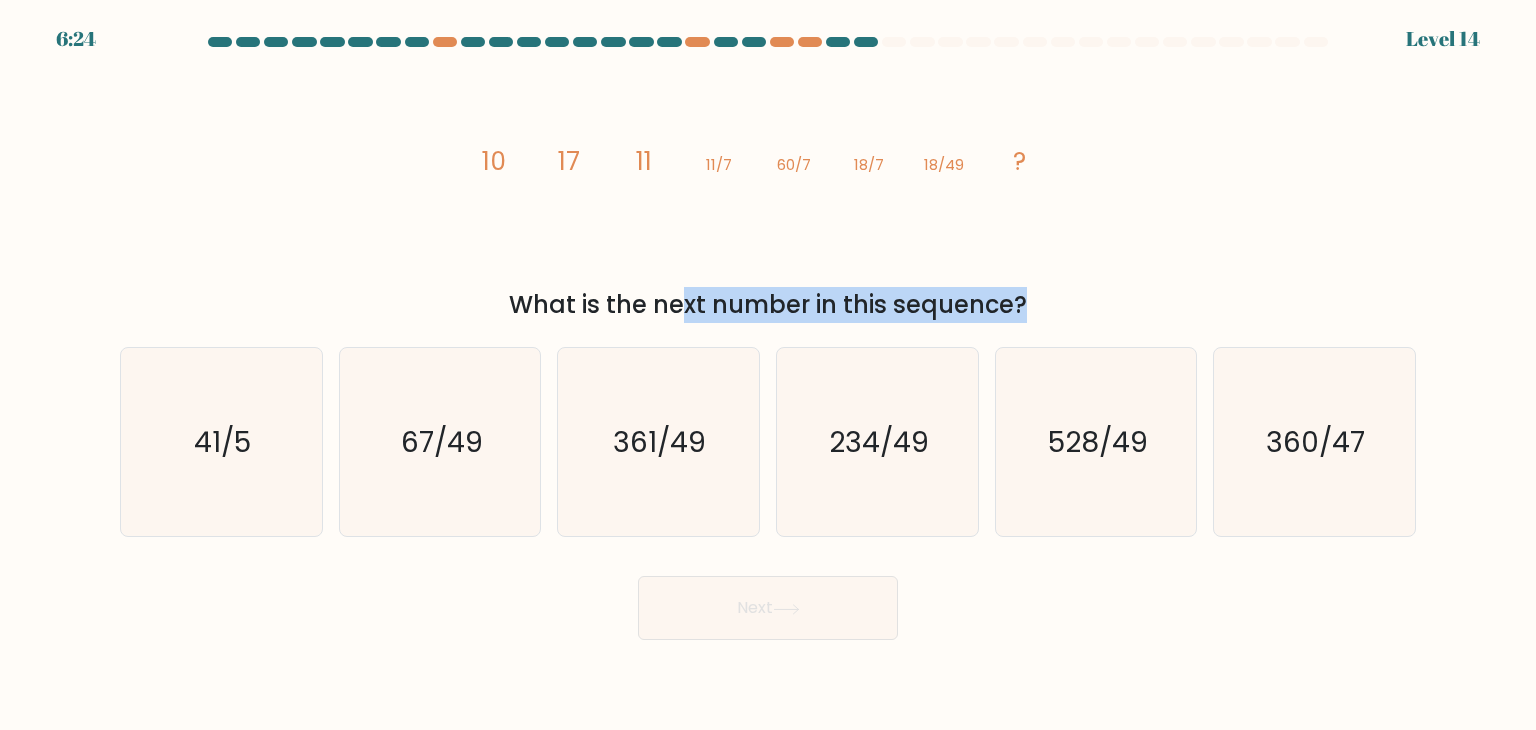 click on "11/7" 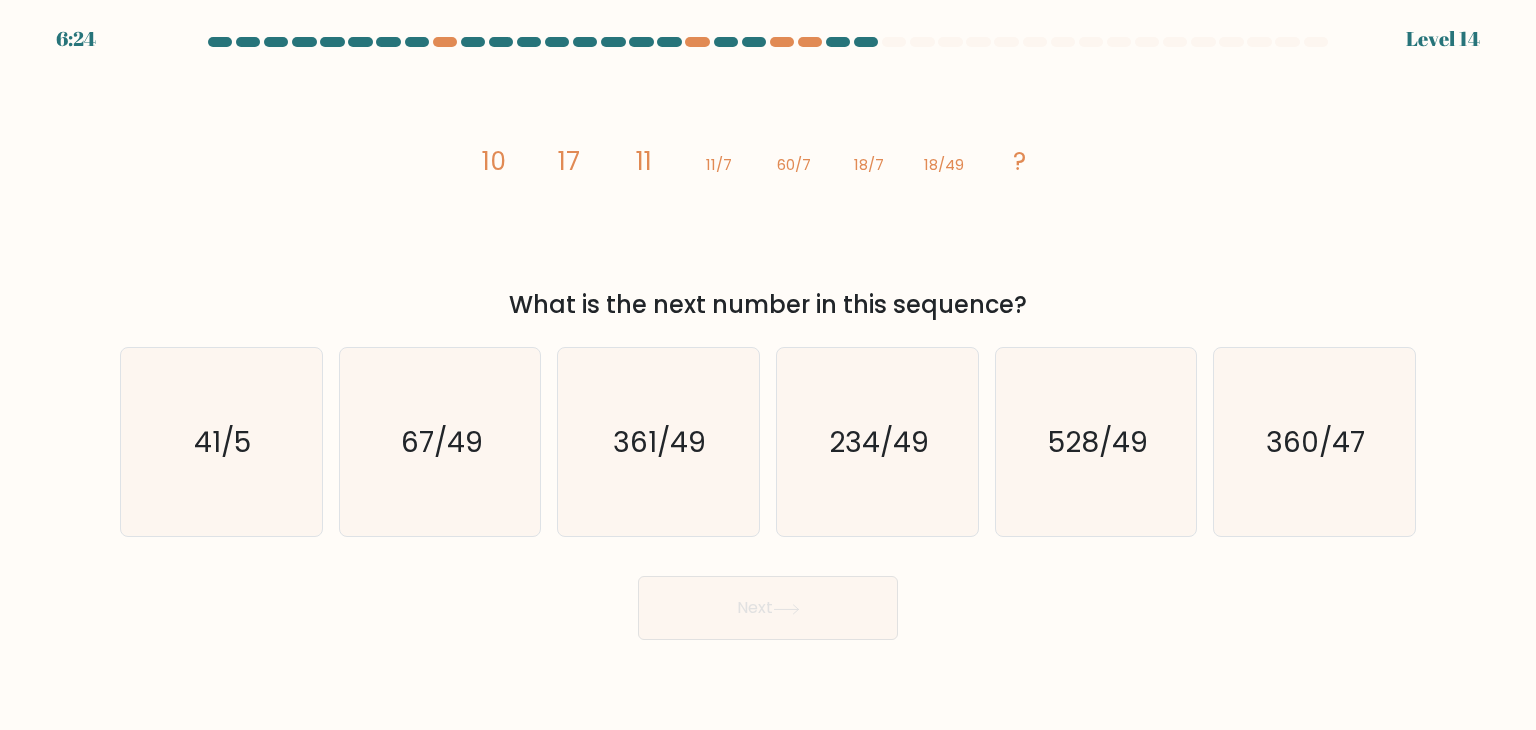 click on "11/7" 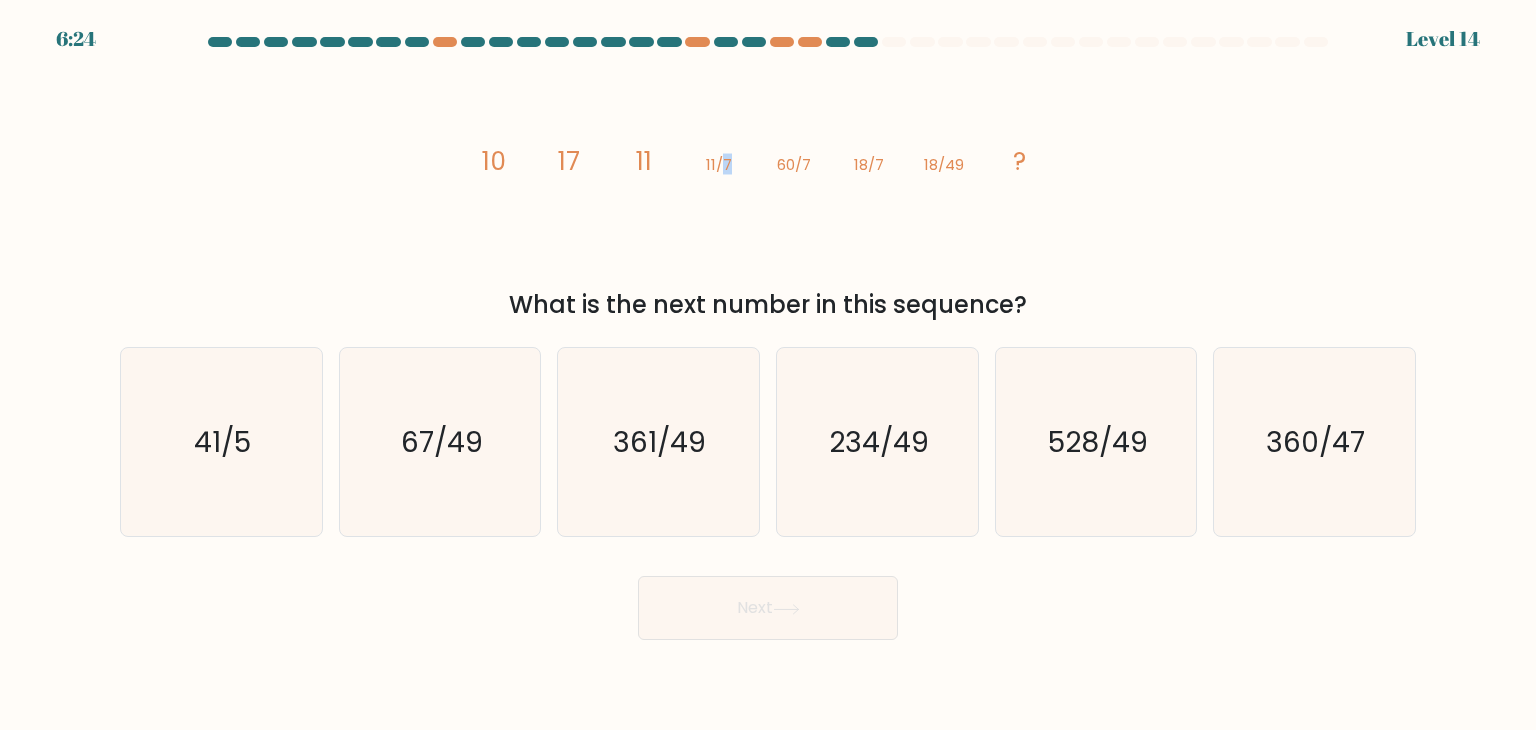 click on "11/7" 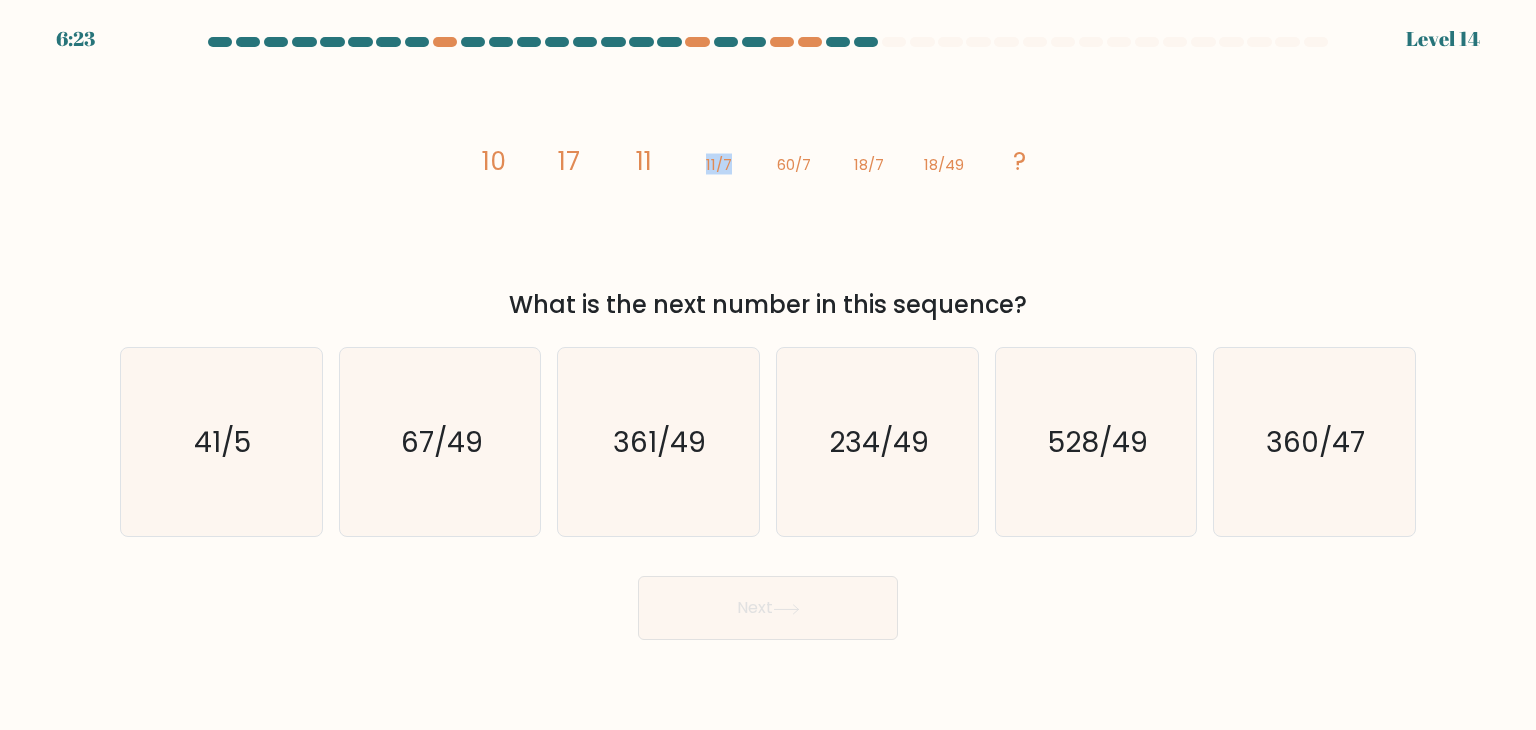 click on "11/7" 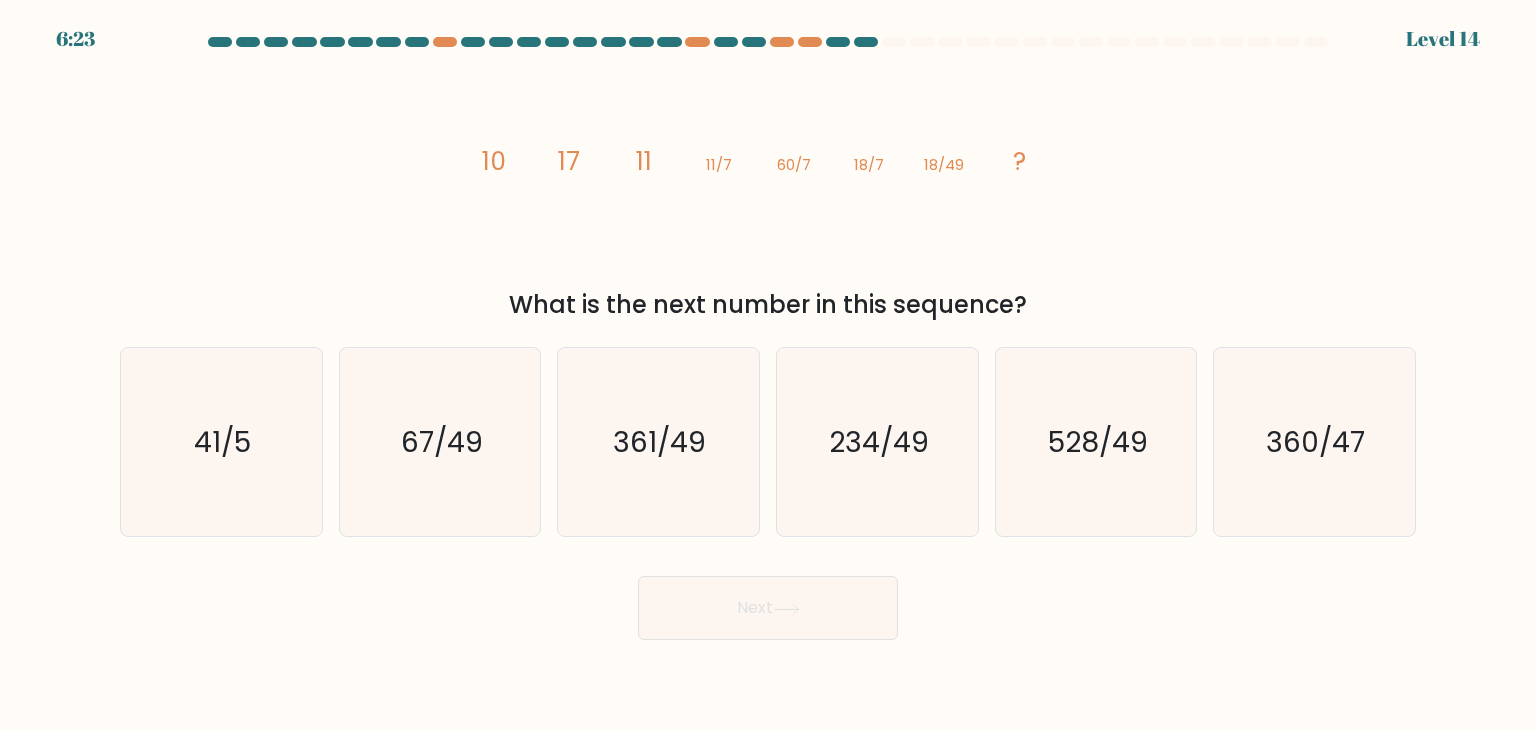 click on "11/7" 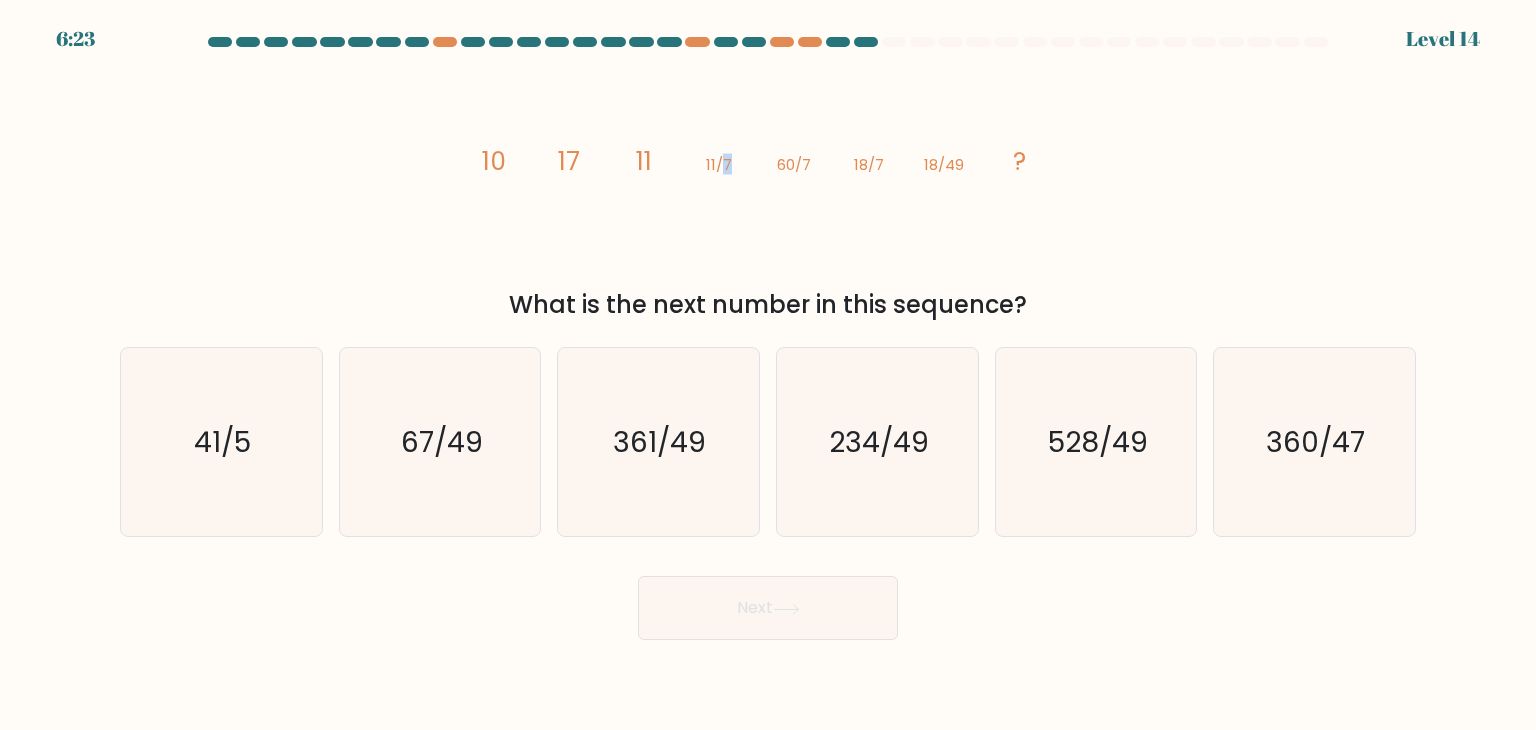 click on "11/7" 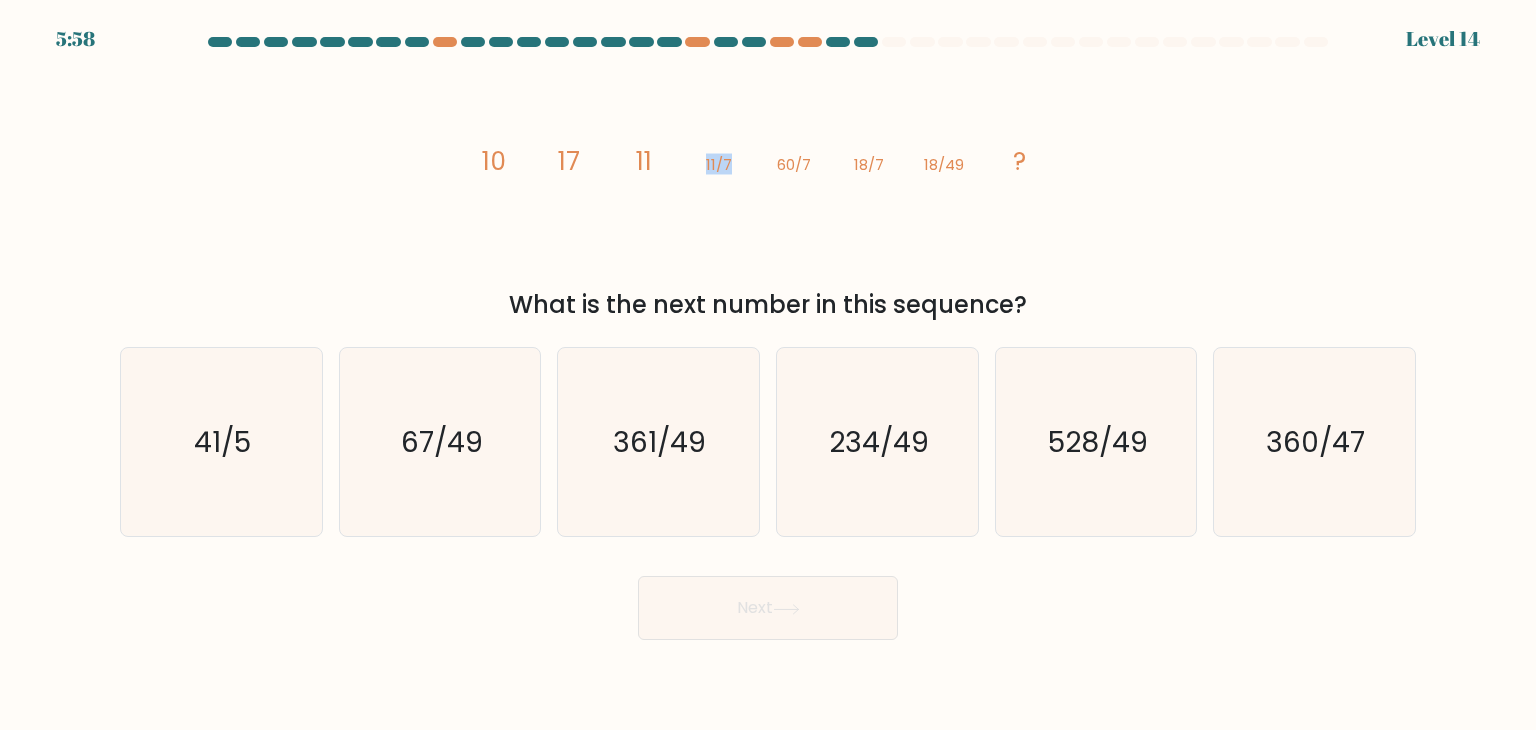 click on "18/7" 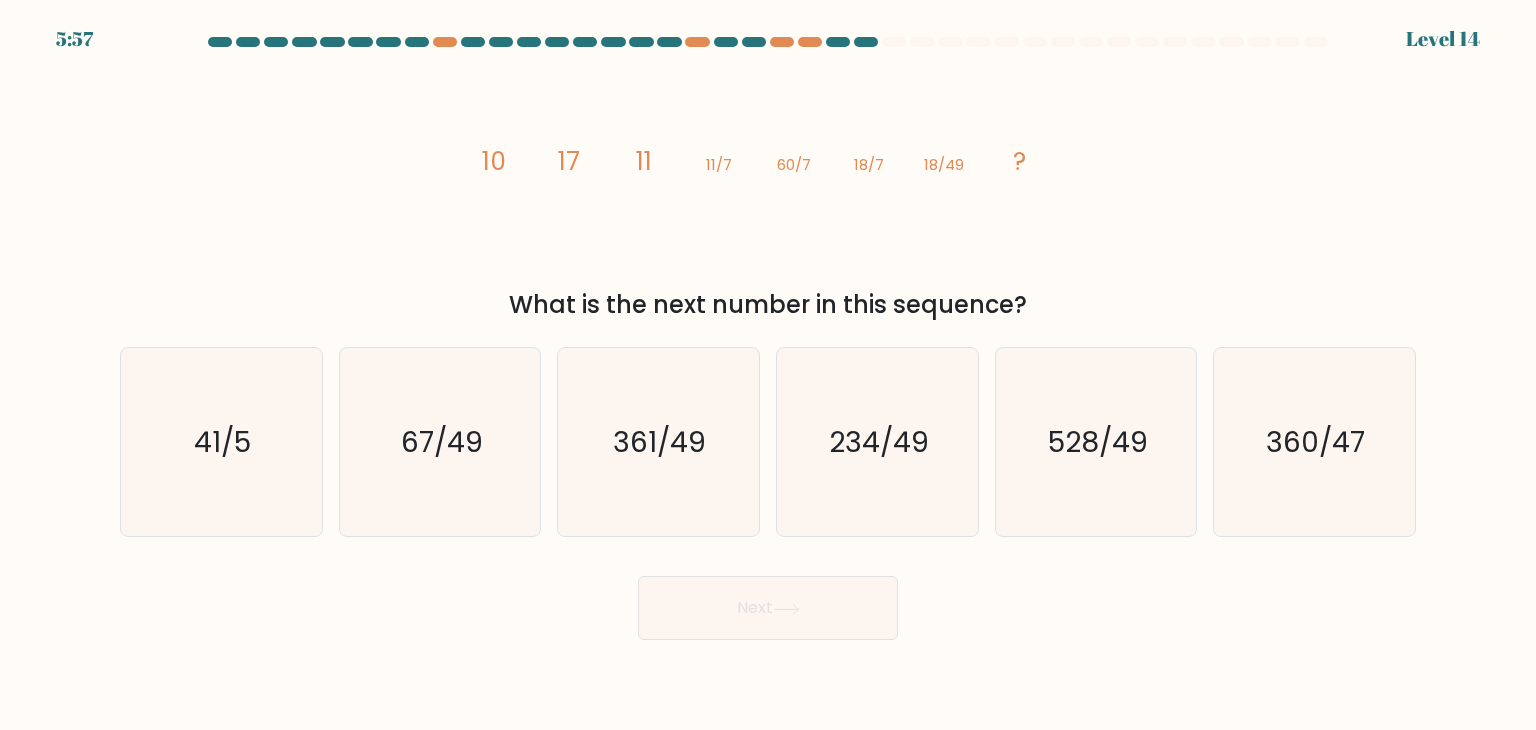 click on "18/7" 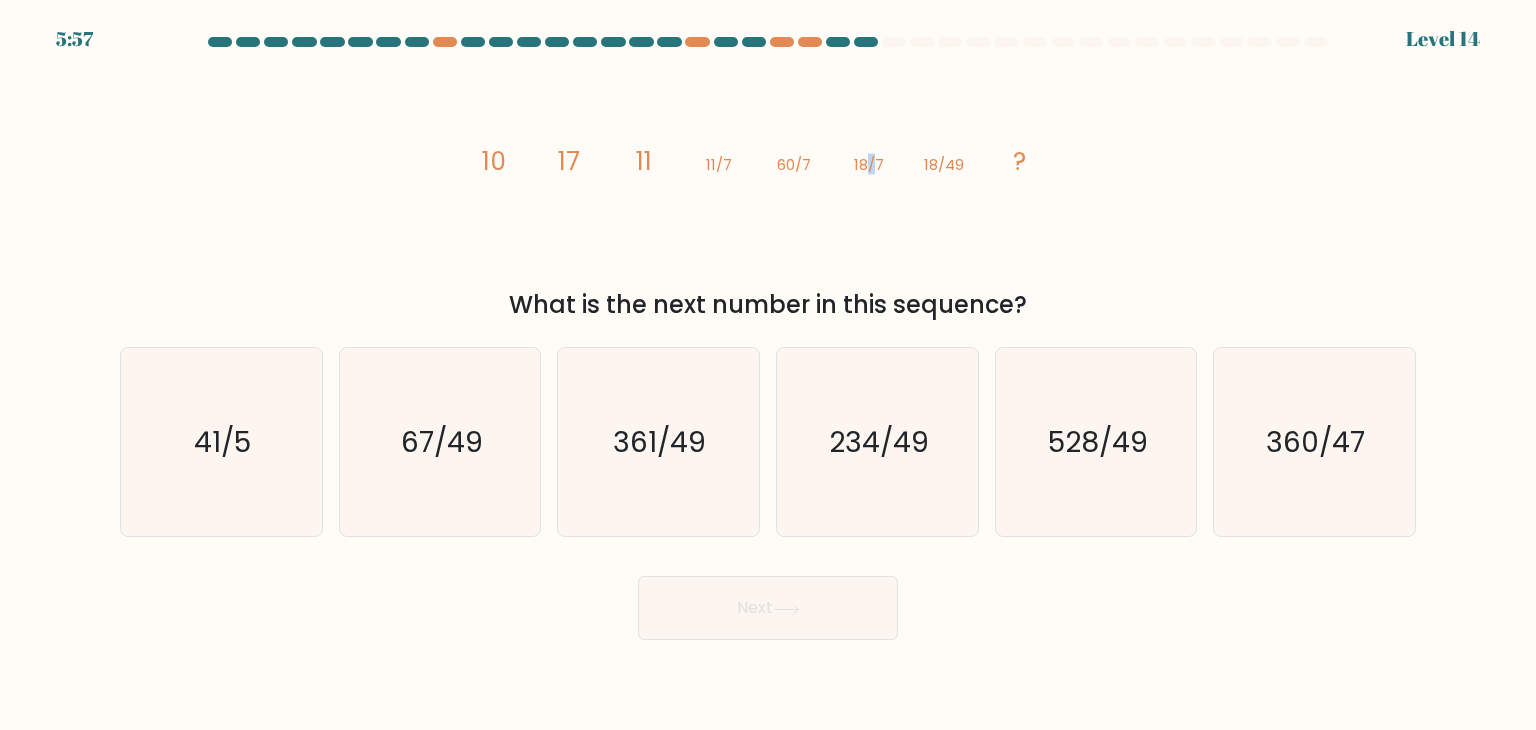 click on "18/7" 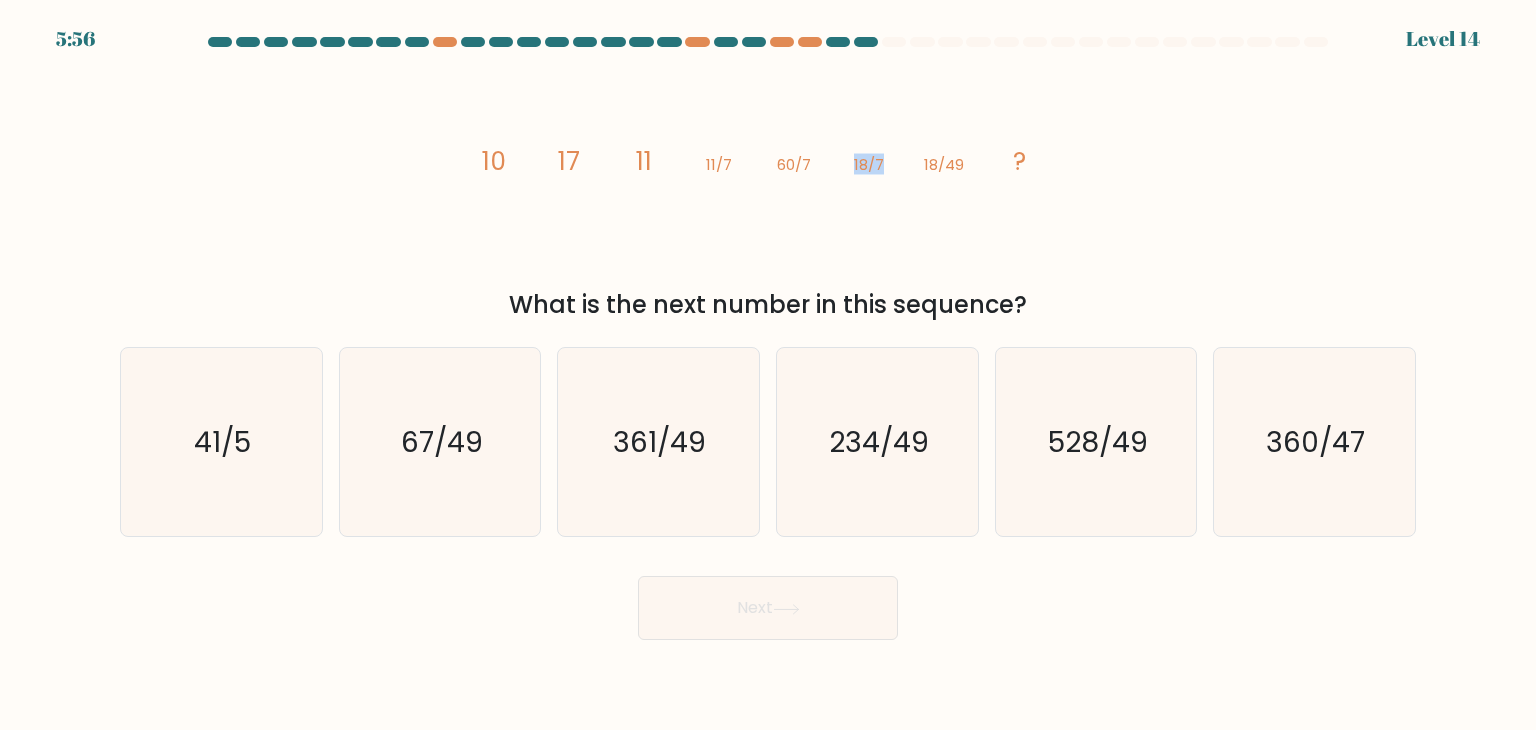click on "18/7" 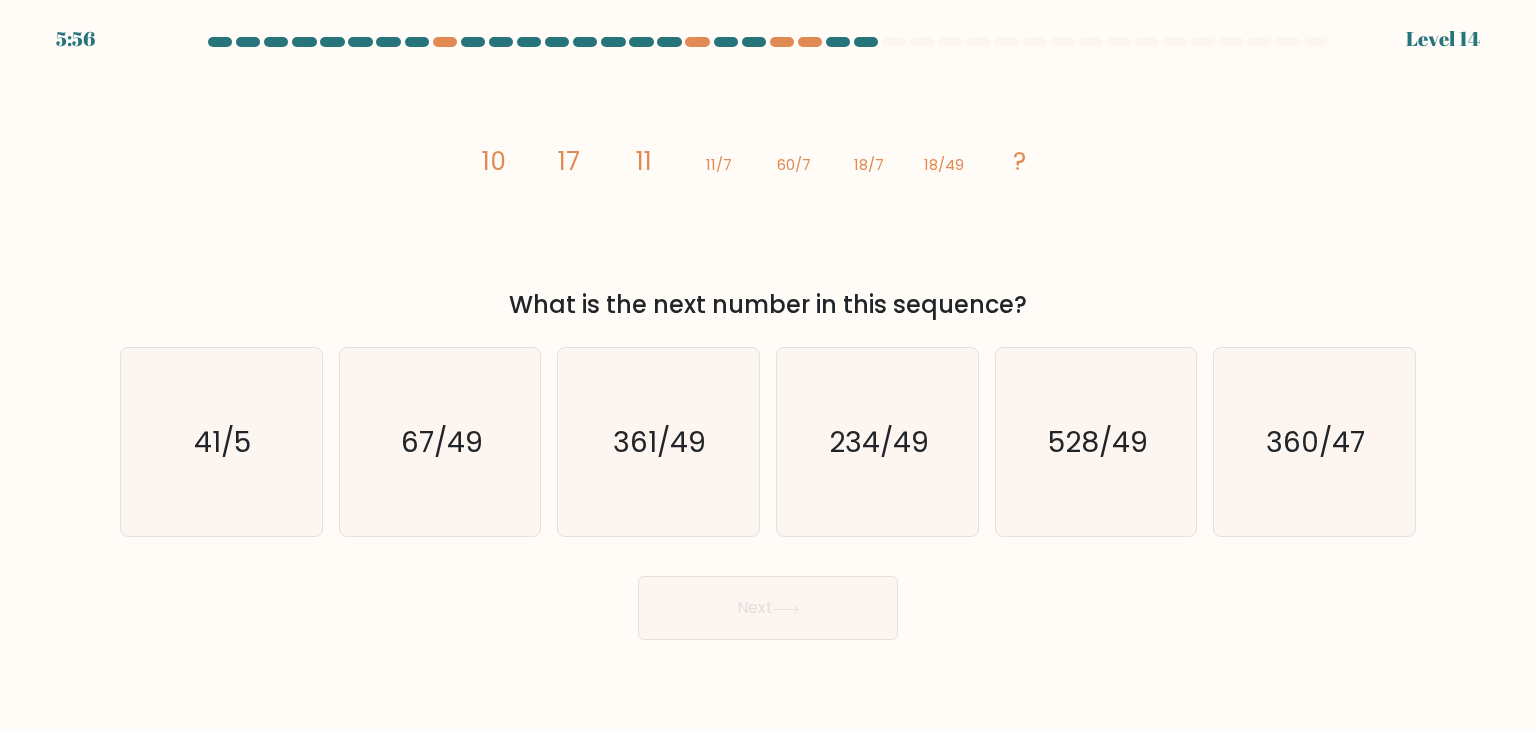 click on "18/7" 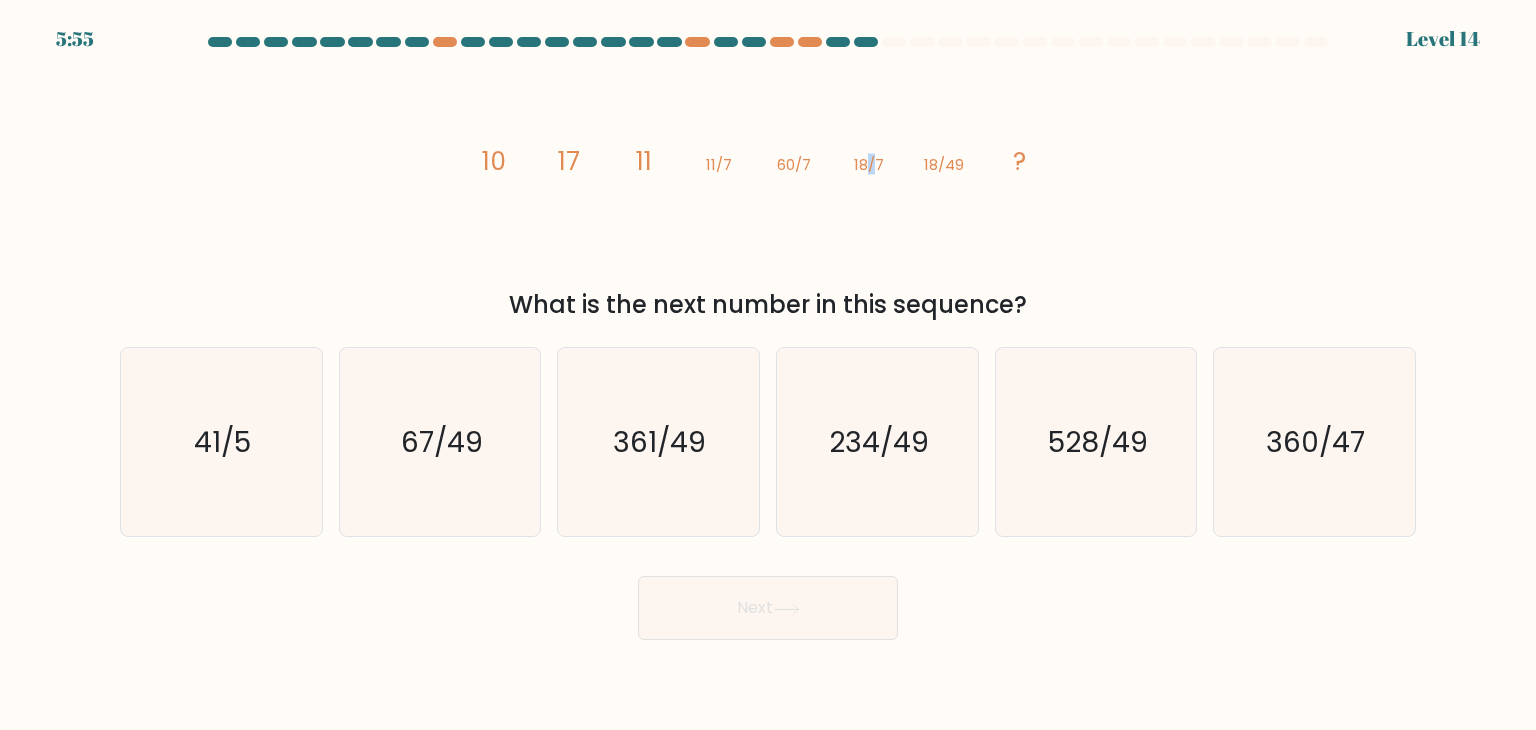 click on "18/7" 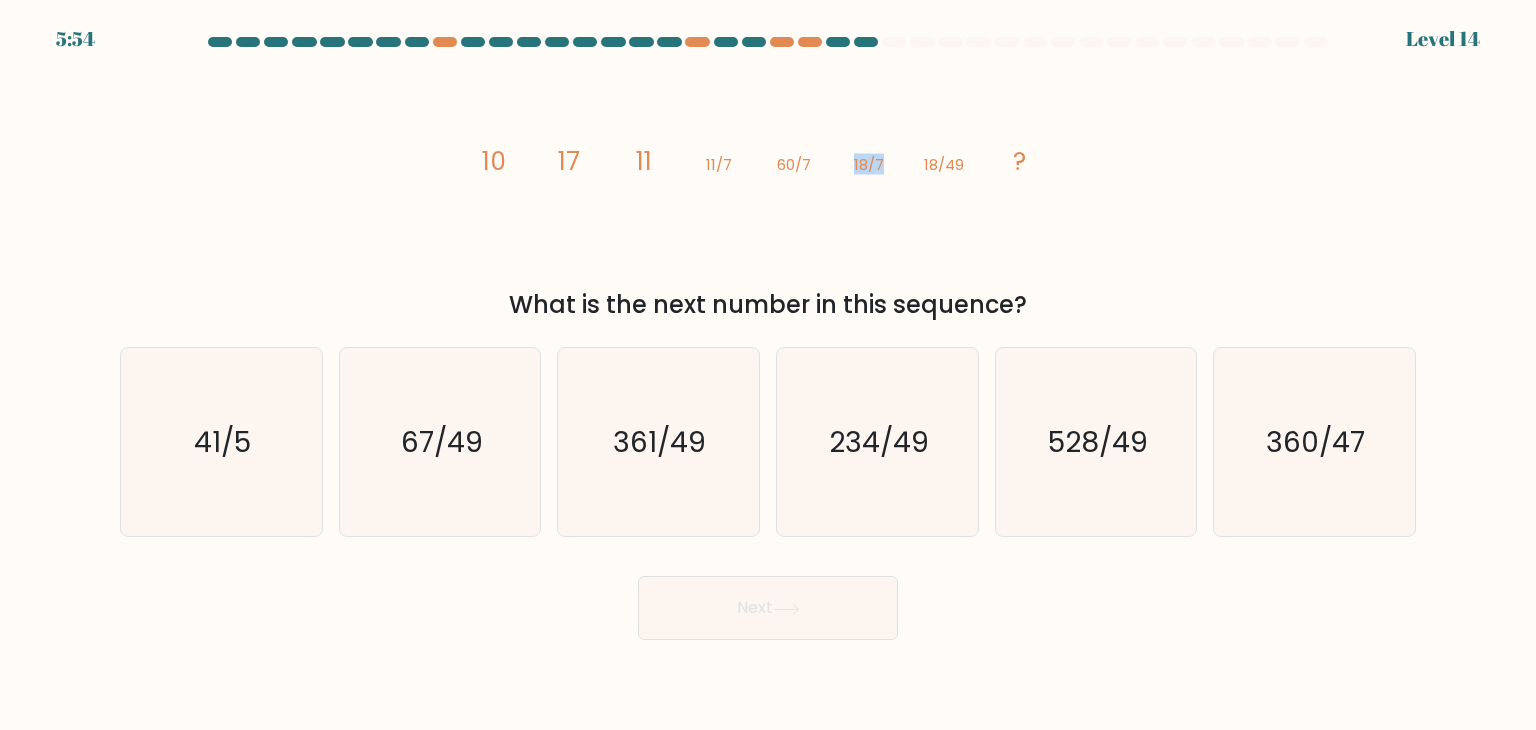 click on "image/svg+xml
10
17
11
11/7
60/7
18/7
18/49
?" 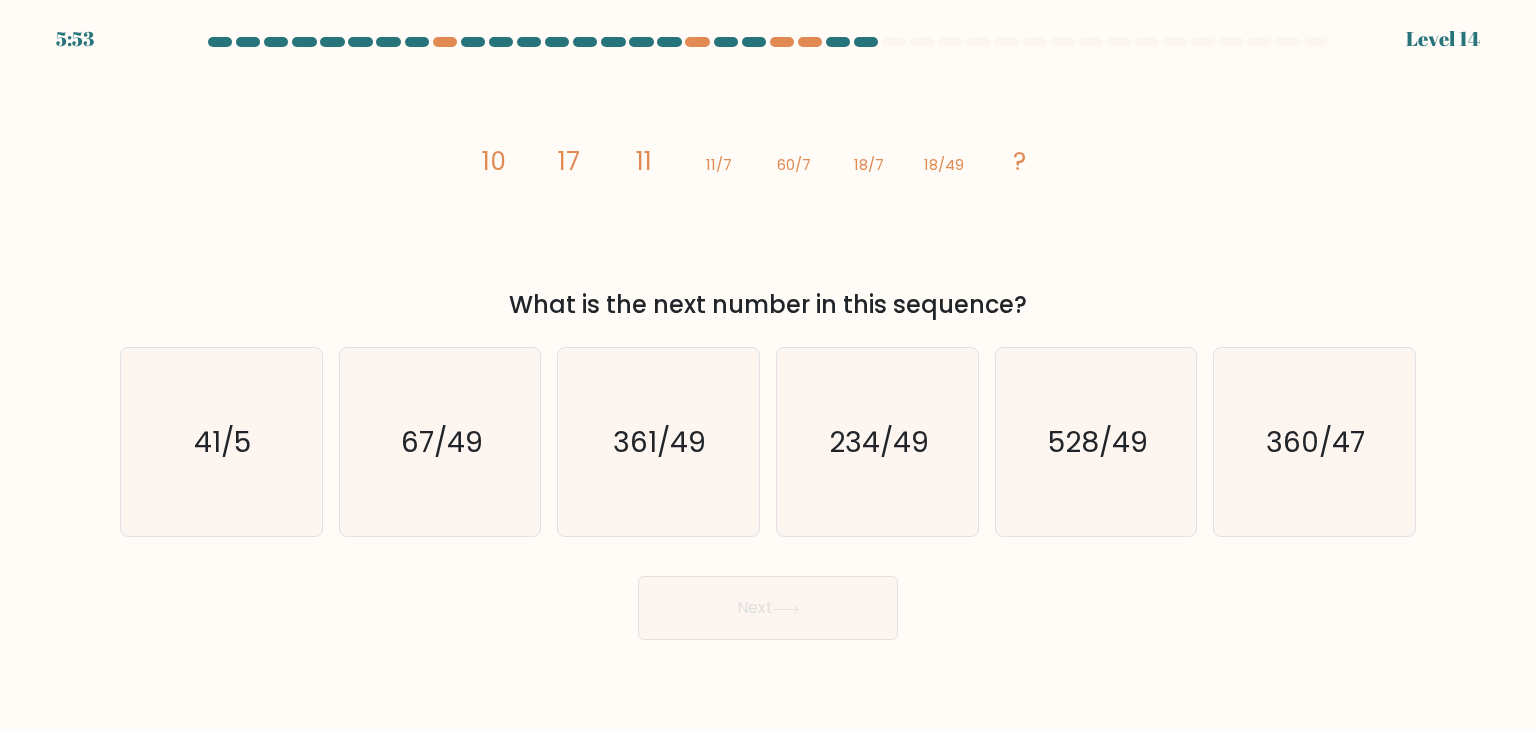 click on "11/7" 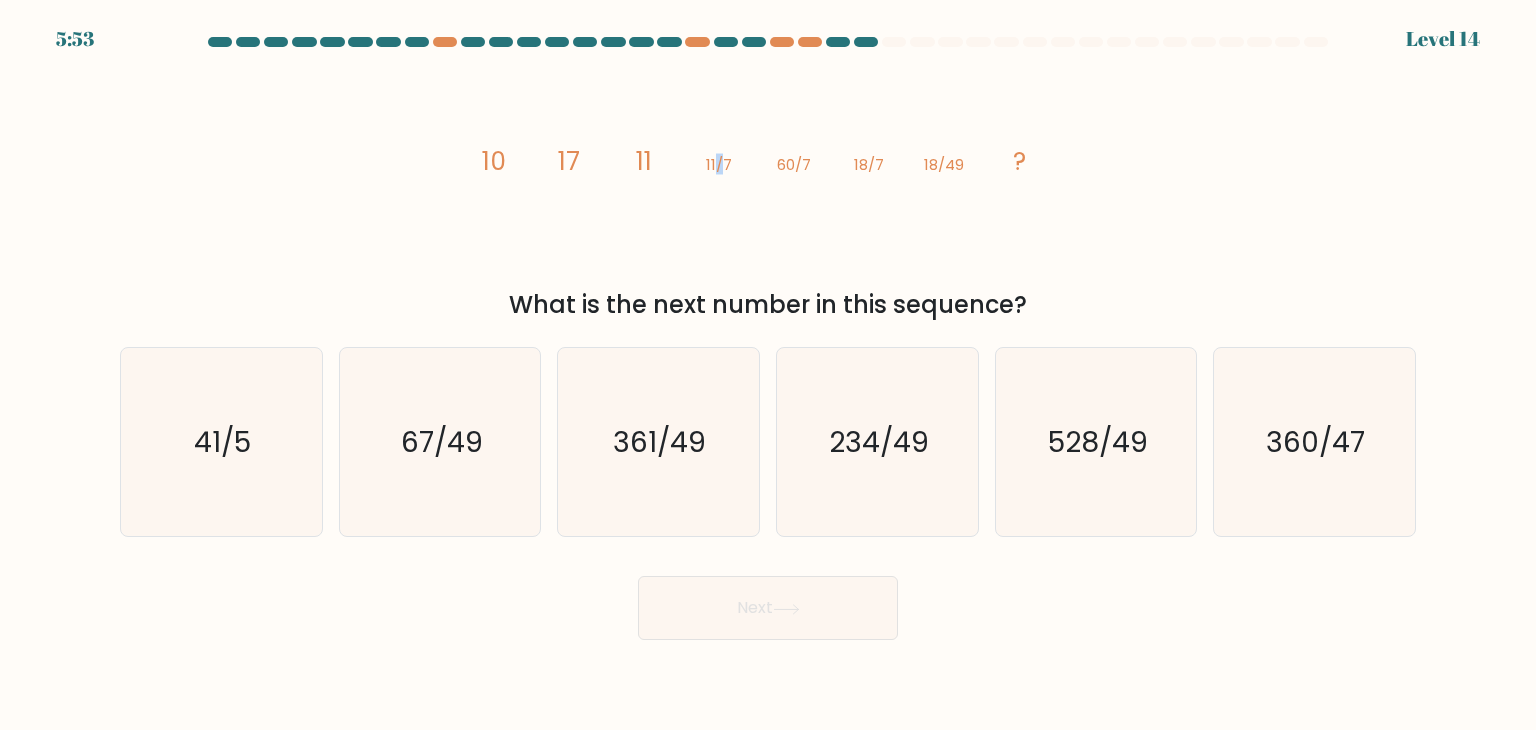 click on "11/7" 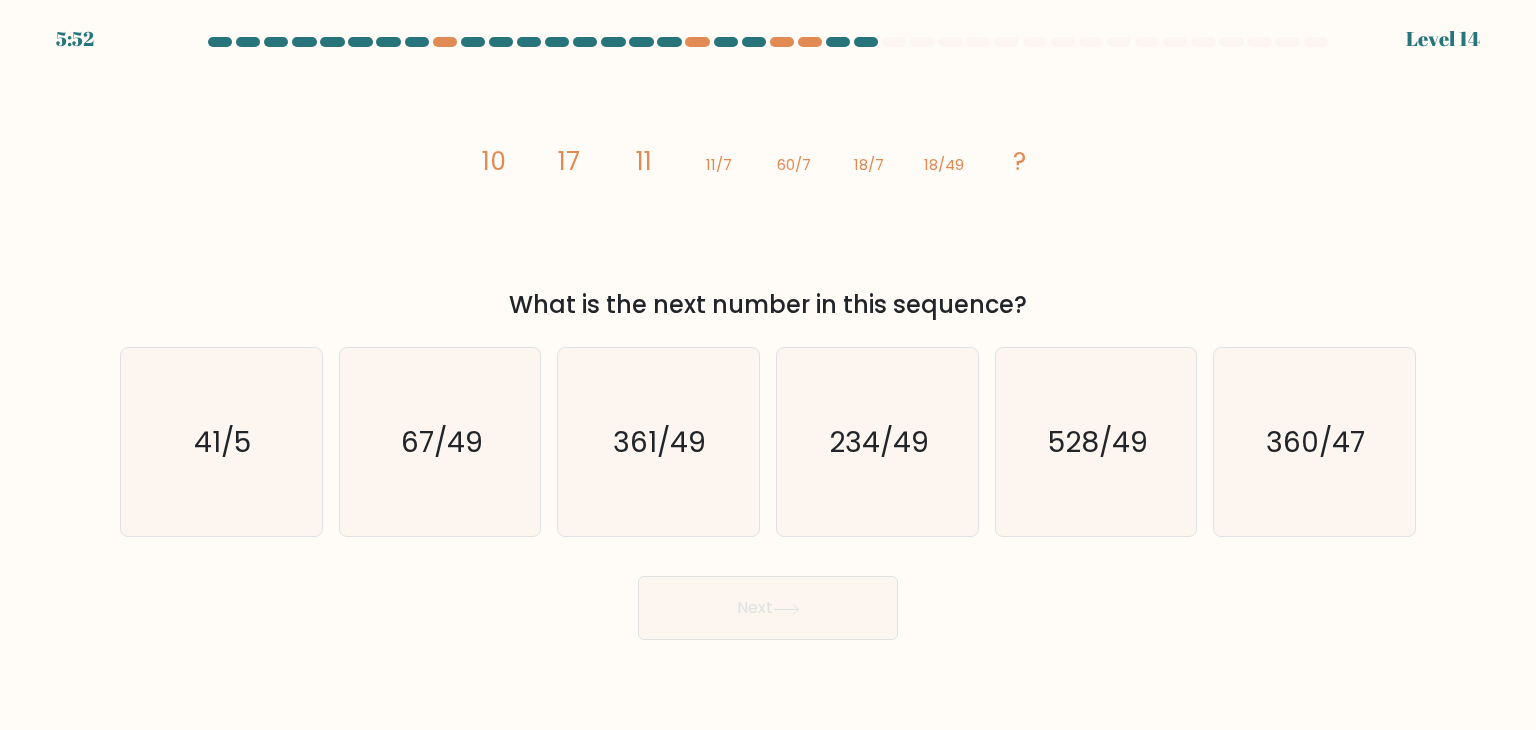 click on "11/7" 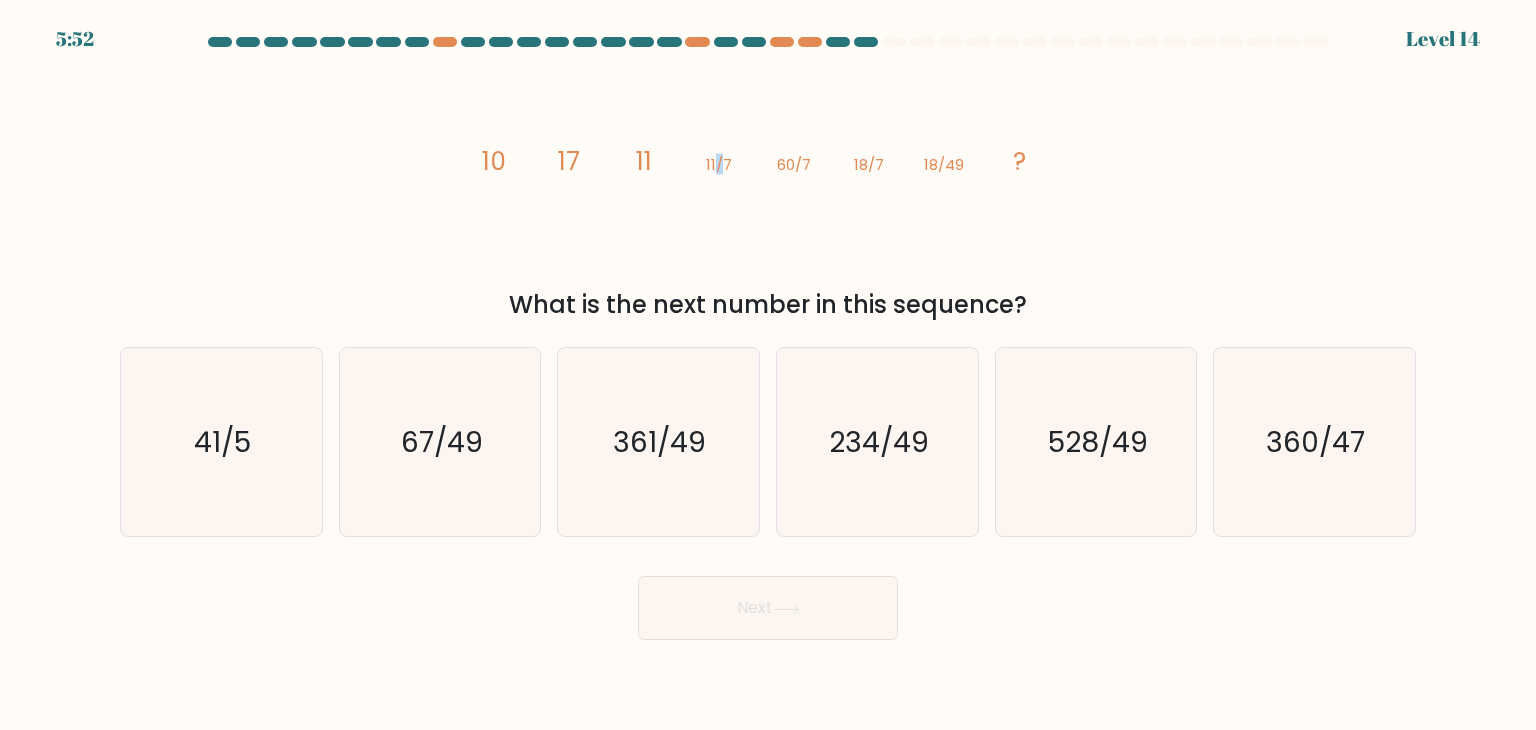 click on "11/7" 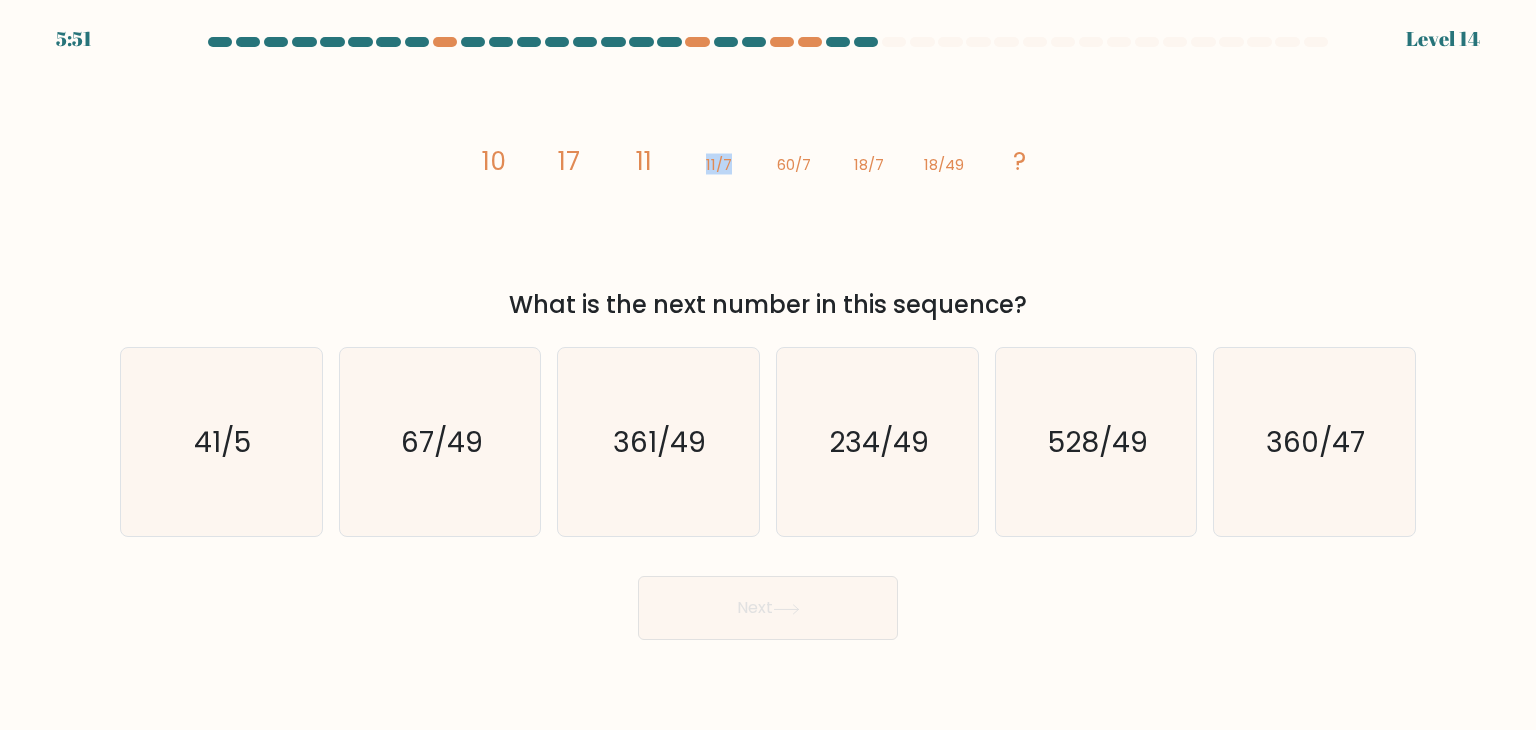 click on "18/7" 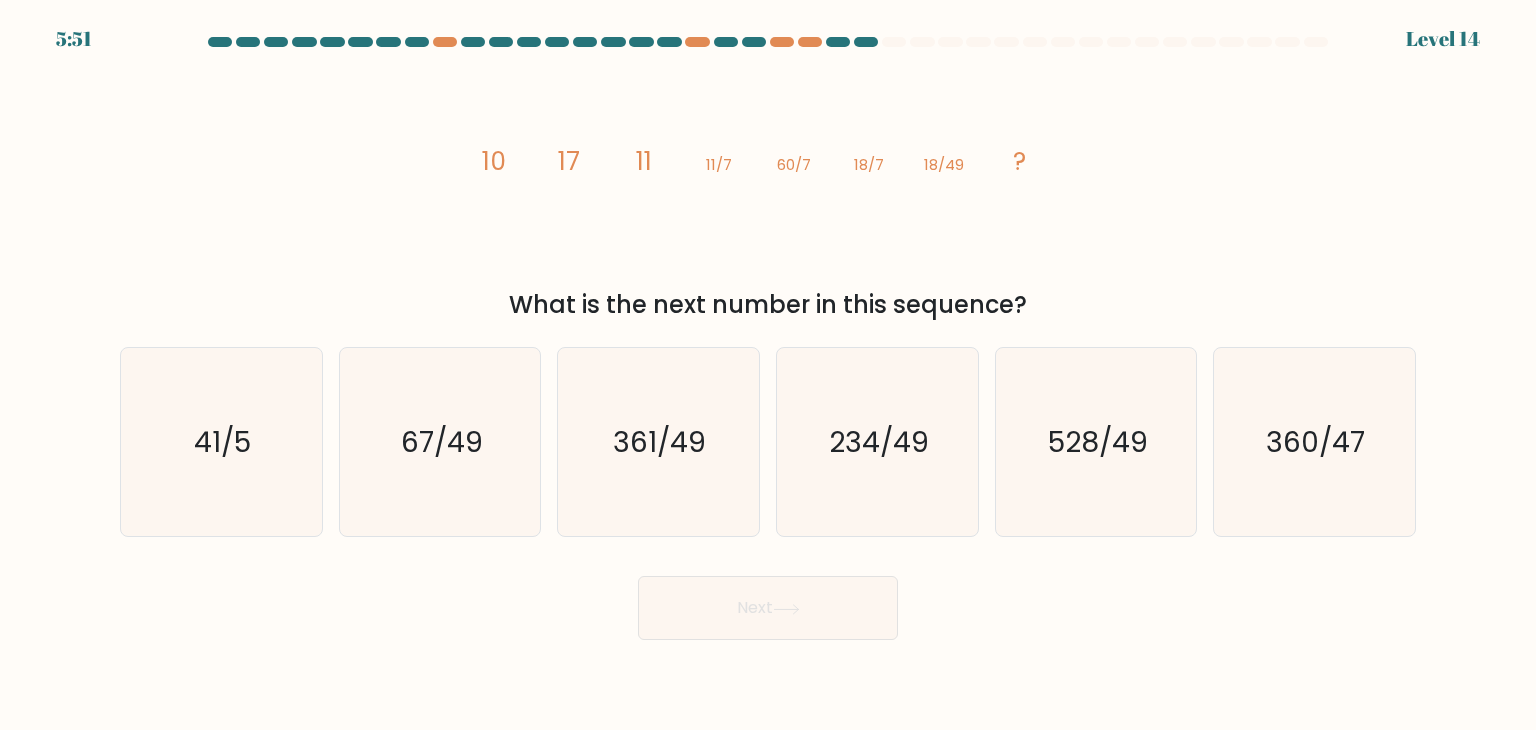 click on "18/7" 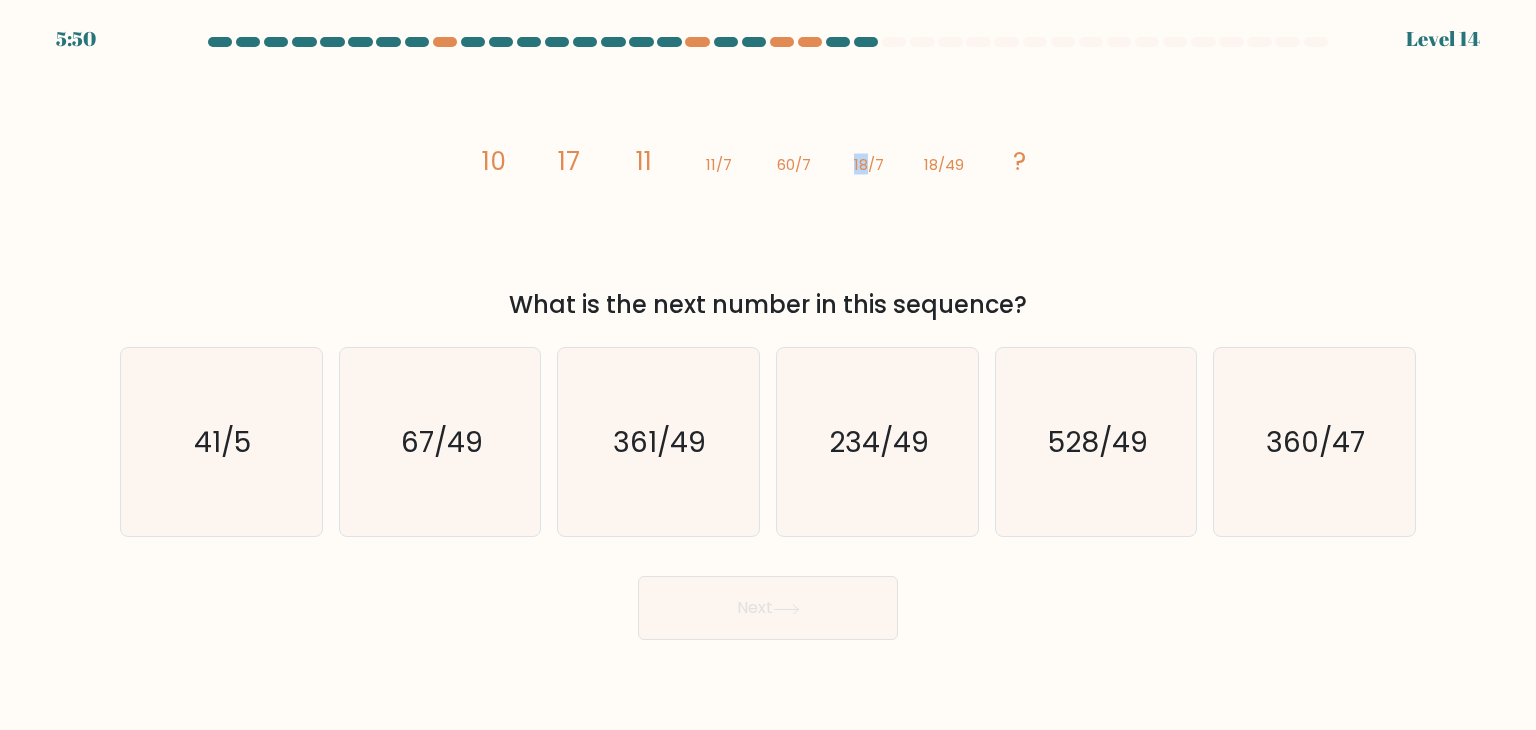 click on "18/7" 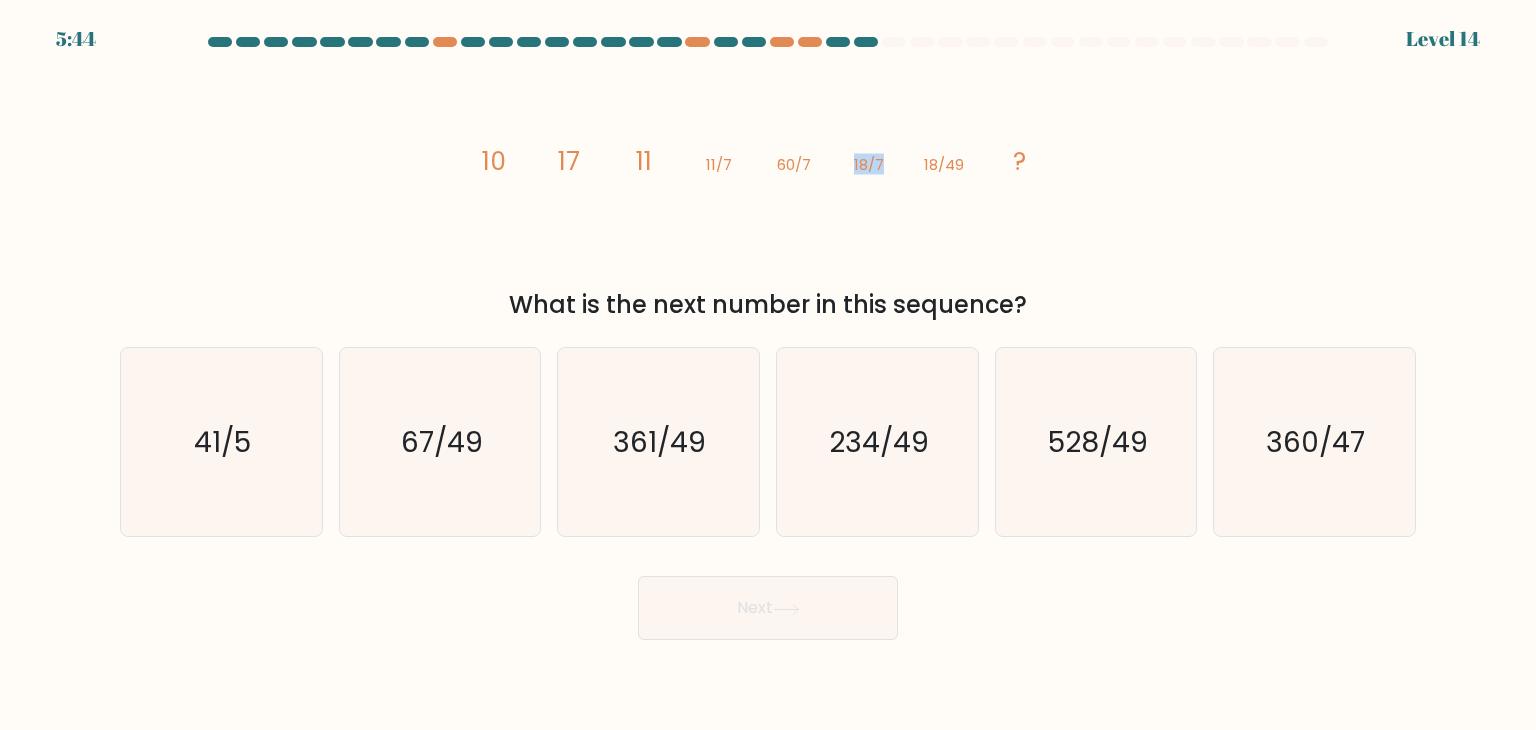 click on "image/svg+xml
10
17
11
11/7
60/7
18/7
18/49
?" 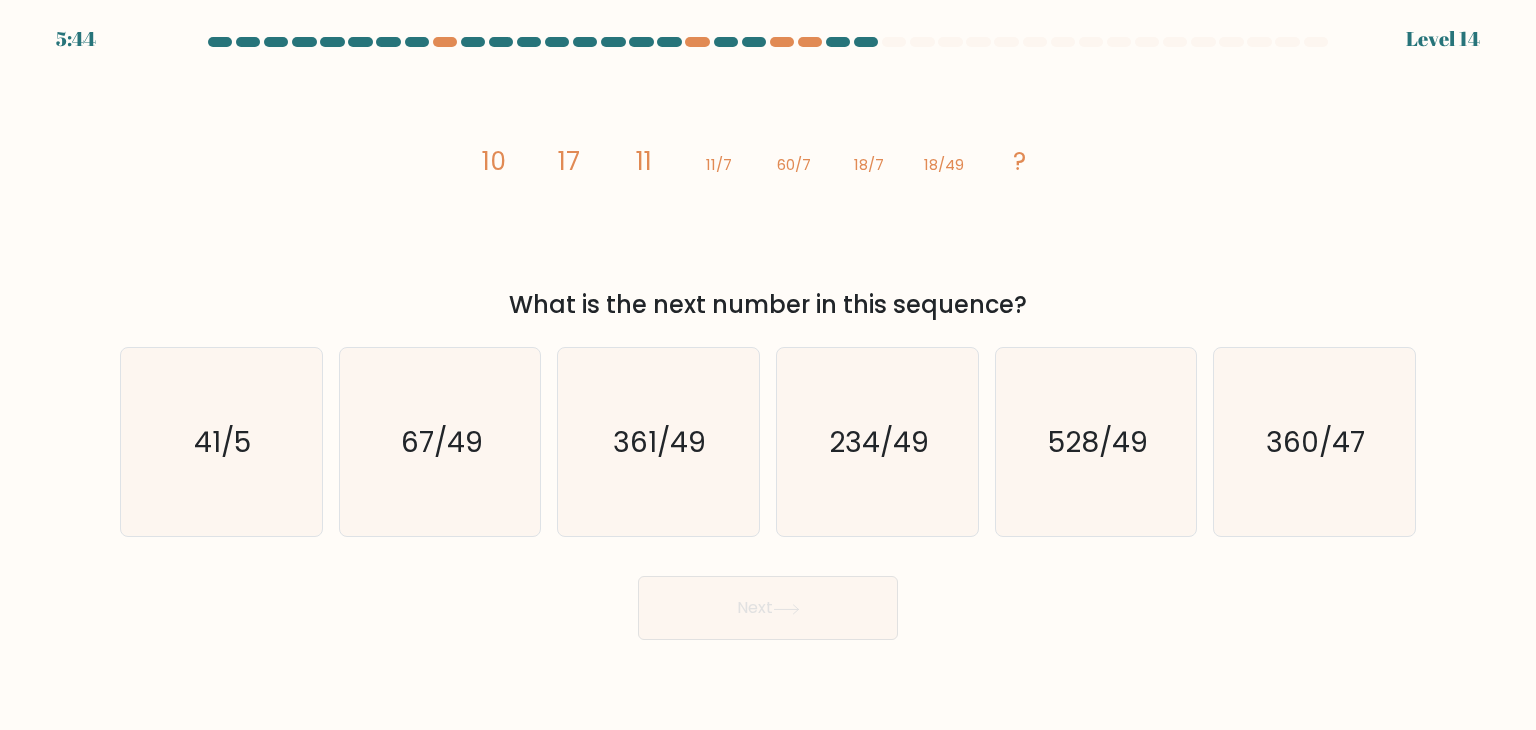 click on "image/svg+xml
10
17
11
11/7
60/7
18/7
18/49
?" 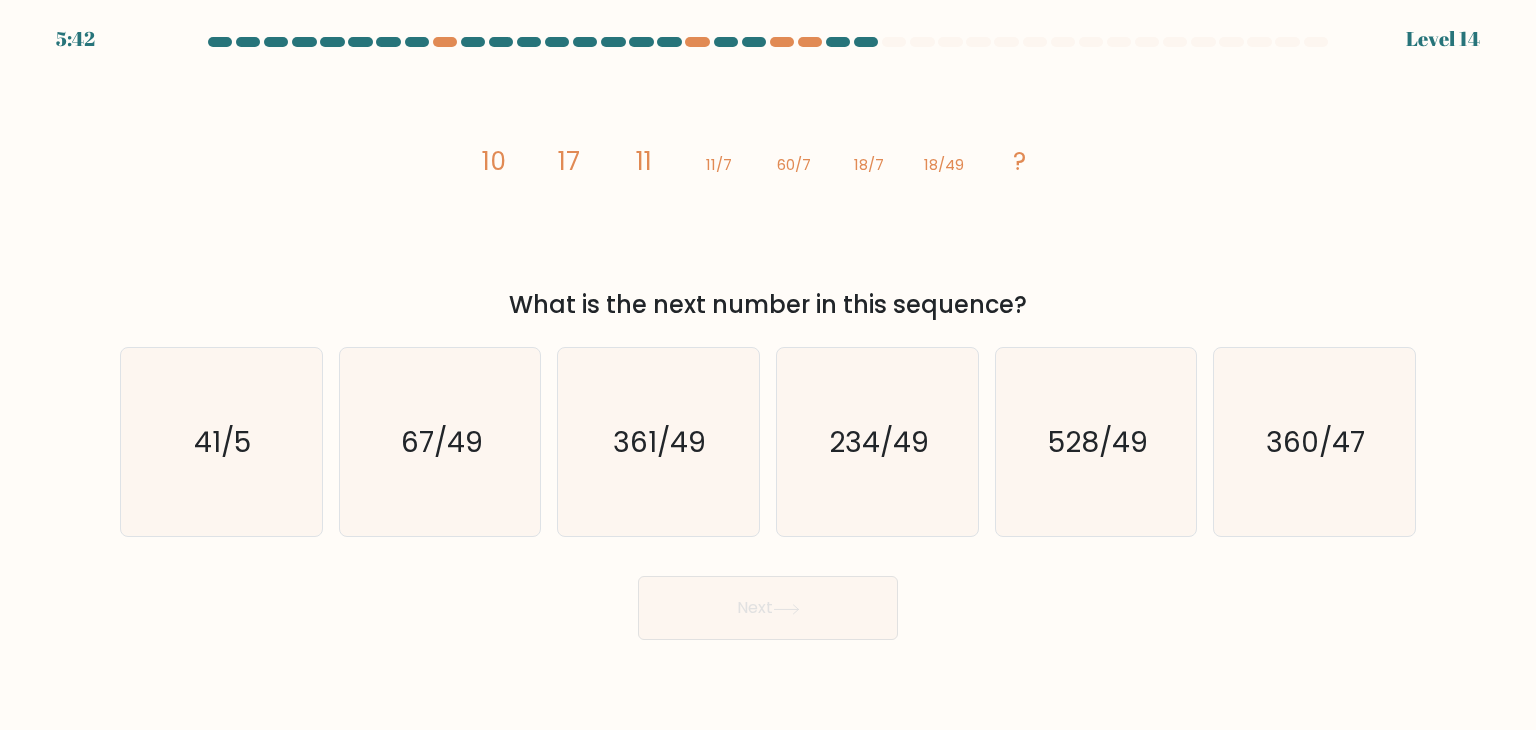 click on "image/svg+xml
10
17
11
11/7
60/7
18/7
18/49
?" 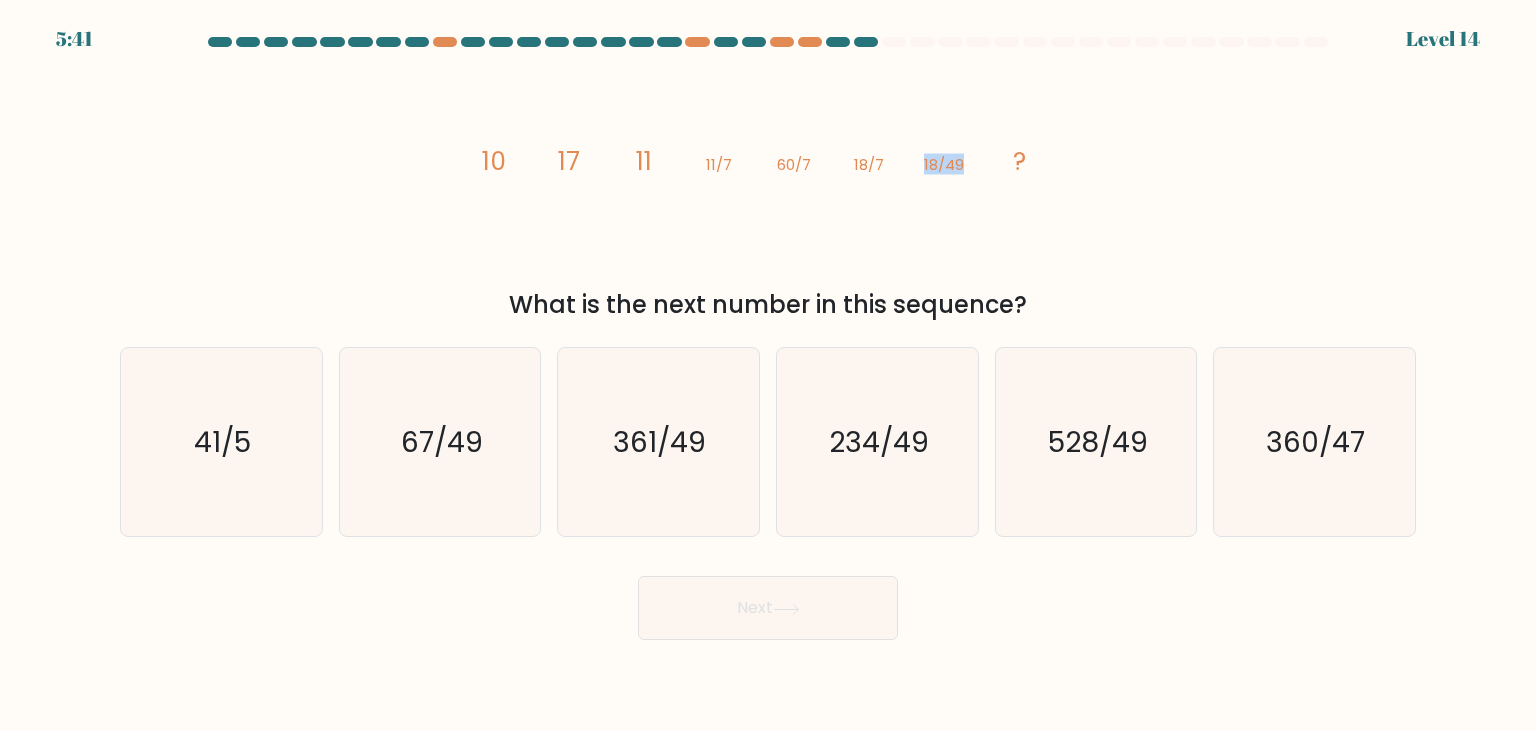 click on "18/49" 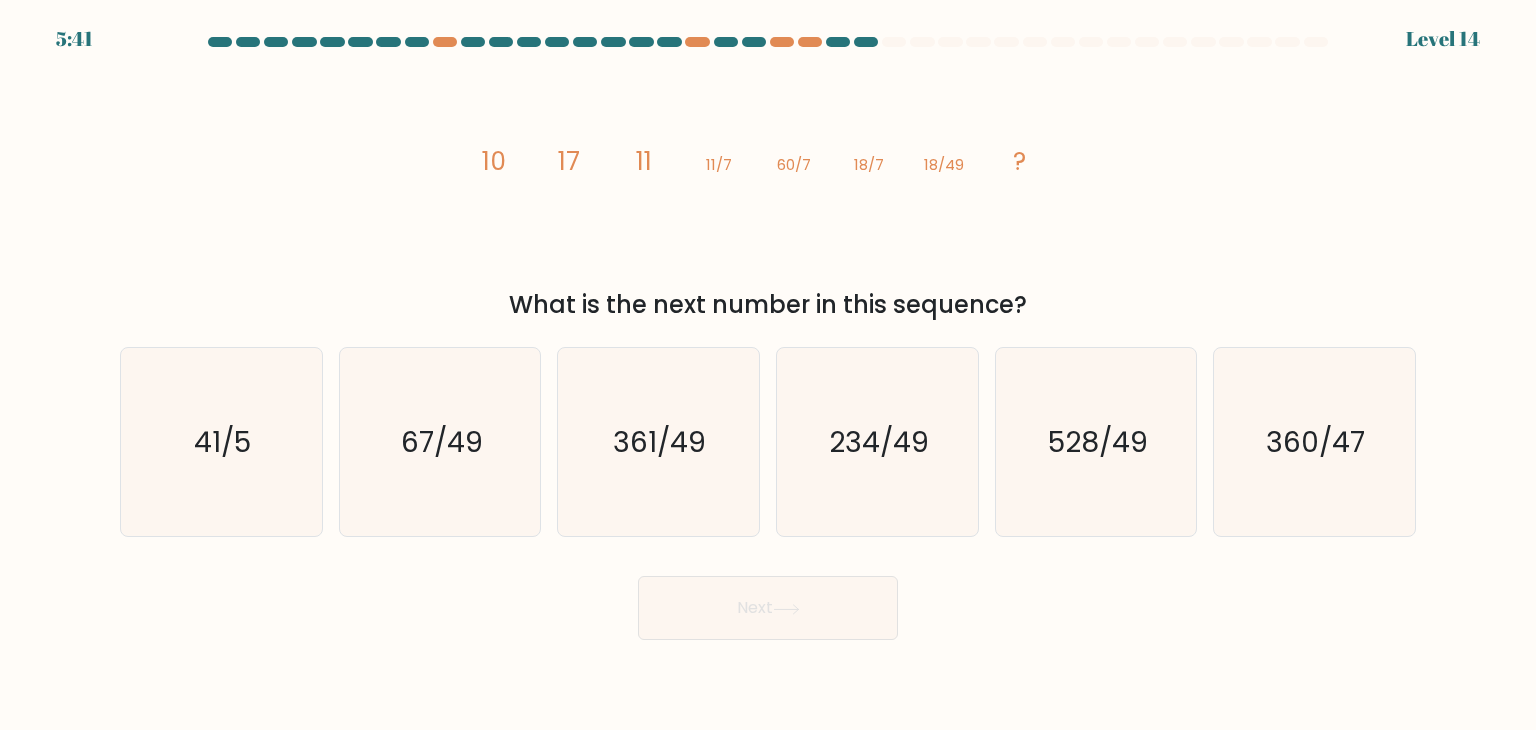 click on "18/49" 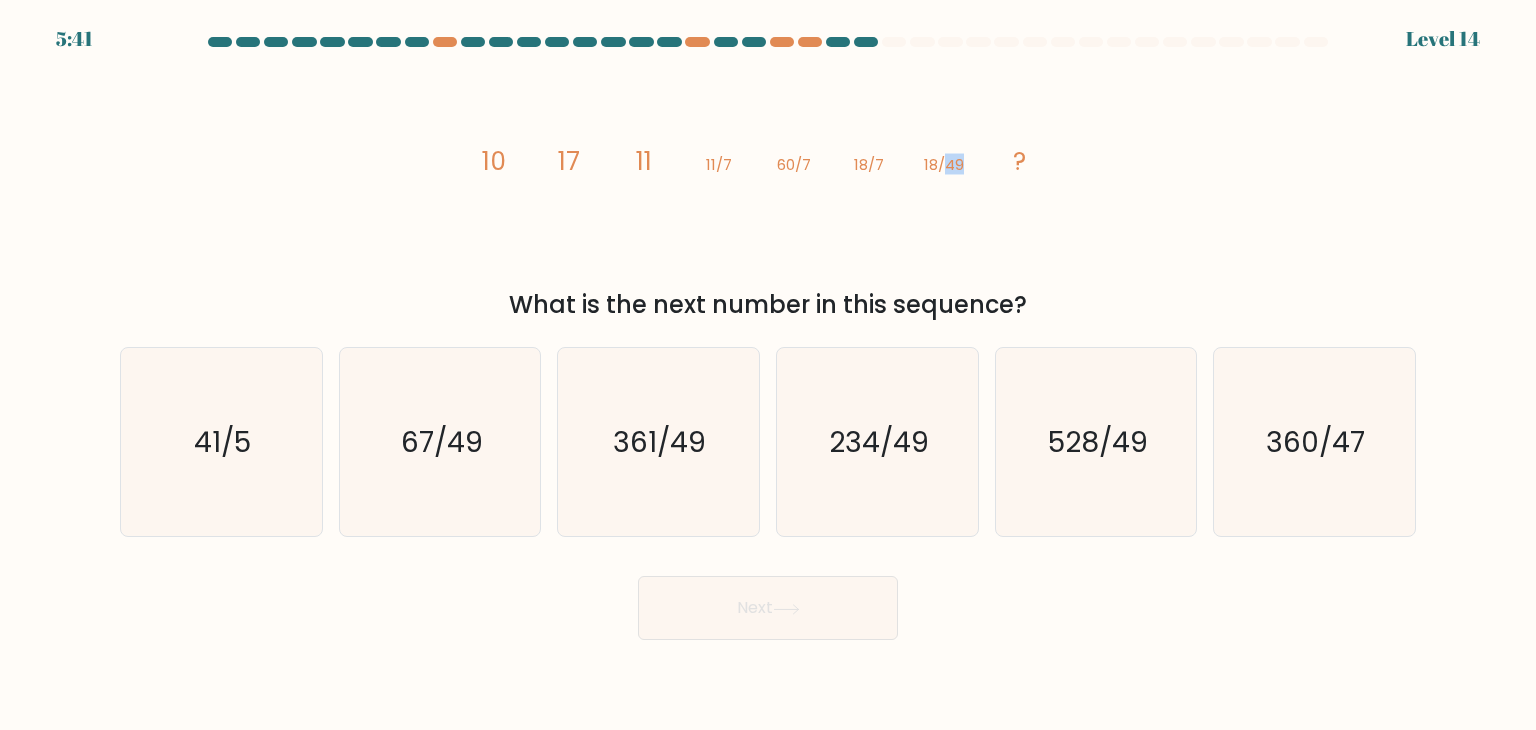 click on "18/49" 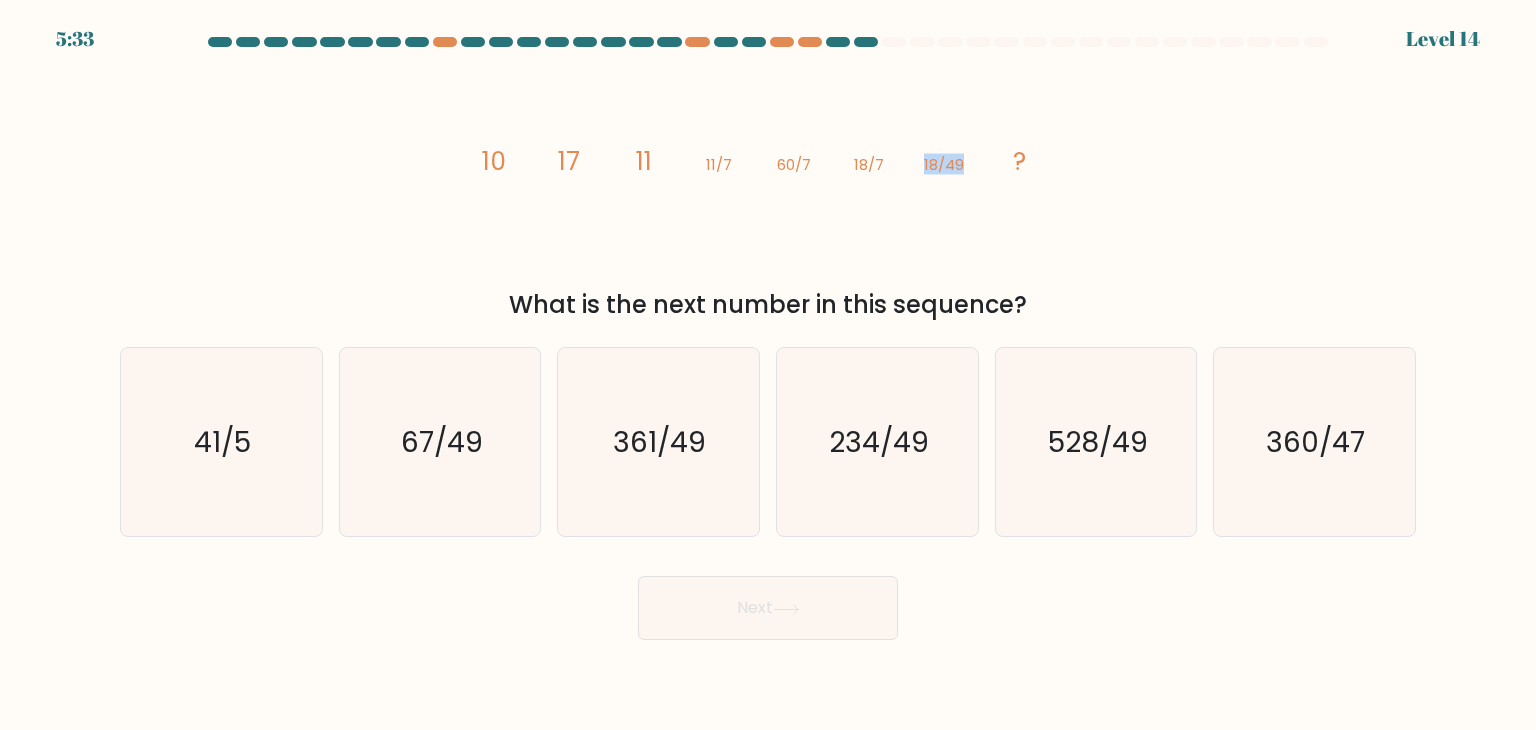 click at bounding box center (768, 338) 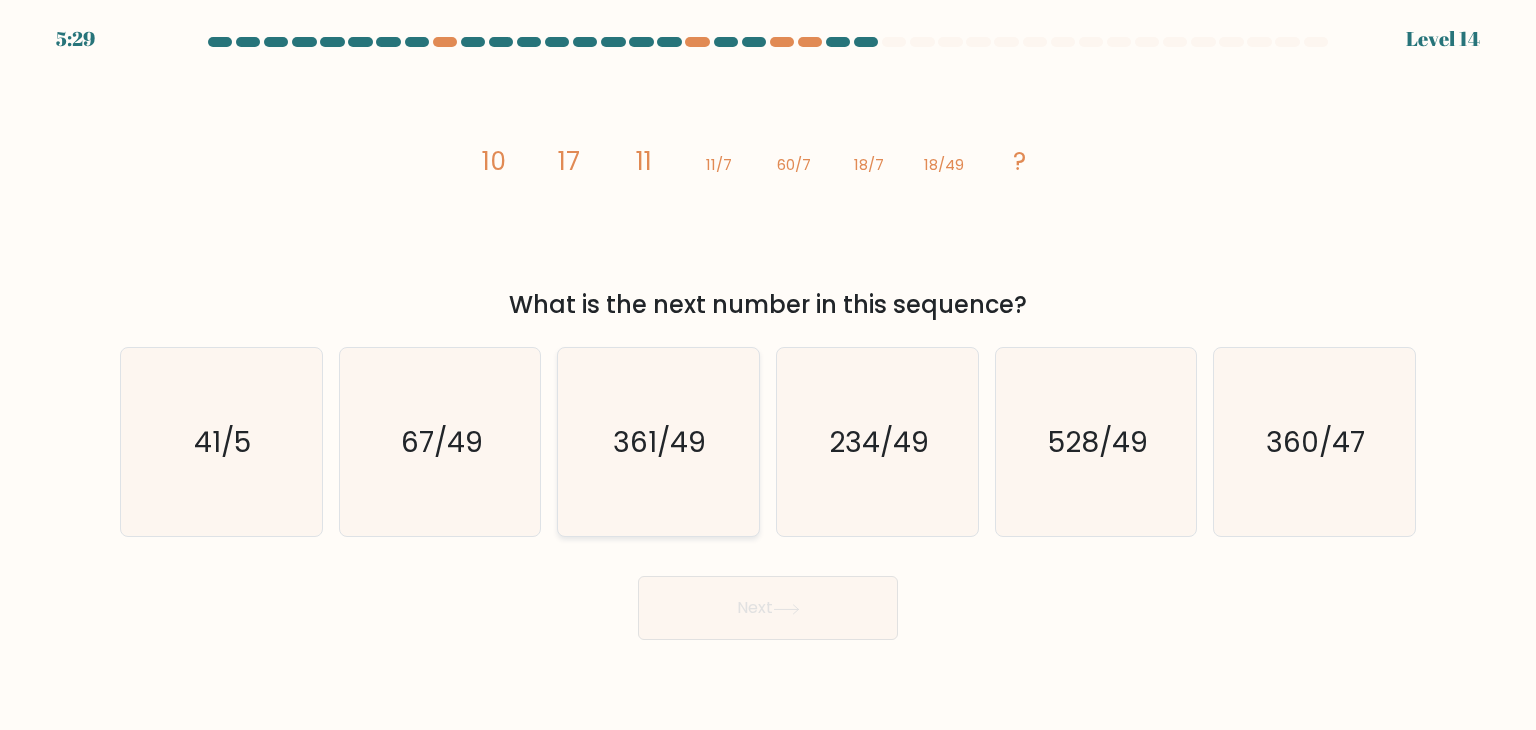 click on "361/49" 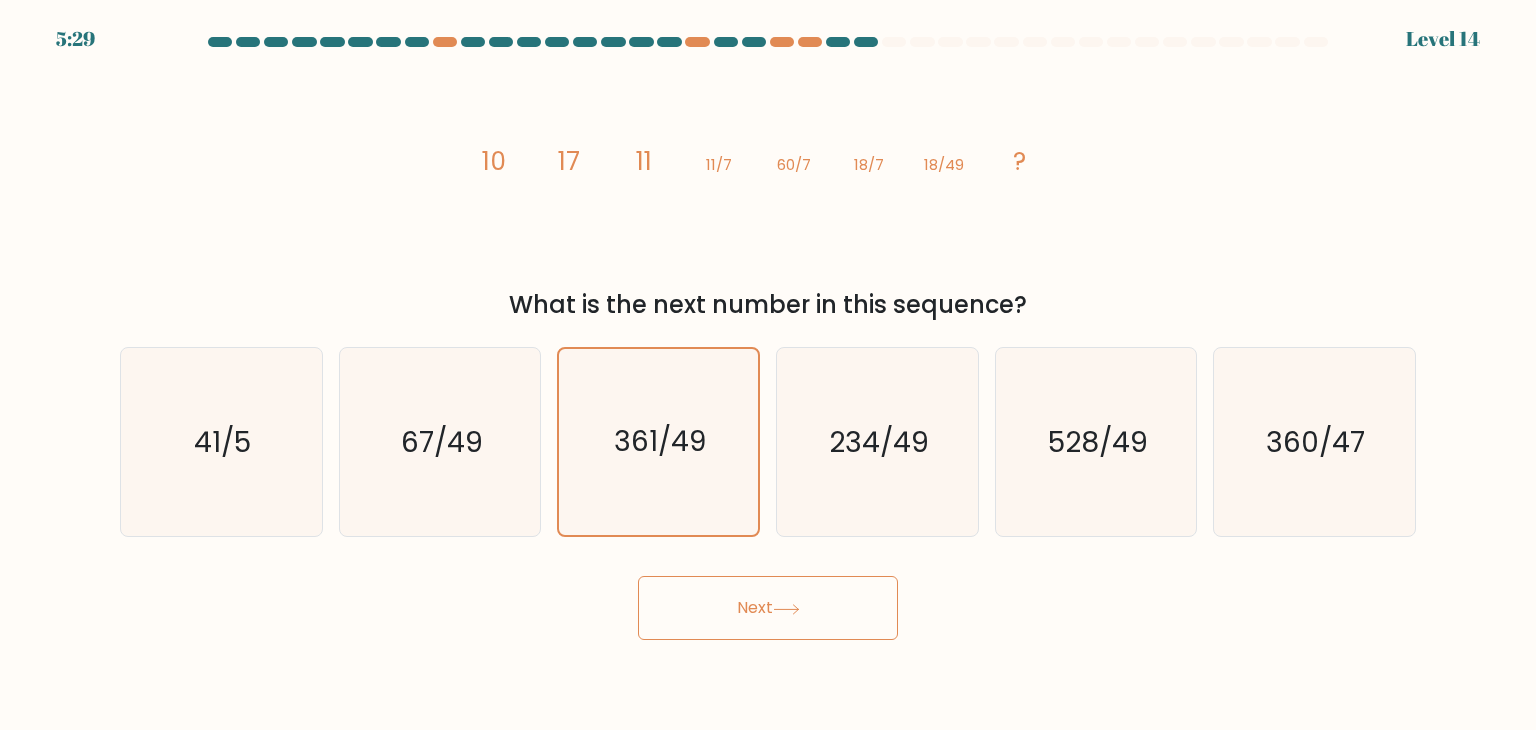 click on "Next" at bounding box center [768, 608] 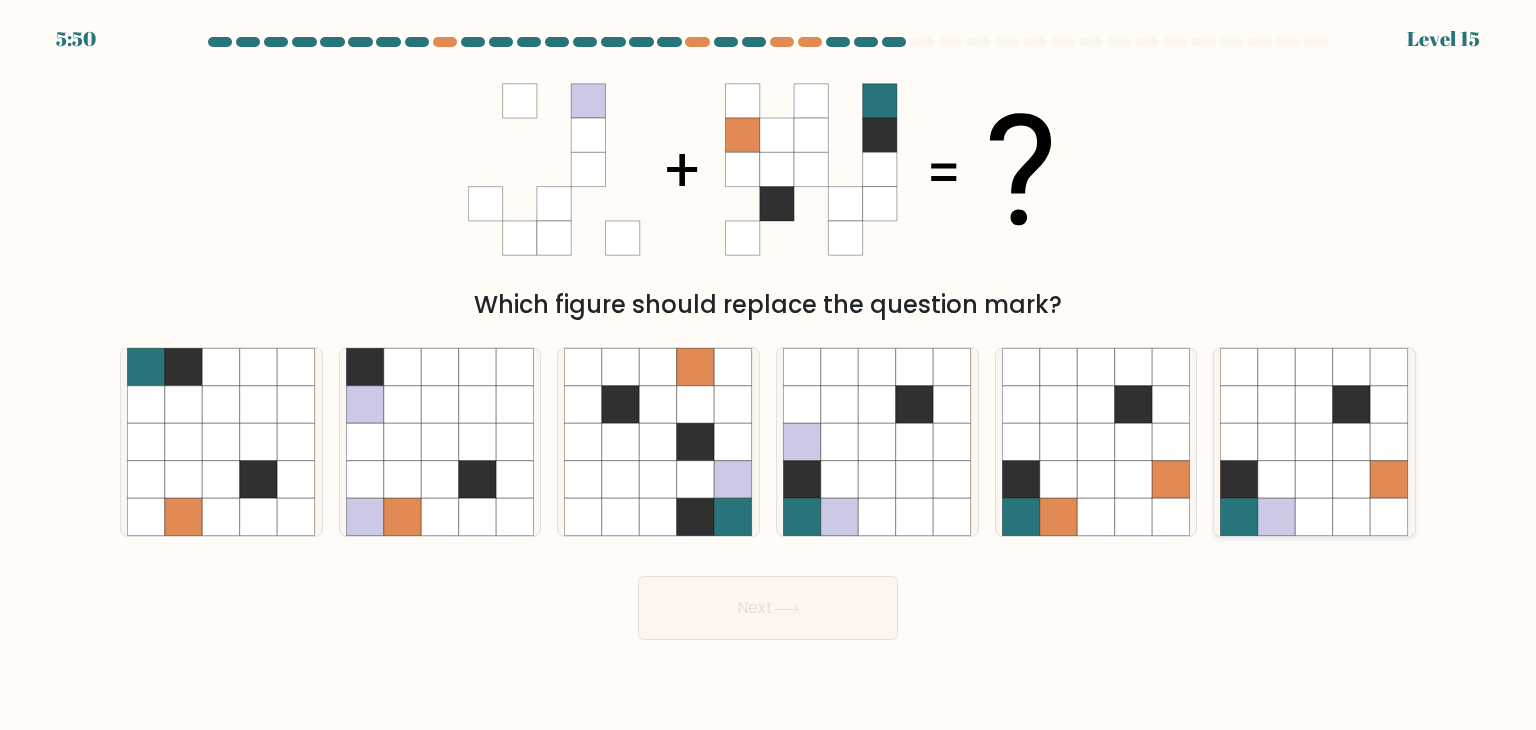 click 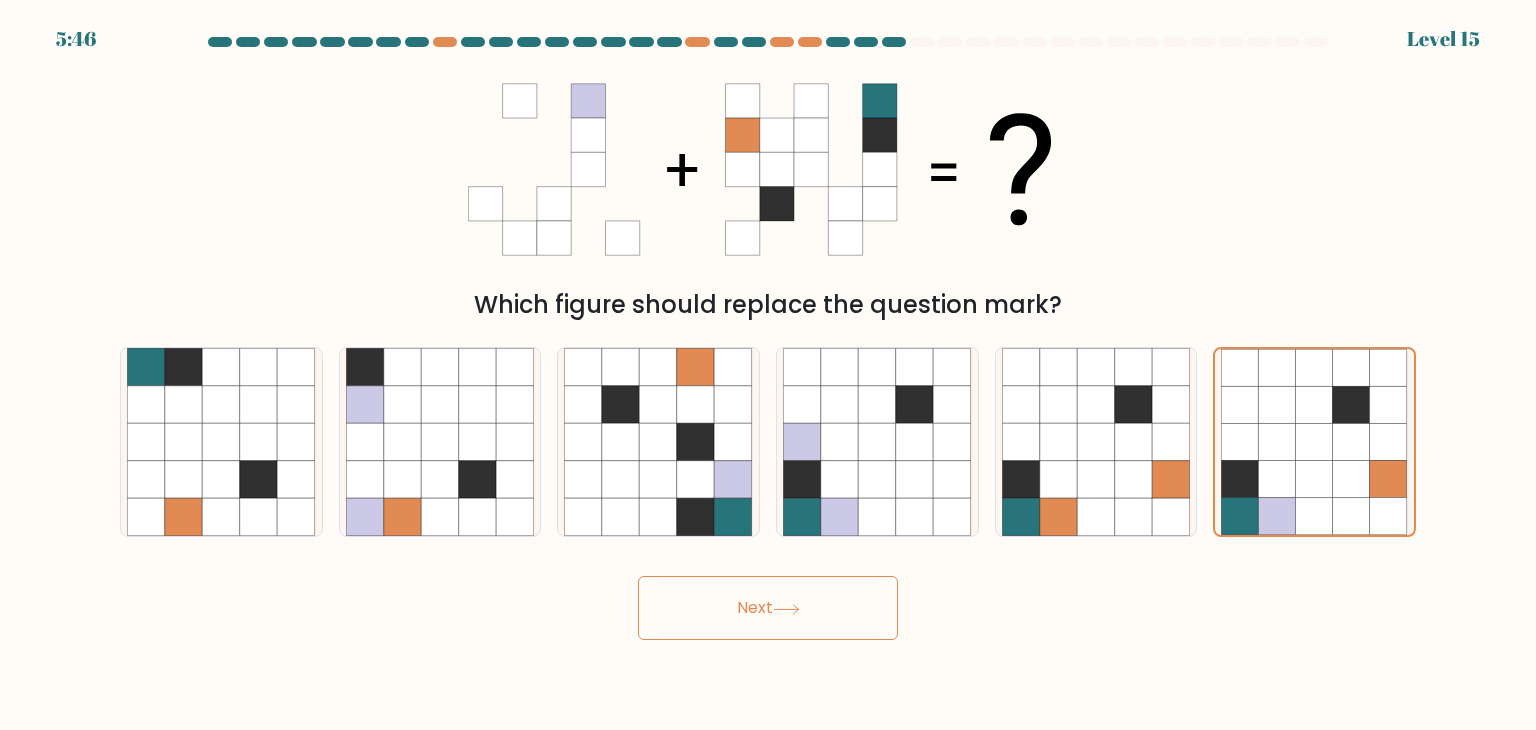 click on "Next" at bounding box center (768, 608) 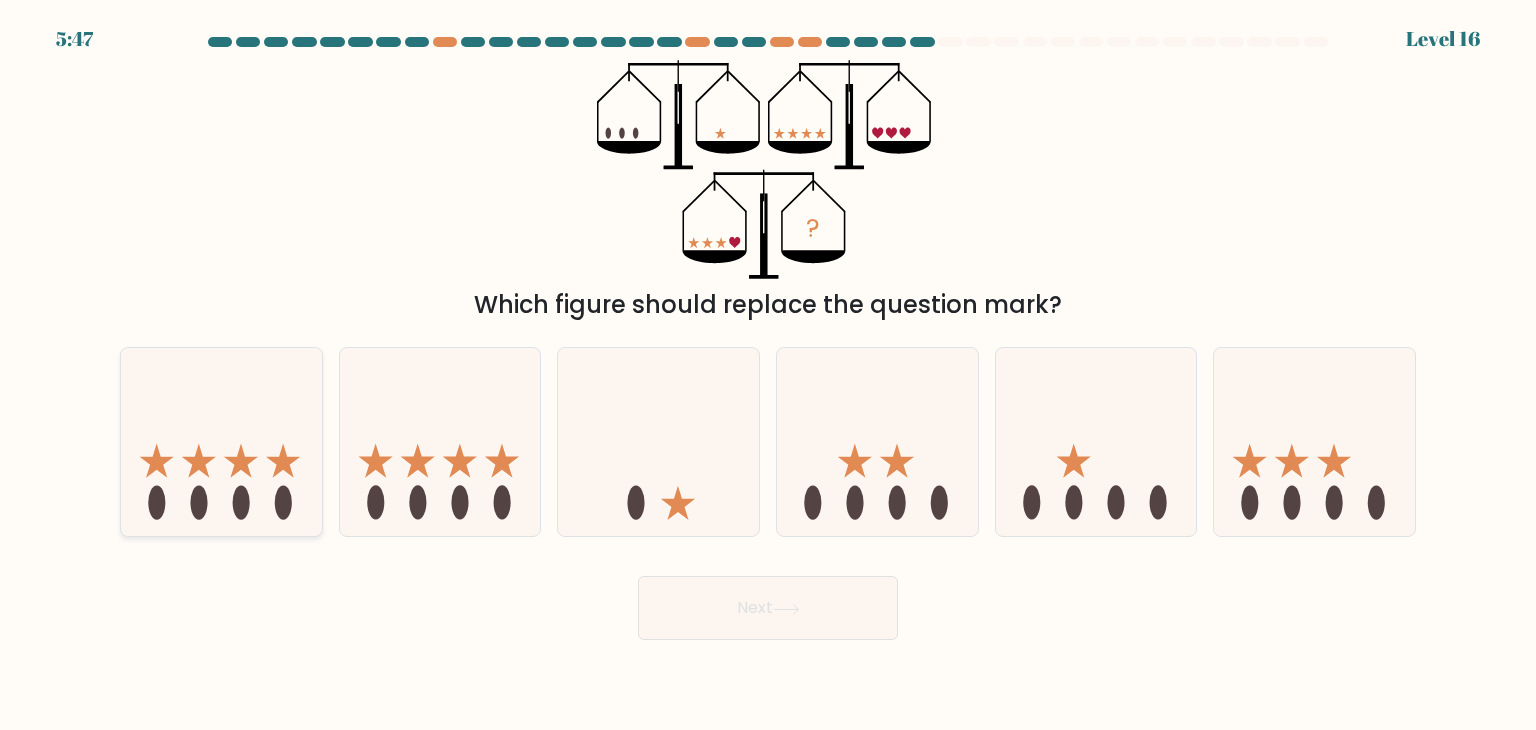 click 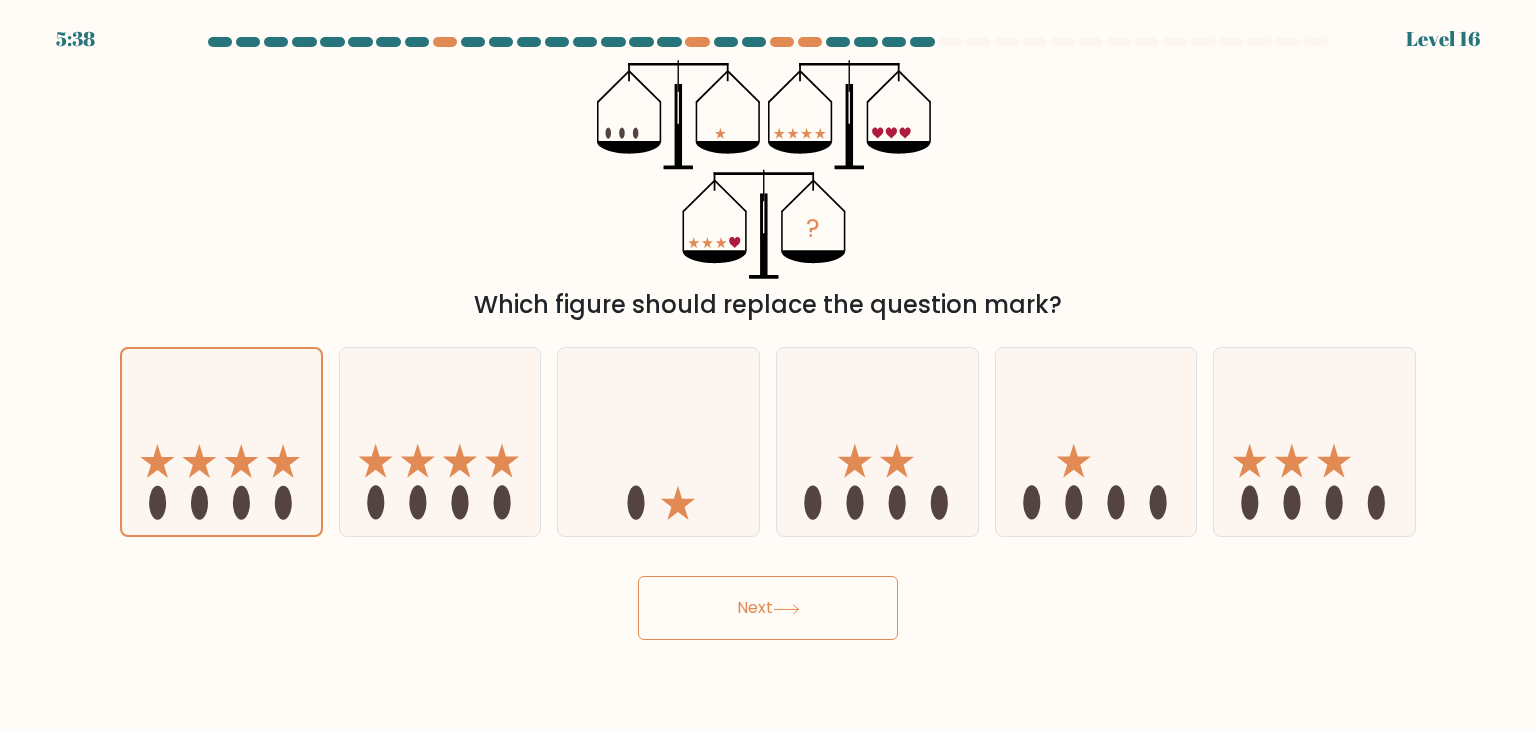 click on "Next" at bounding box center (768, 608) 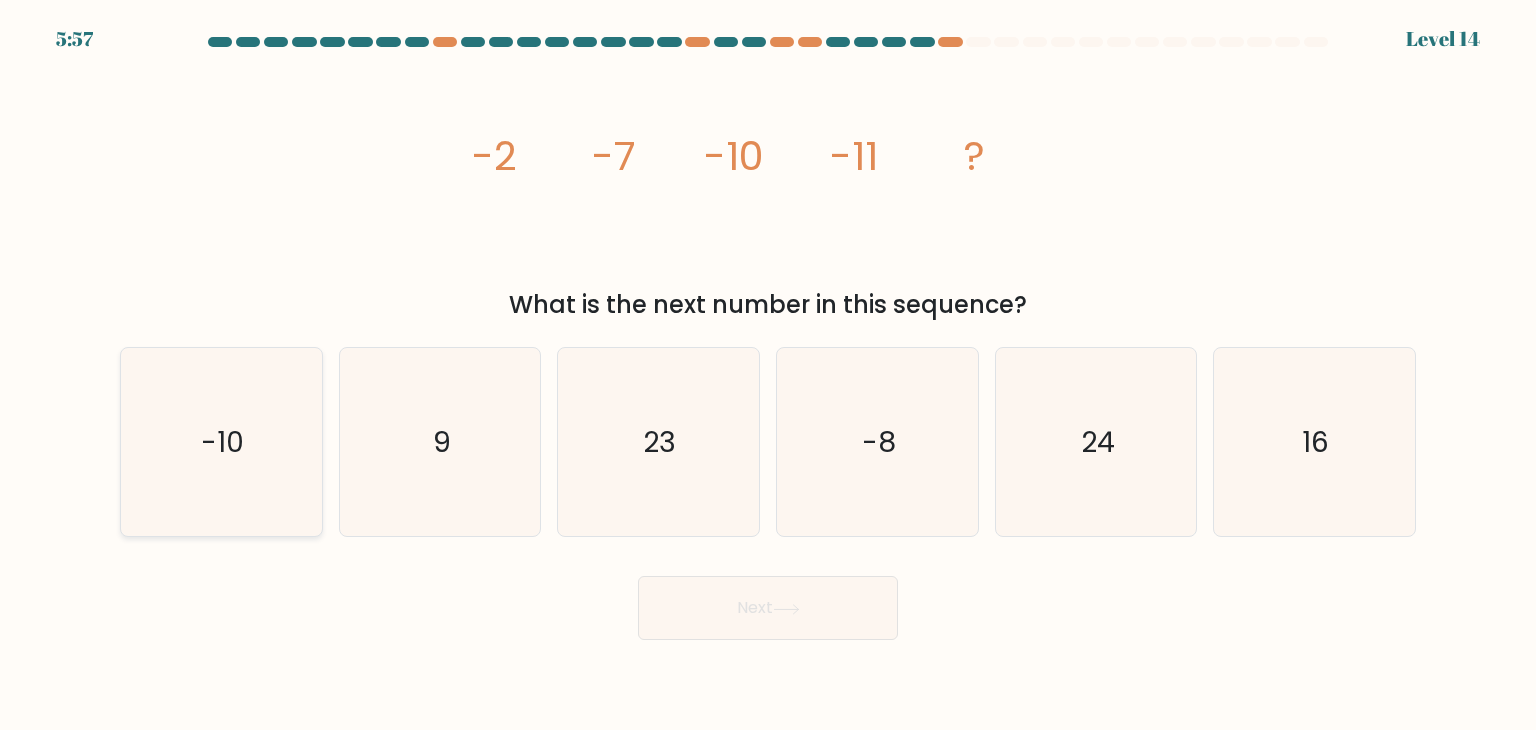 click on "-10" 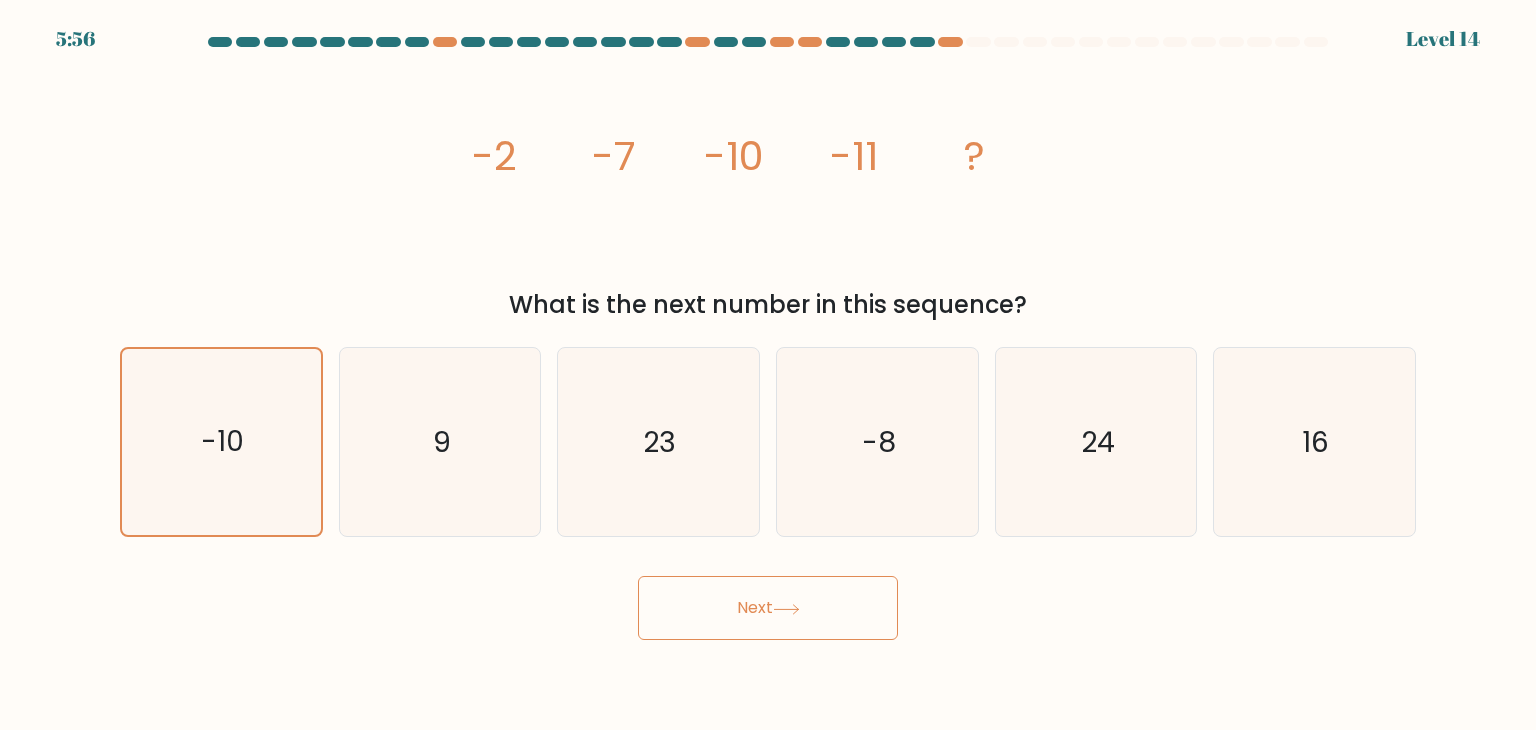 click on "Next" at bounding box center (768, 608) 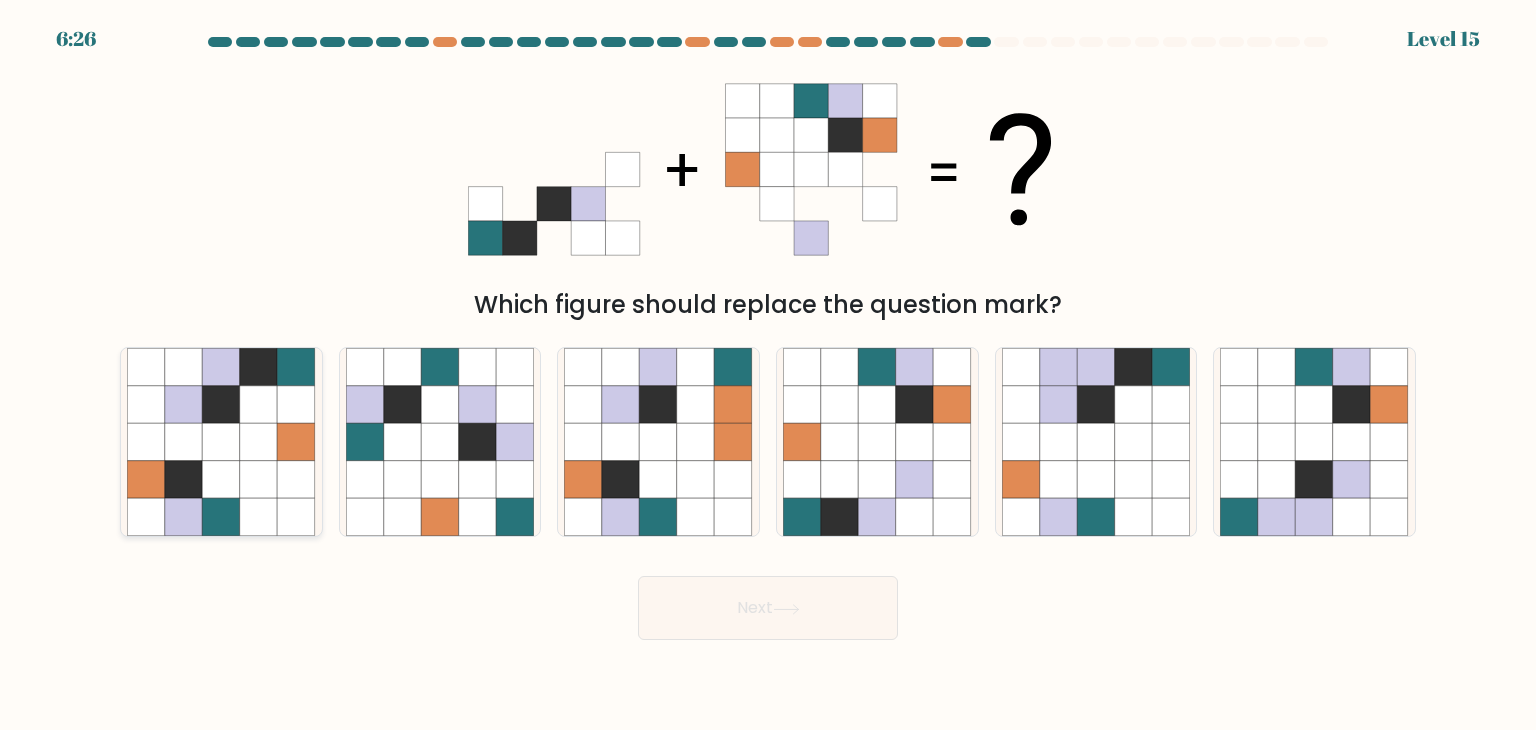click 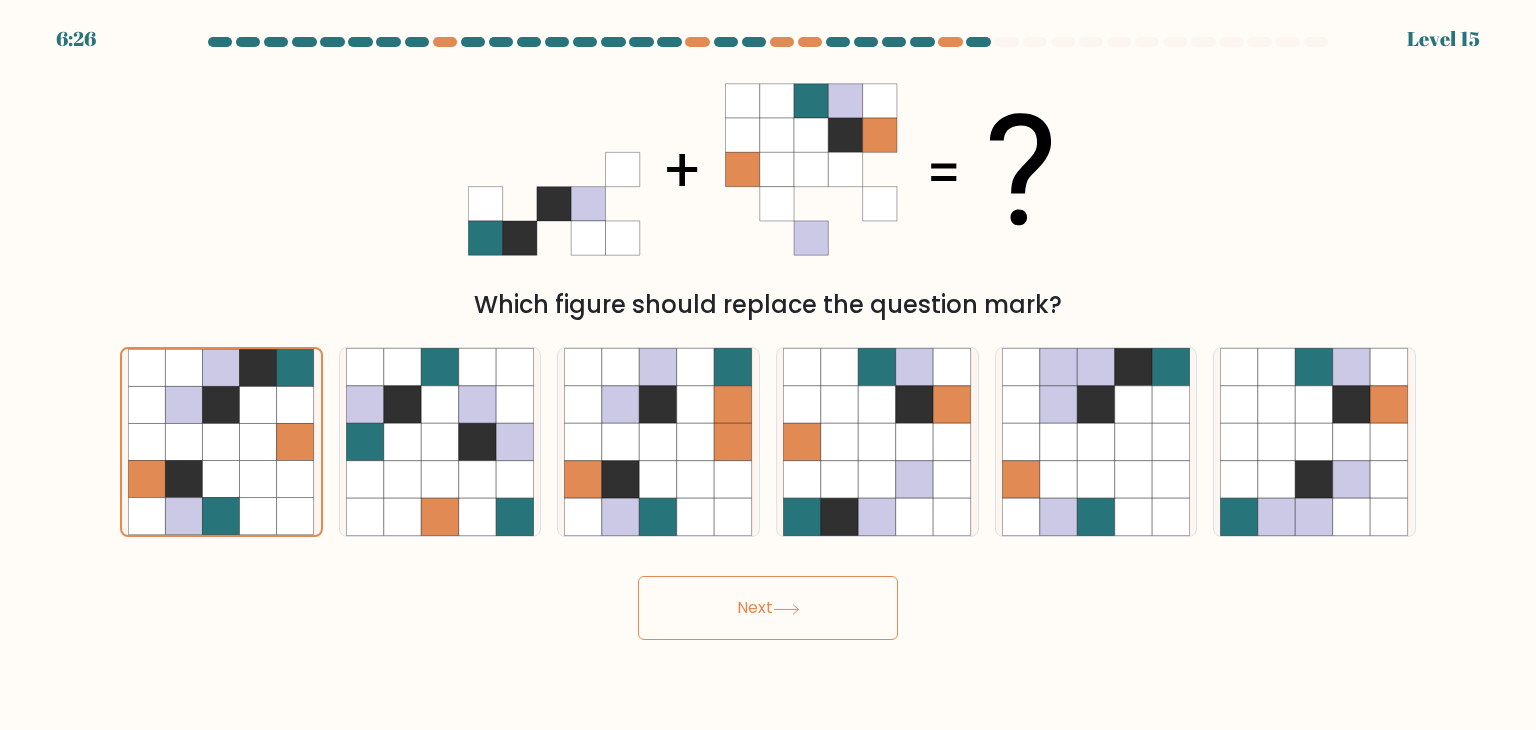 click on "Next" at bounding box center (768, 608) 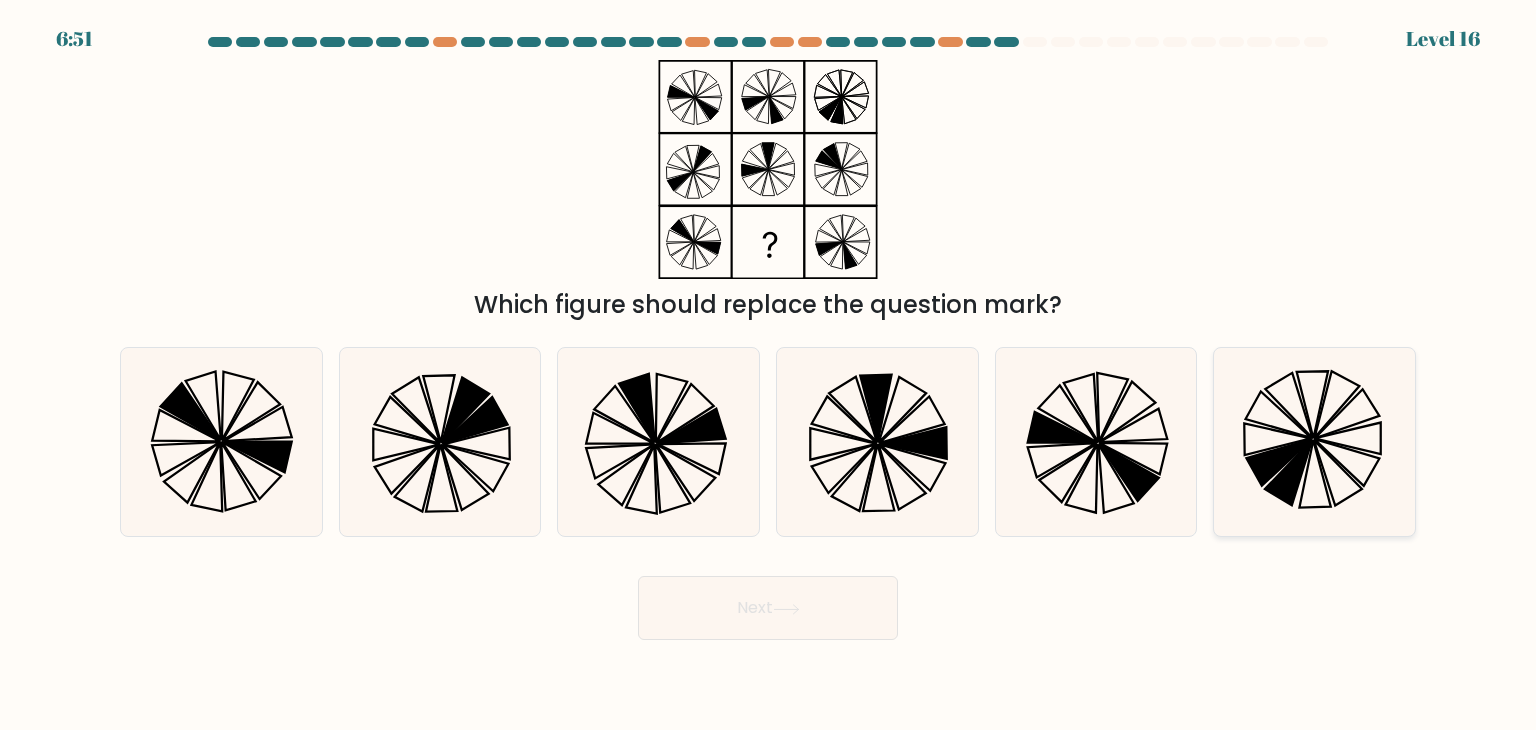 click 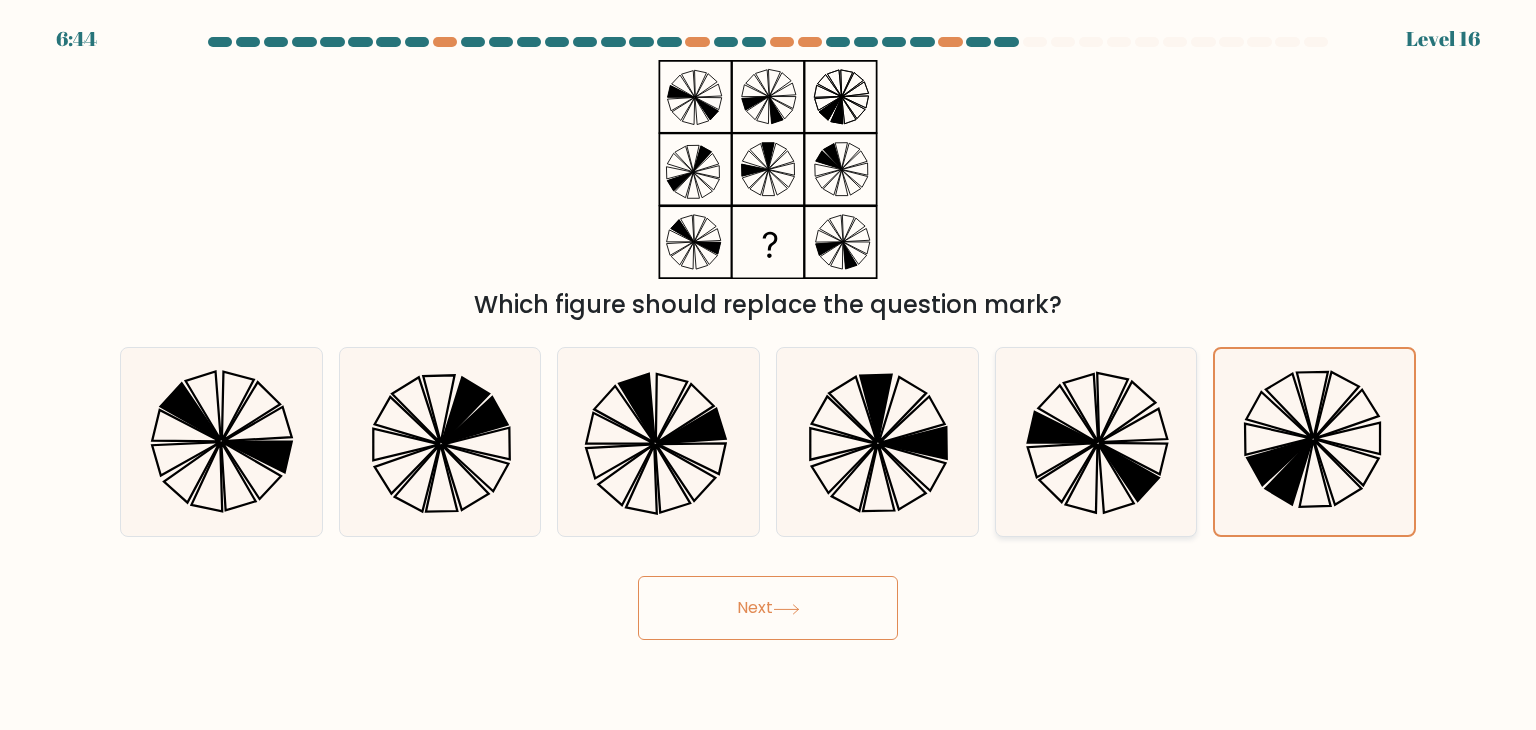 click 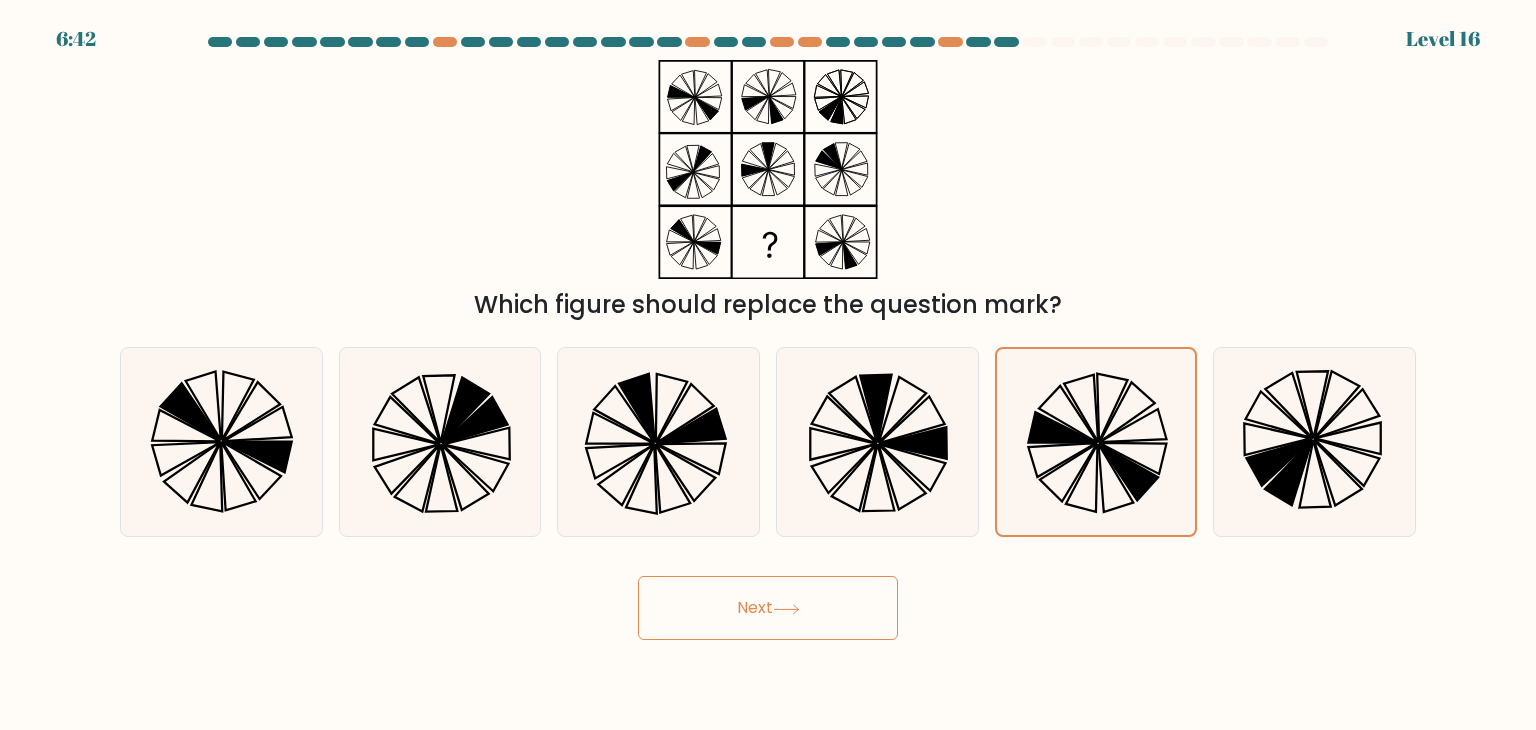 click on "Next" at bounding box center (768, 608) 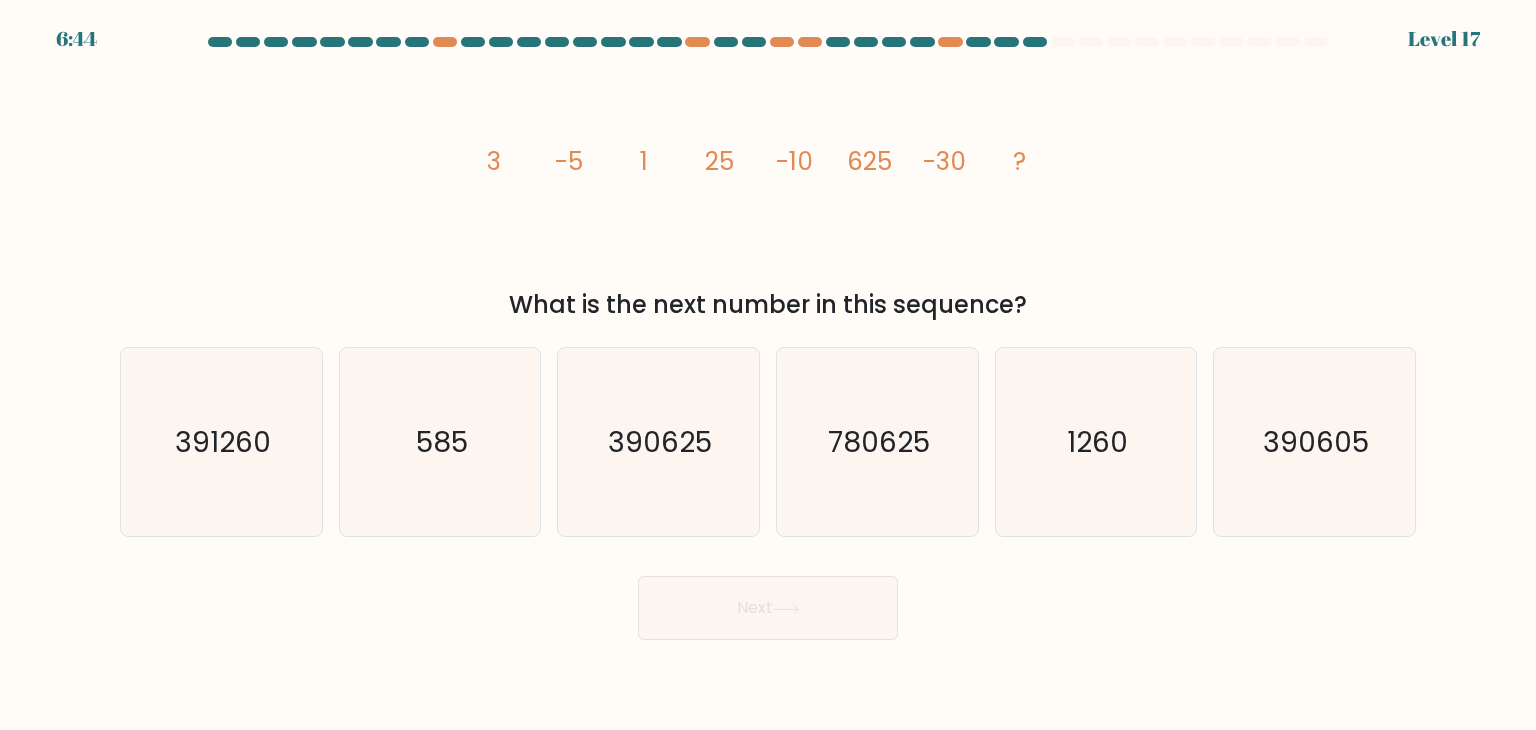 click on "3" 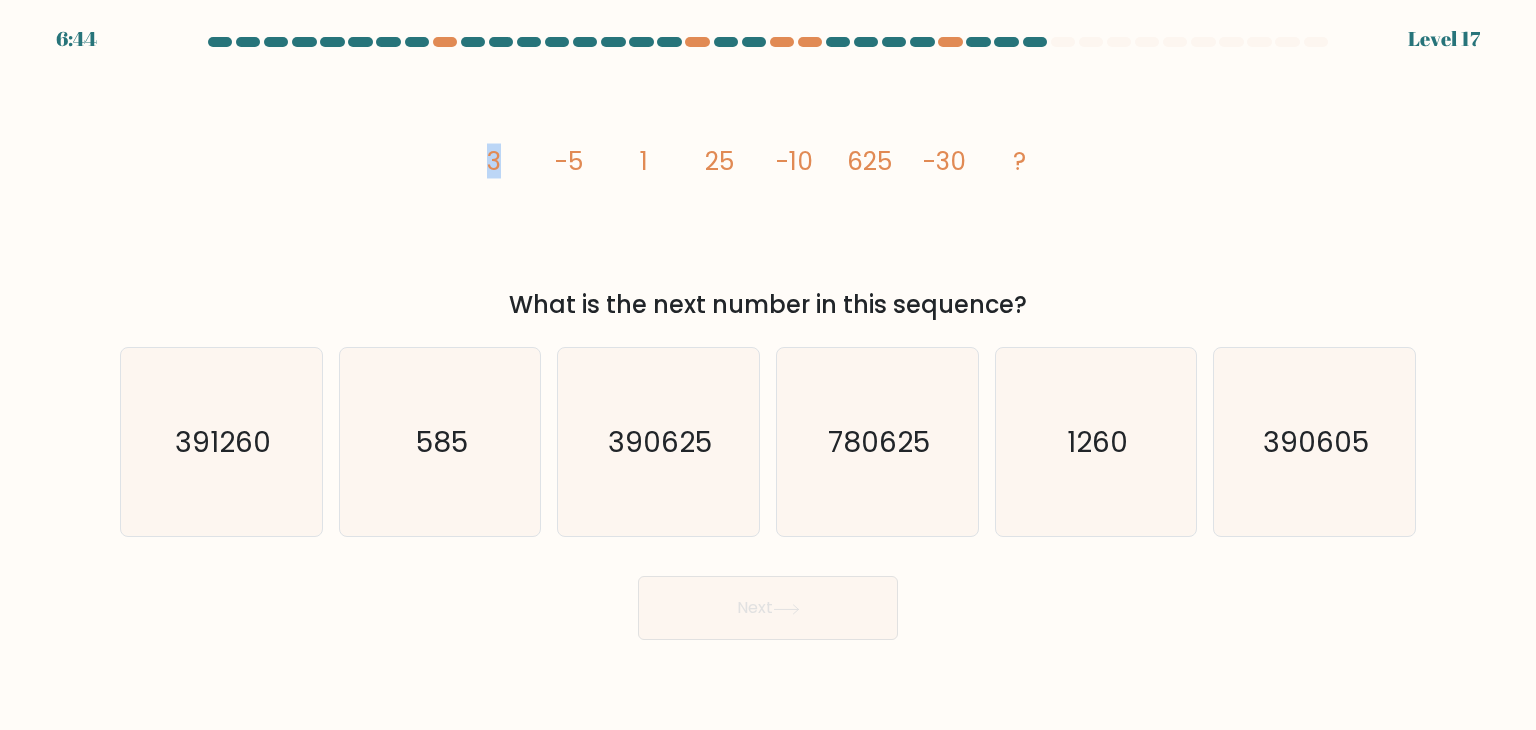click on "3" 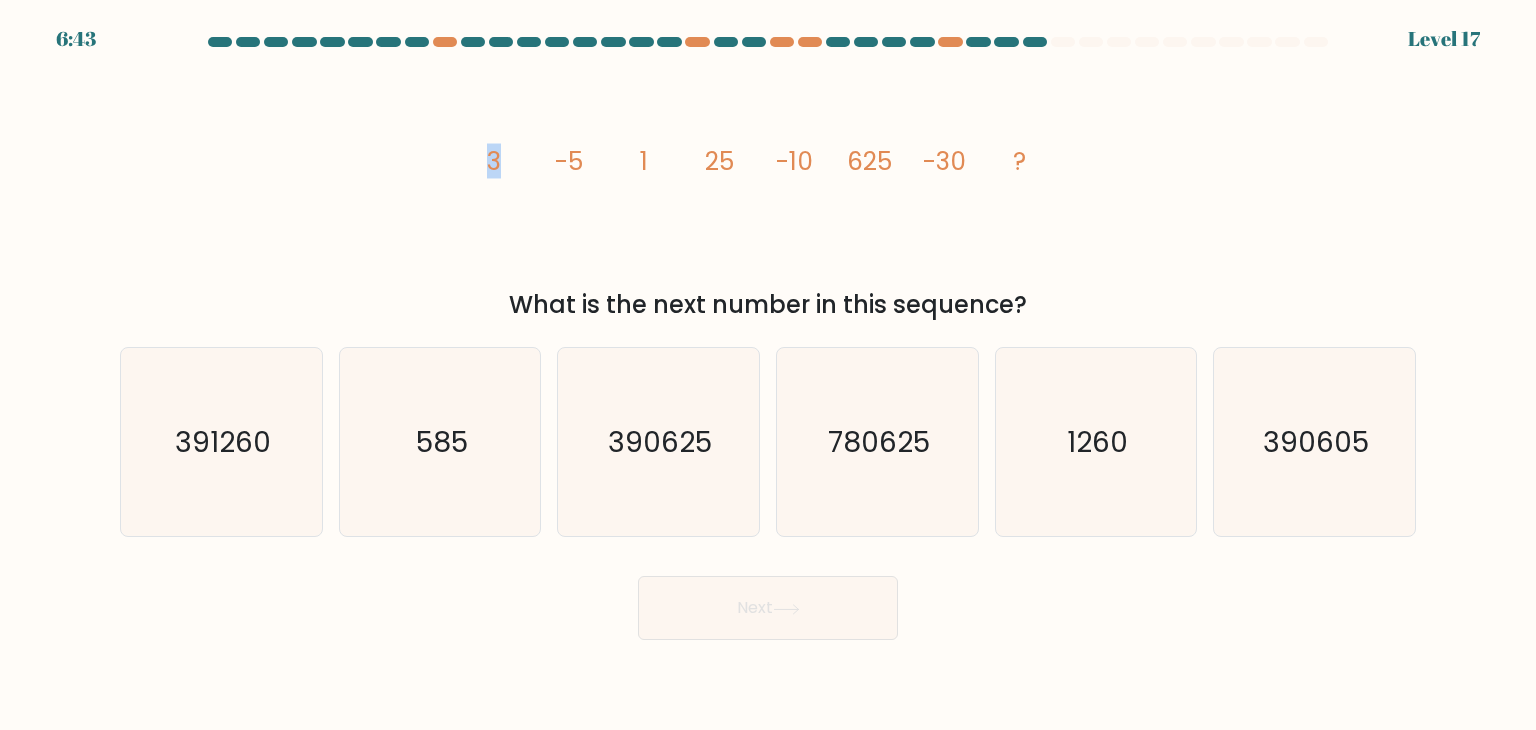 click on "3" 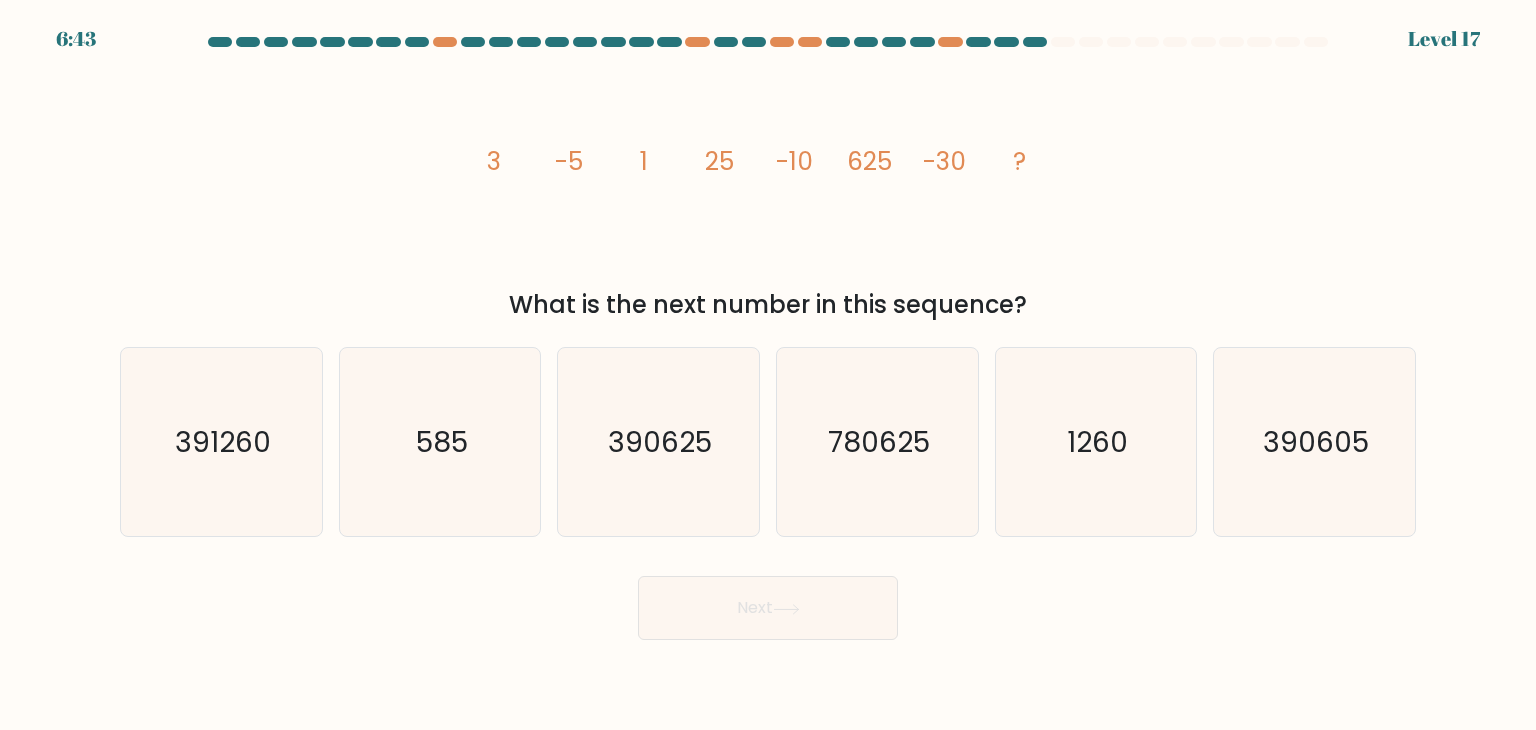 click on "3" 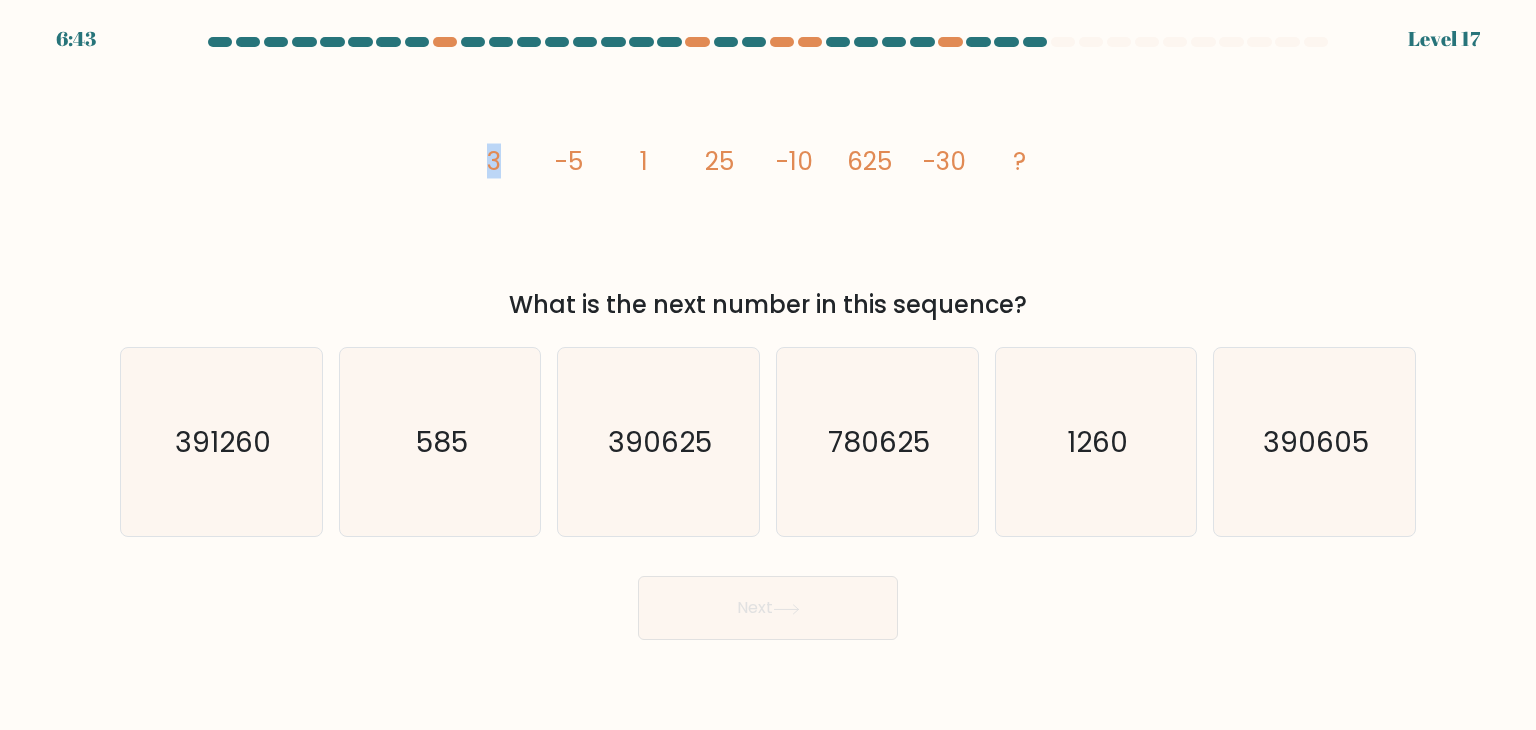 click on "3" 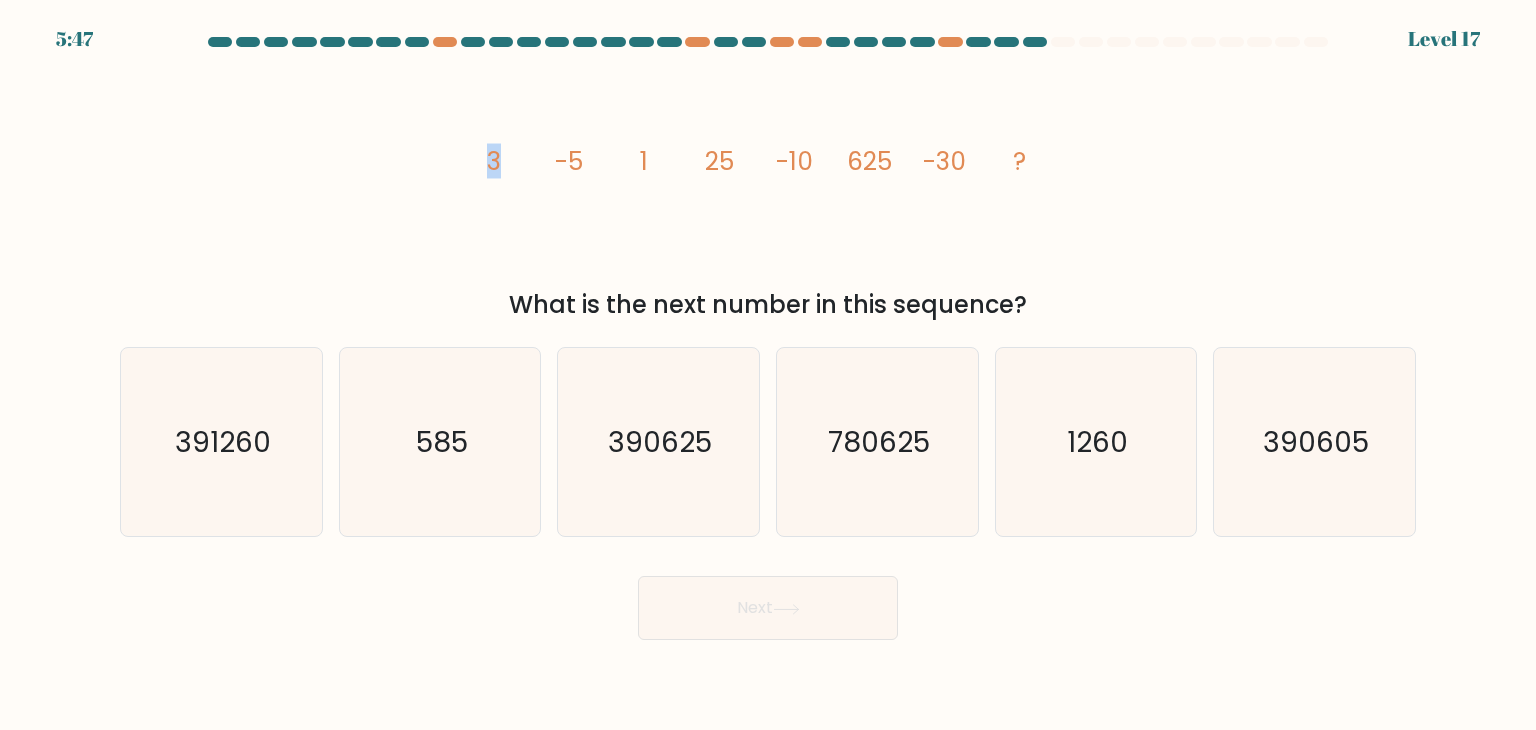 click at bounding box center [768, 338] 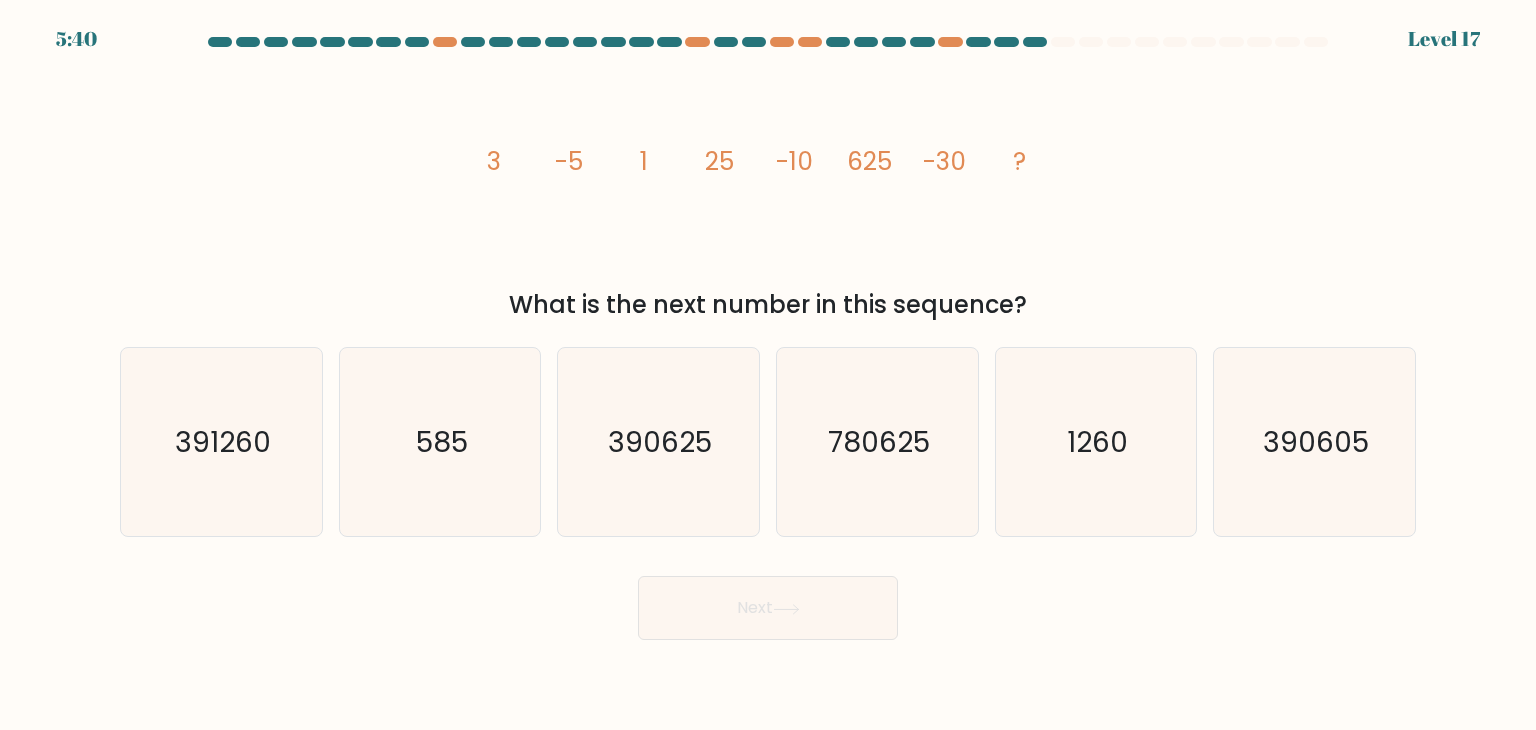 click on "image/svg+xml
3
-5
1
25
-10
625
-30
?" 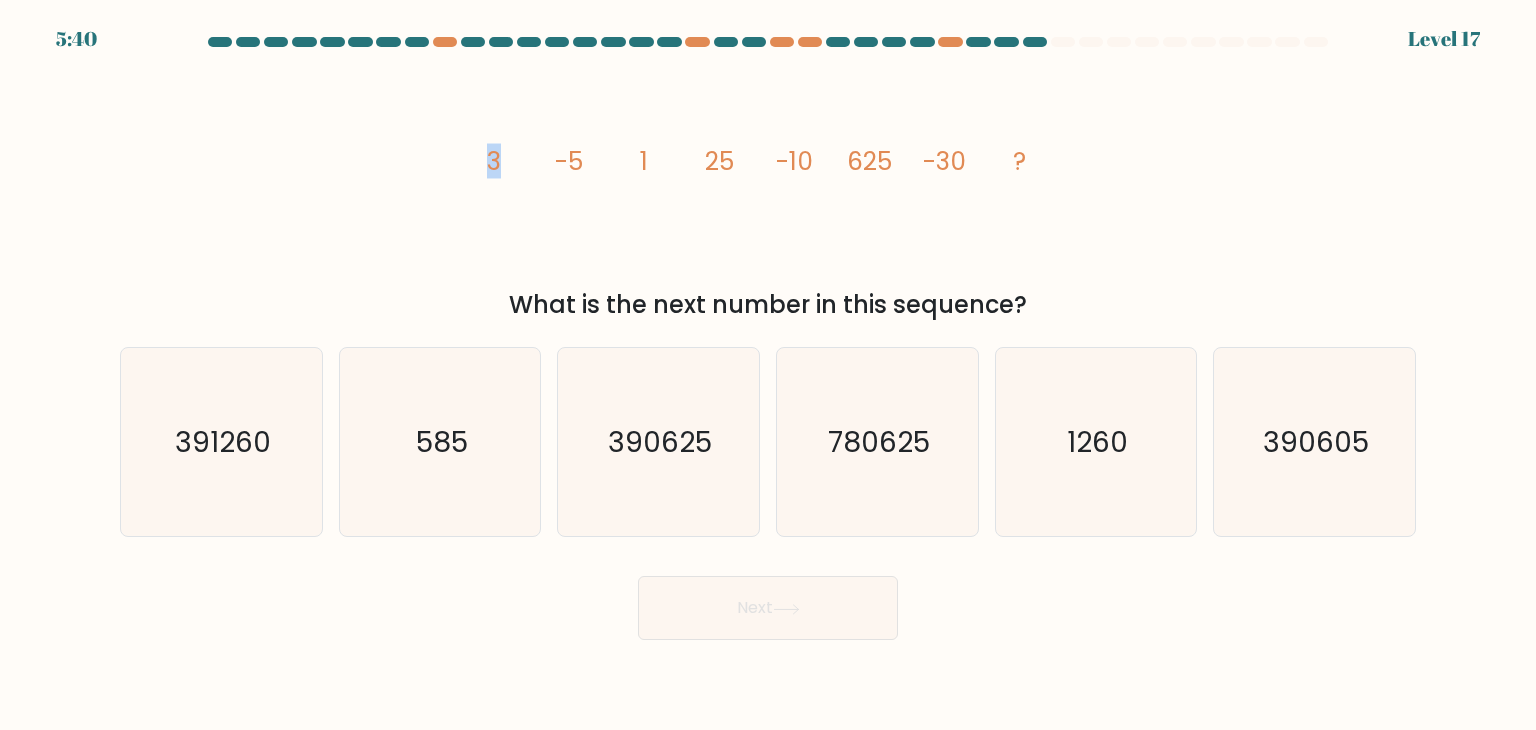 click on "image/svg+xml
3
-5
1
25
-10
625
-30
?" 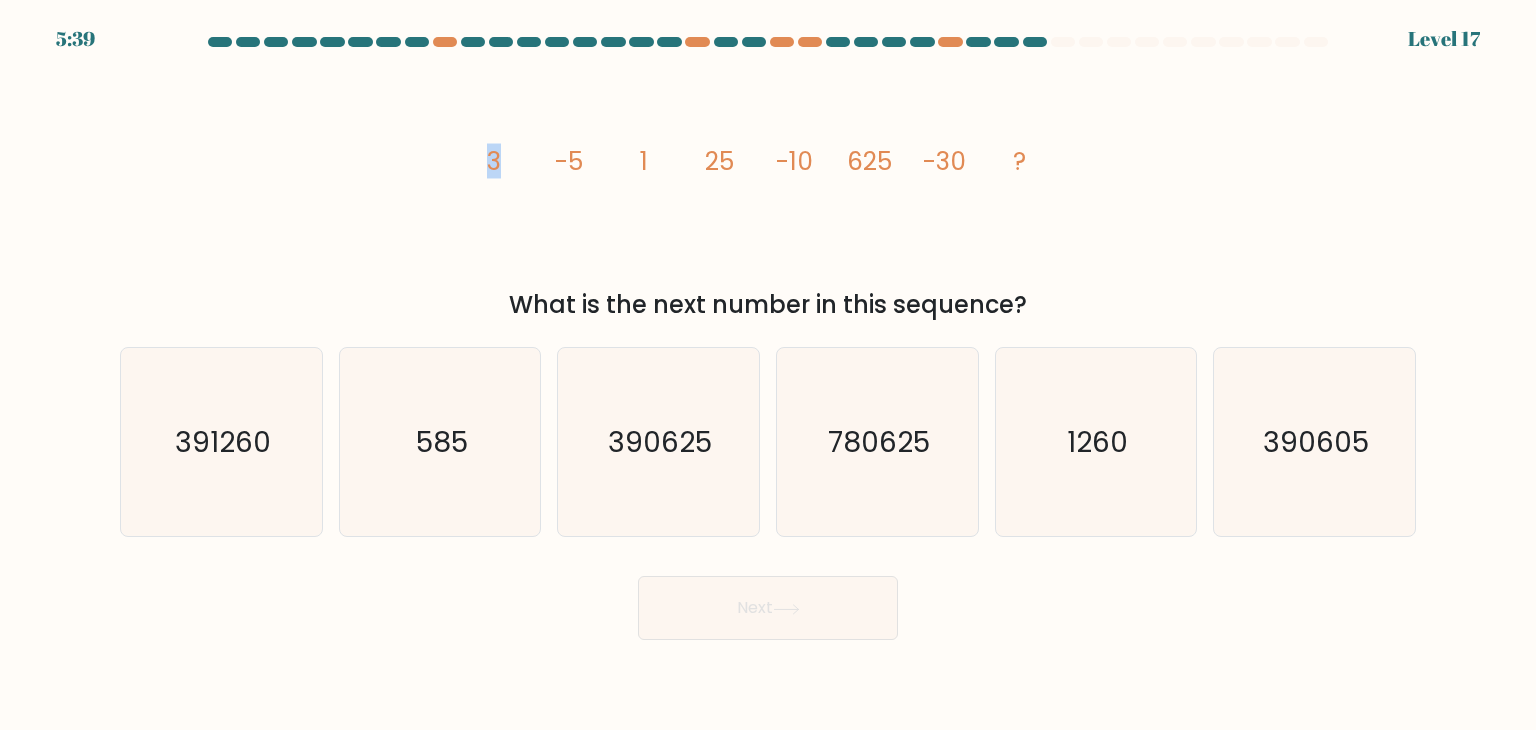 click on "-5" 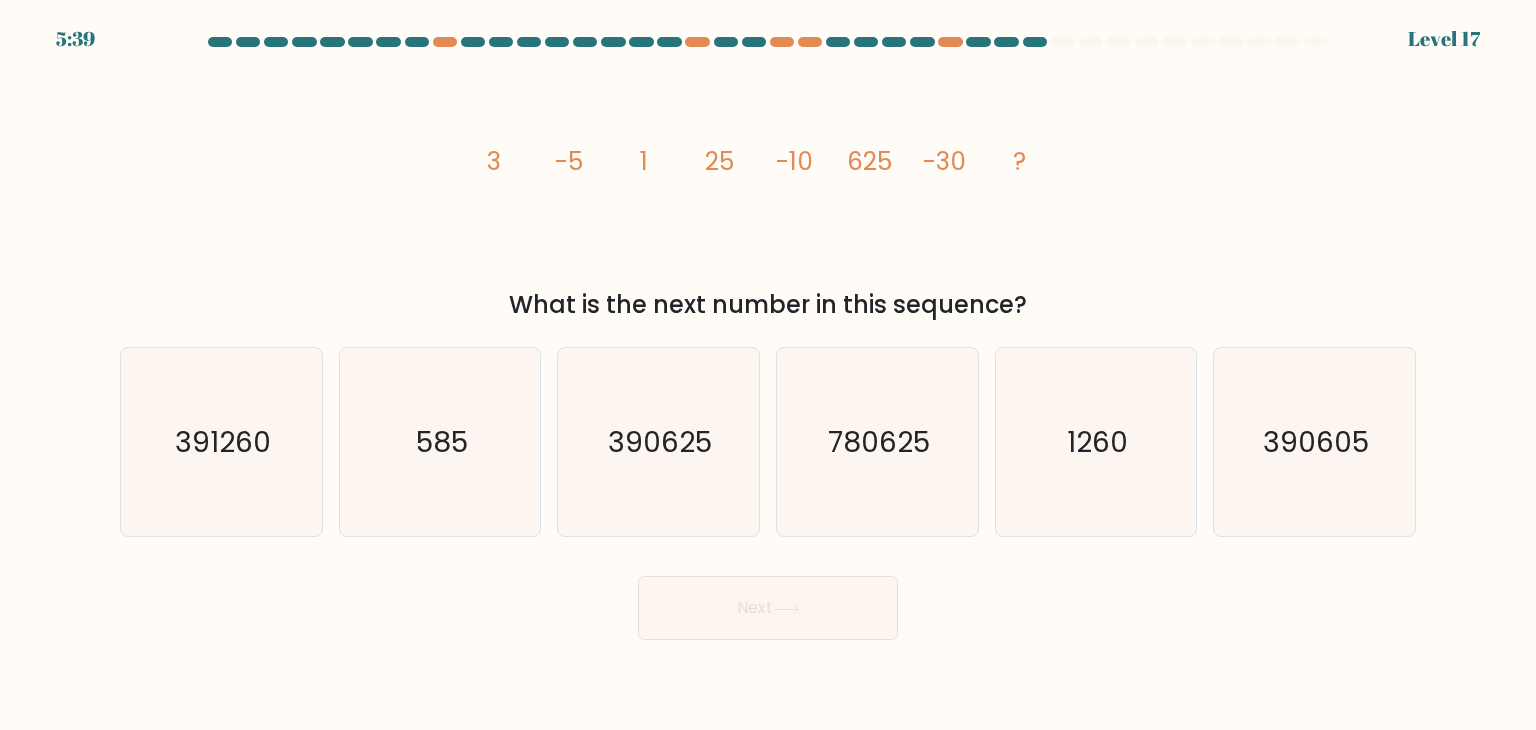 click on "-5" 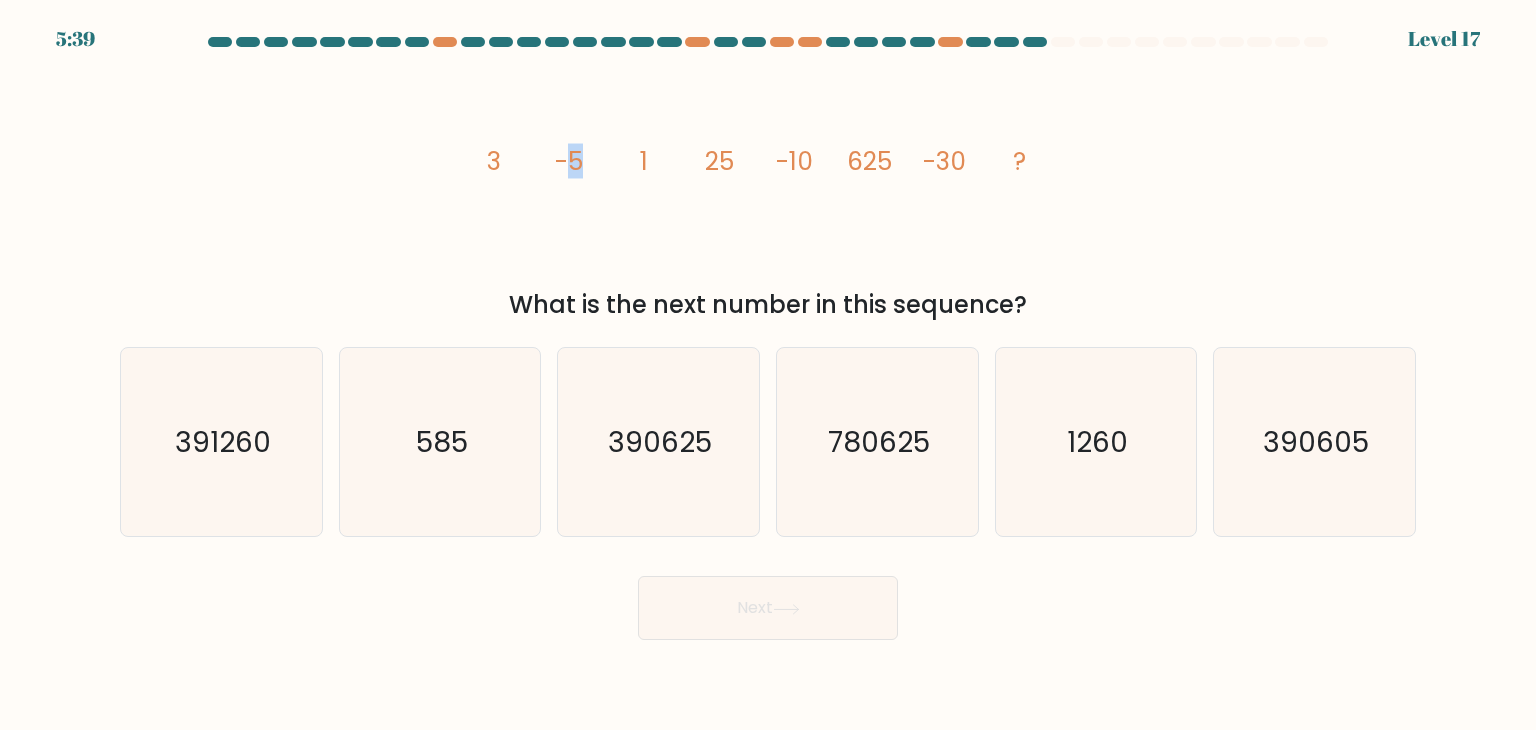 click on "-5" 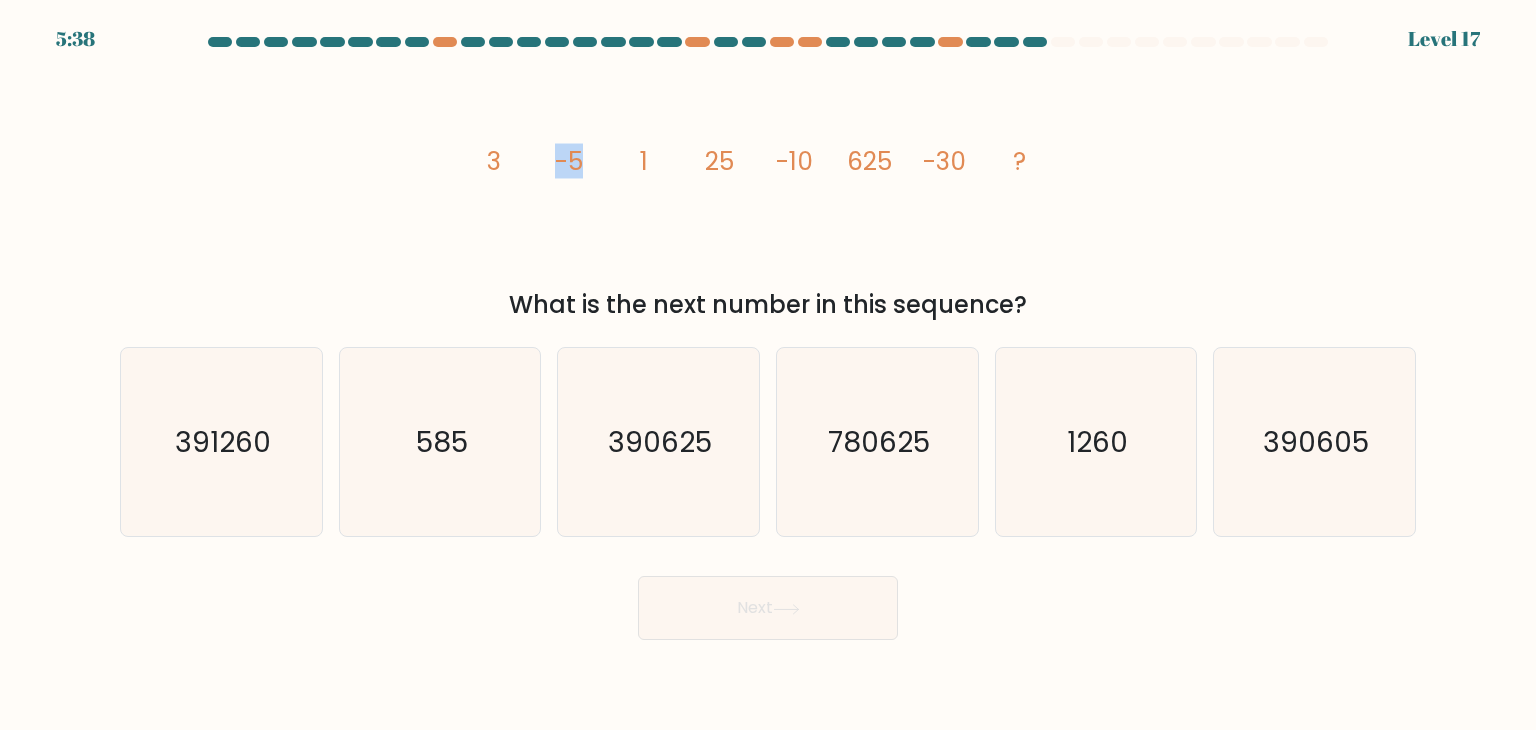 click on "-5" 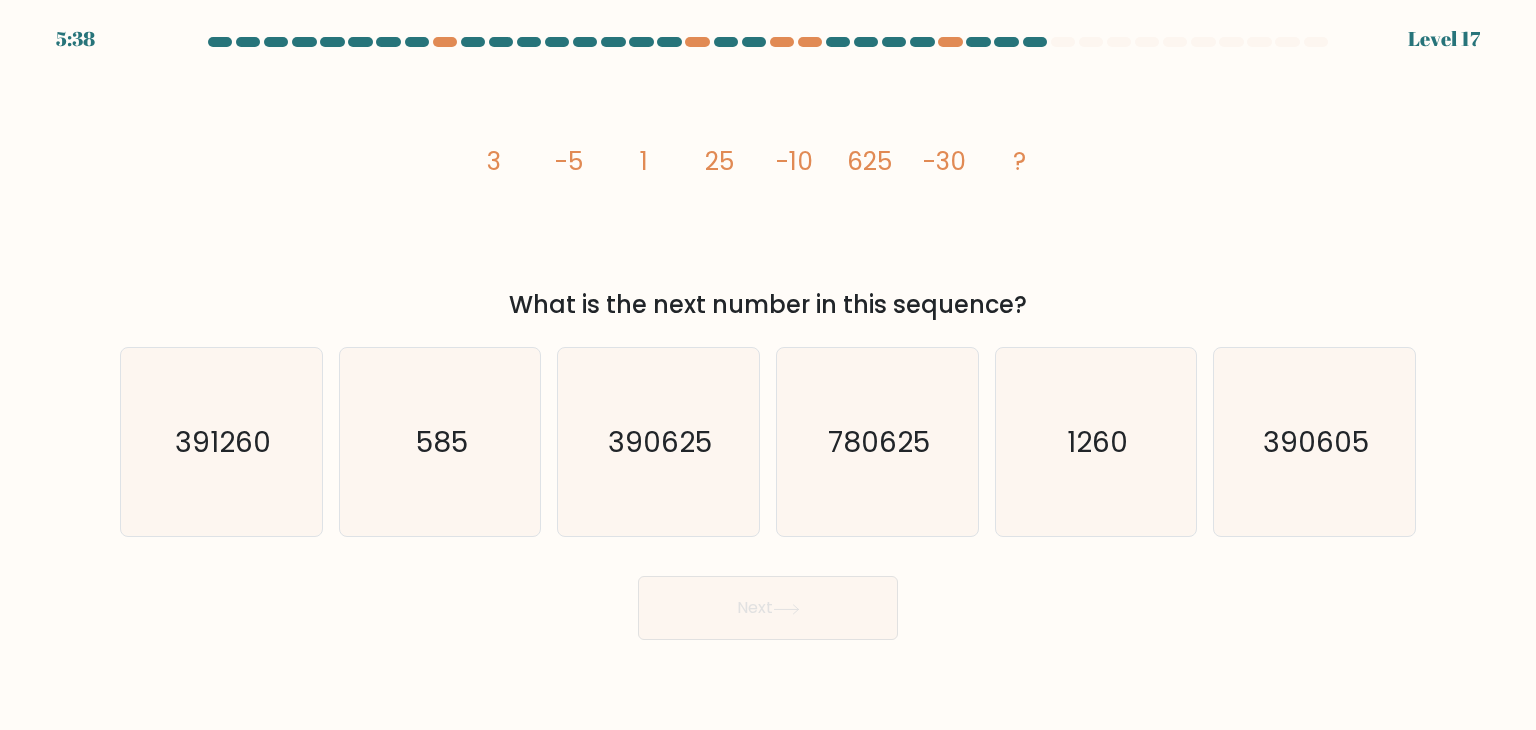 click on "-5" 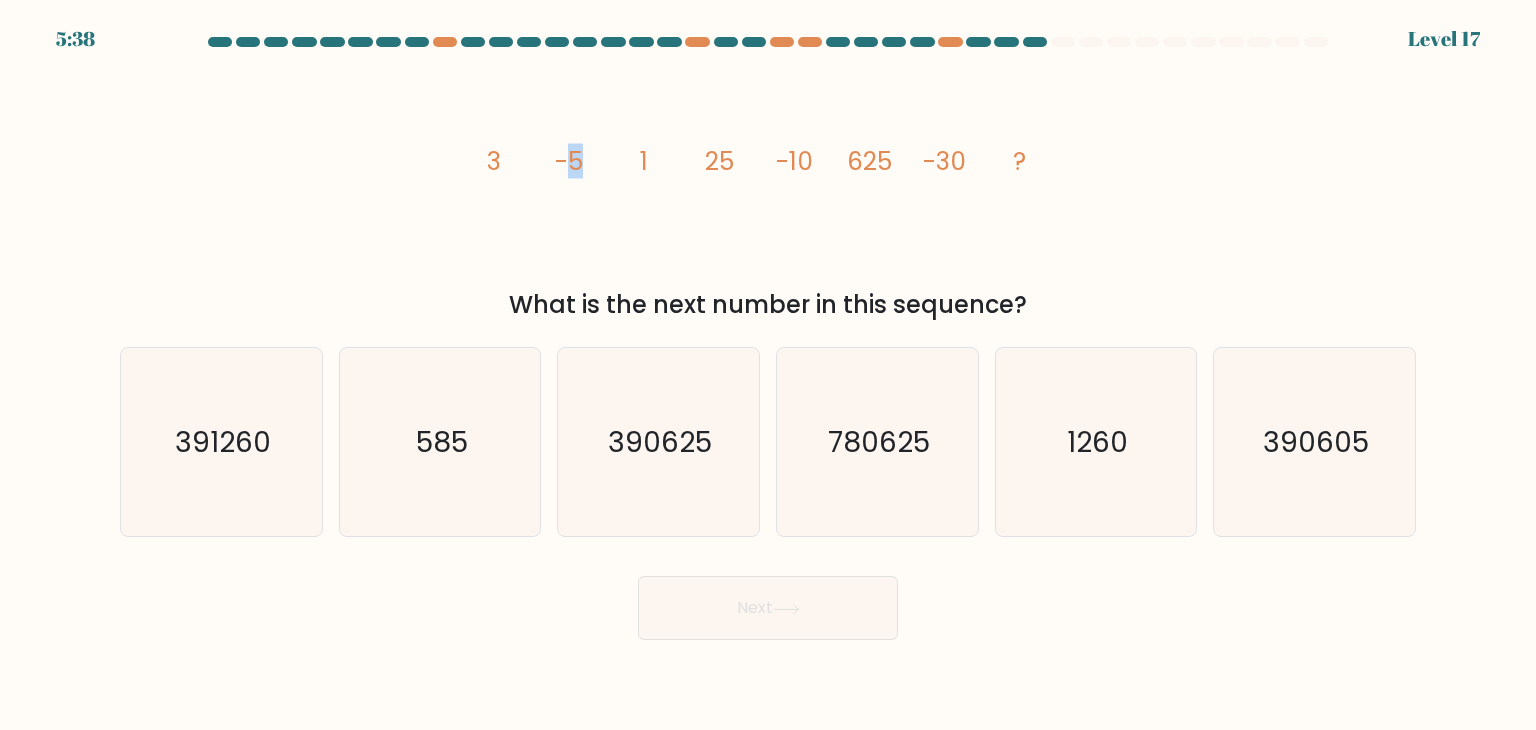 click on "-5" 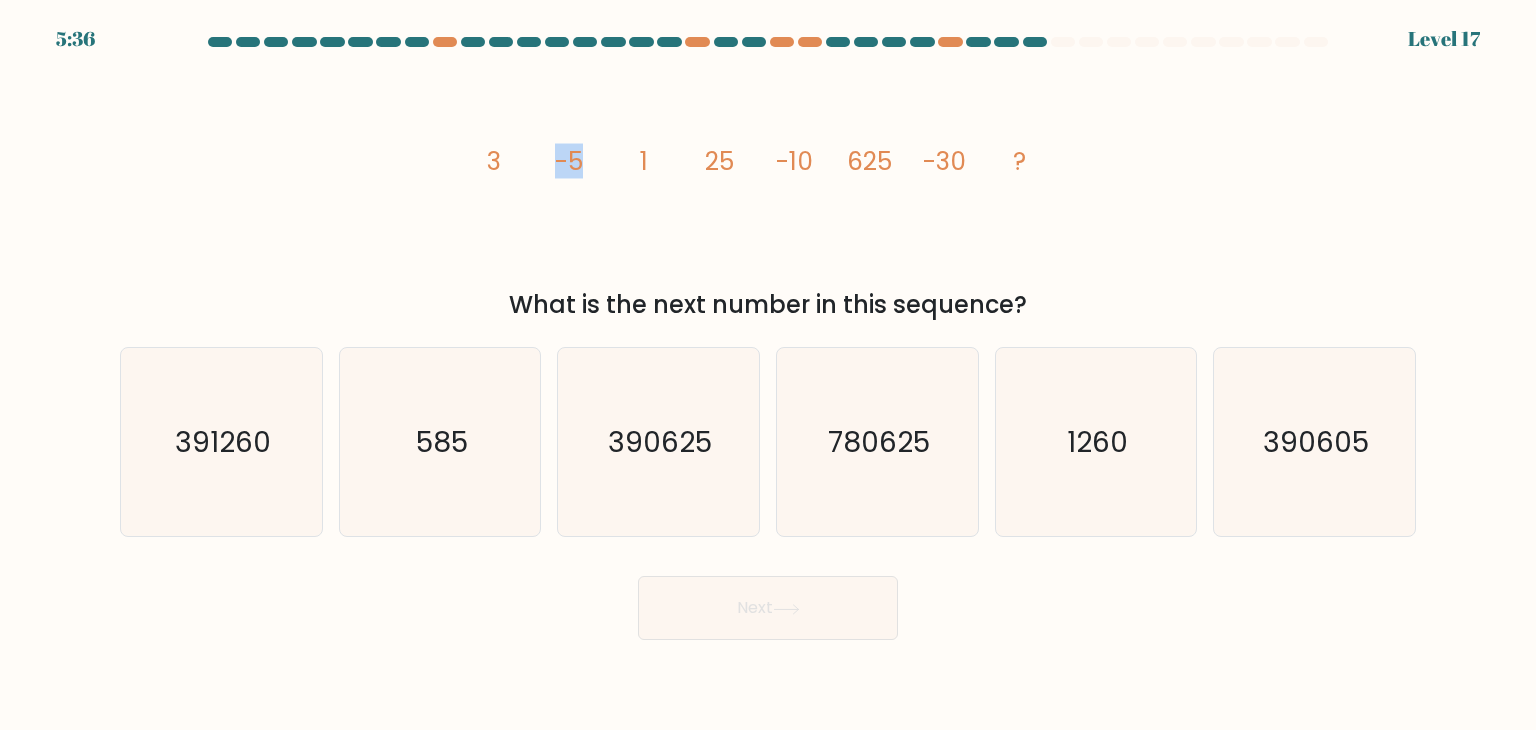 click on "-5" 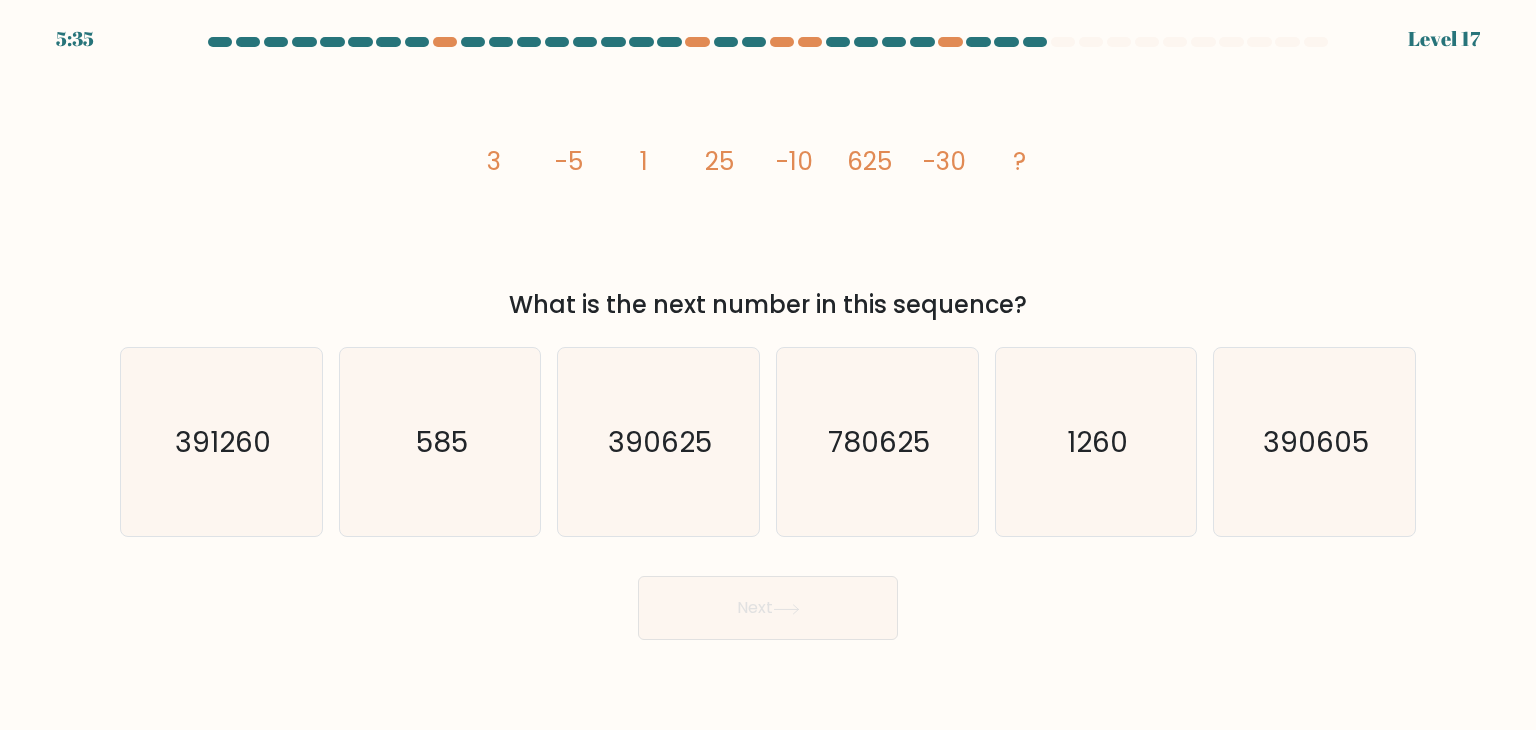click on "-5" 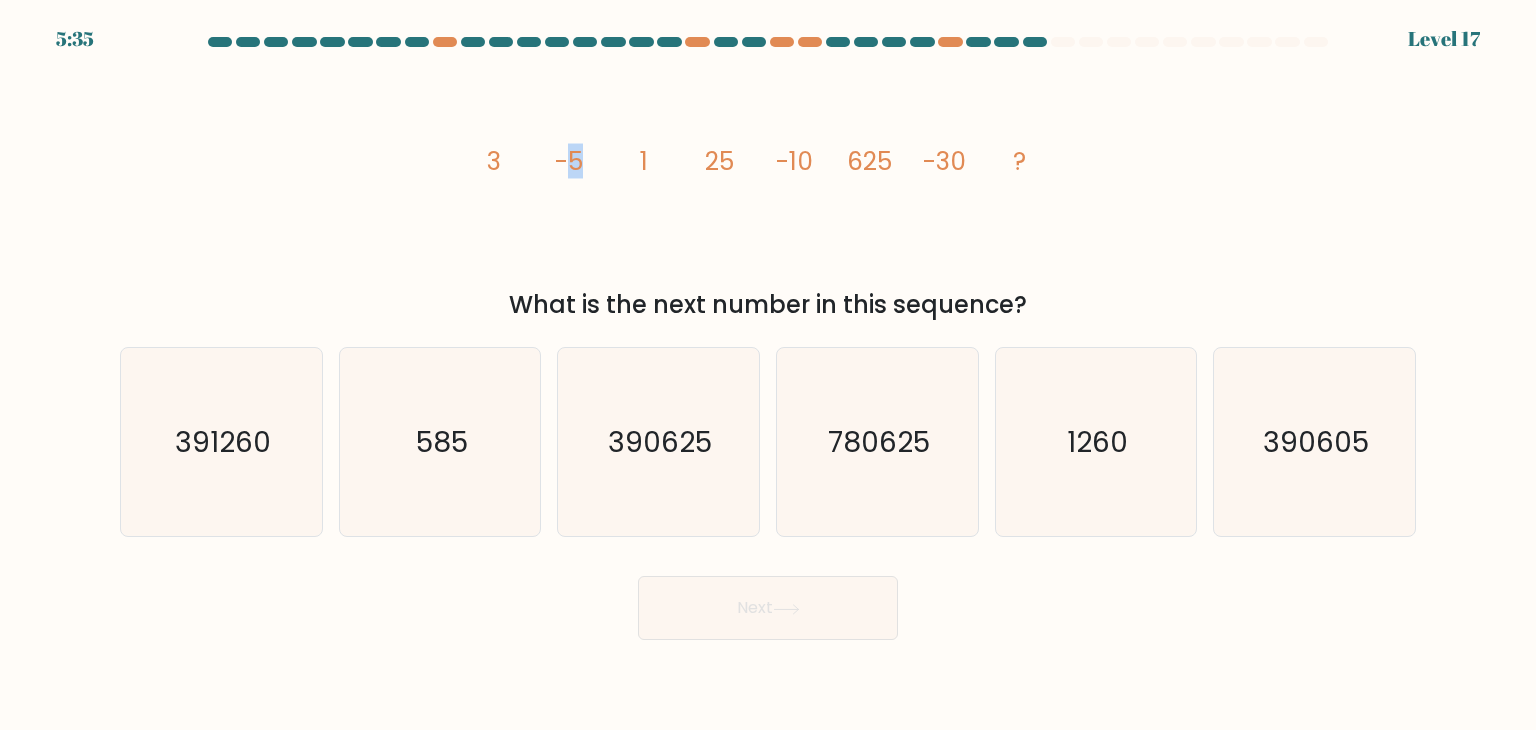 click on "-5" 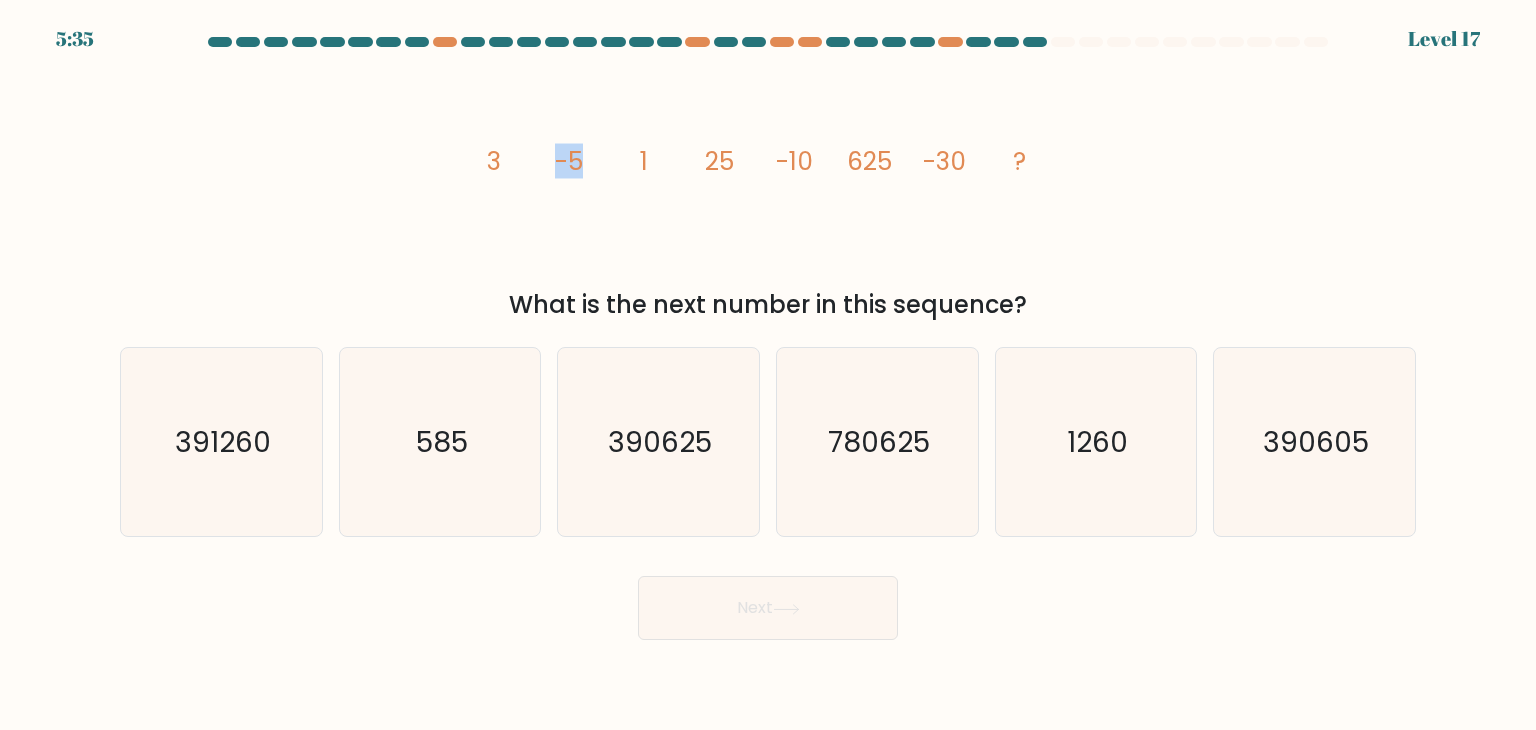 click on "-5" 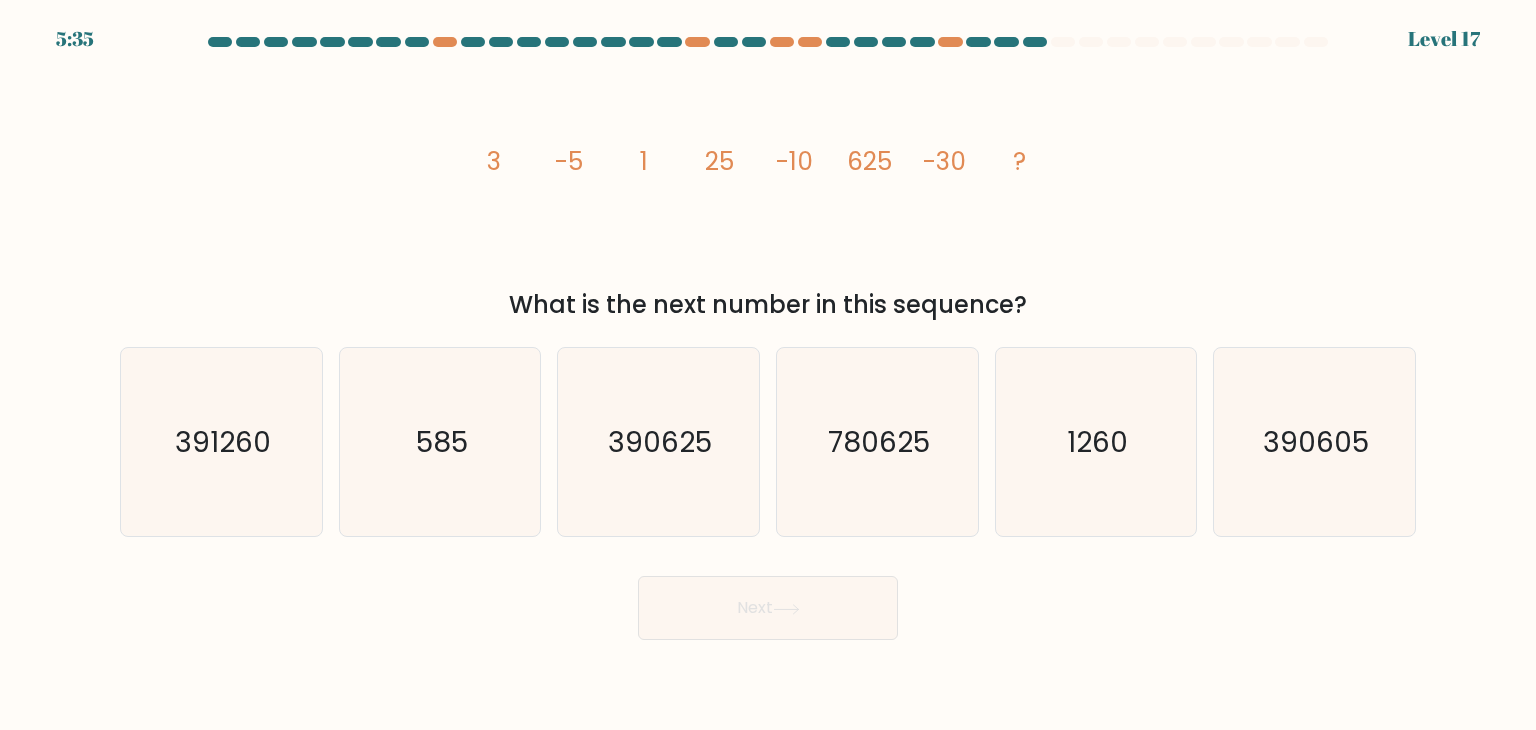 click on "-5" 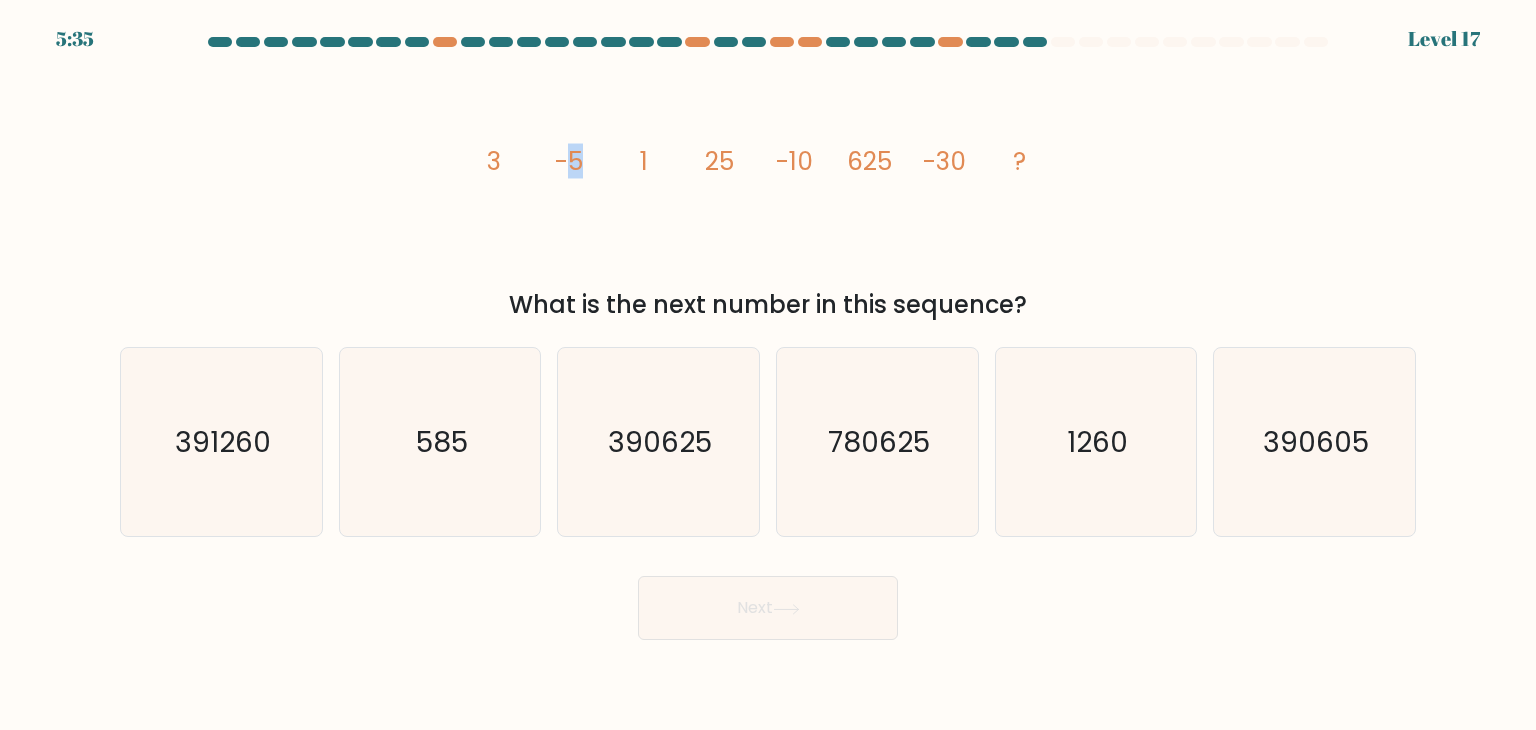 click on "-5" 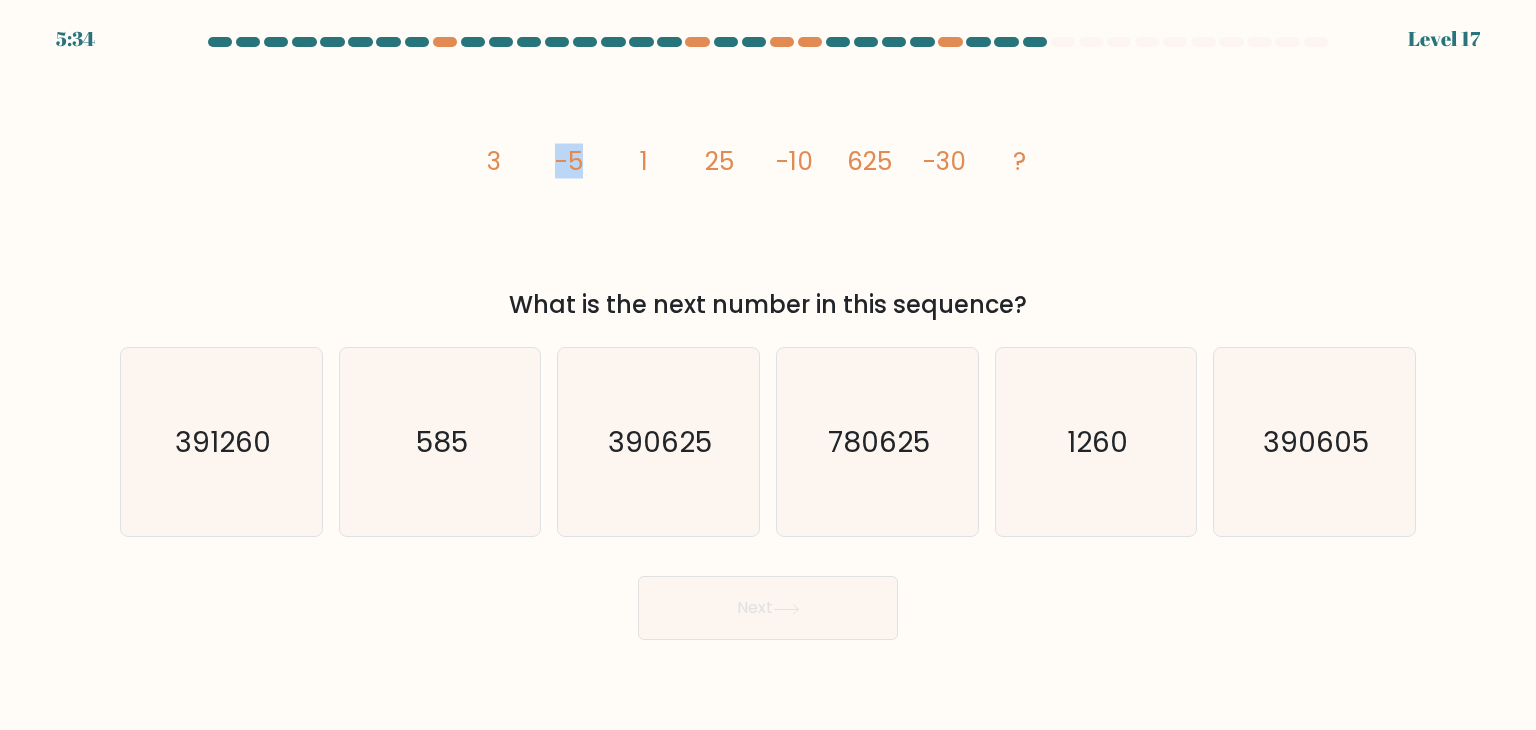 click on "-5" 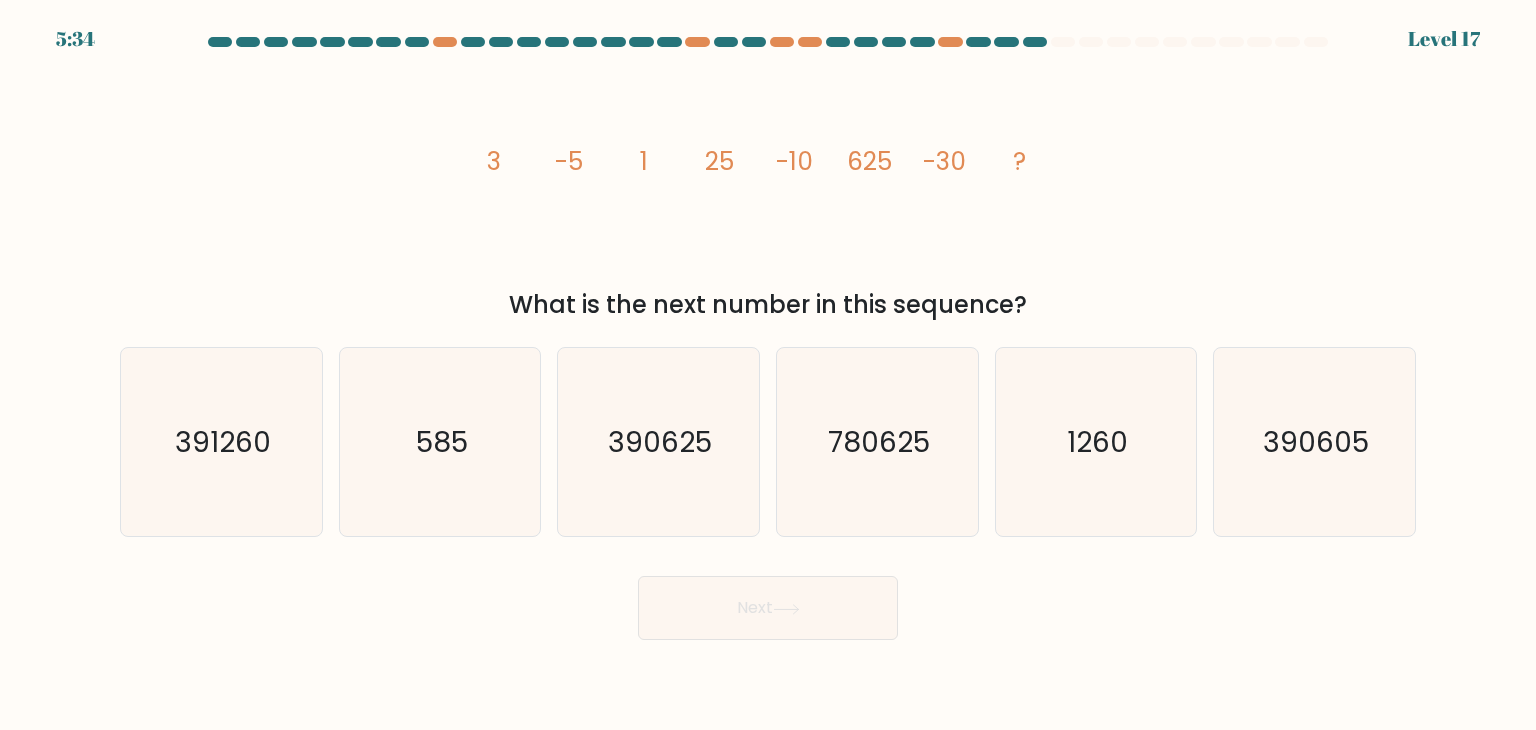 click on "-5" 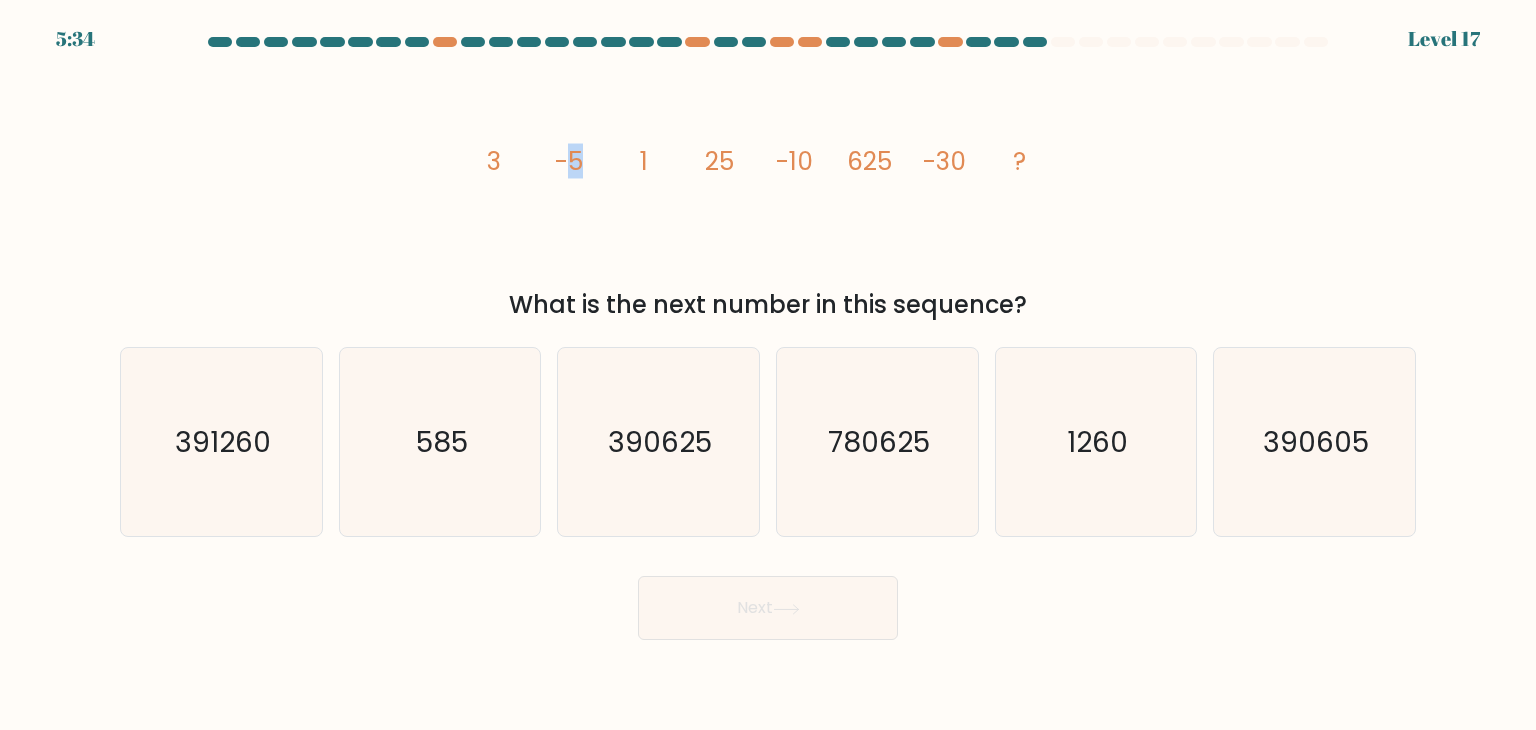 click on "-5" 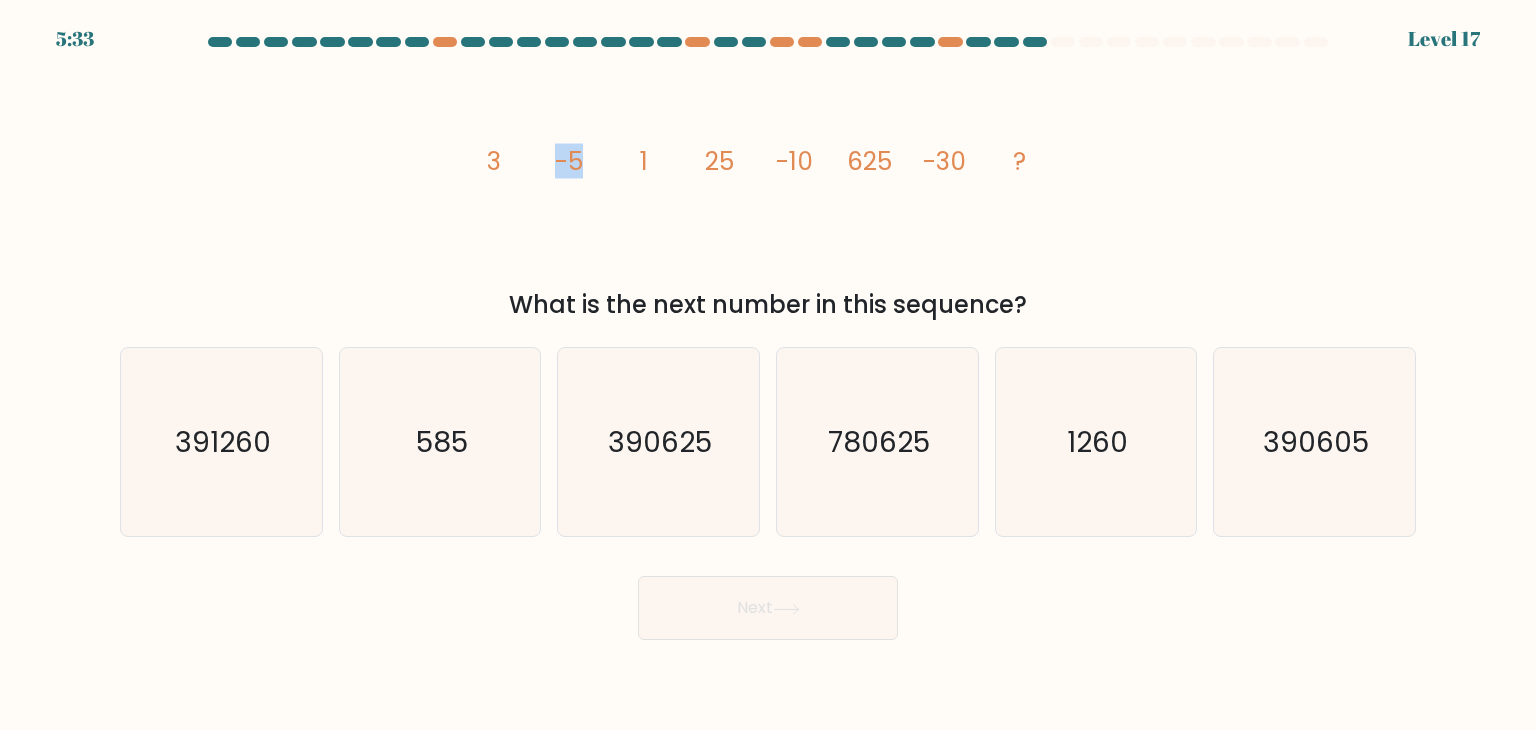 click on "-5" 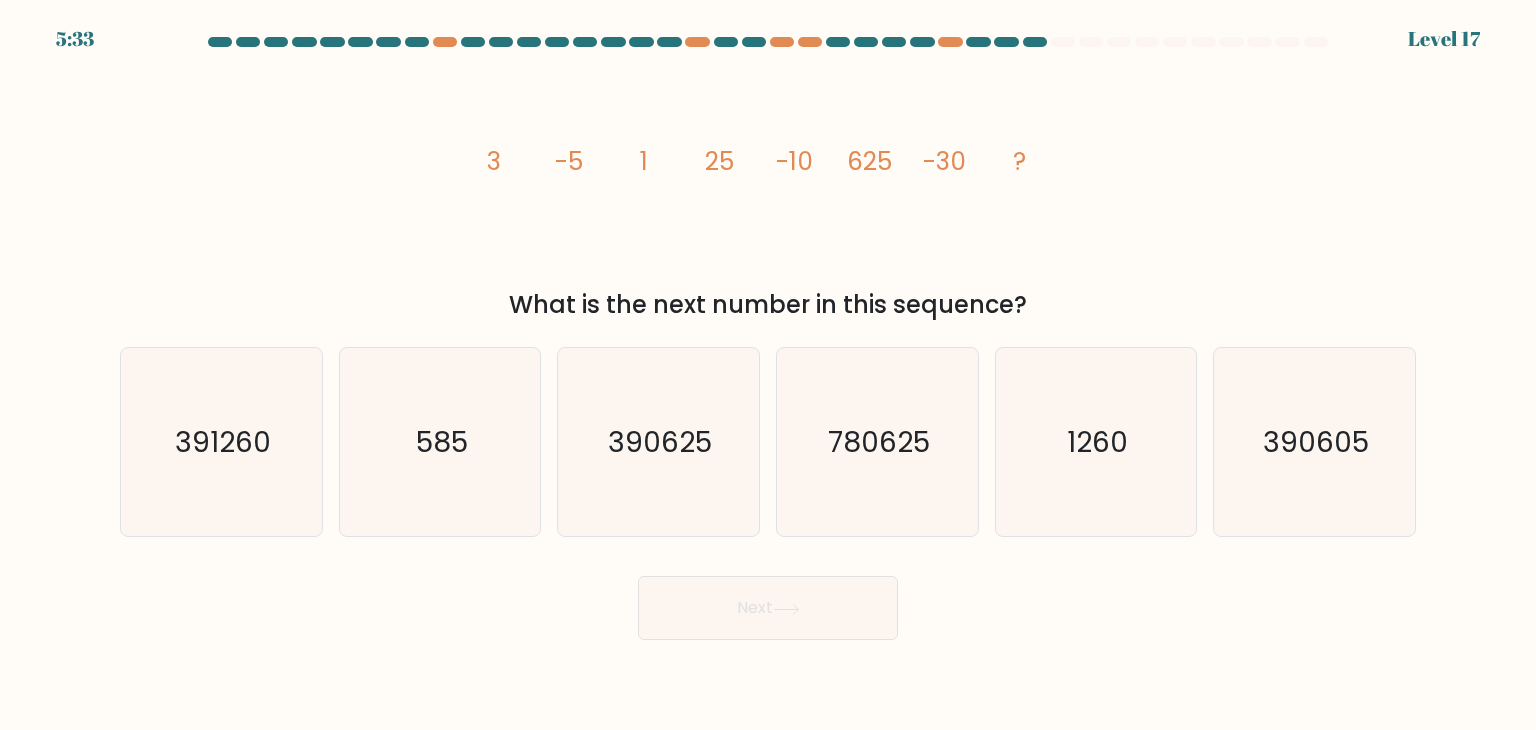 click on "-5" 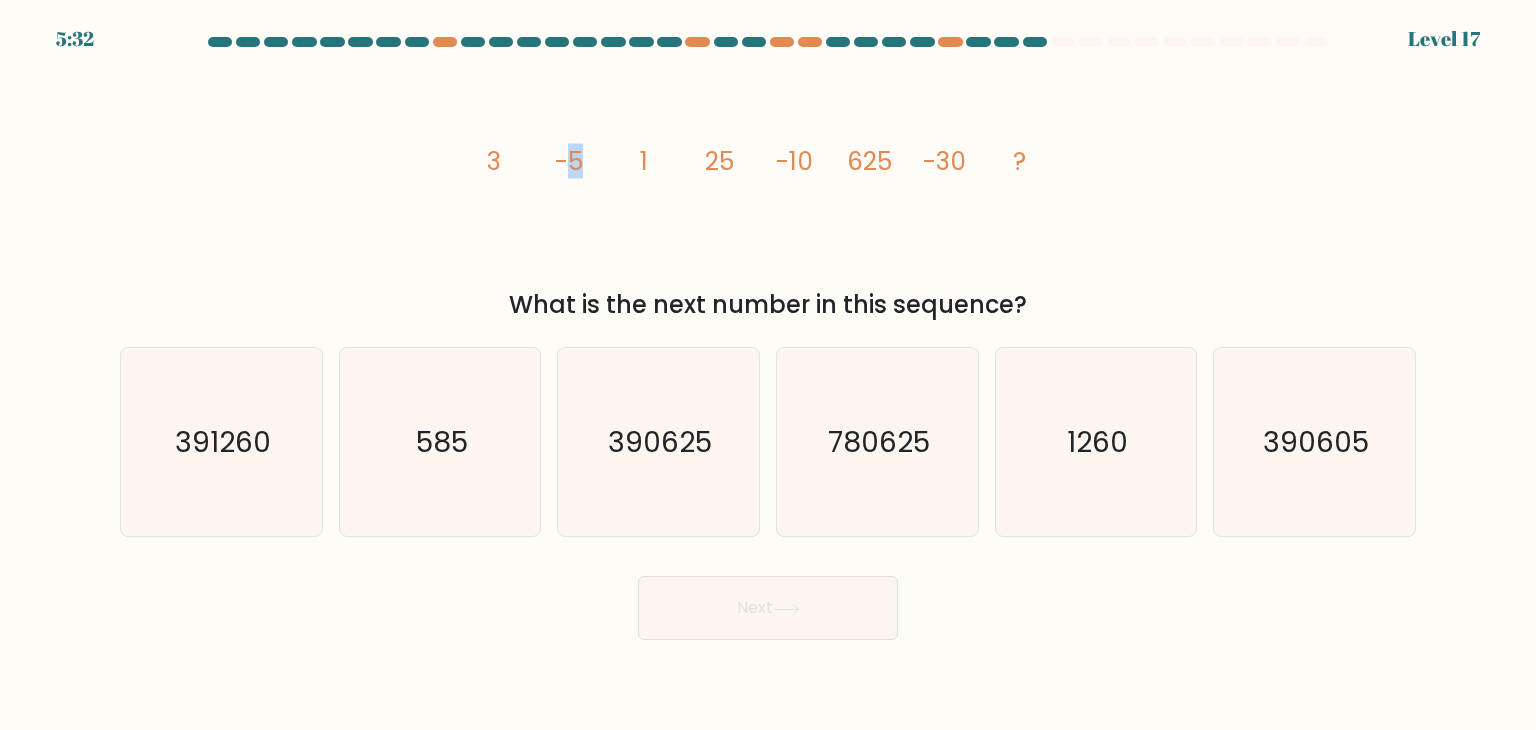 click on "-5" 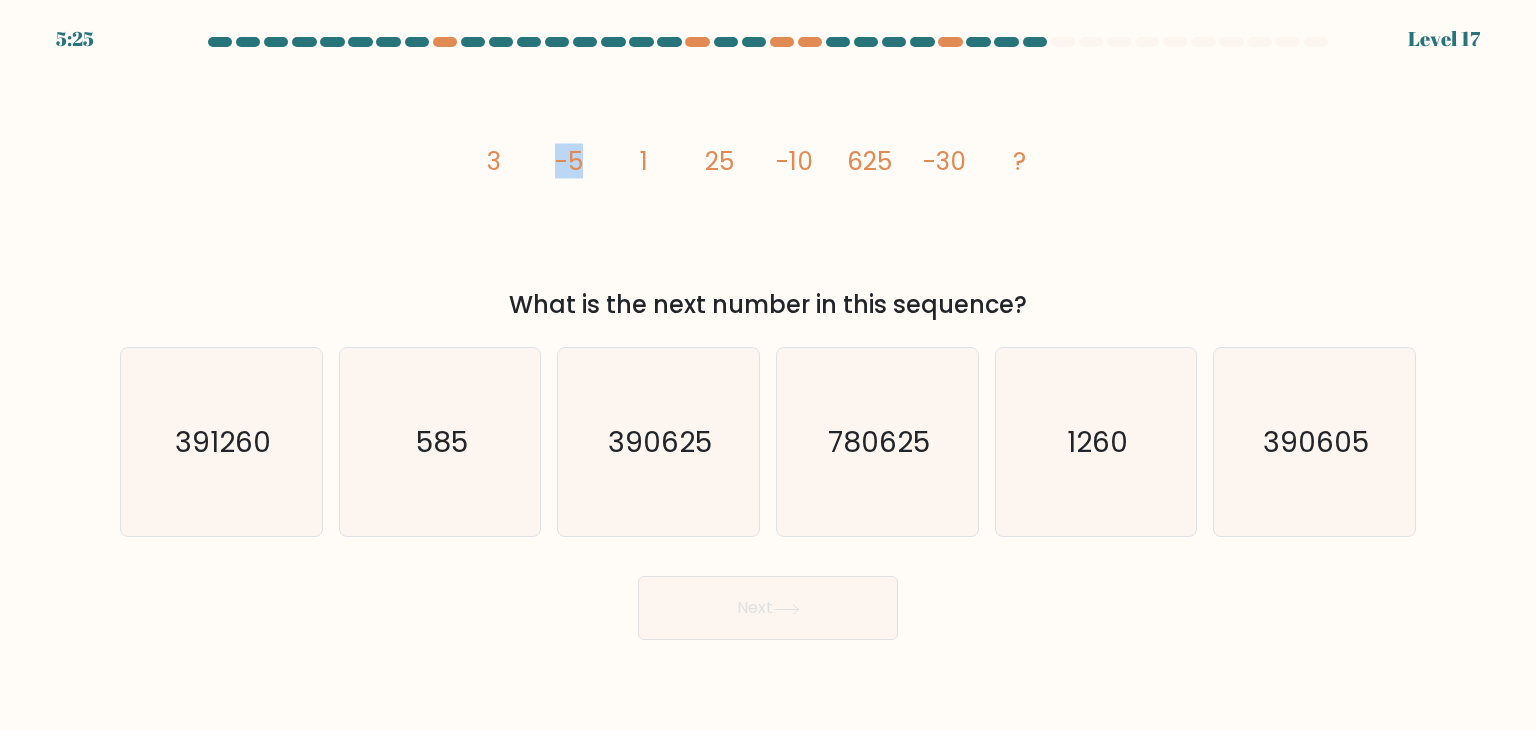 click on "-5" 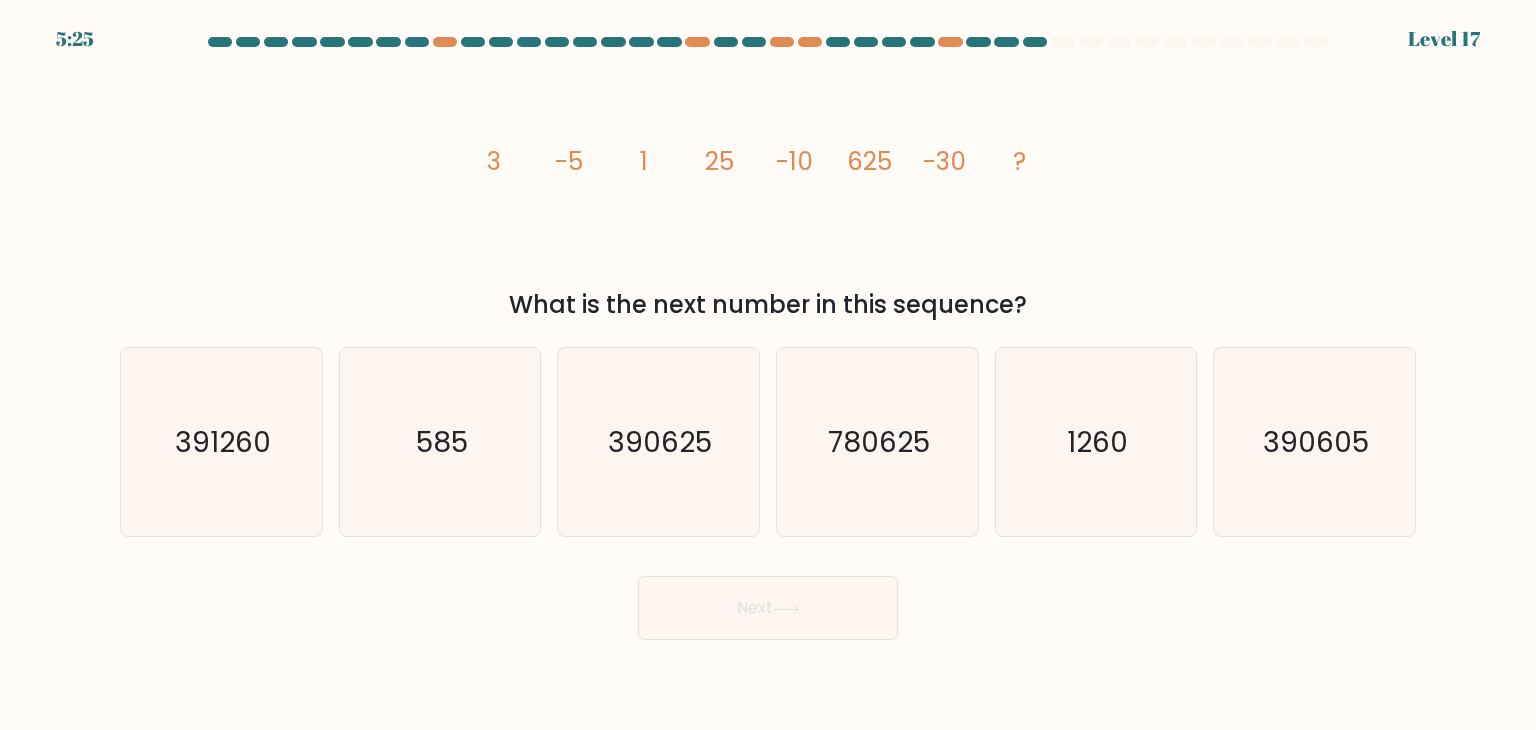 click on "-5" 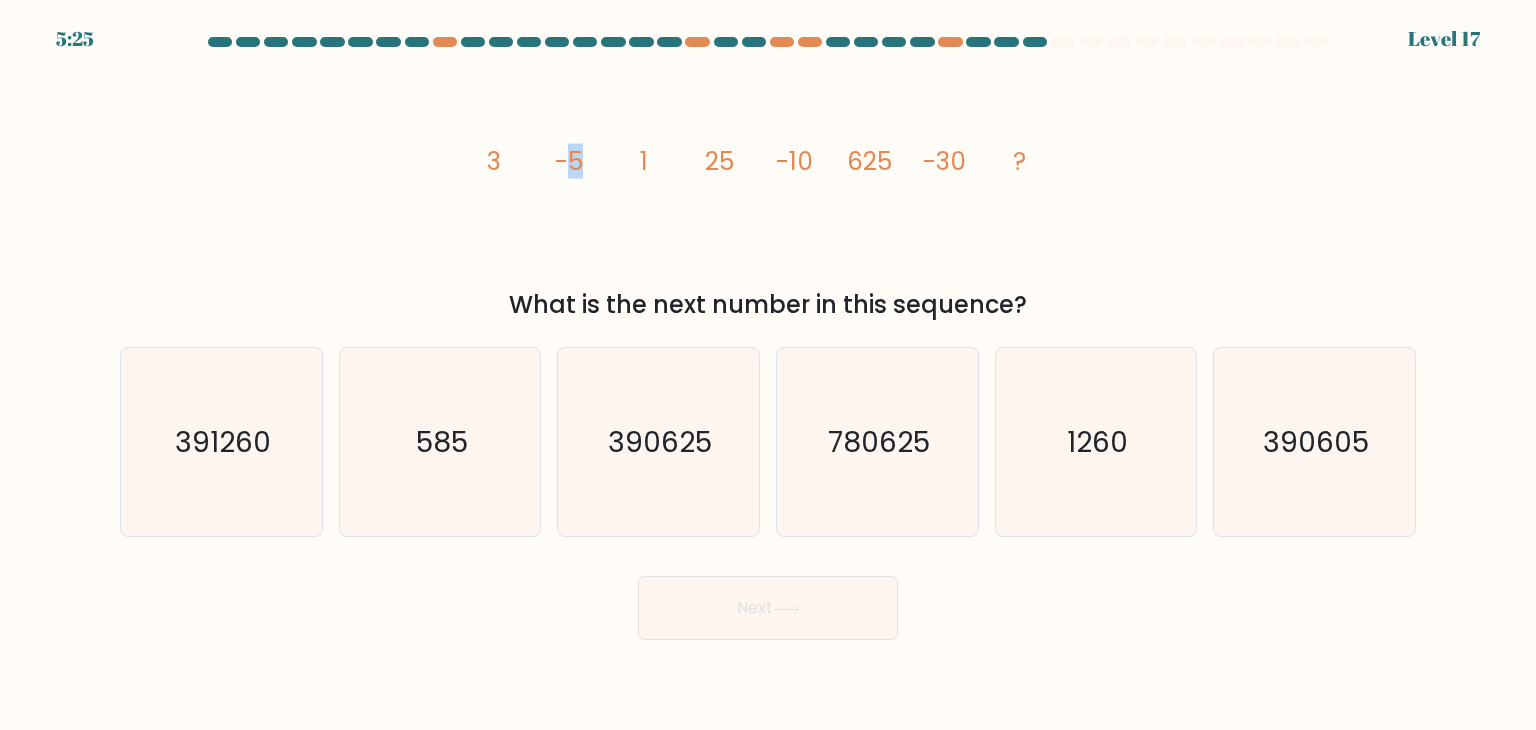 click on "-5" 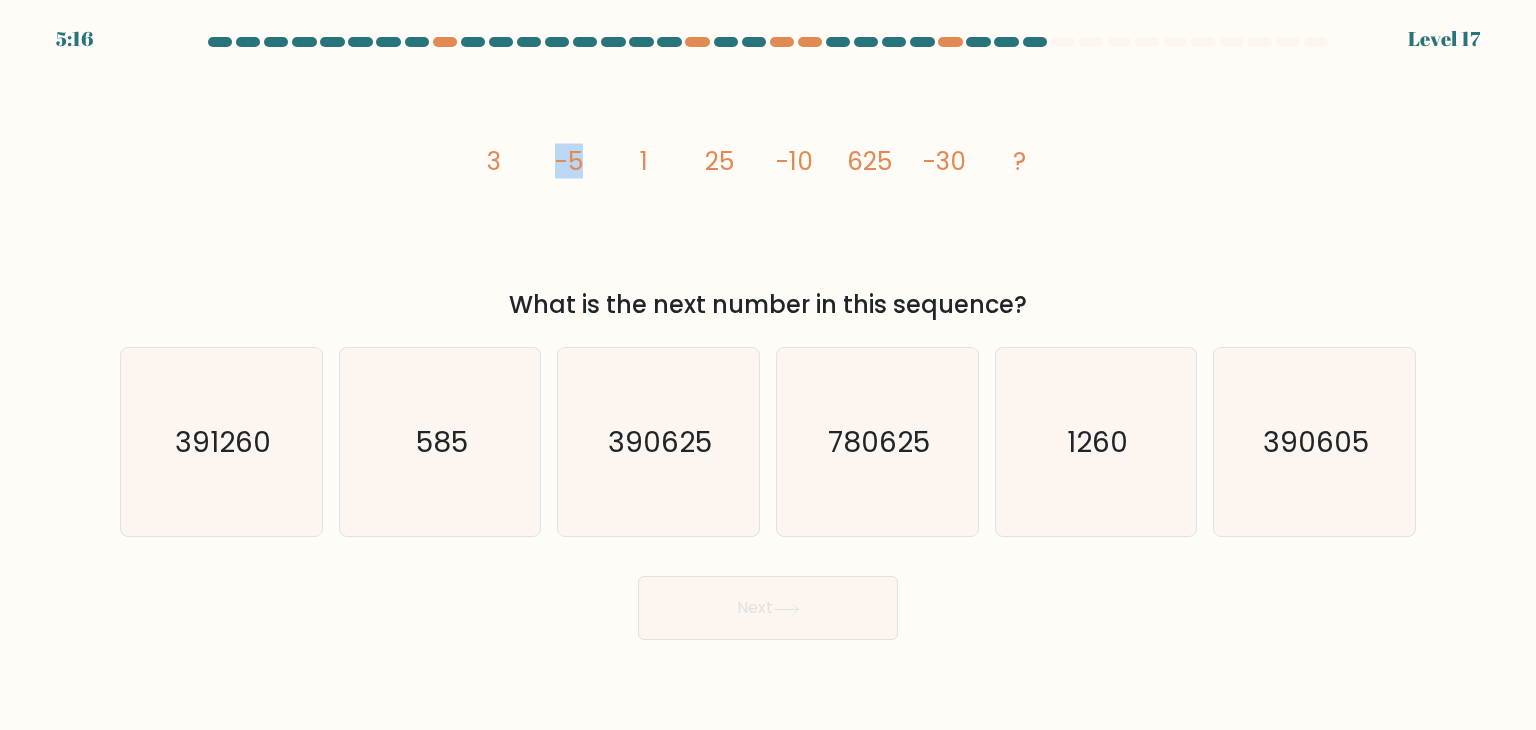 click on "image/svg+xml
3
-5
1
25
-10
625
-30
?" 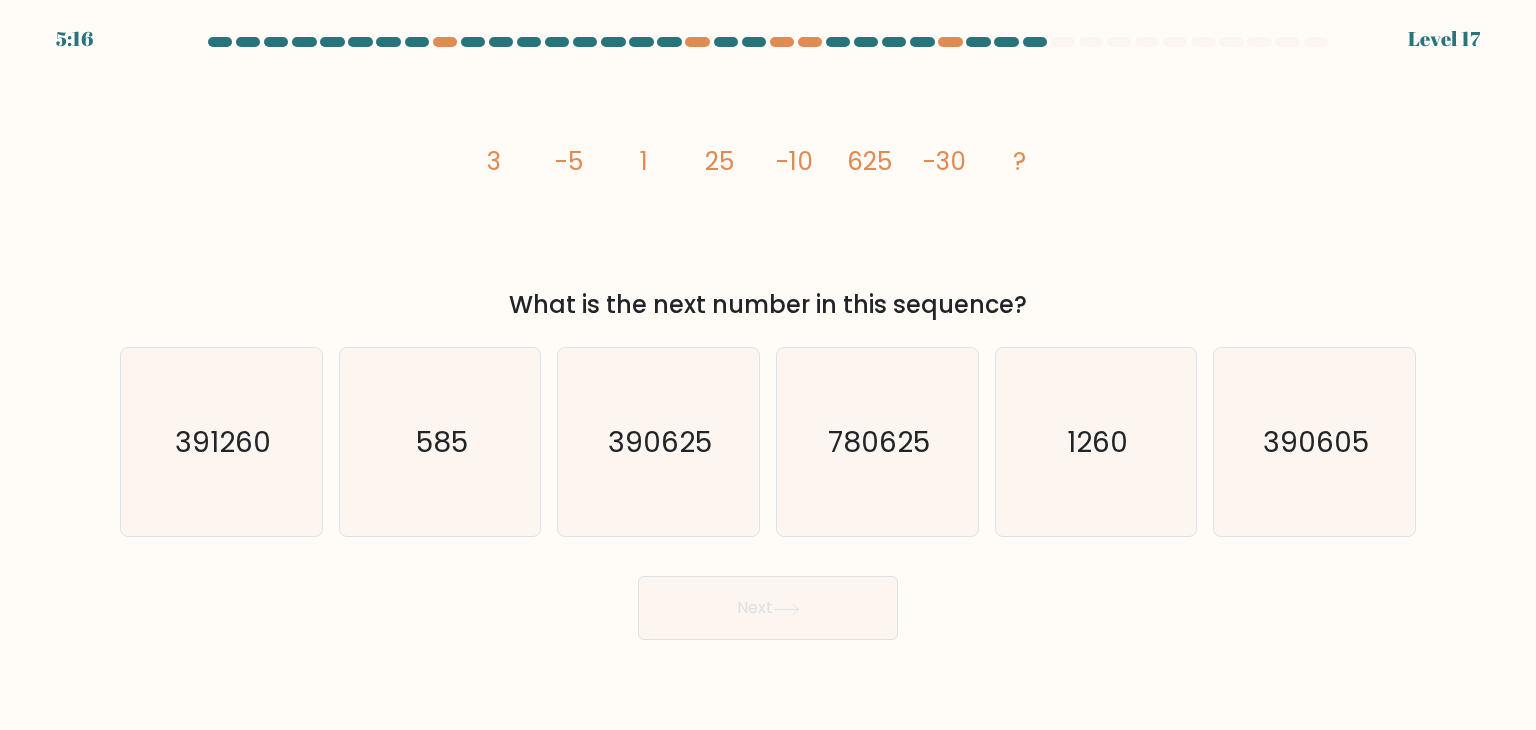 click on "image/svg+xml
3
-5
1
25
-10
625
-30
?" 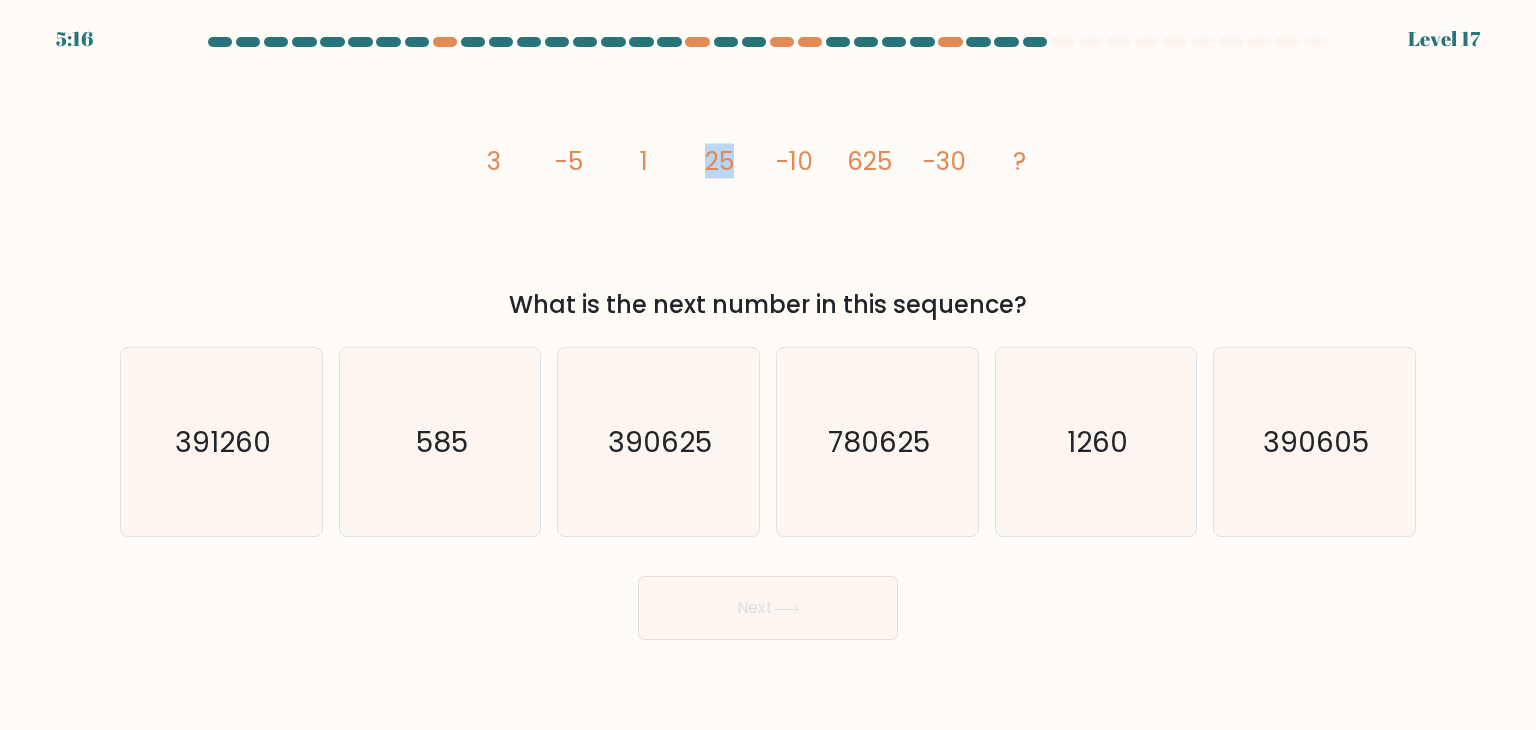 click on "image/svg+xml
3
-5
1
25
-10
625
-30
?" 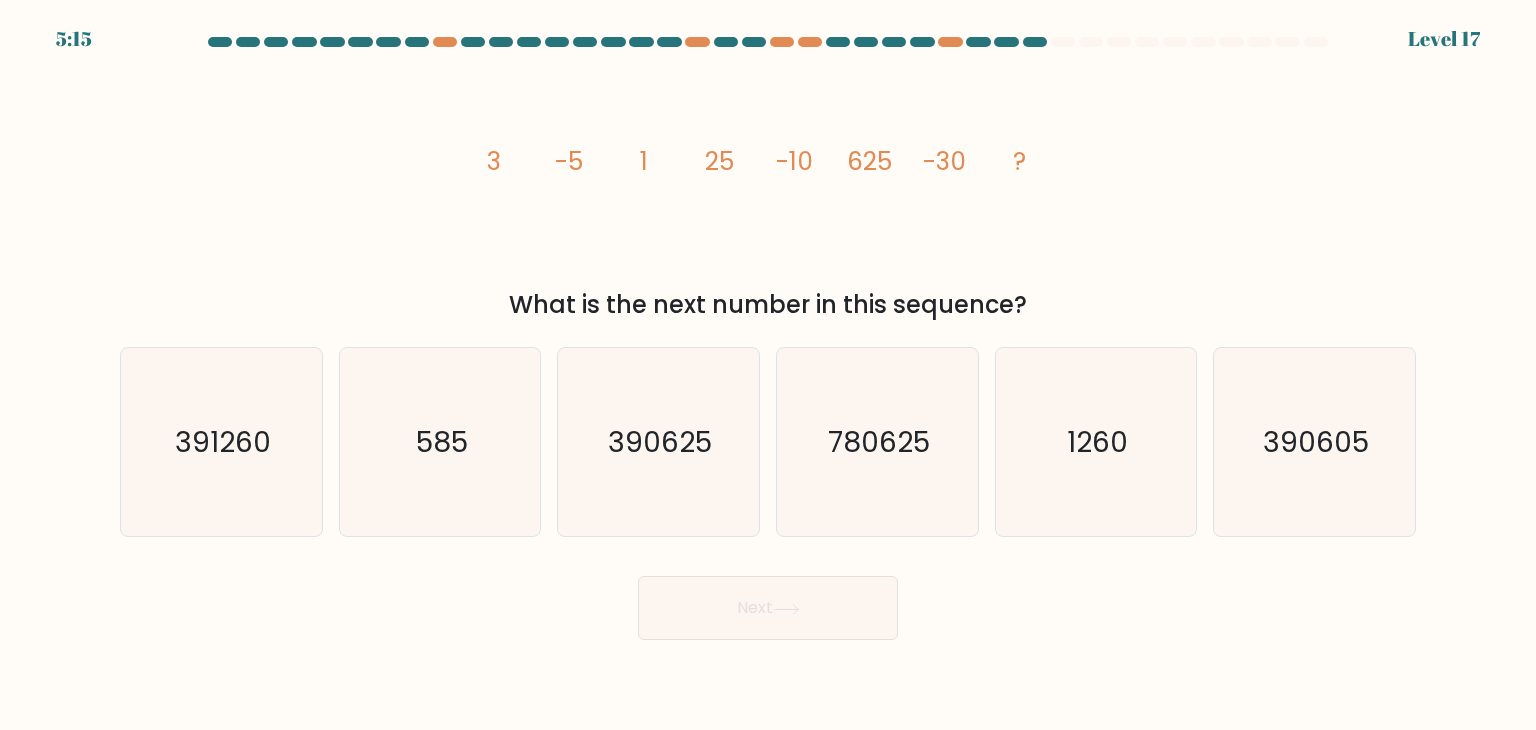 click on "25" 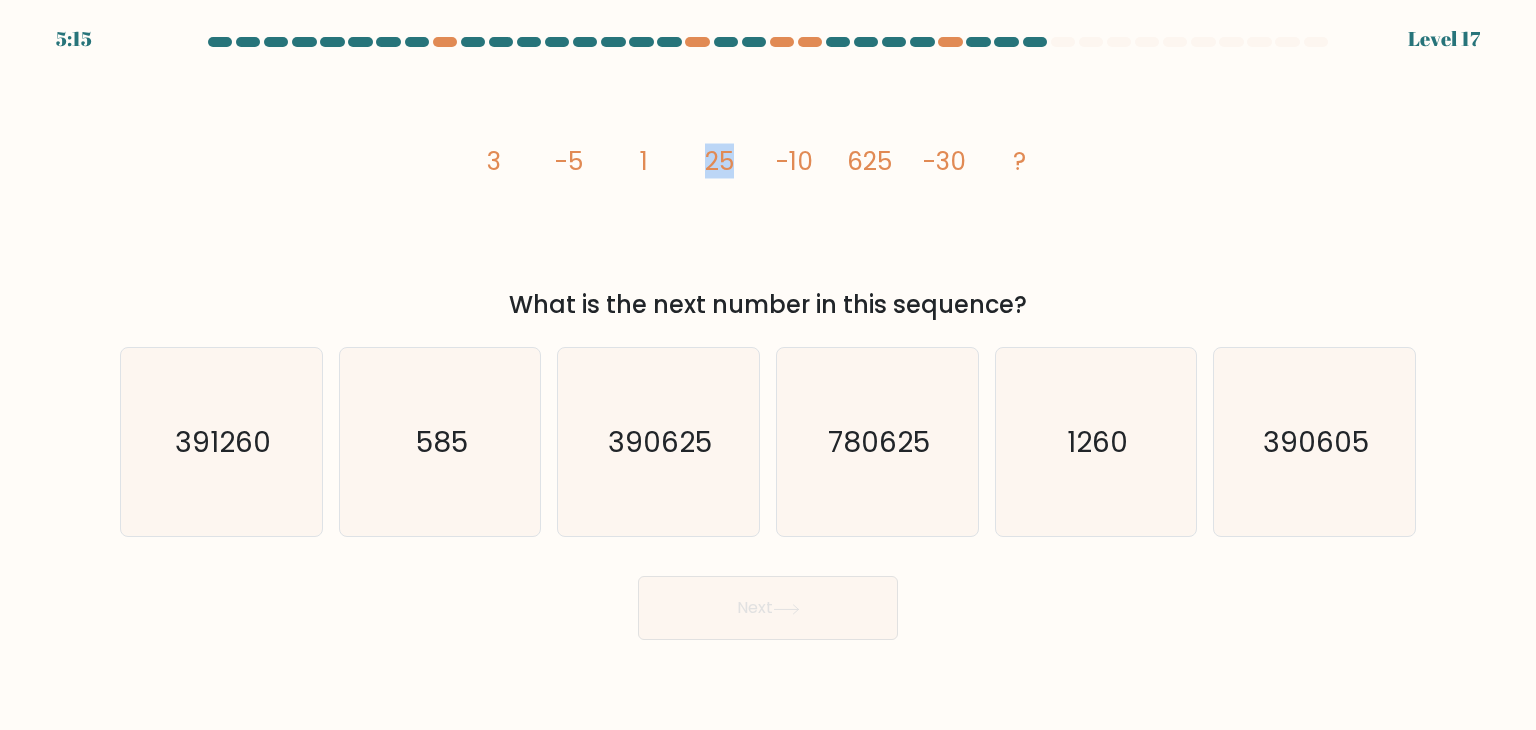 click on "25" 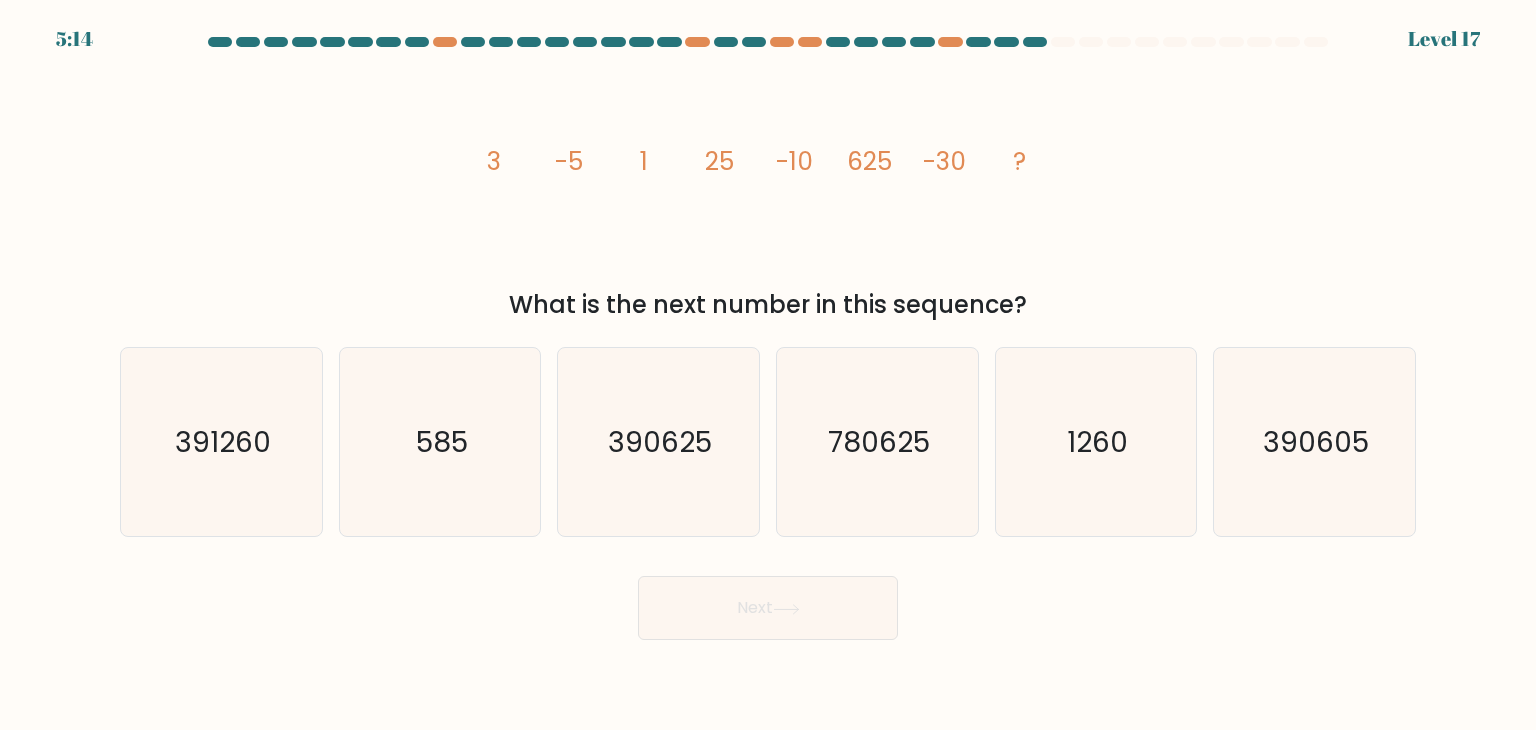 click on "25" 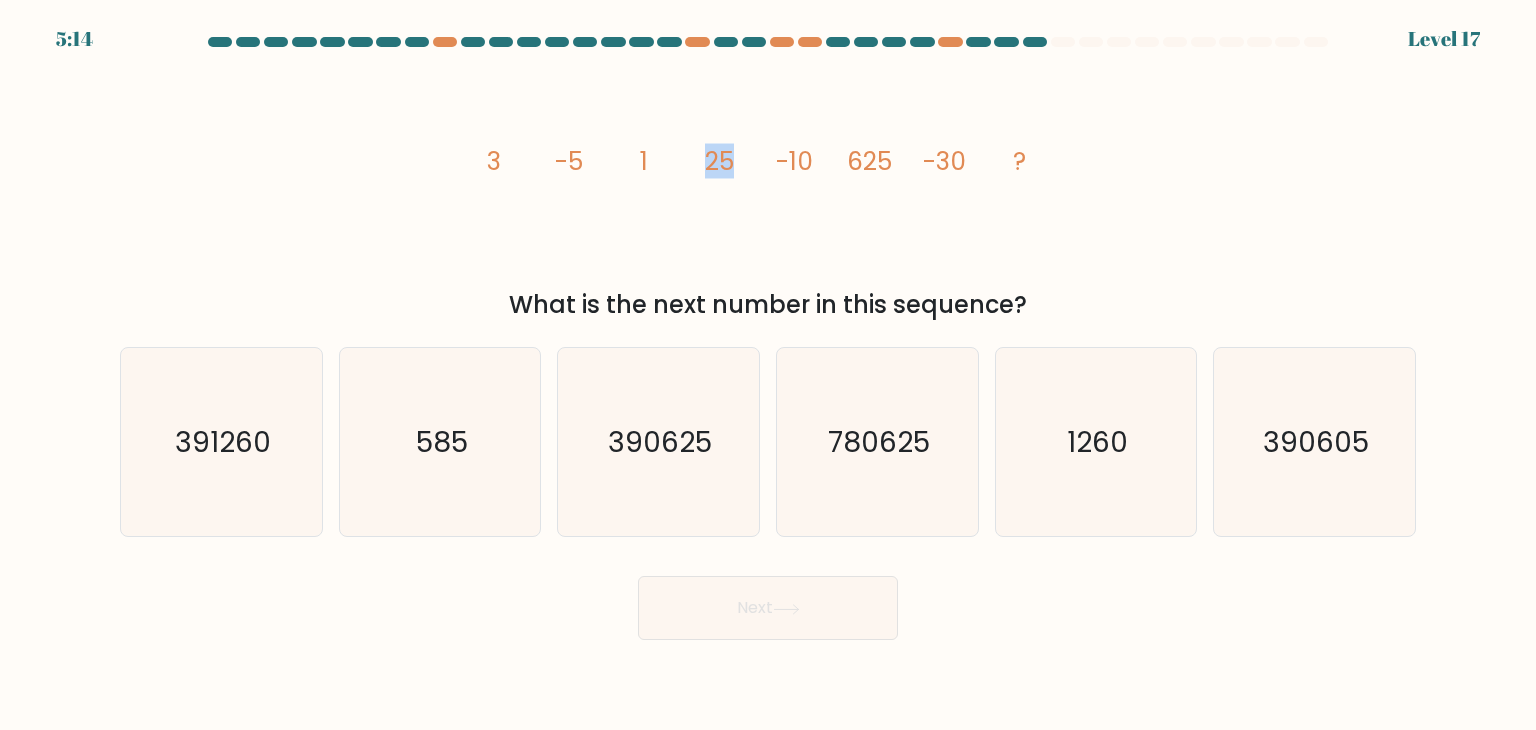 click on "25" 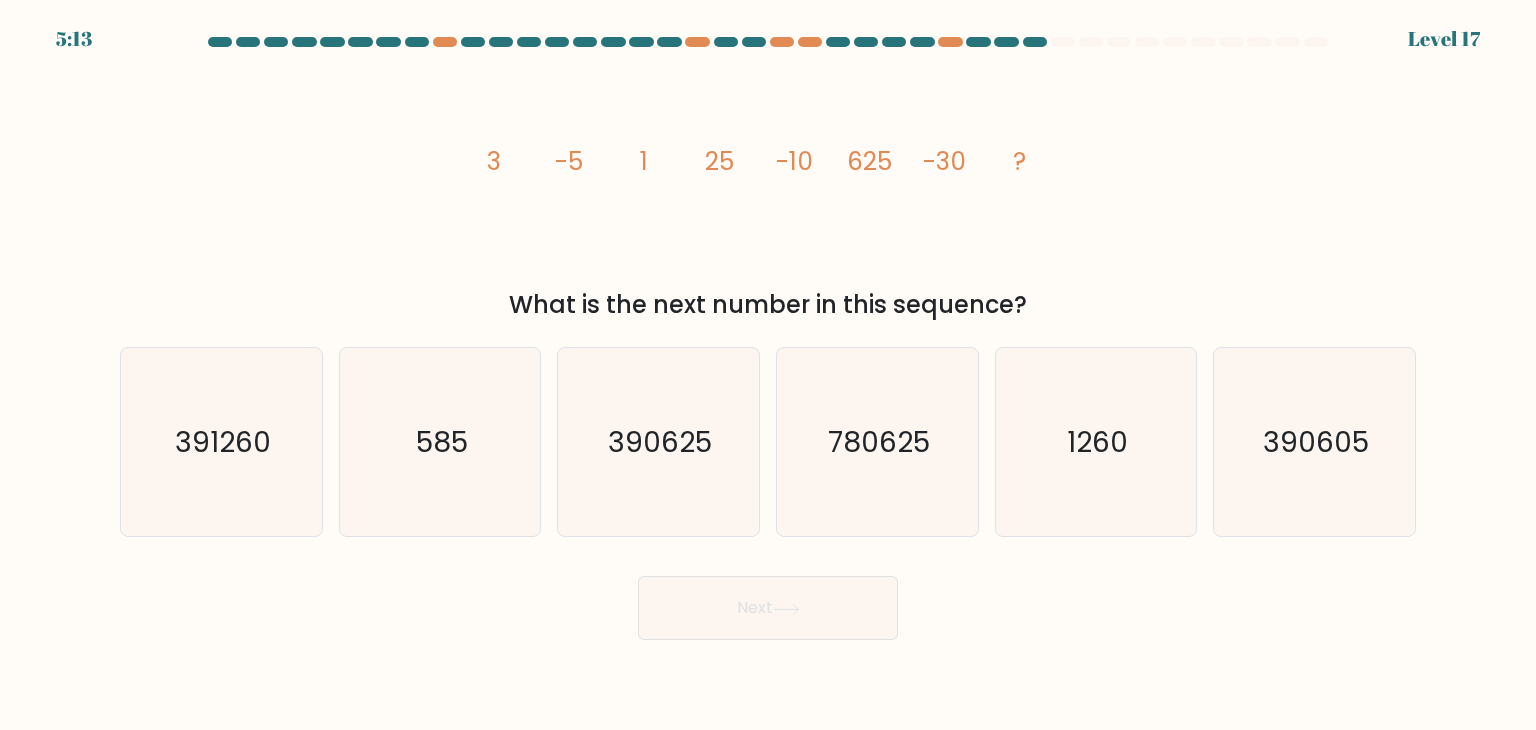 click on "25" 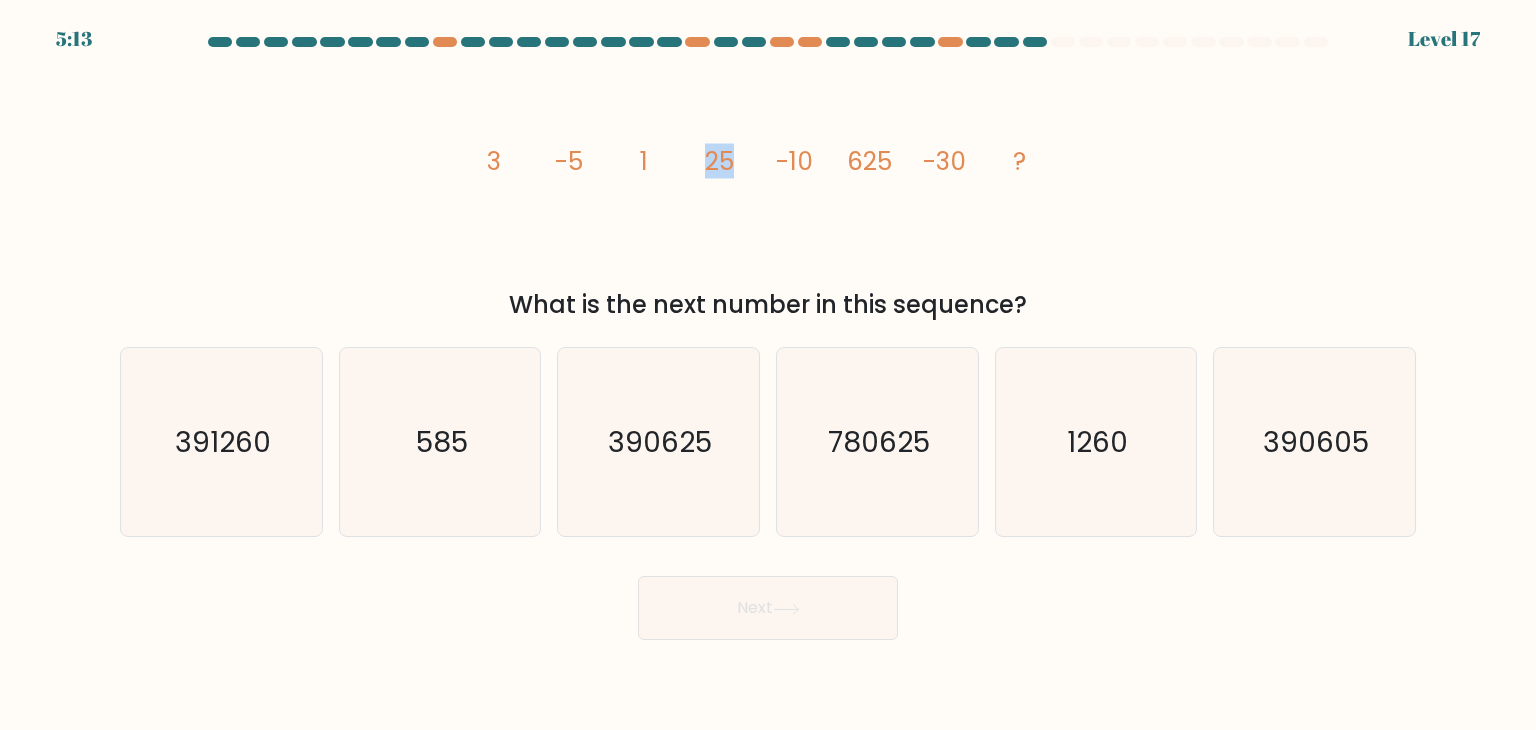 click on "25" 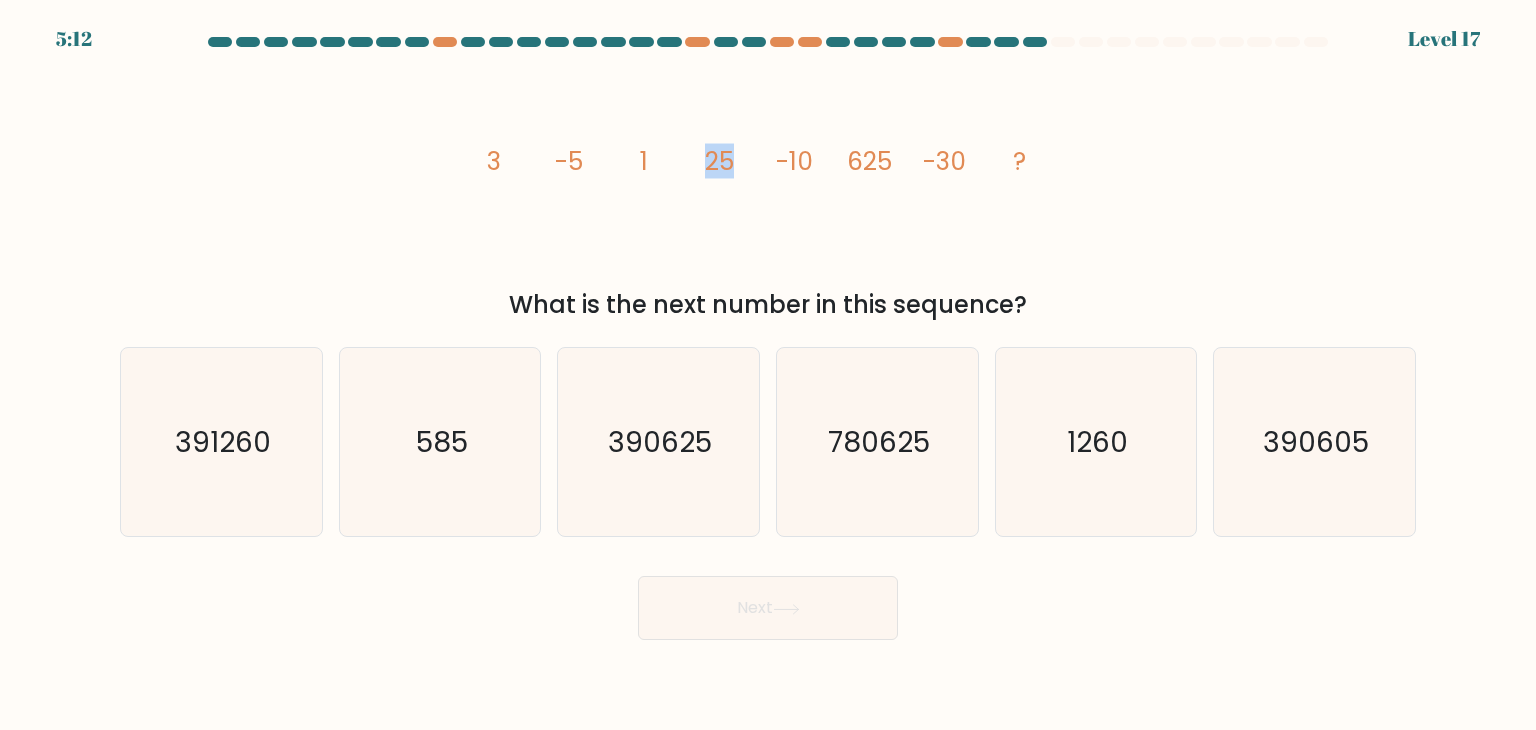 click on "-5" 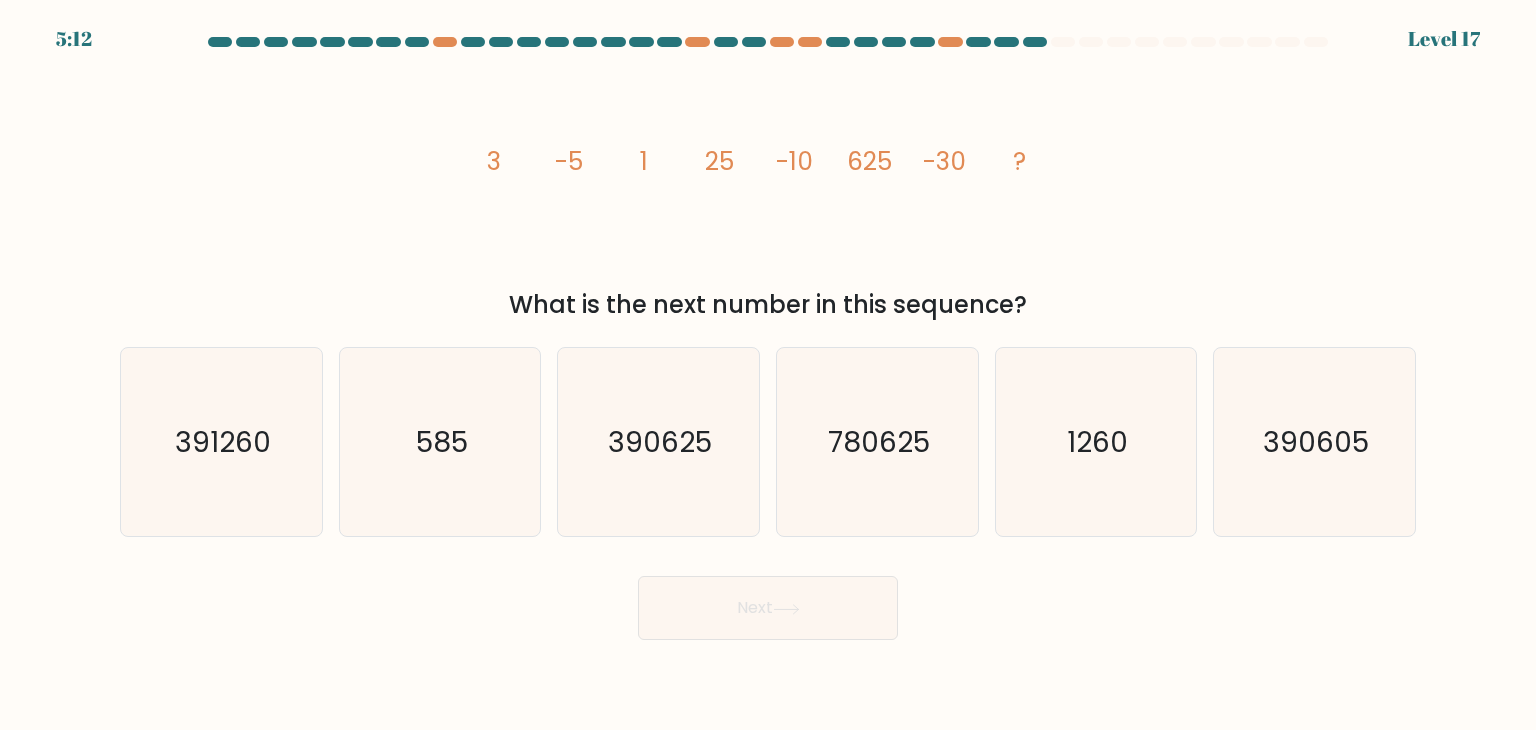 click on "-5" 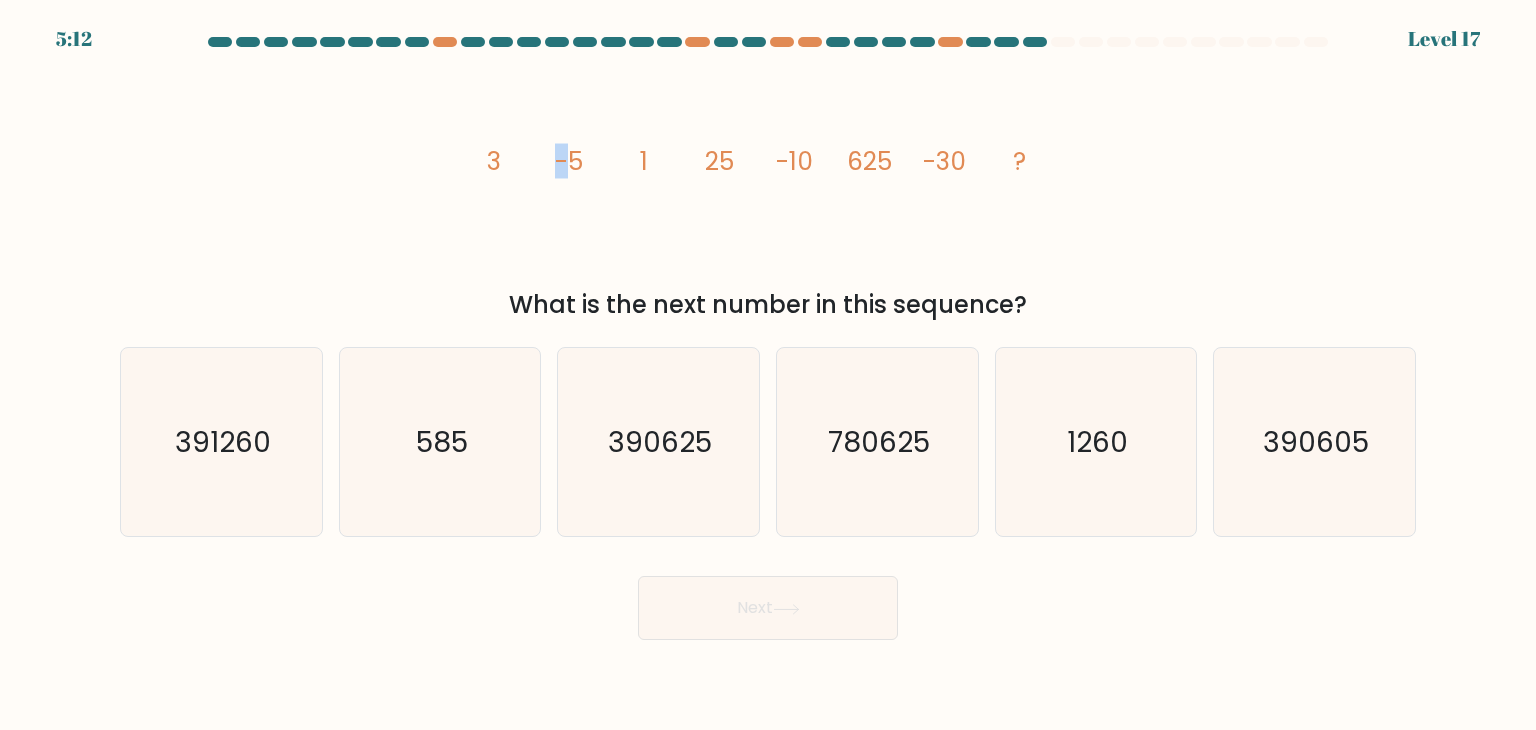 click on "-5" 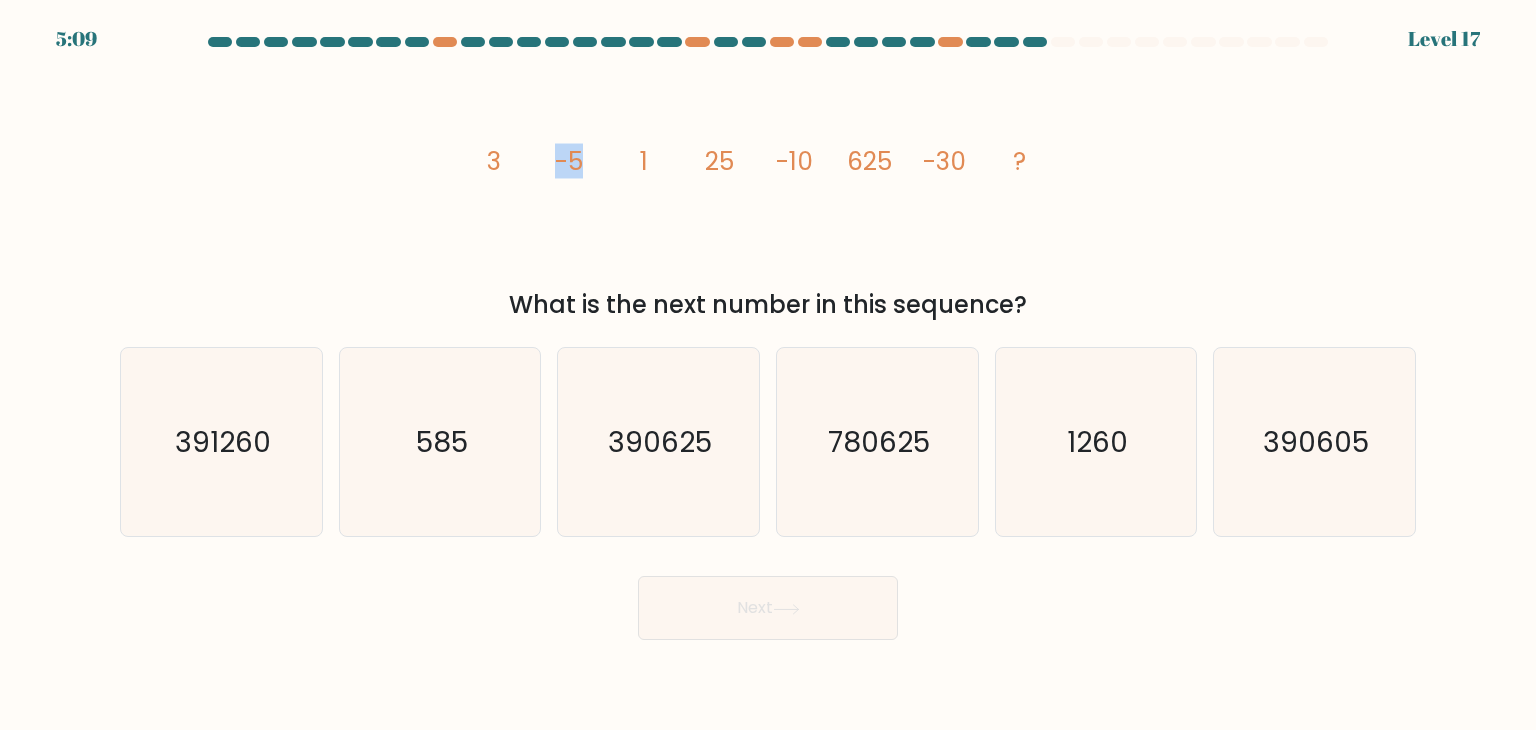 click on "25" 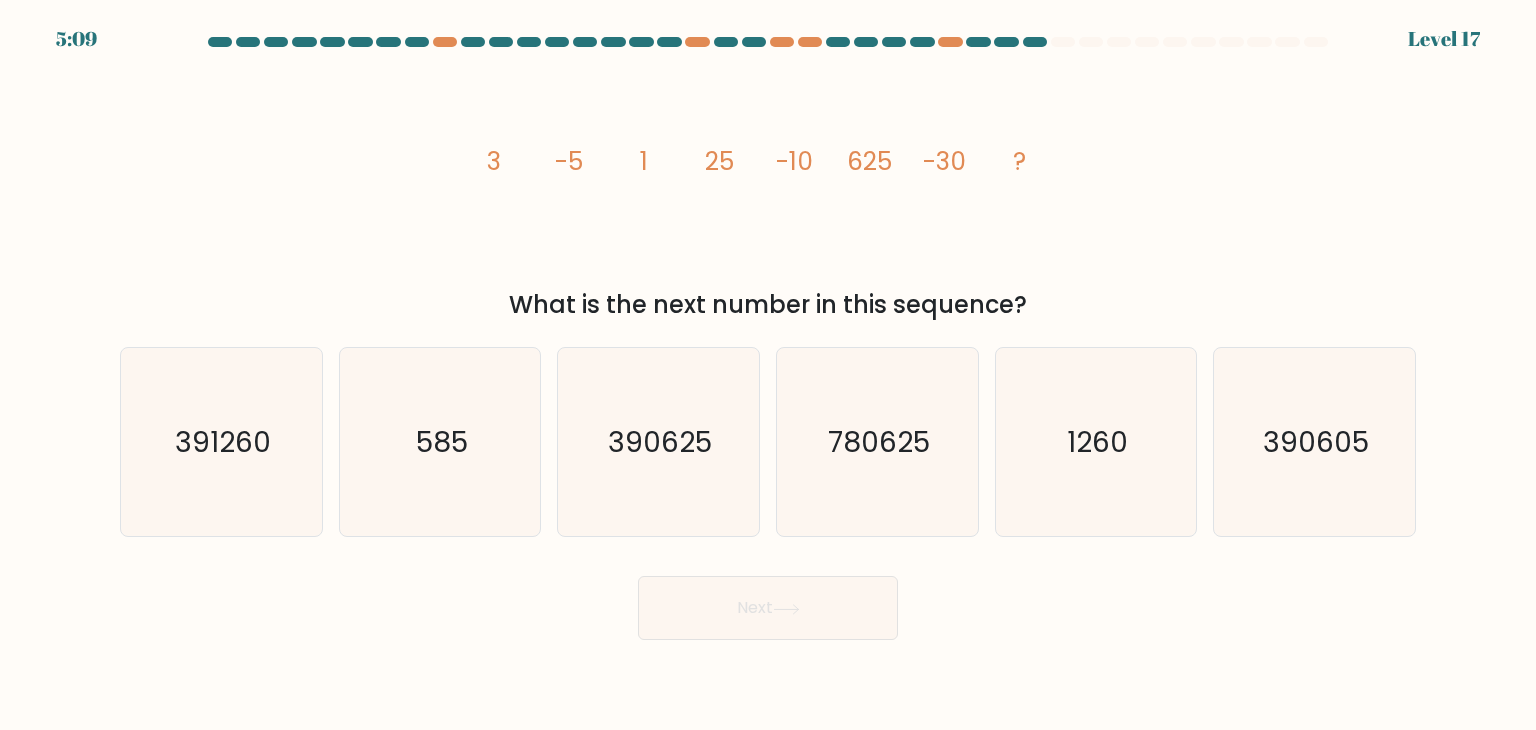 click on "25" 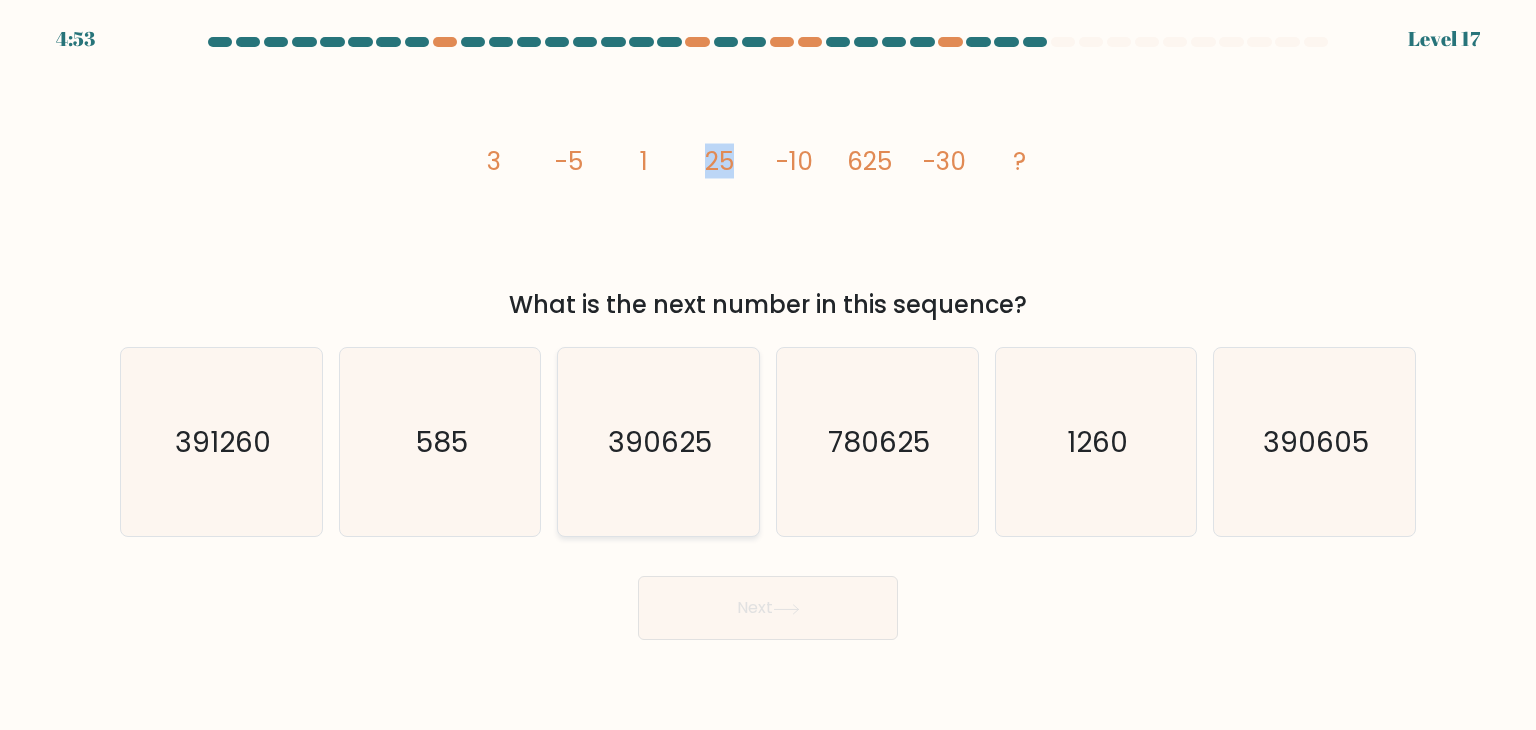 click on "390625" 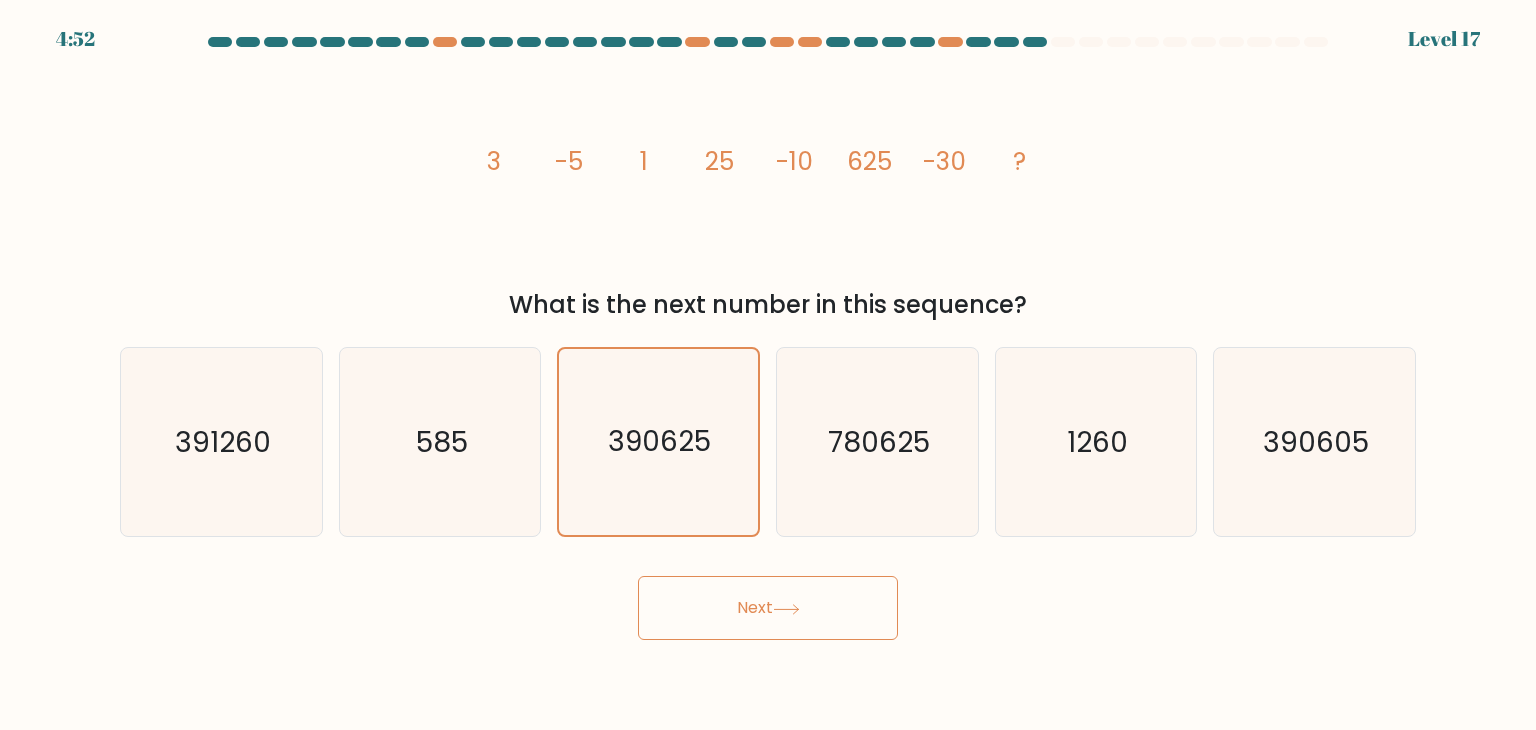 click on "Next" at bounding box center [768, 608] 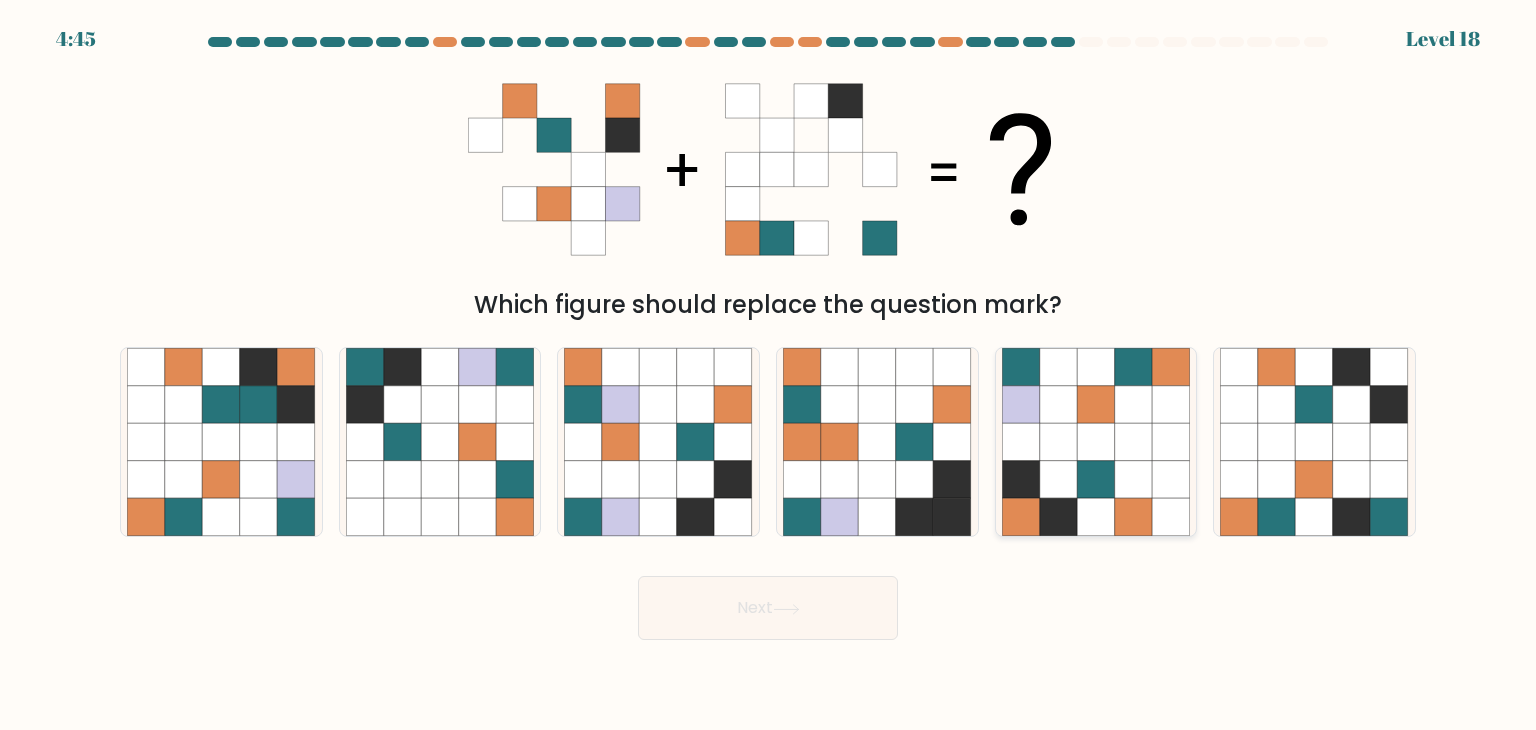 click 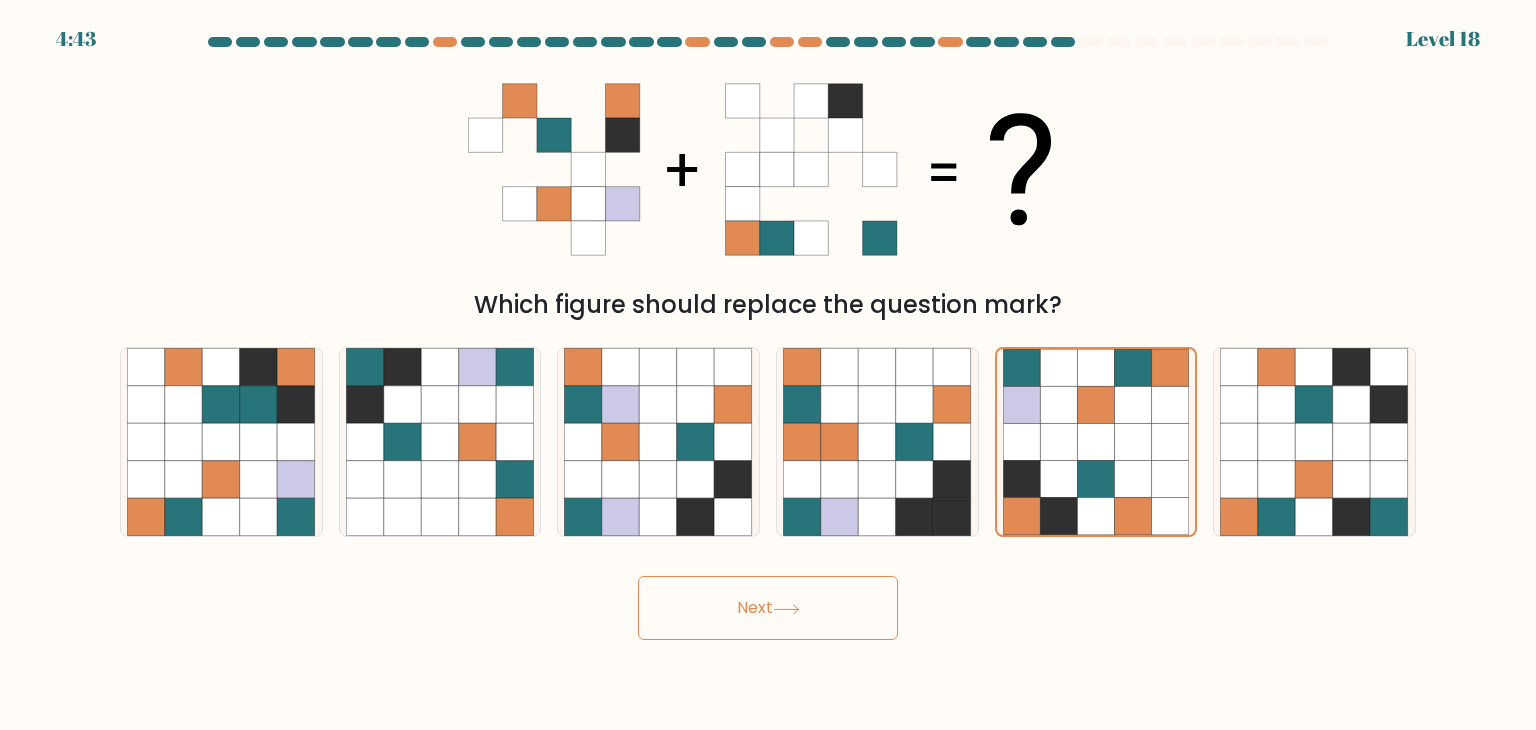 click on "Next" at bounding box center (768, 608) 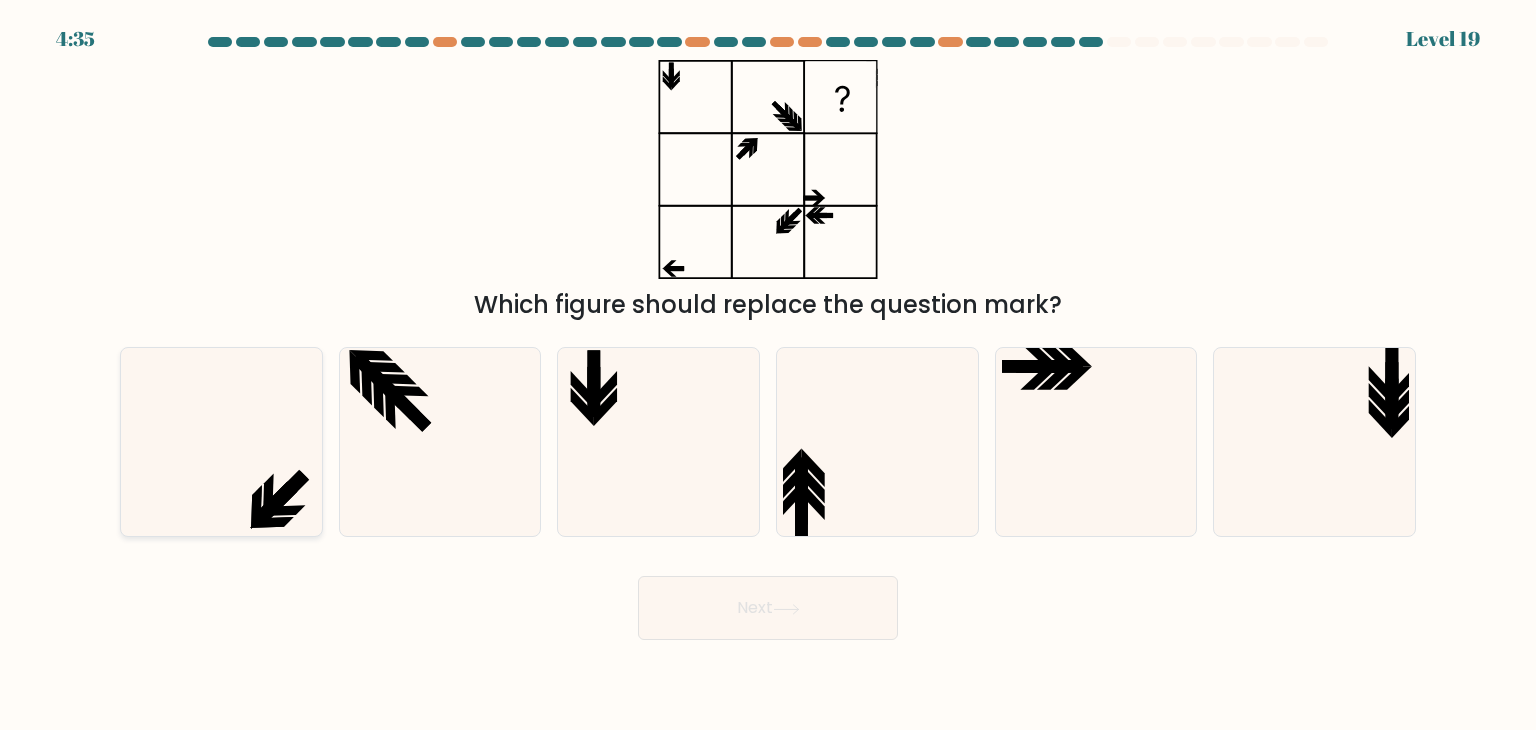 click 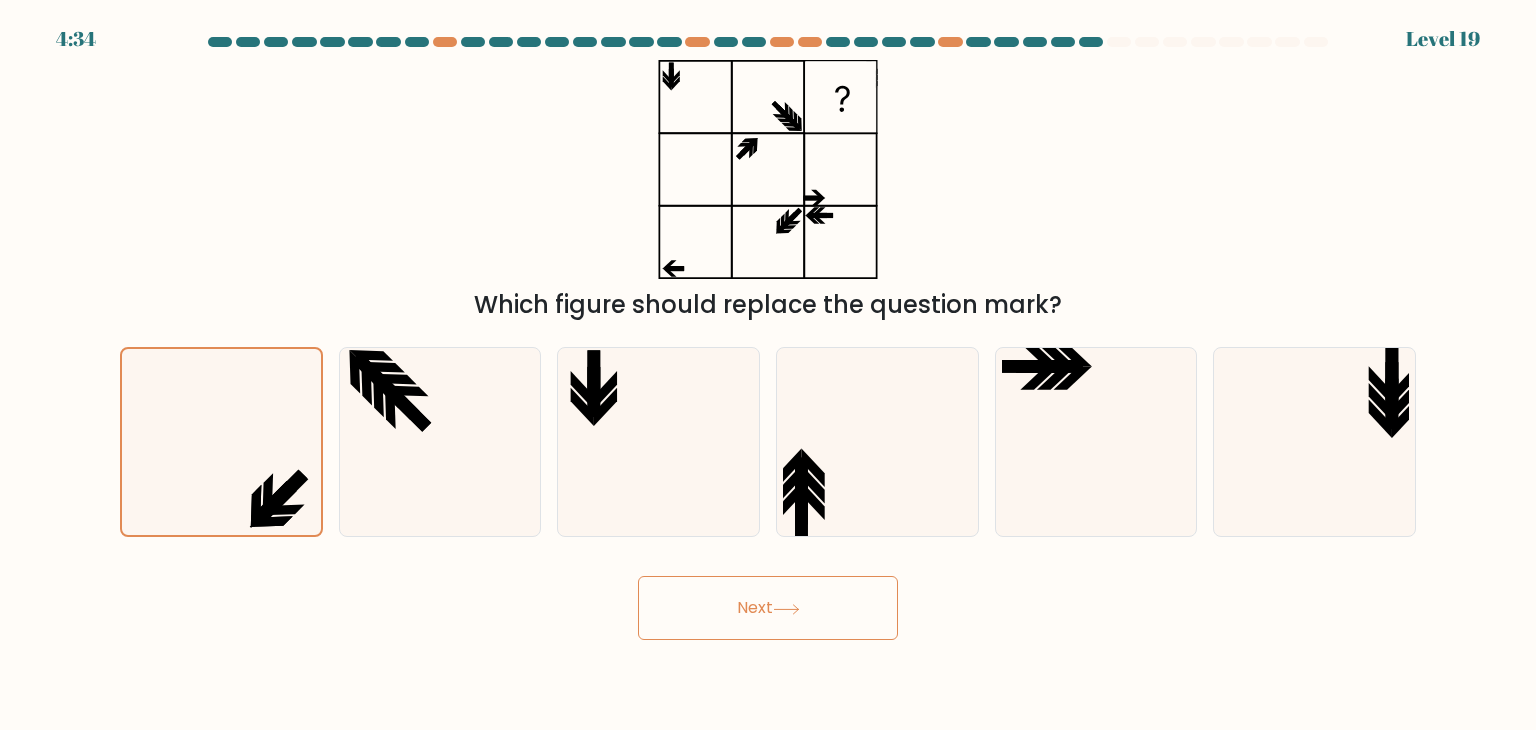 click on "Next" at bounding box center [768, 608] 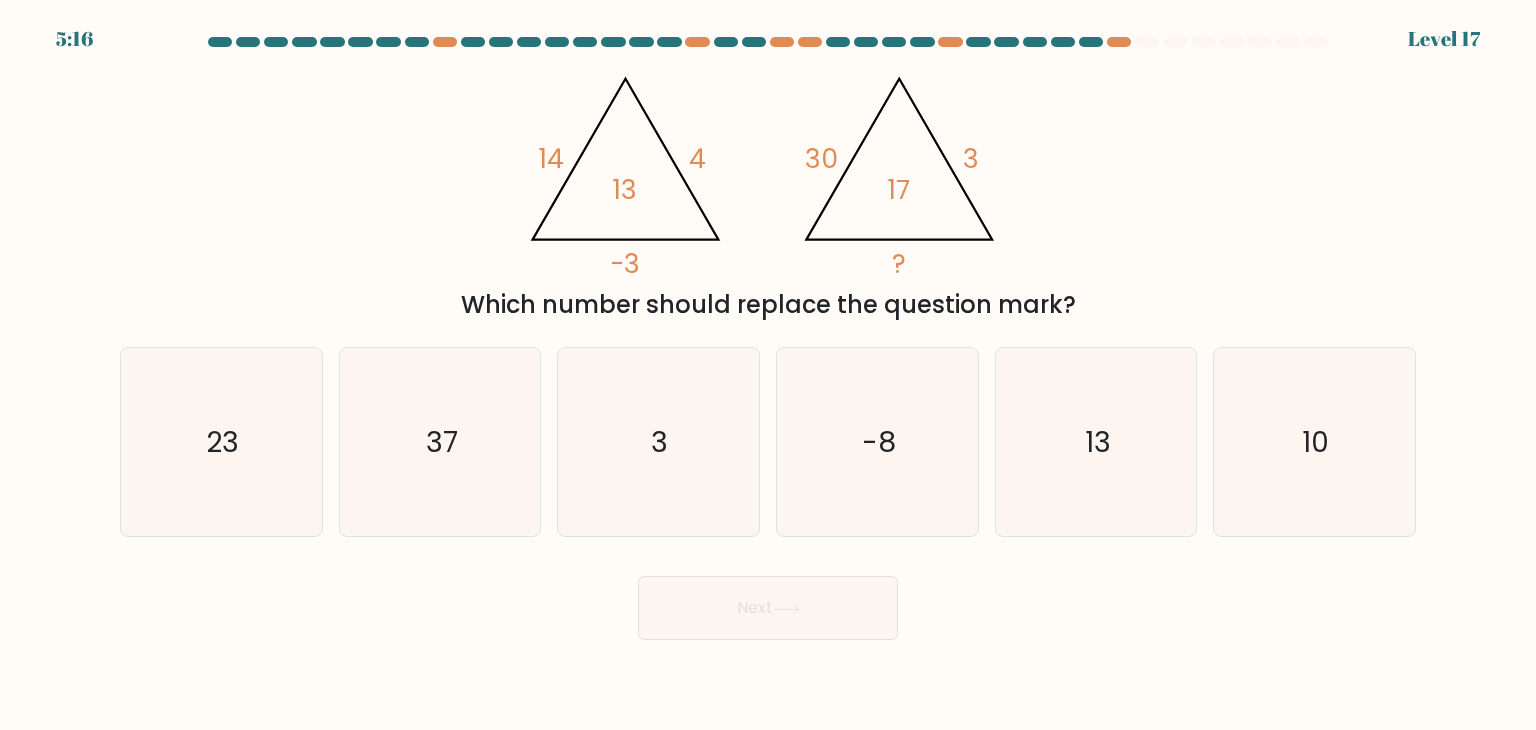 click on "Which number should replace the question mark?" at bounding box center [768, 305] 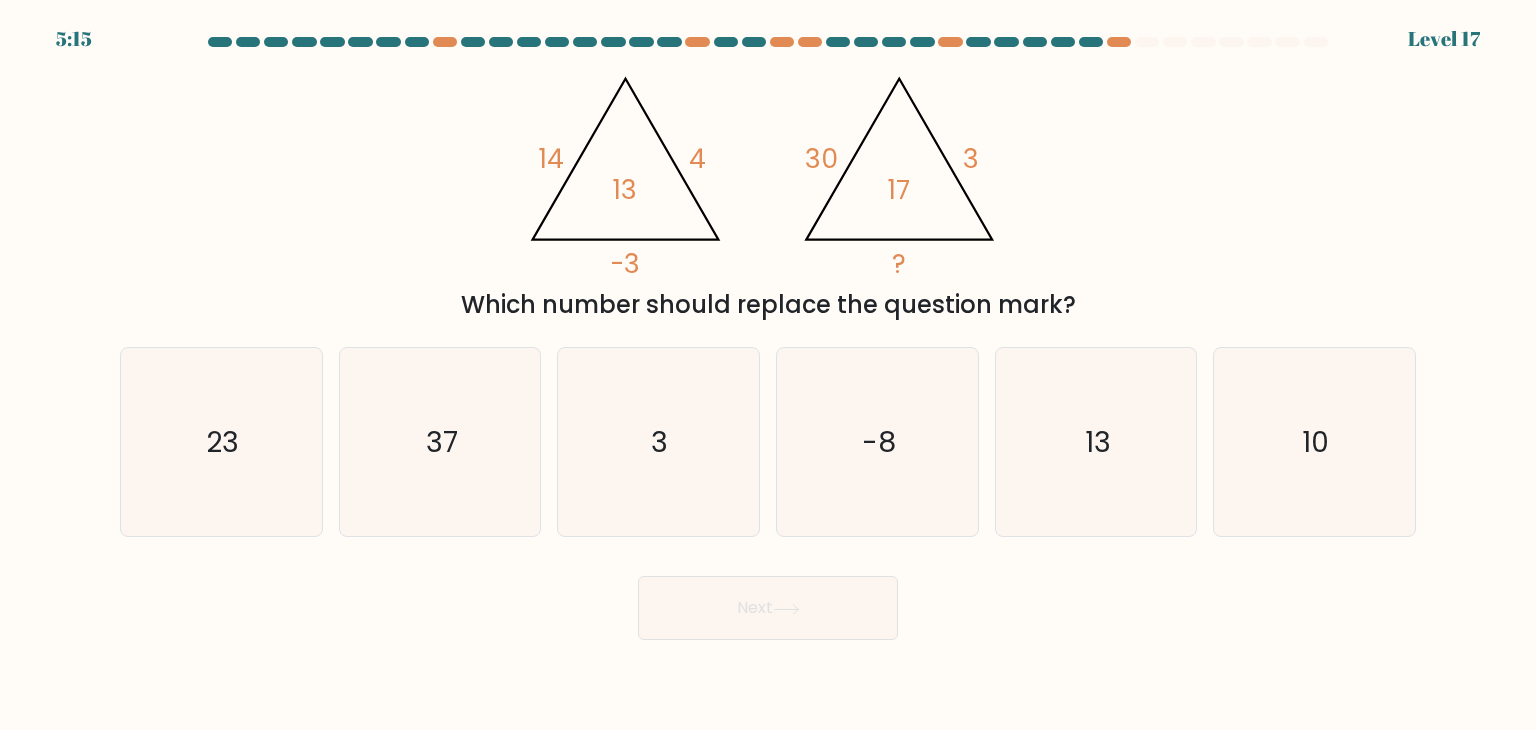 click on "Which number should replace the question mark?" at bounding box center (768, 305) 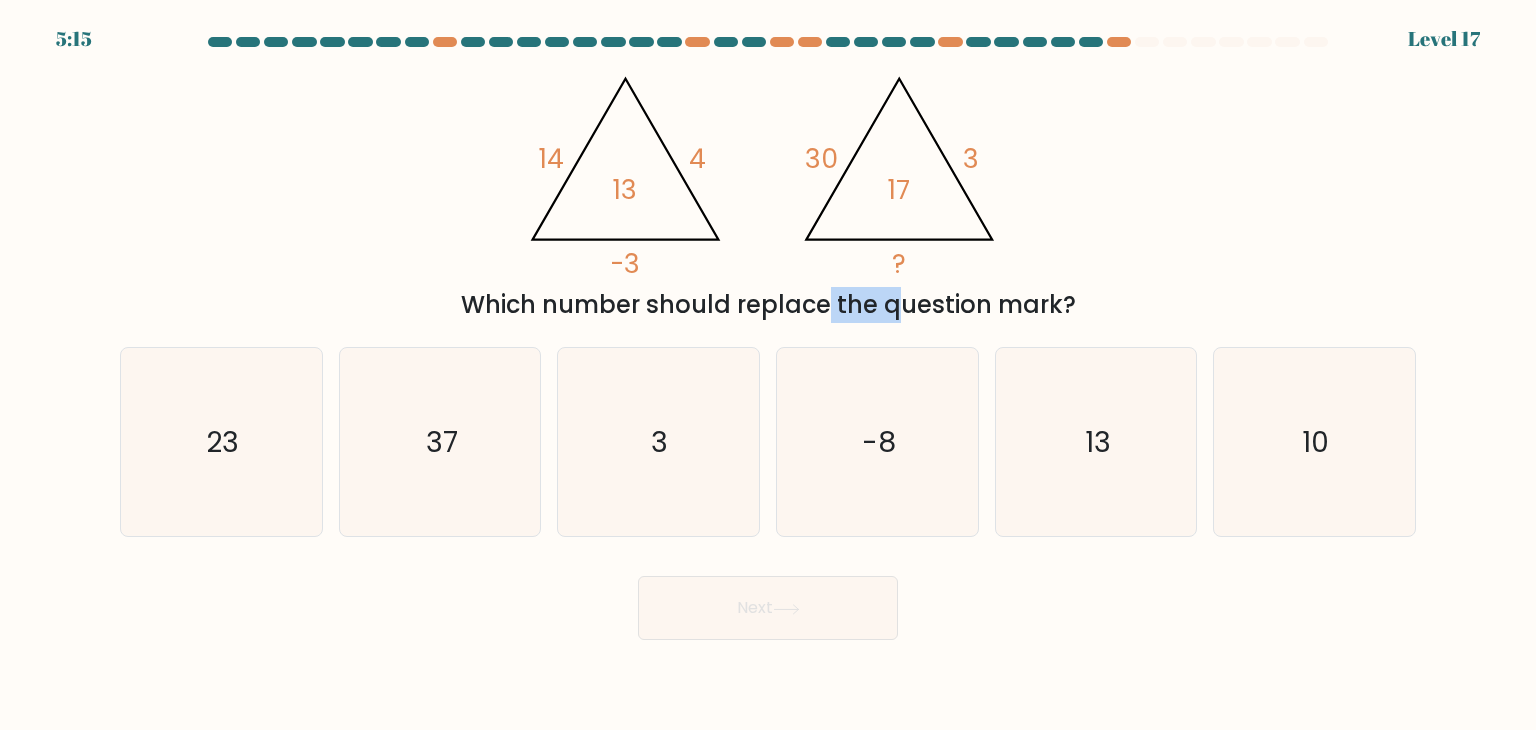 click on "Which number should replace the question mark?" at bounding box center [768, 305] 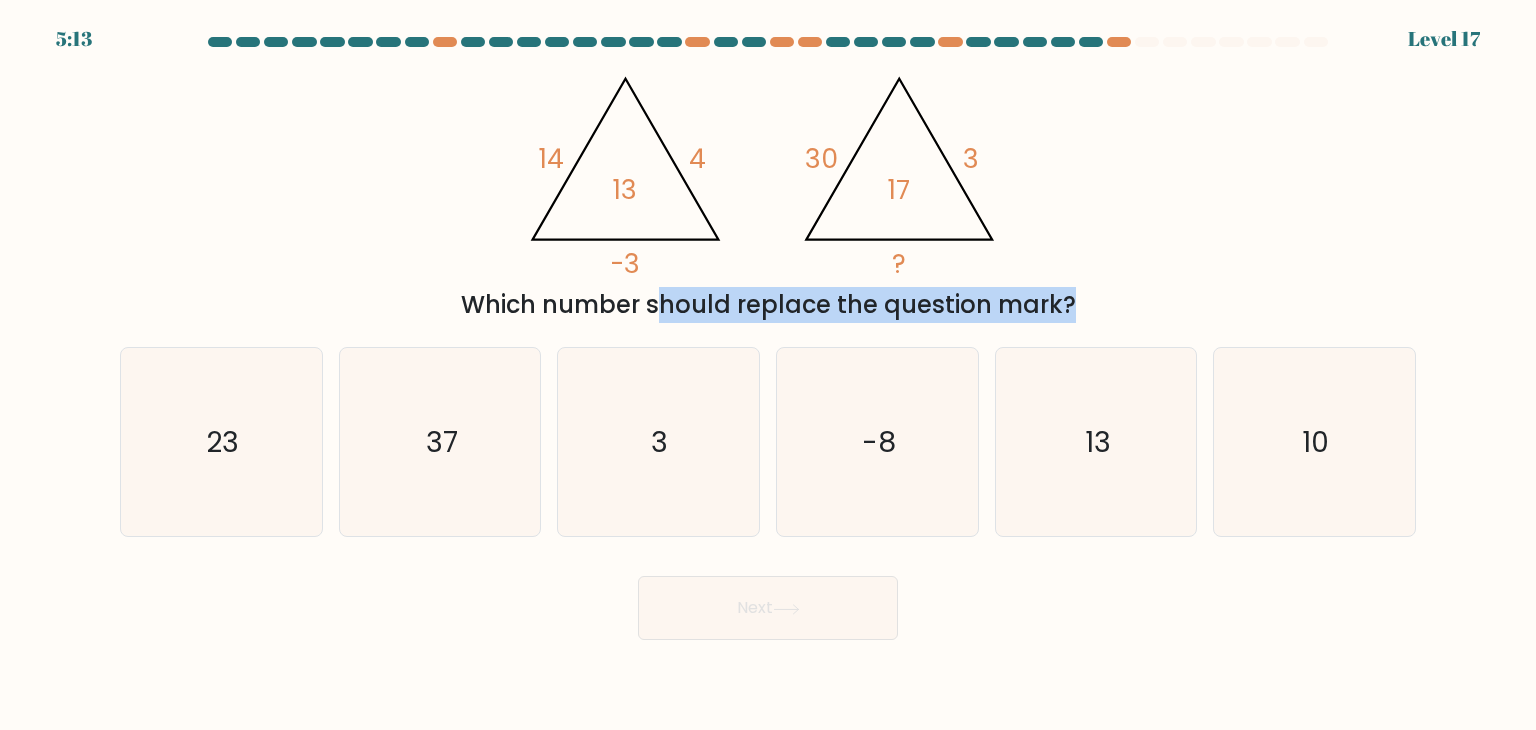 click on "4" 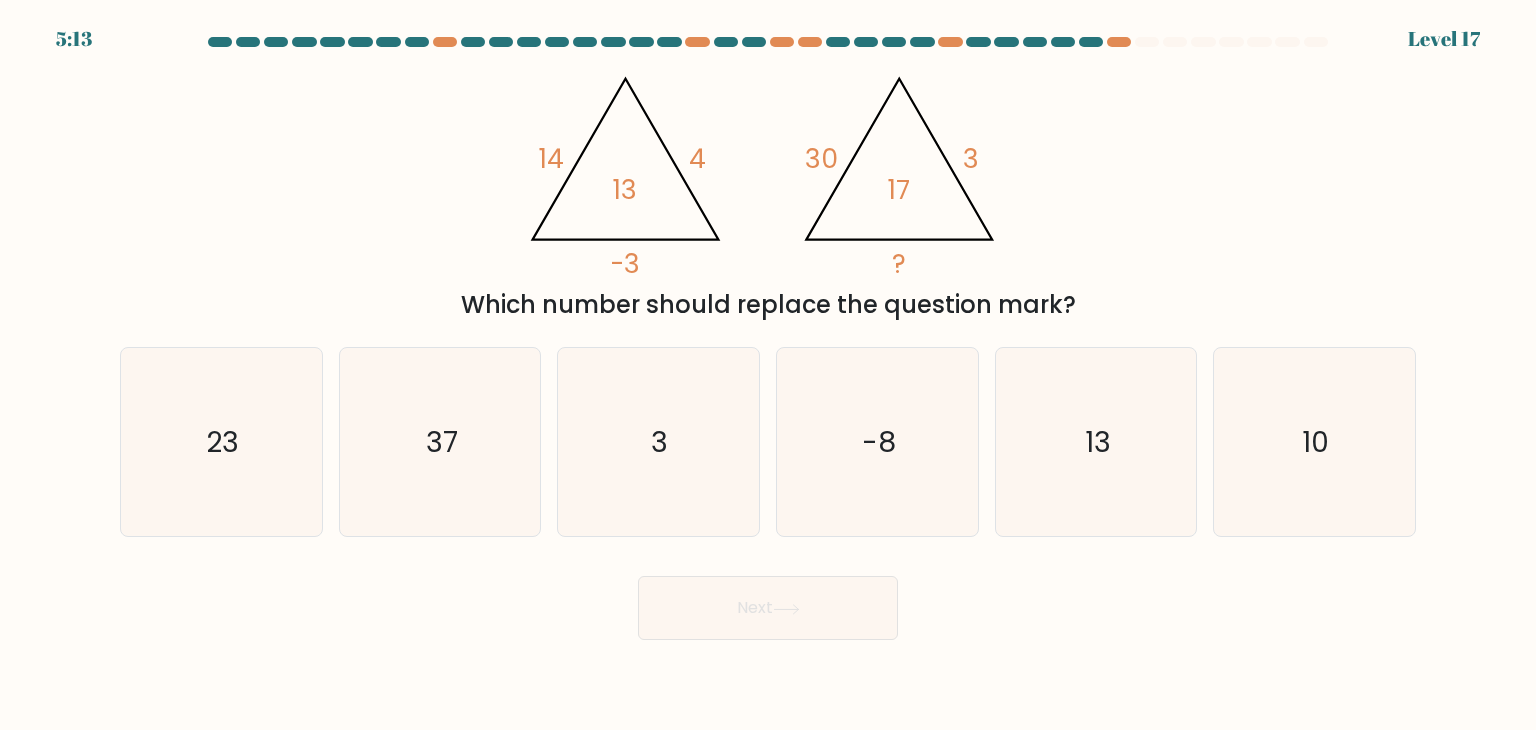 click on "4" 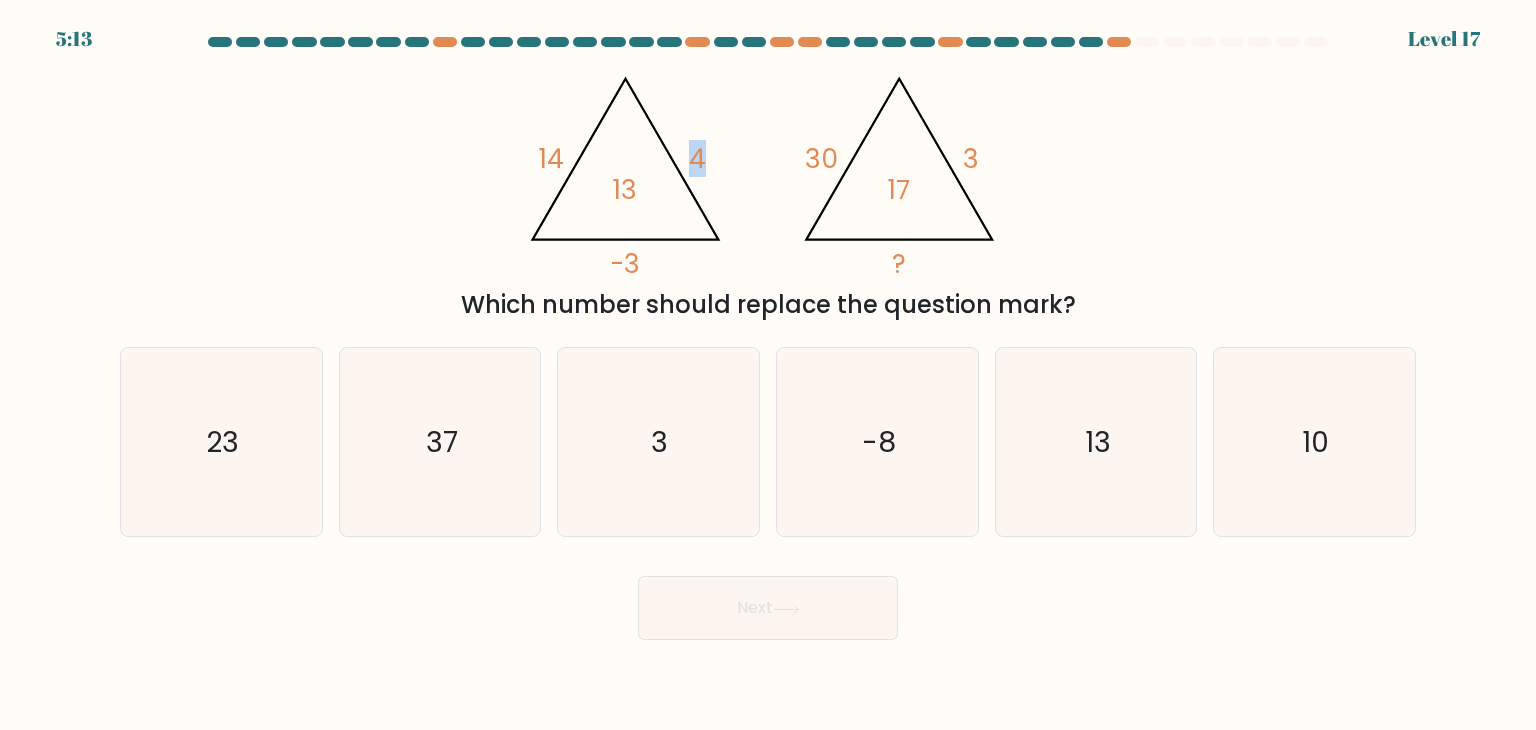 click on "4" 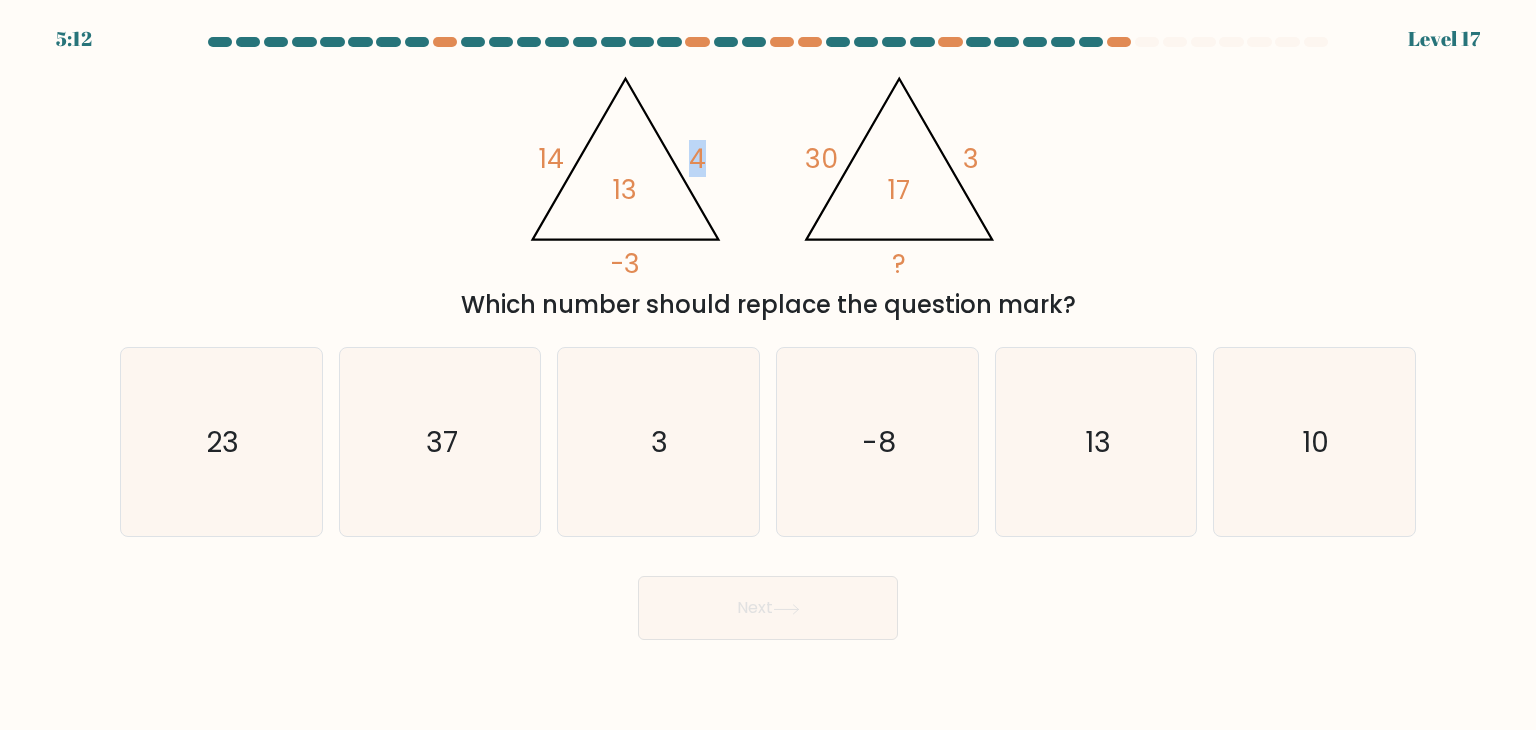 click on "4" 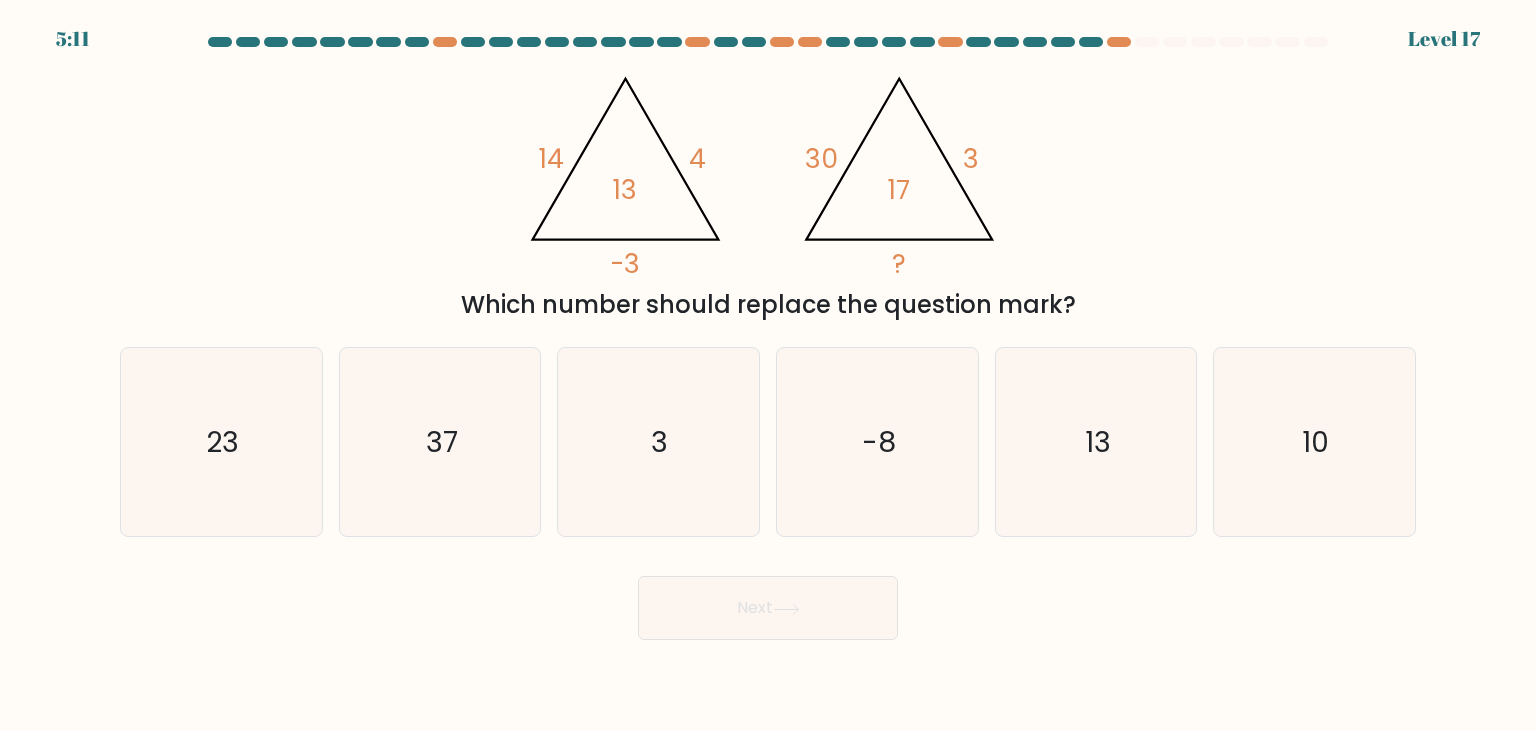 click on "4" 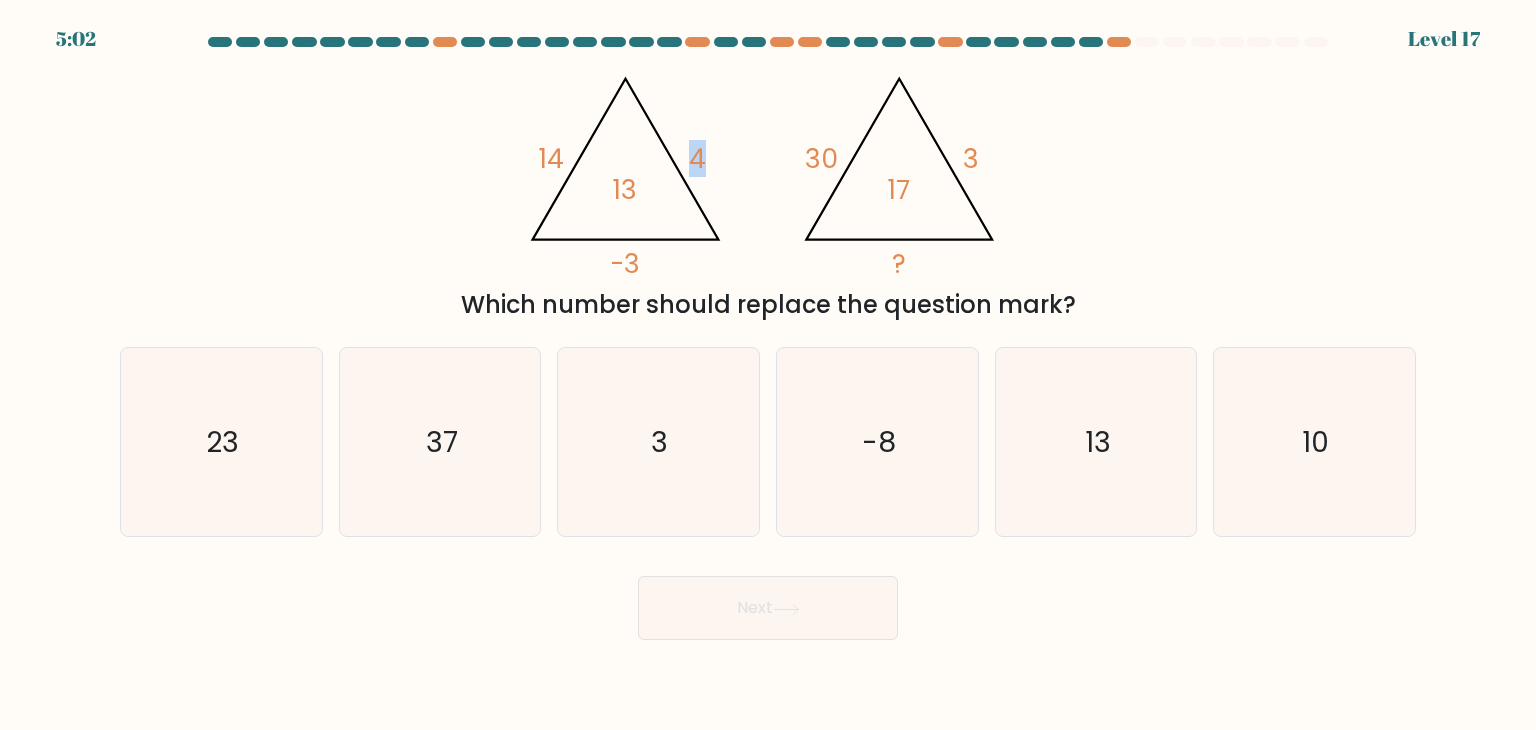 click on "4" 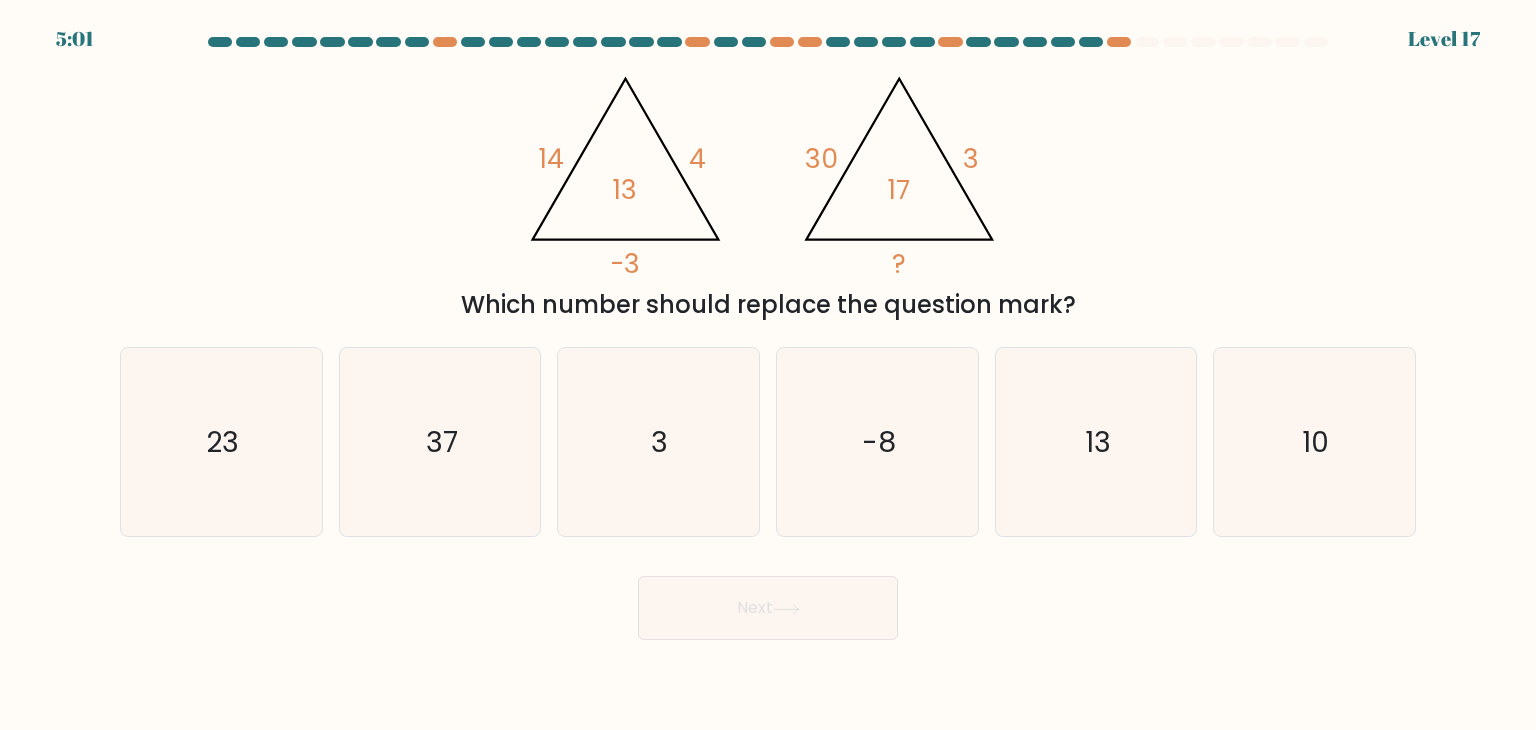 click on "4" 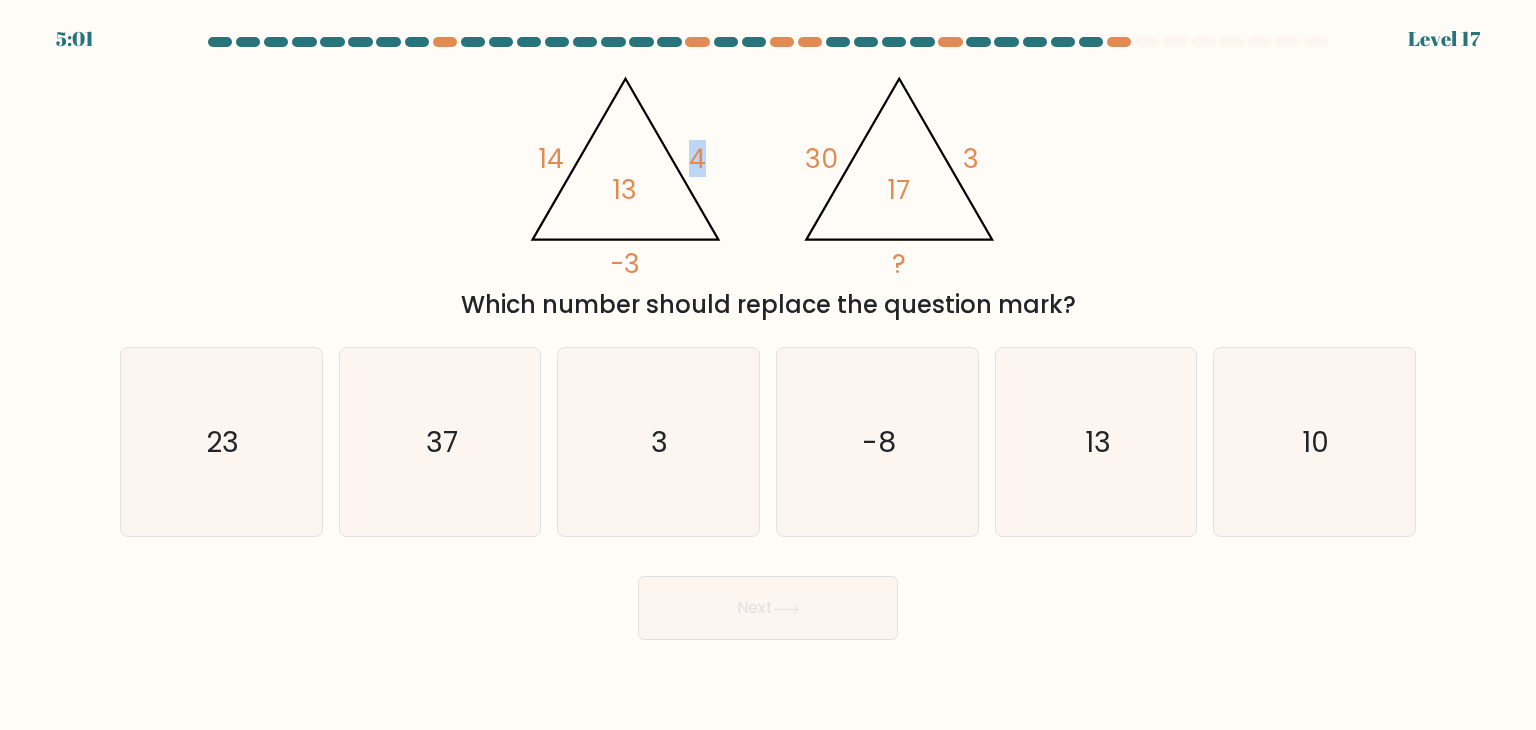 click on "4" 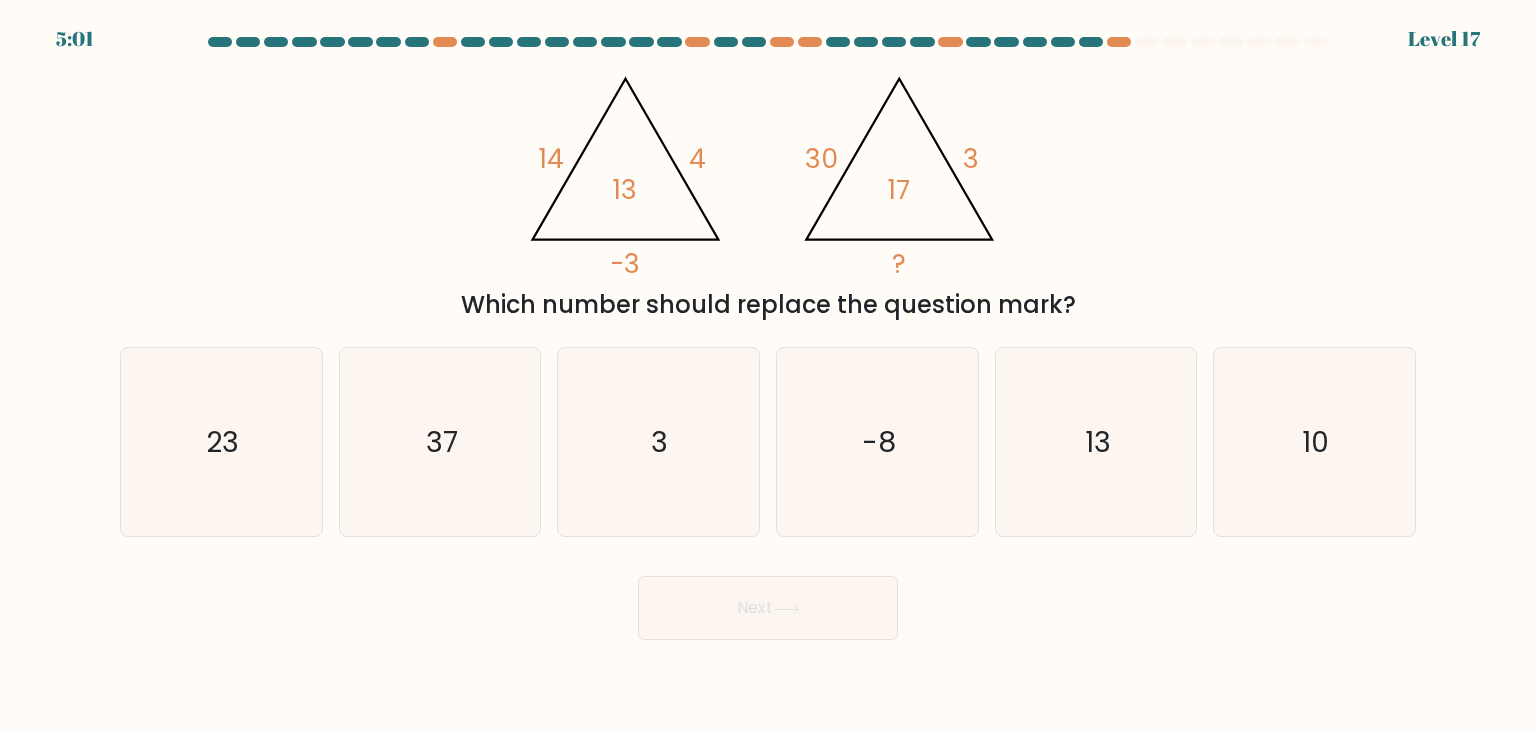 click on "4" 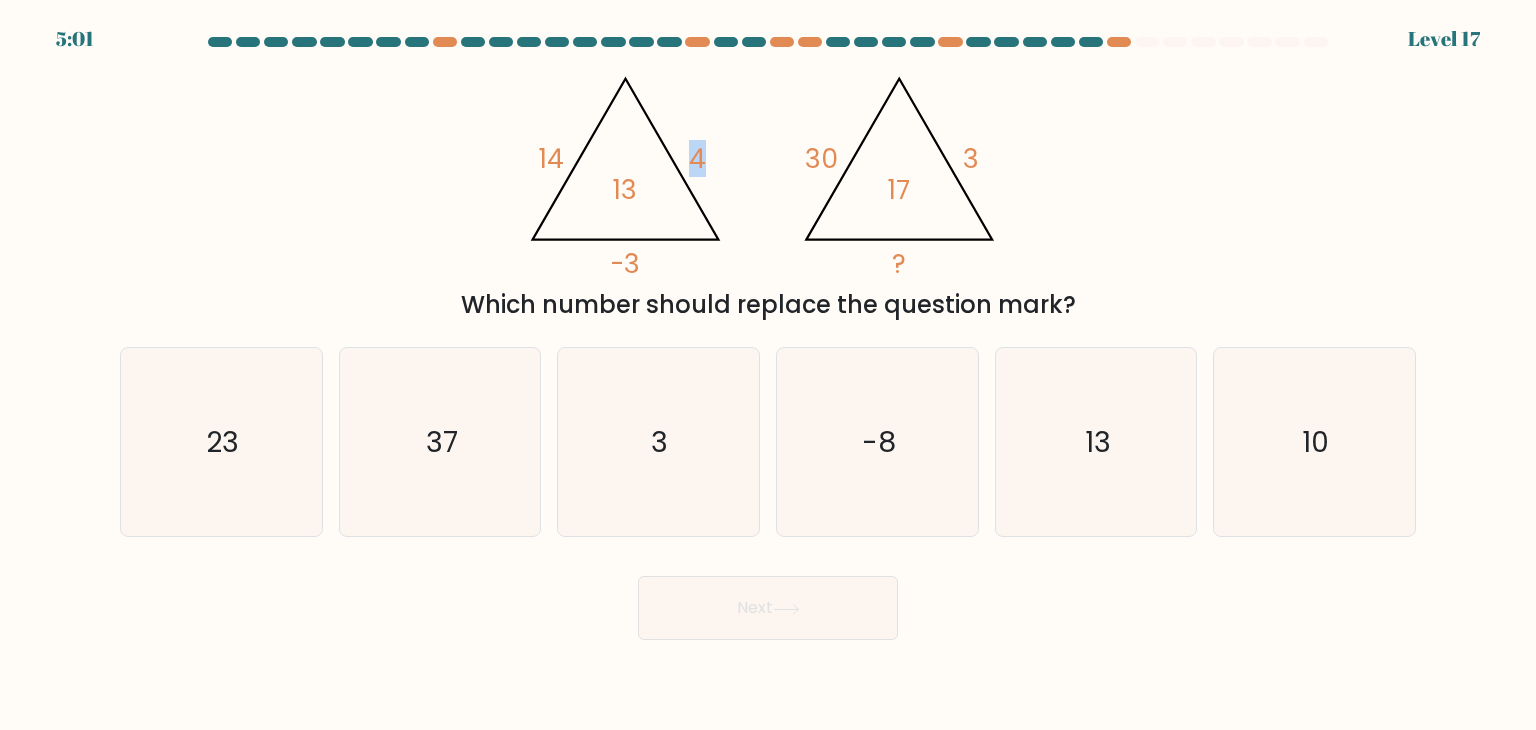 click on "4" 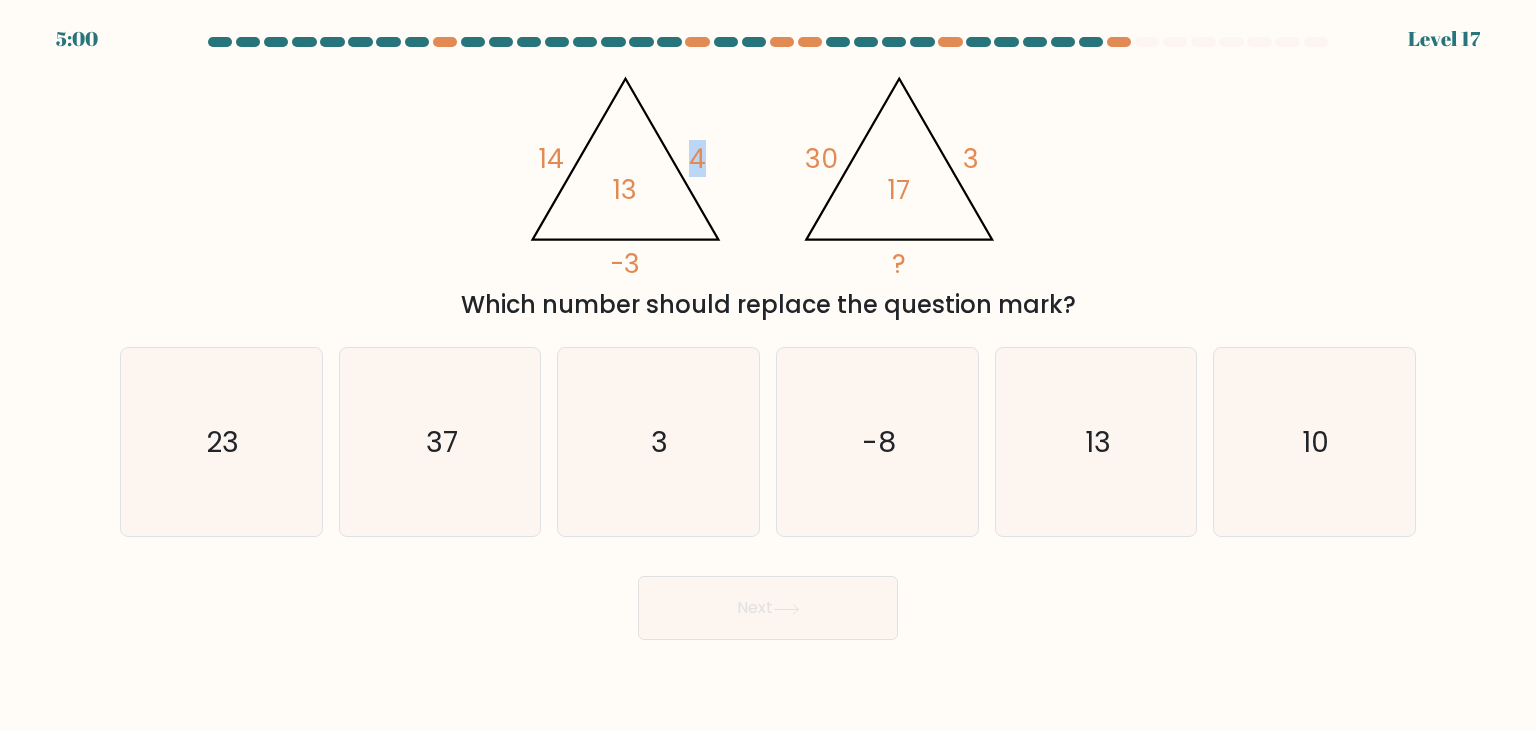click on "4" 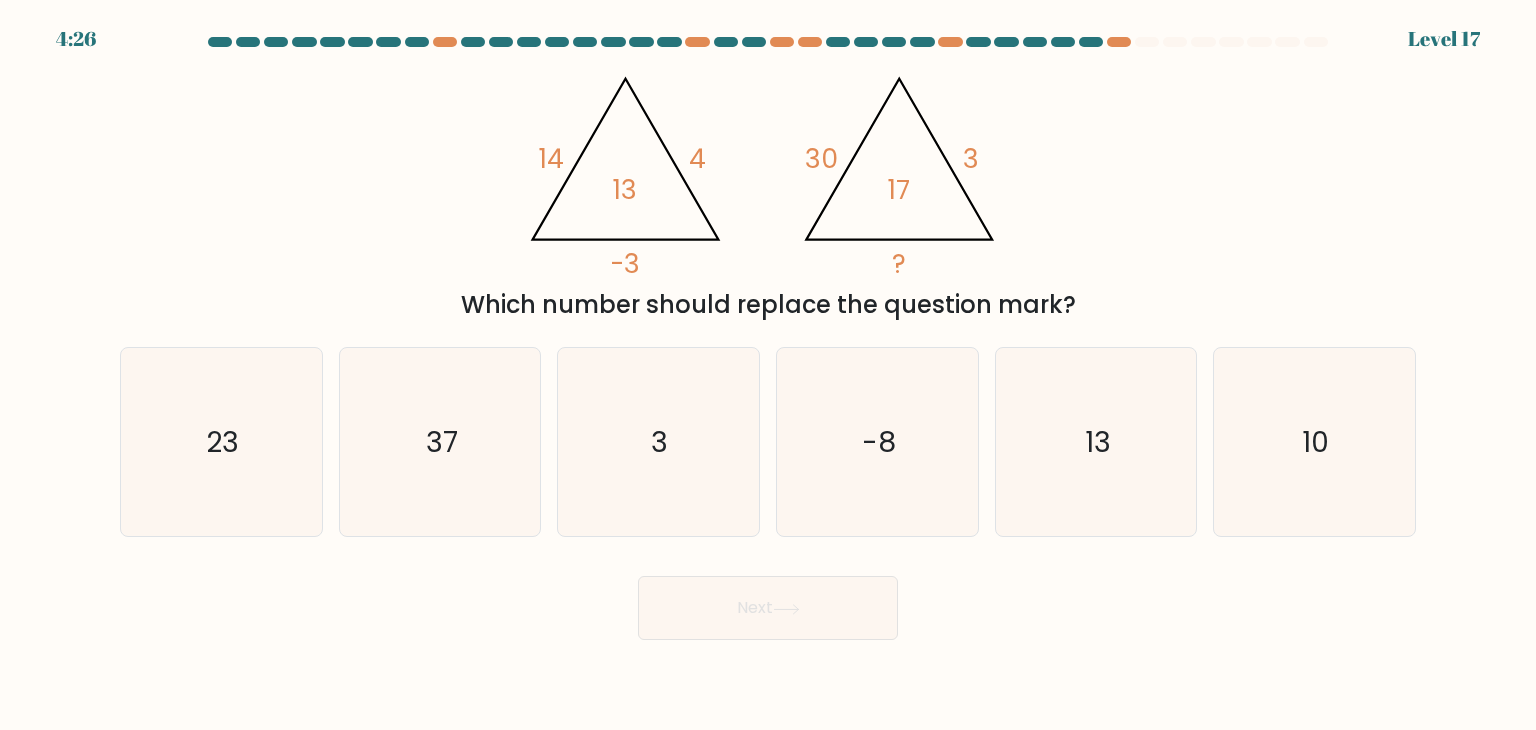click on "-3" 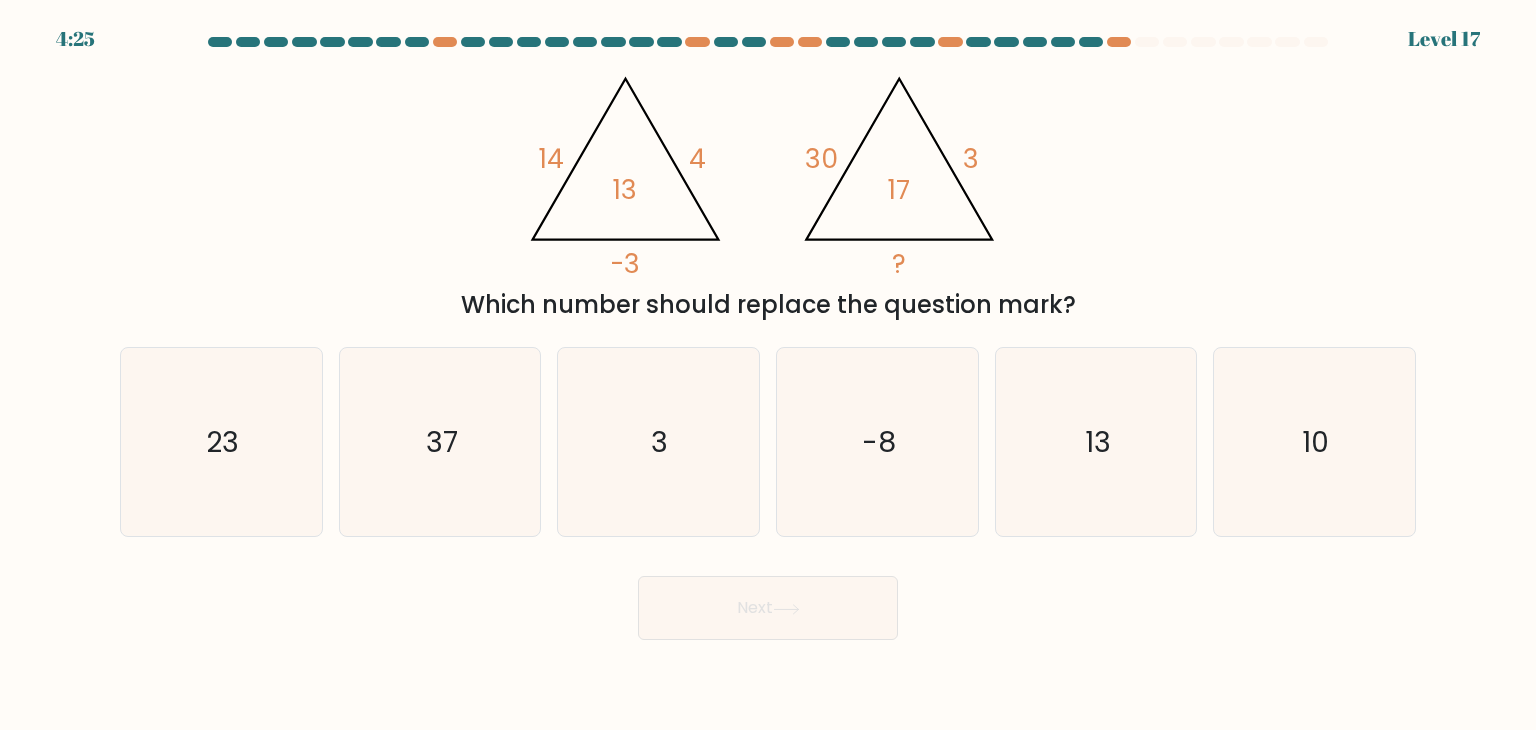 click on "-3" 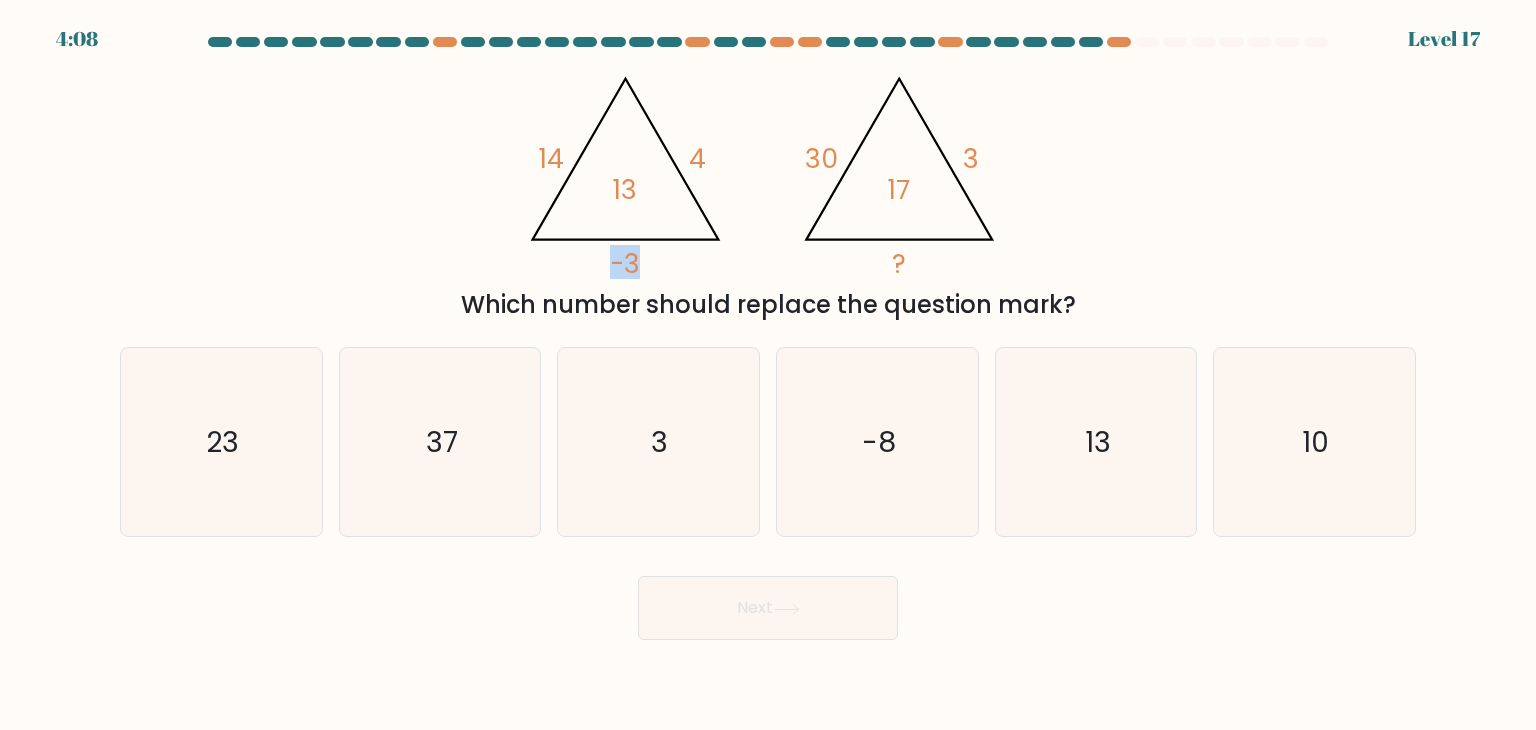 click on "3" 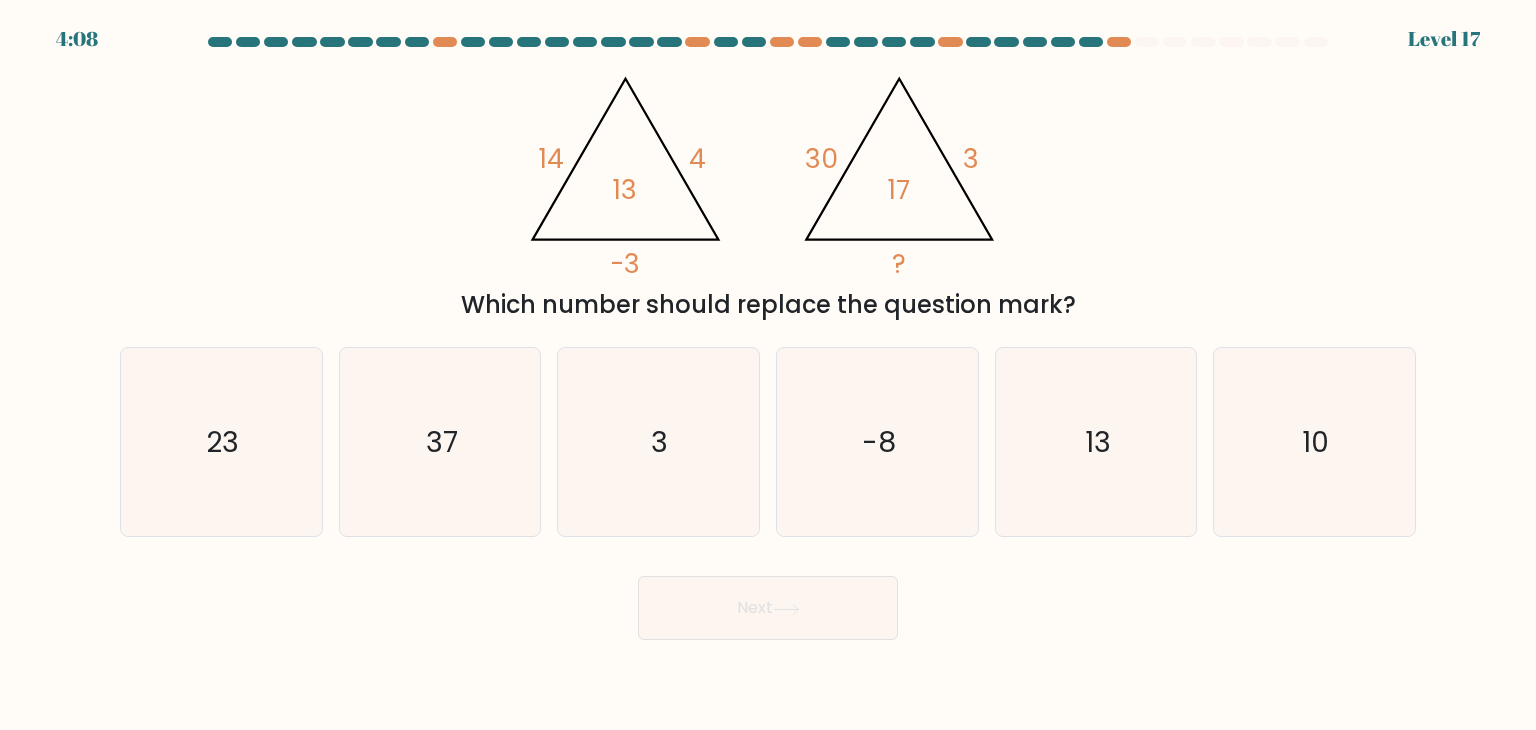 click on "3" 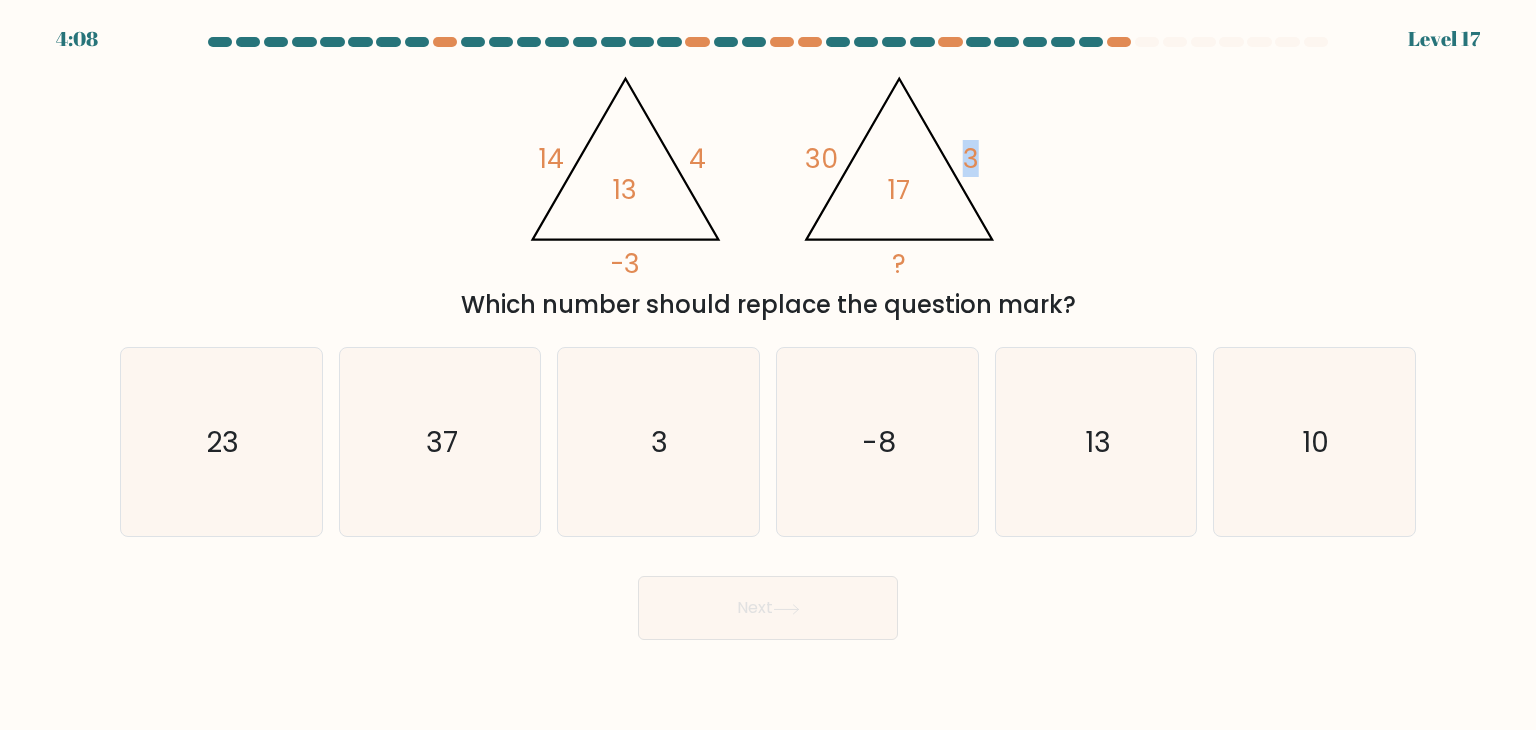 click on "3" 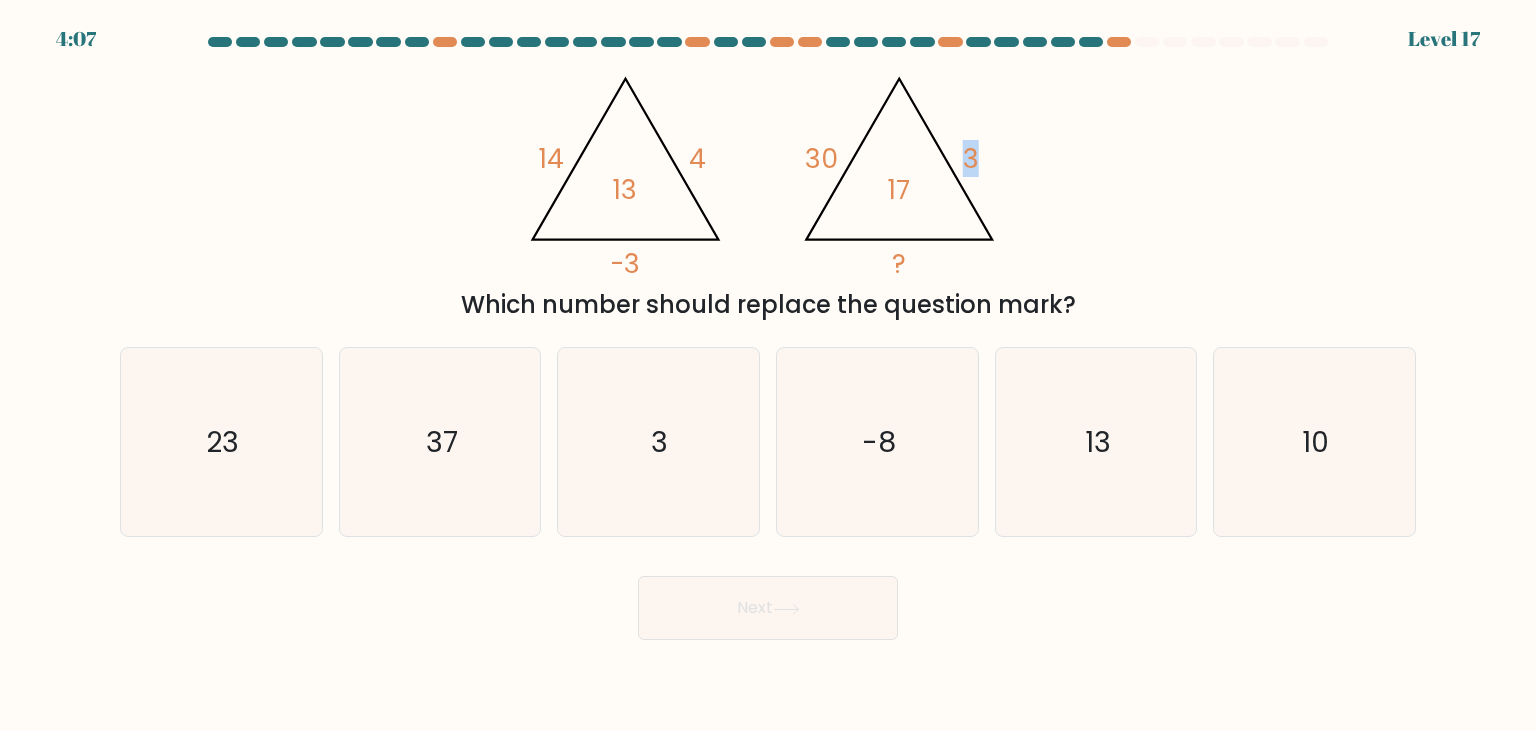 click on "3" 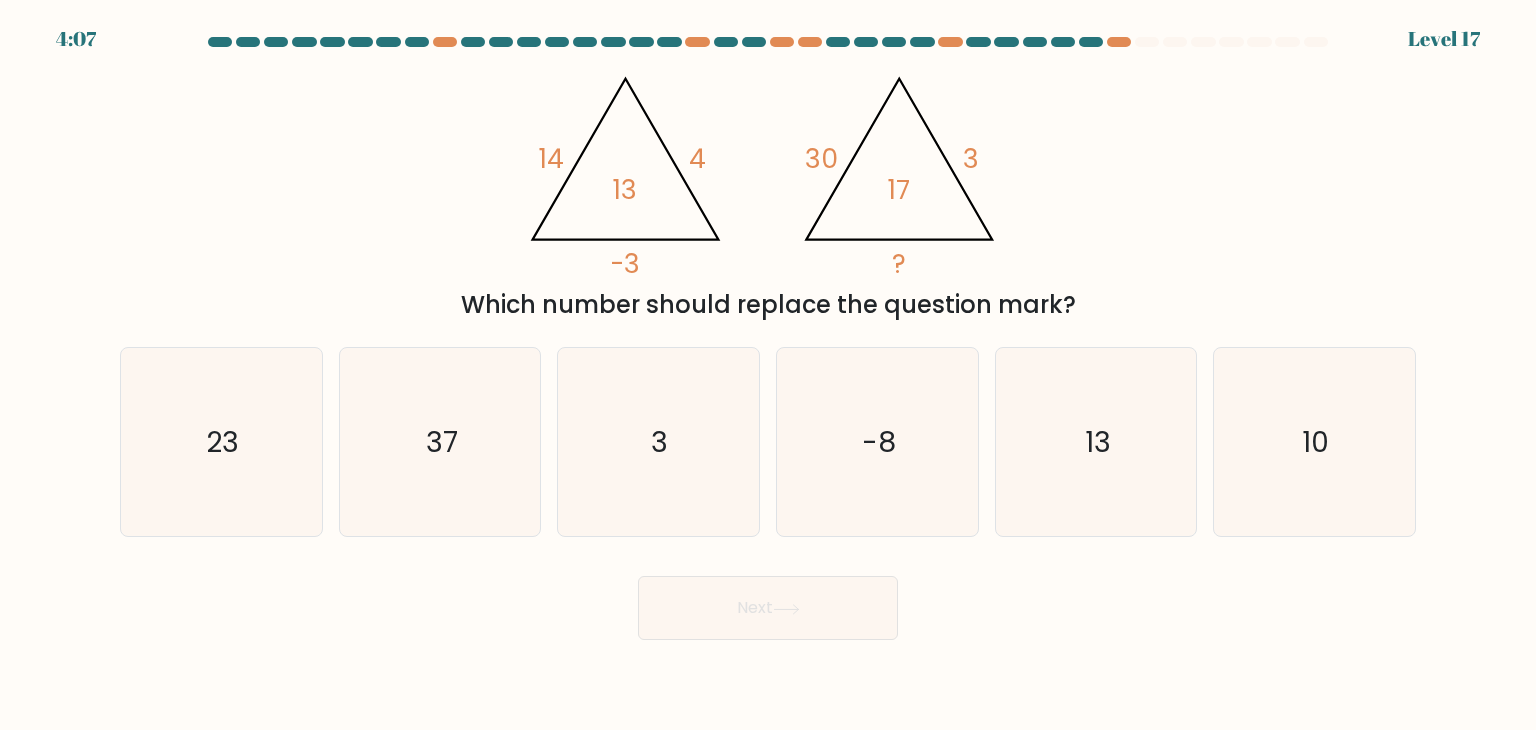 click on "3" 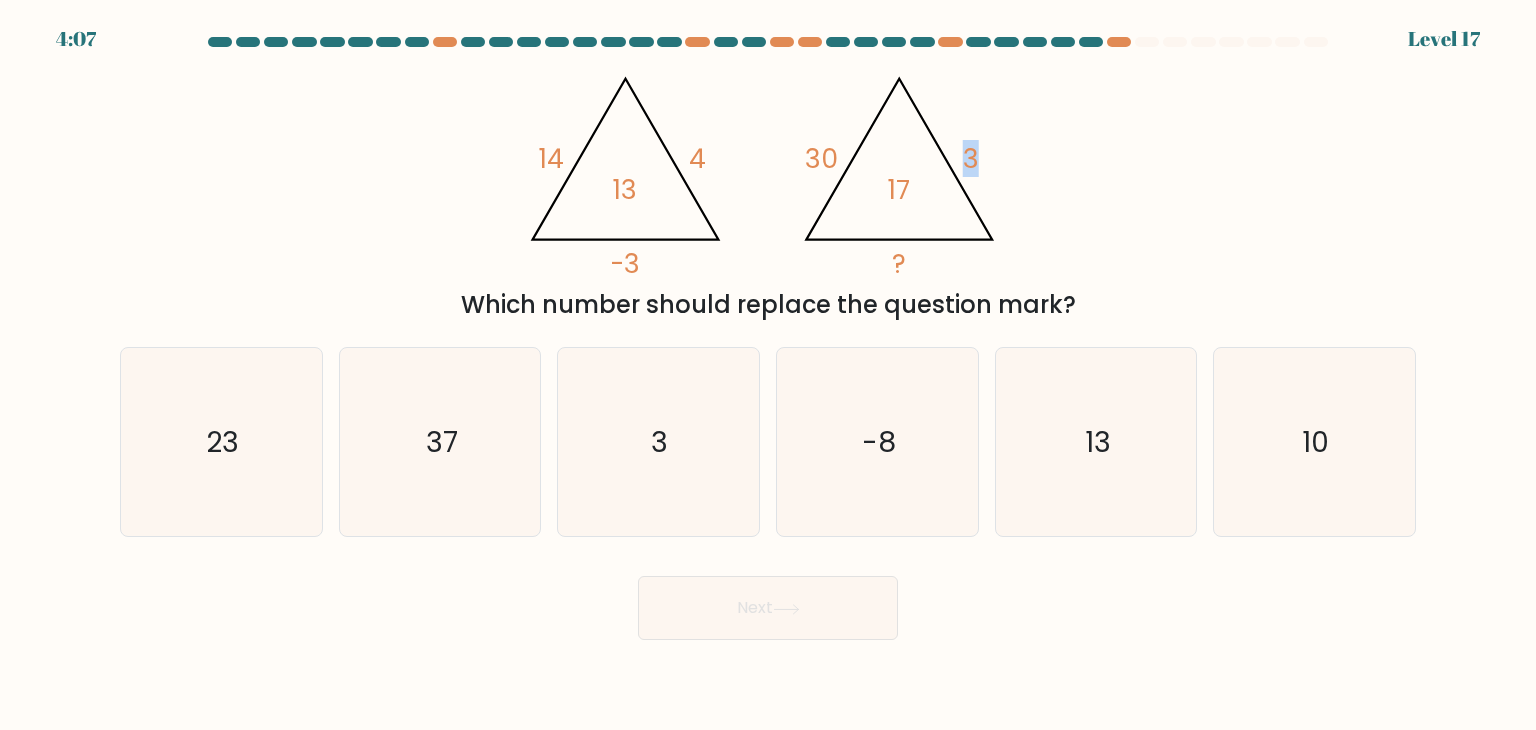 click on "3" 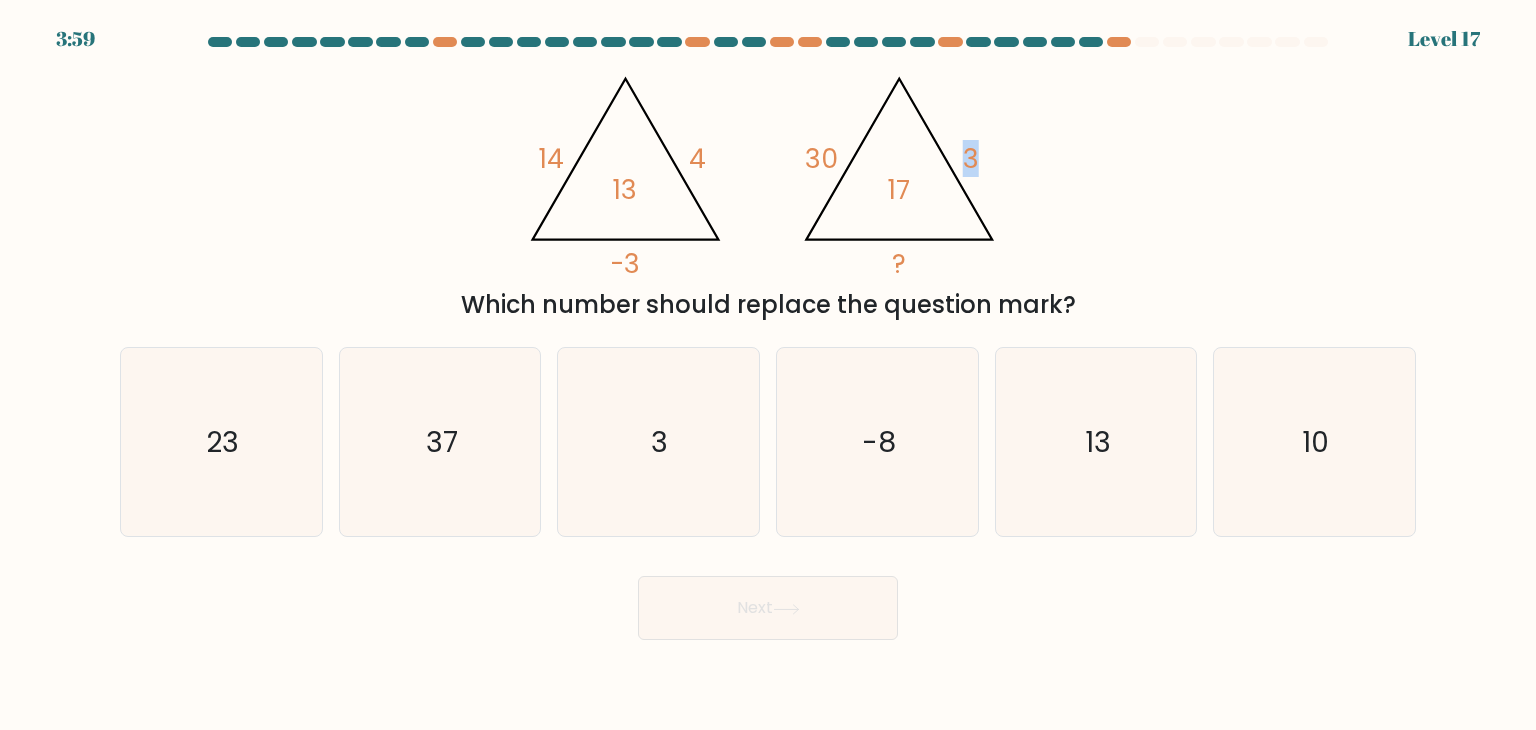 click on "f.
10" at bounding box center [1314, 442] 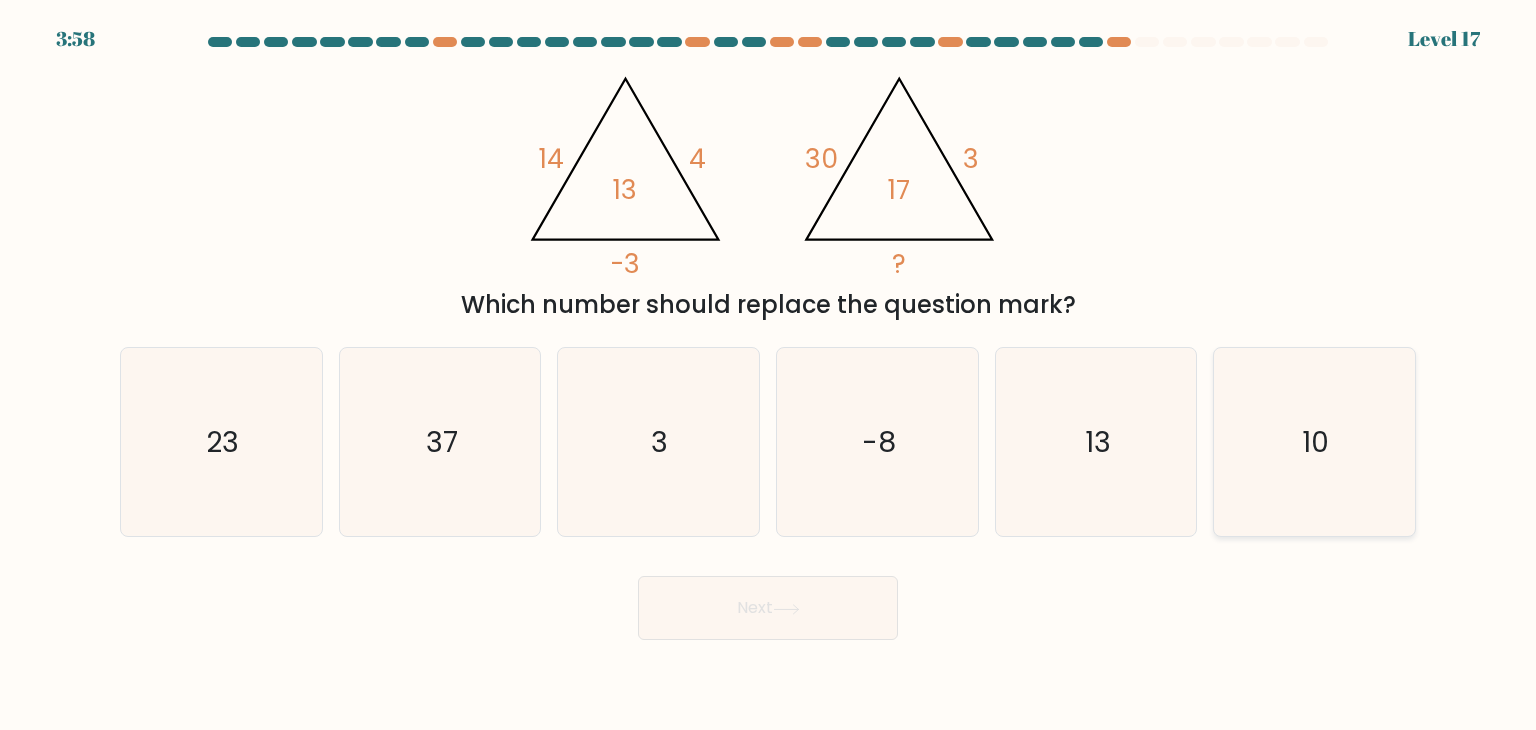click on "10" 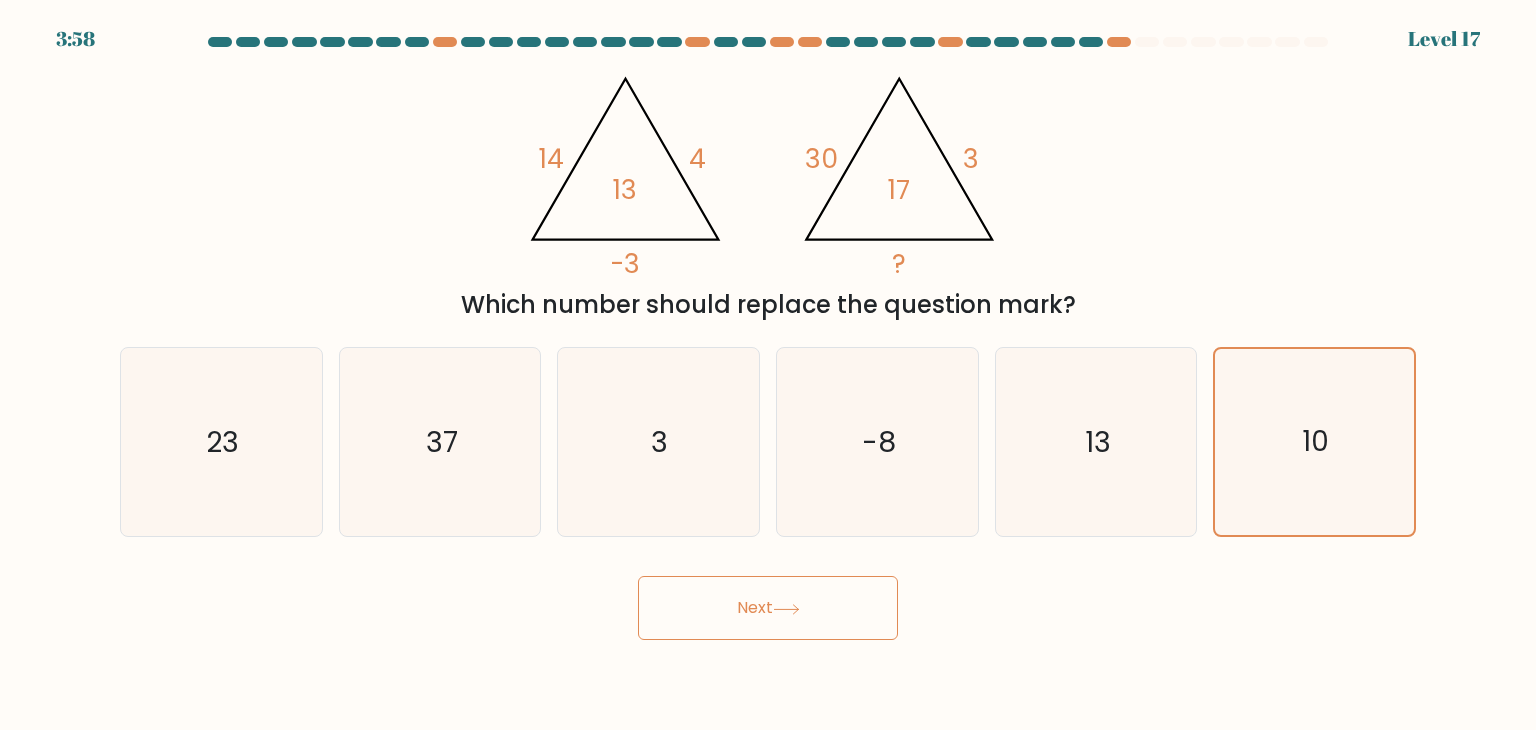 click on "Next" at bounding box center [768, 608] 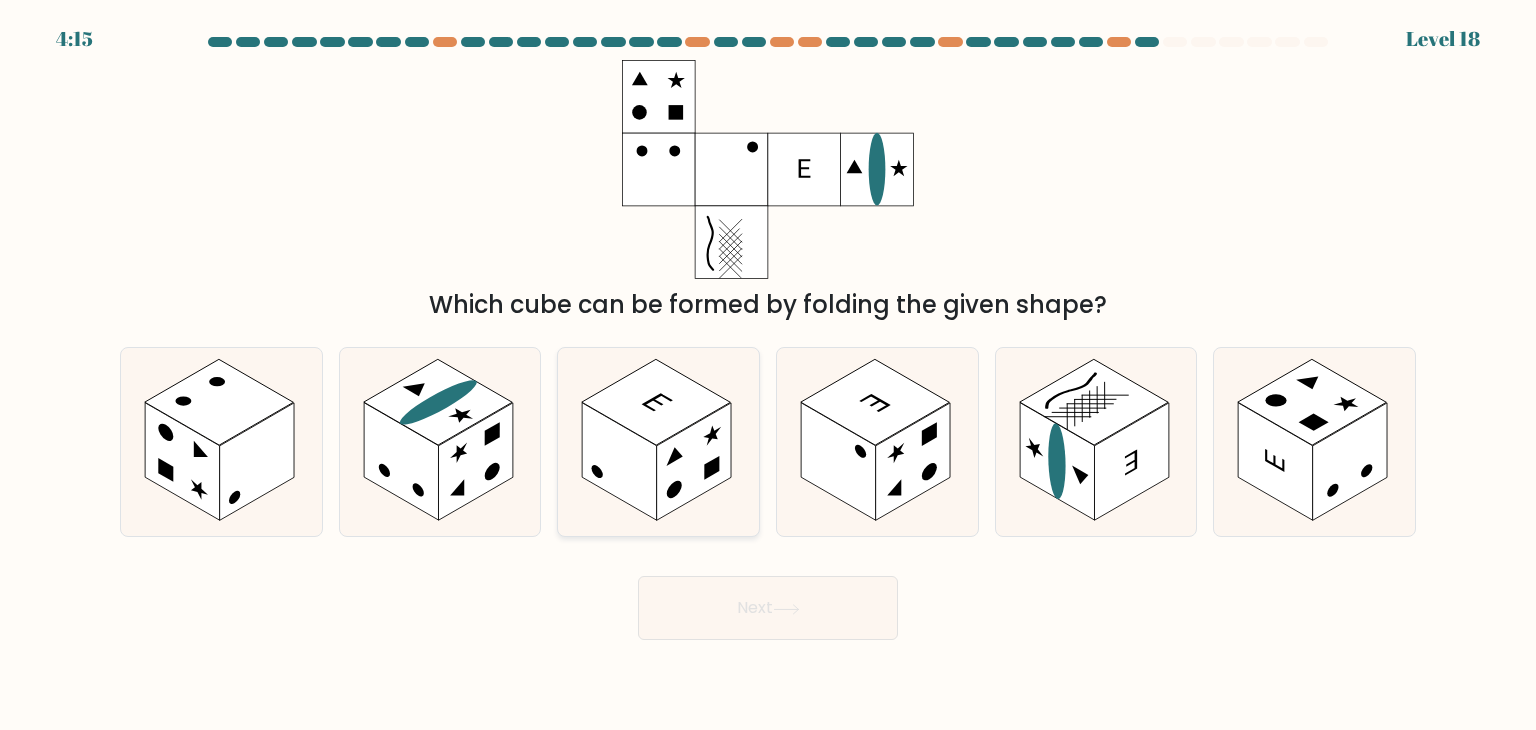 click 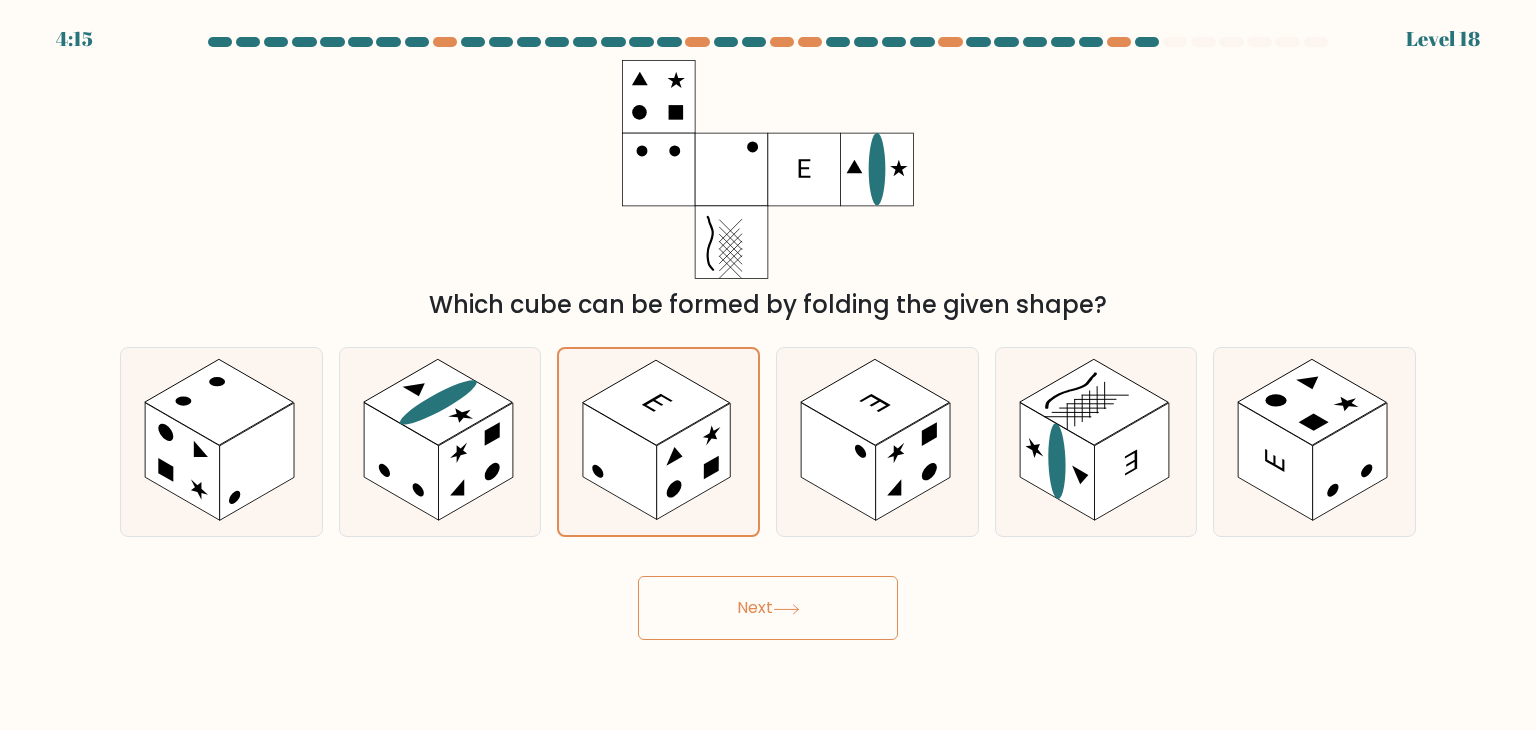 click on "Next" at bounding box center (768, 608) 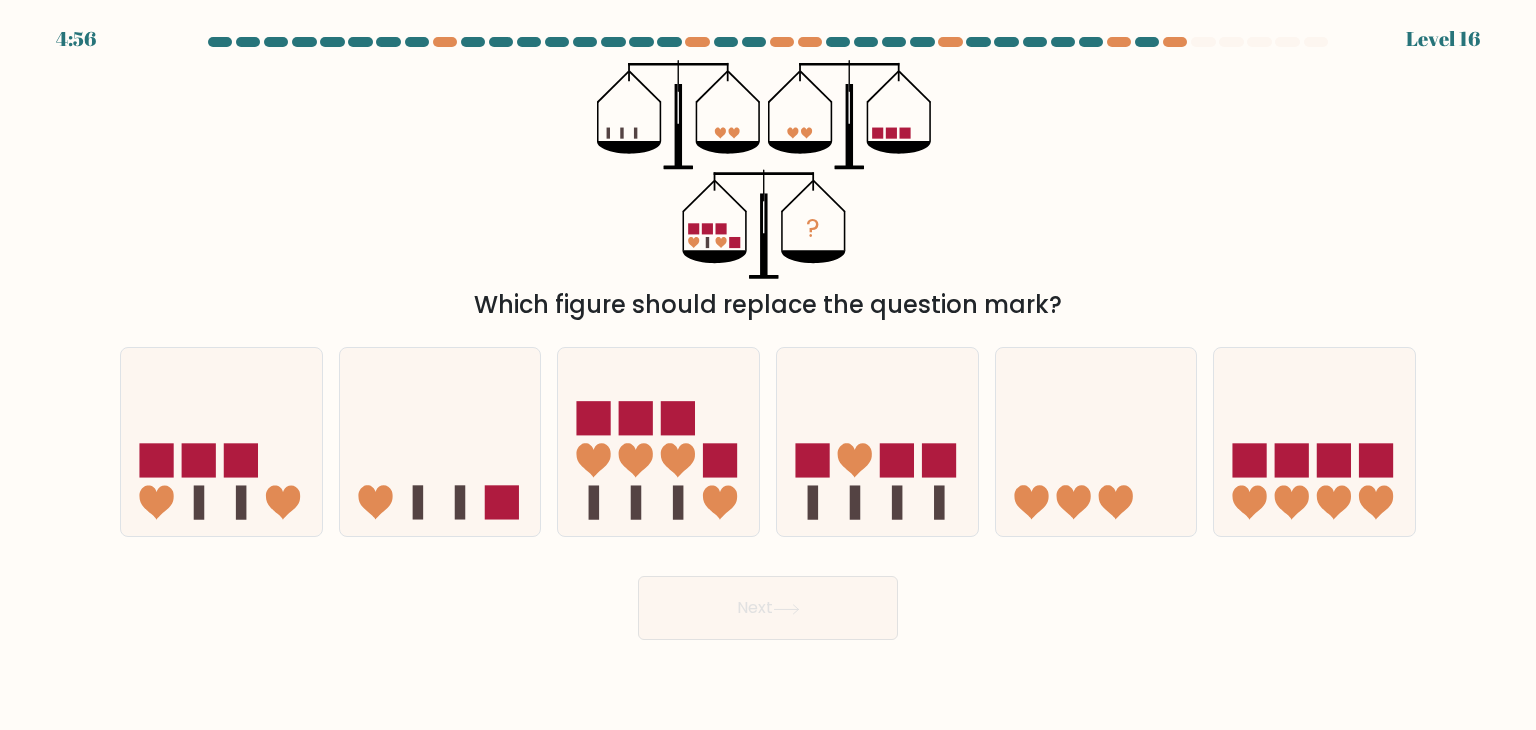 click on "Which figure should replace the question mark?" at bounding box center (768, 305) 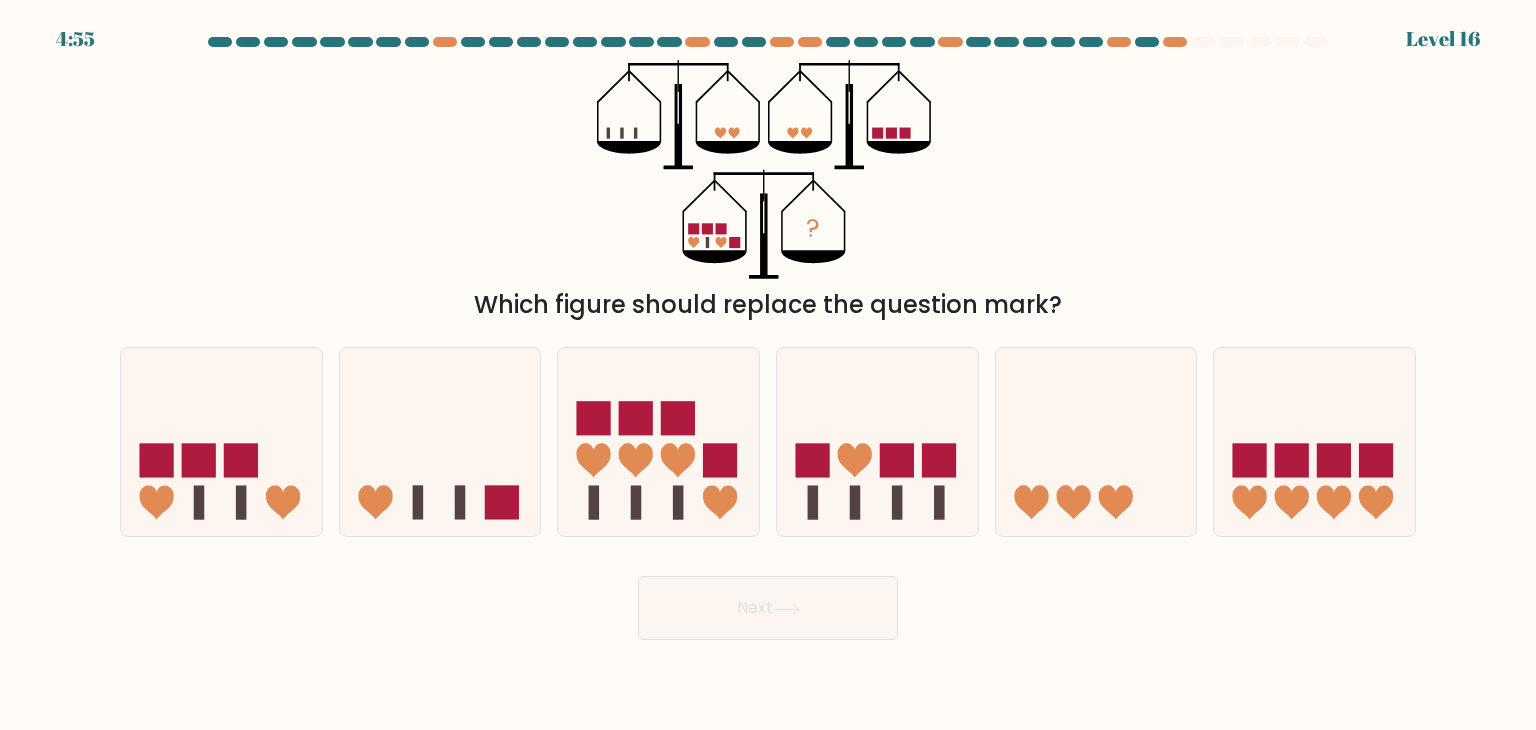 click on "Which figure should replace the question mark?" at bounding box center [768, 305] 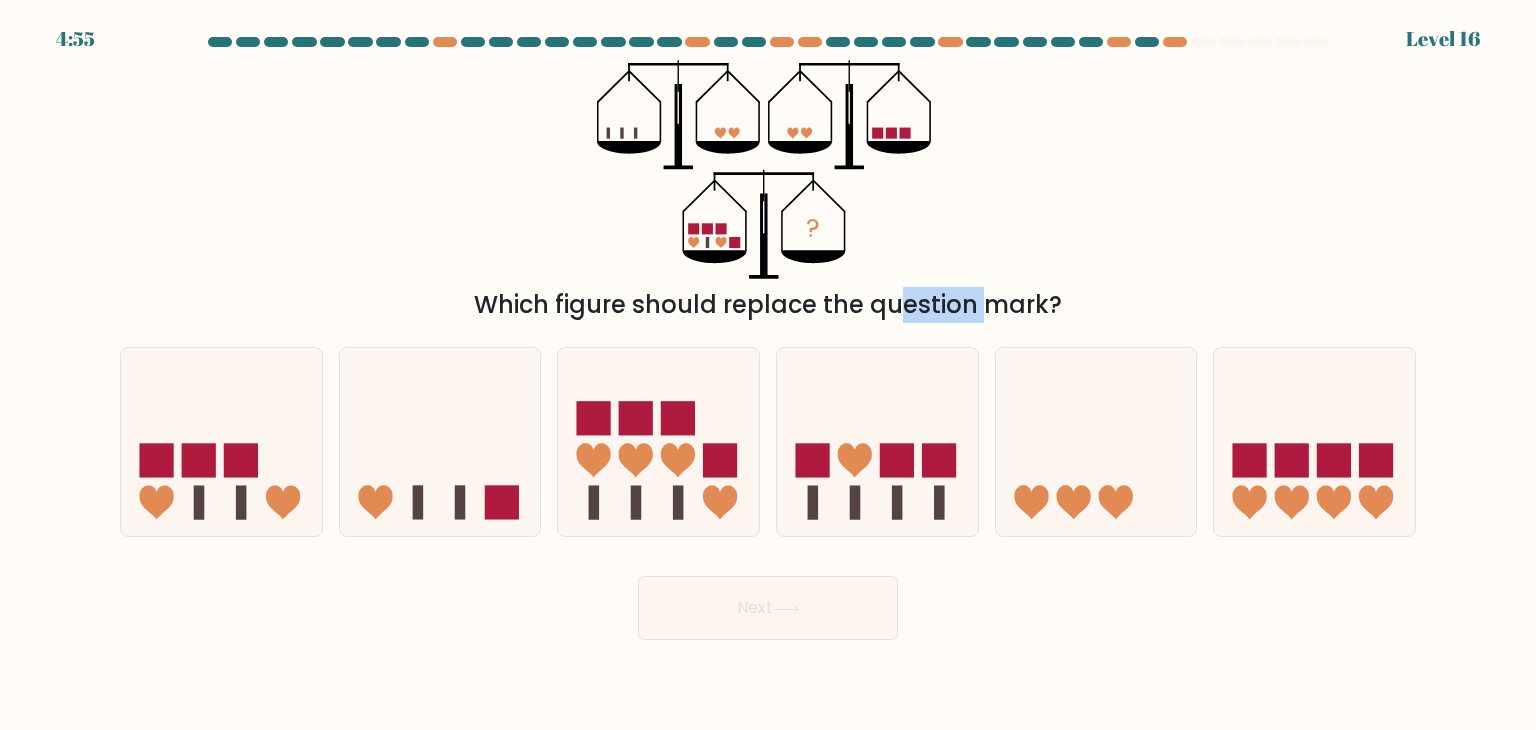 click on "Which figure should replace the question mark?" at bounding box center (768, 305) 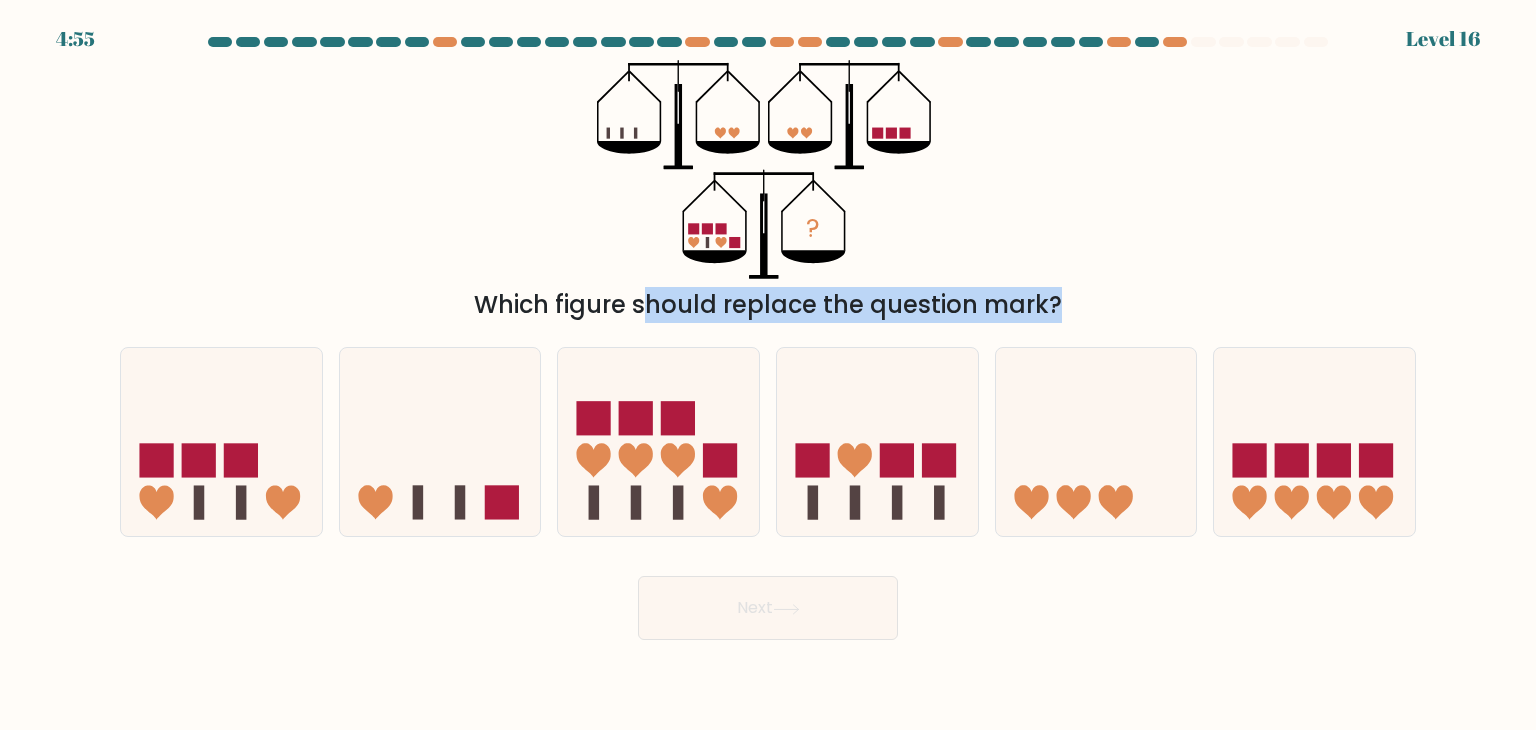 click on "Which figure should replace the question mark?" at bounding box center [768, 305] 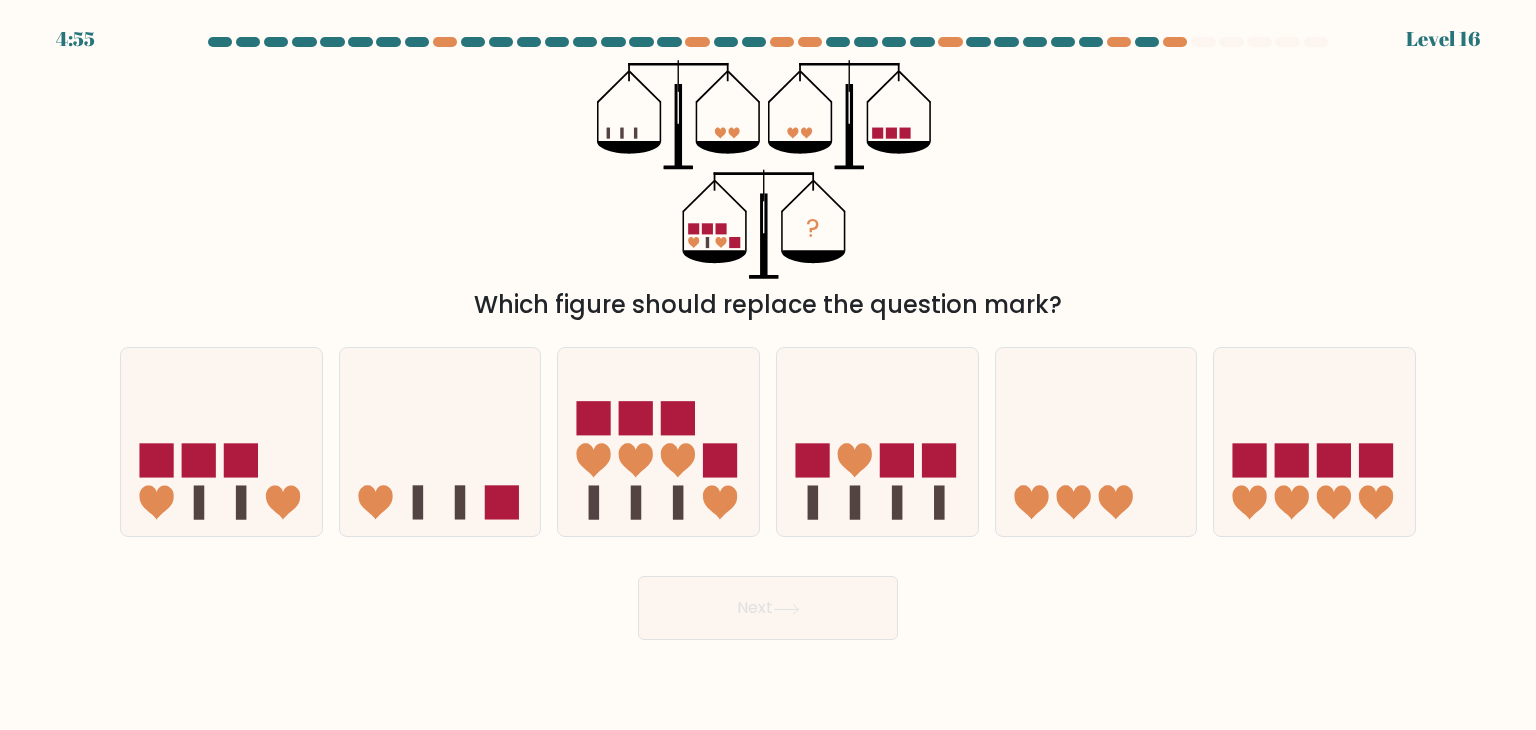 click on "Which figure should replace the question mark?" at bounding box center (768, 305) 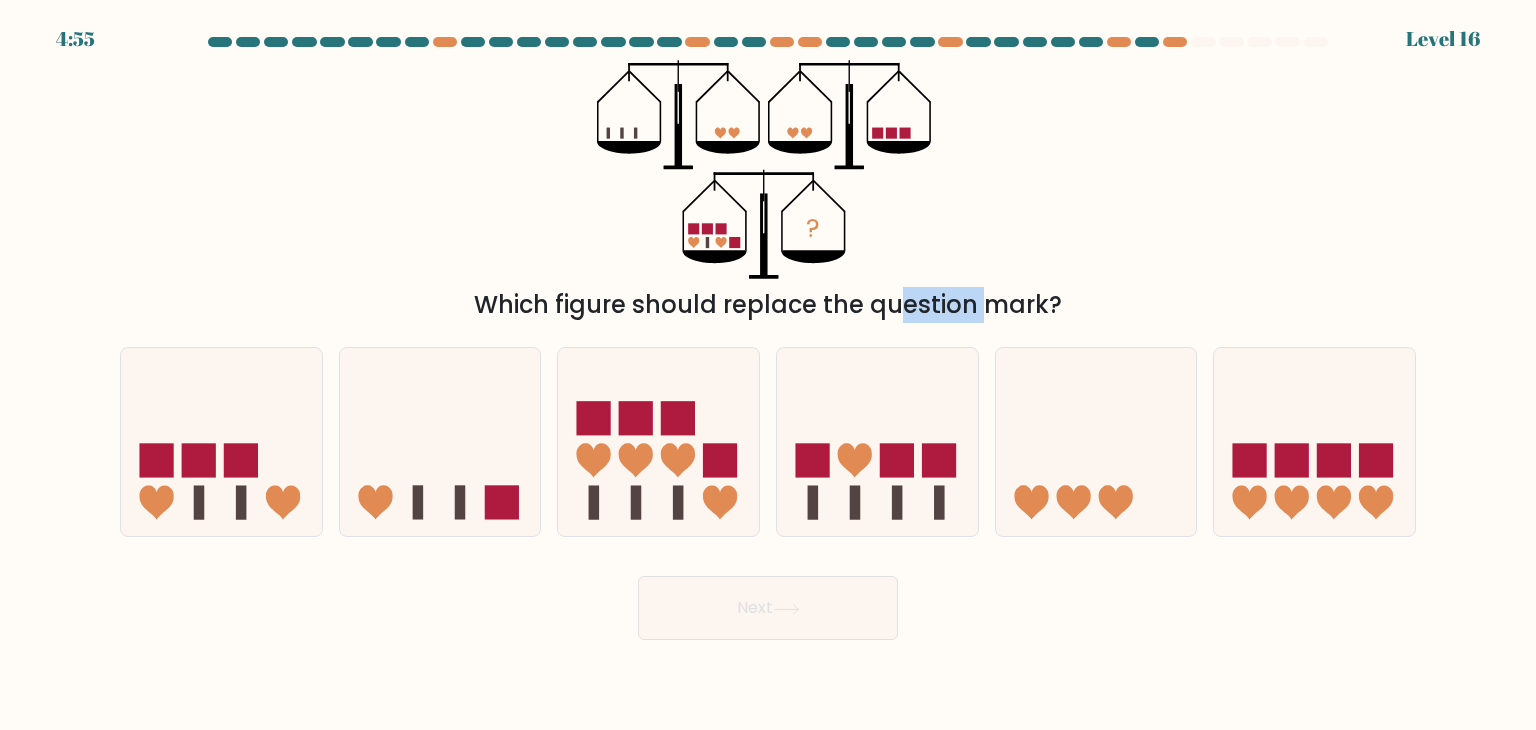 click on "Which figure should replace the question mark?" at bounding box center [768, 305] 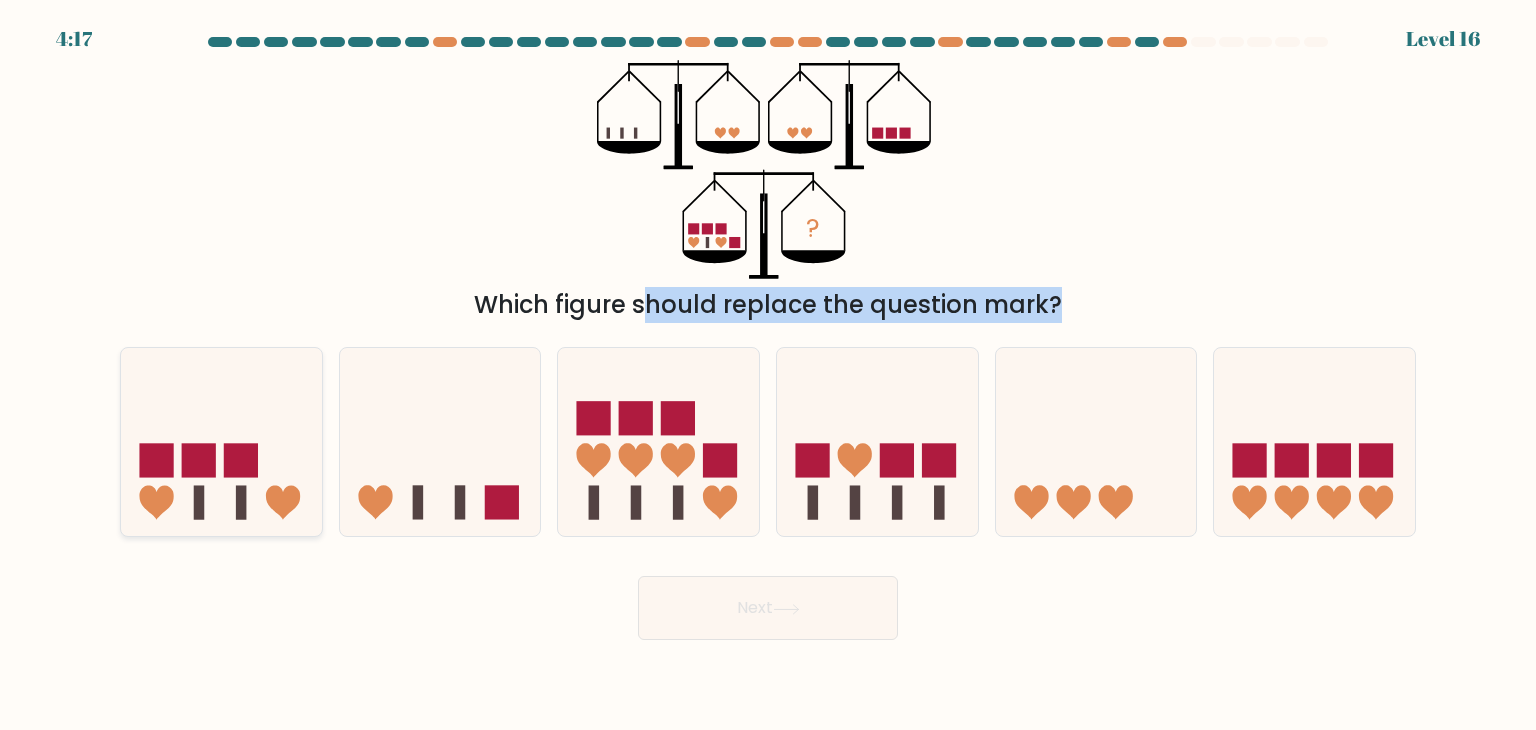 click 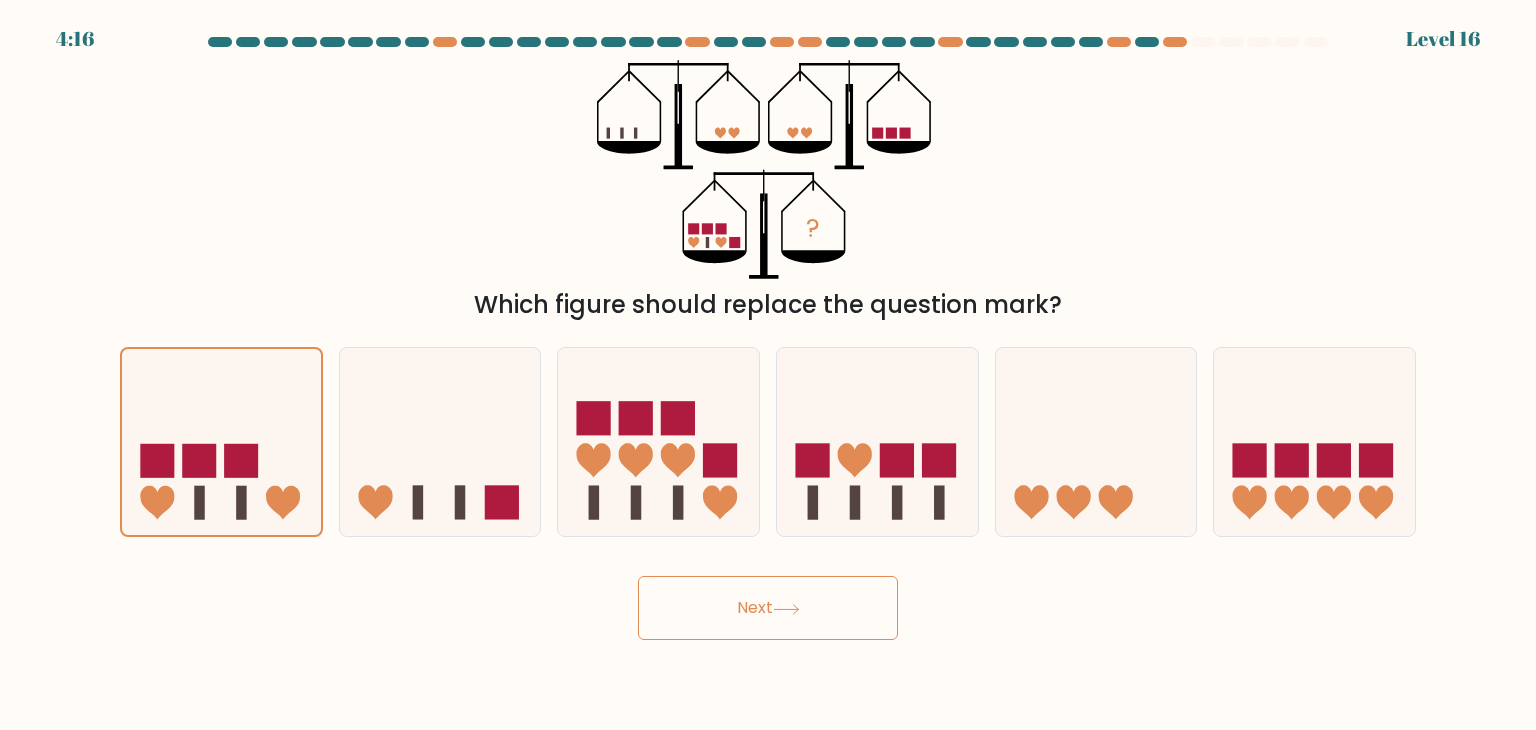 click on "Next" at bounding box center [768, 608] 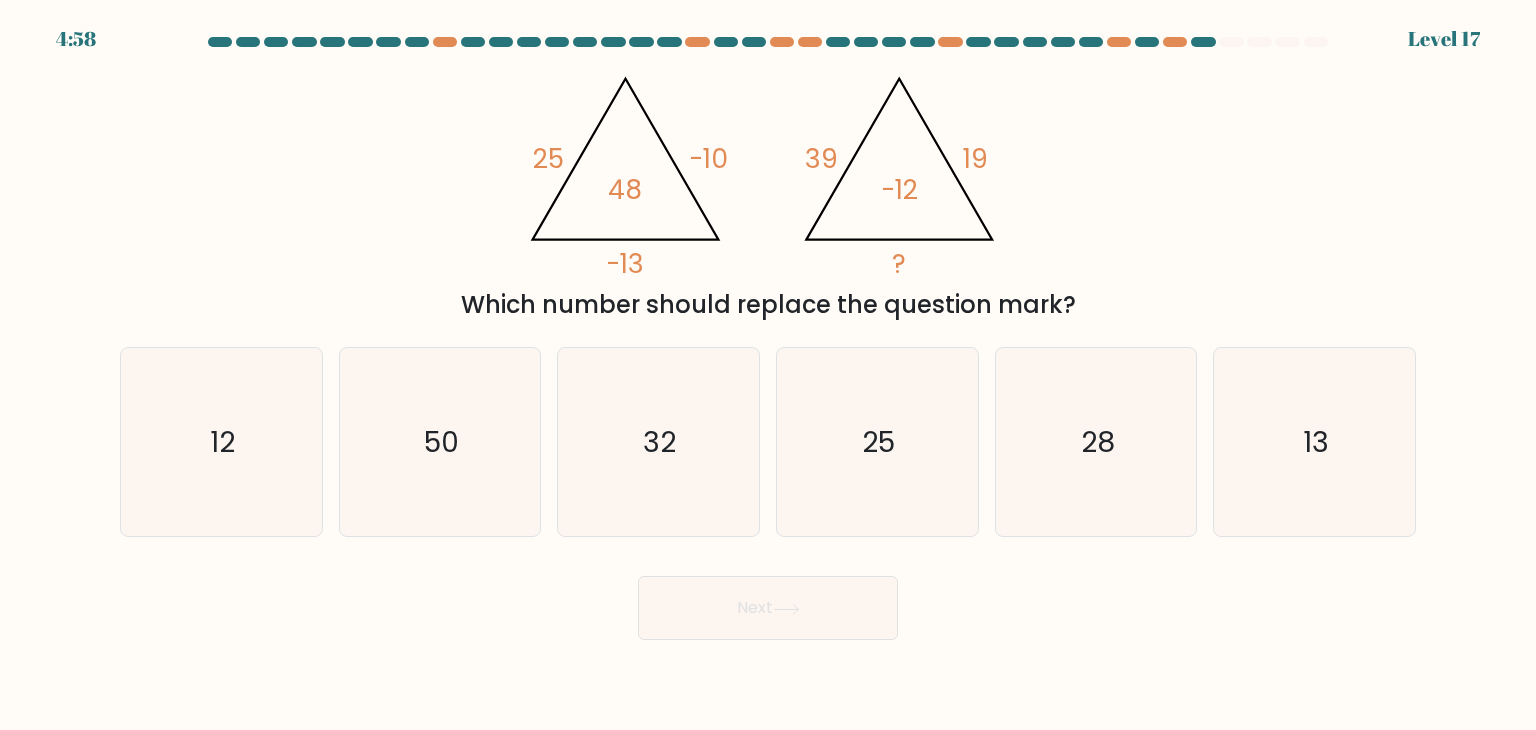 click on "48" 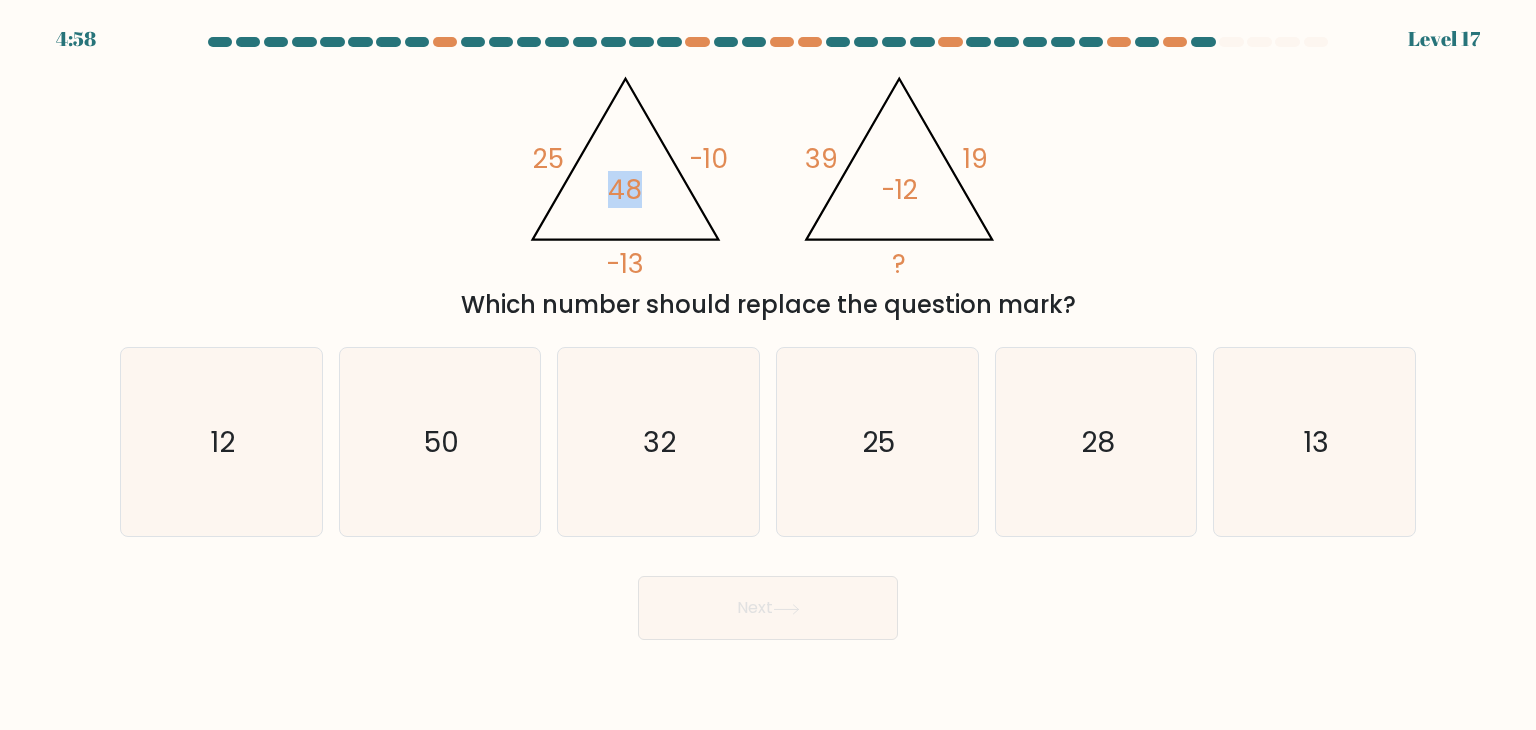 click on "48" 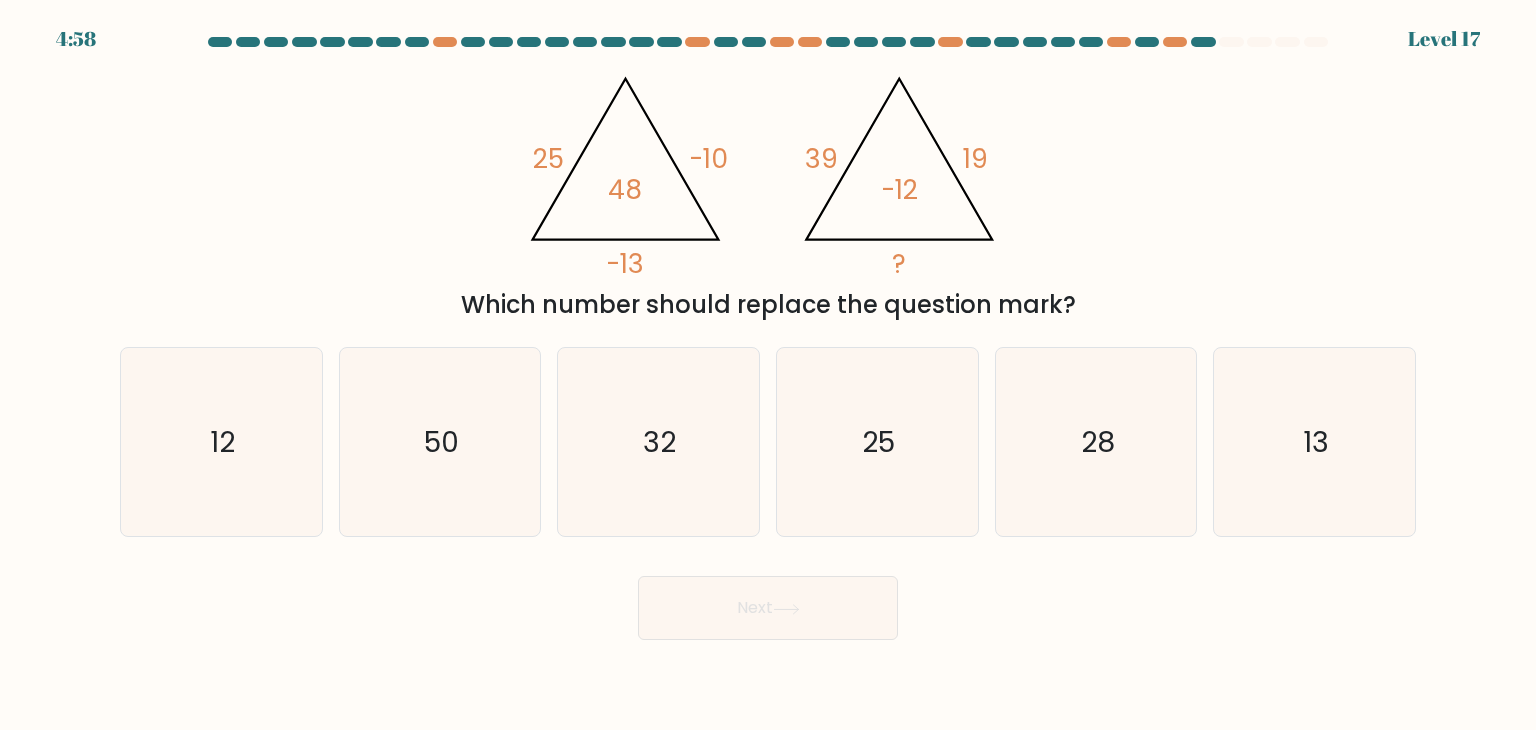 click on "48" 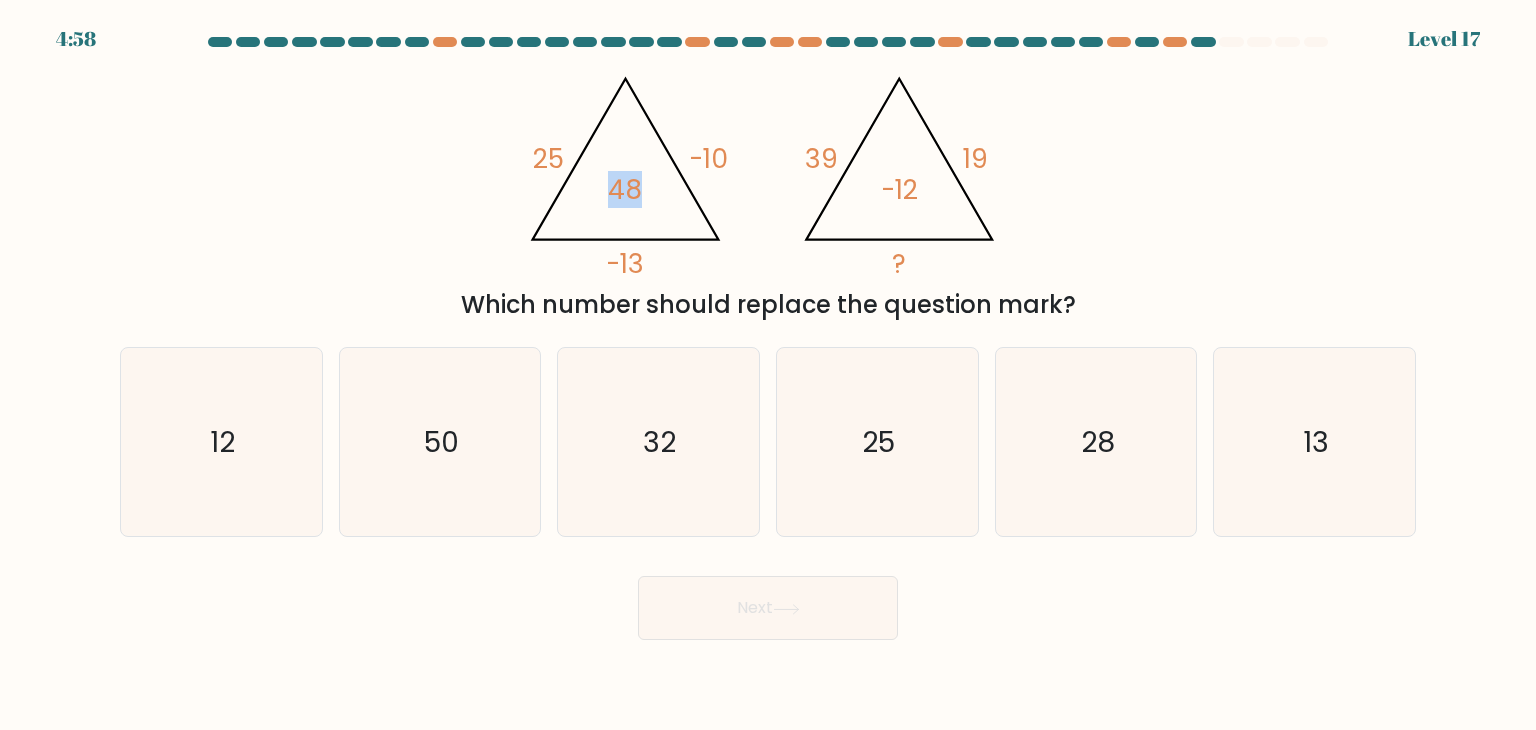 click on "48" 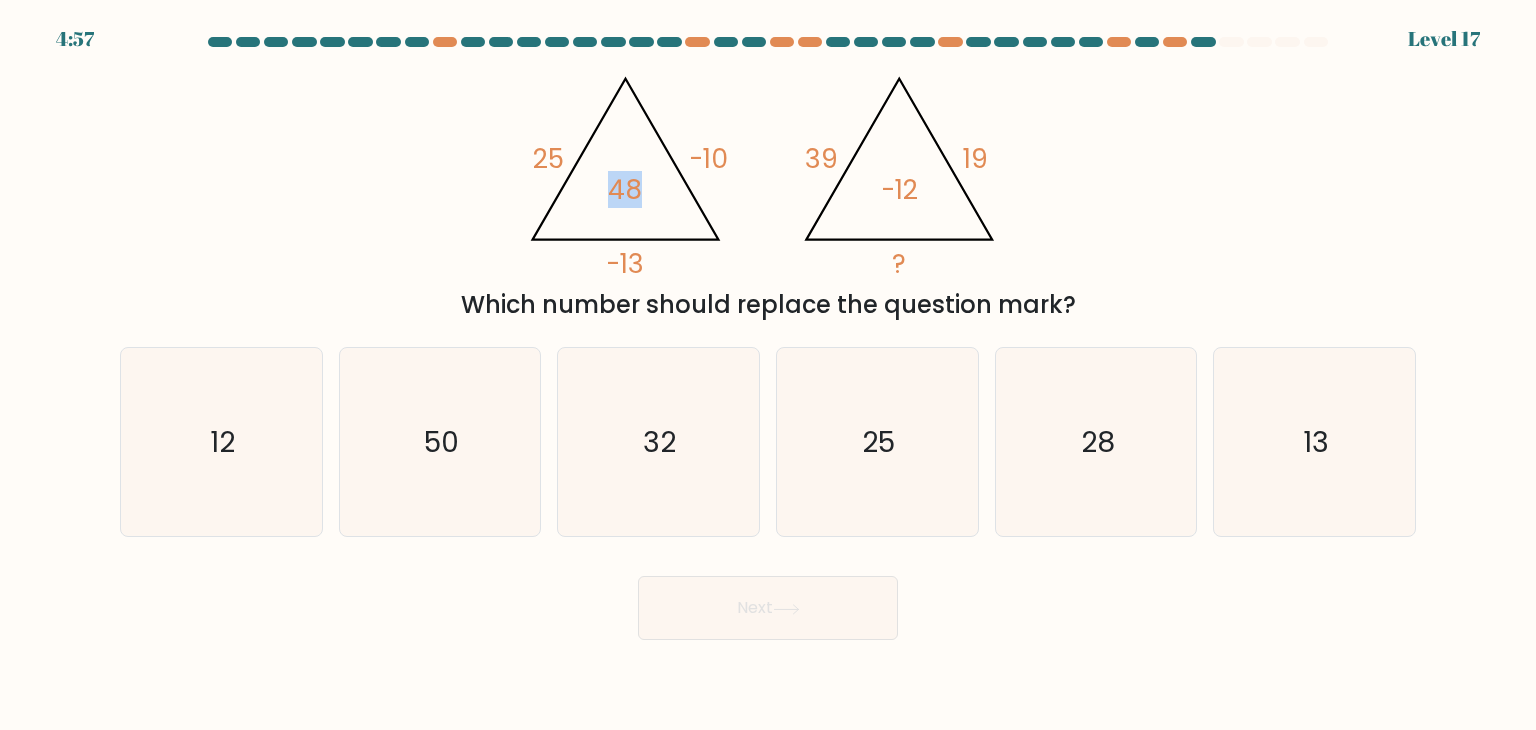 click on "48" 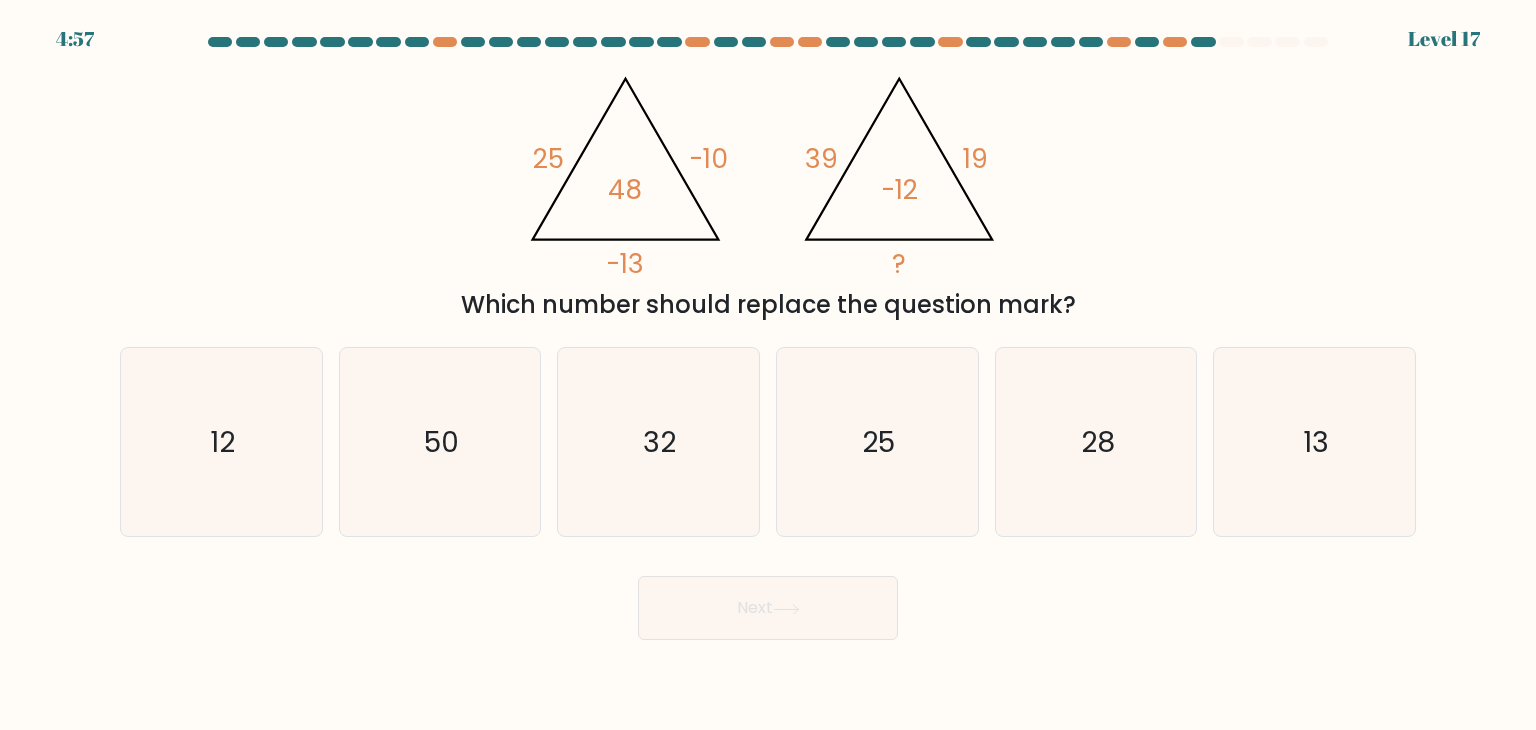 click on "48" 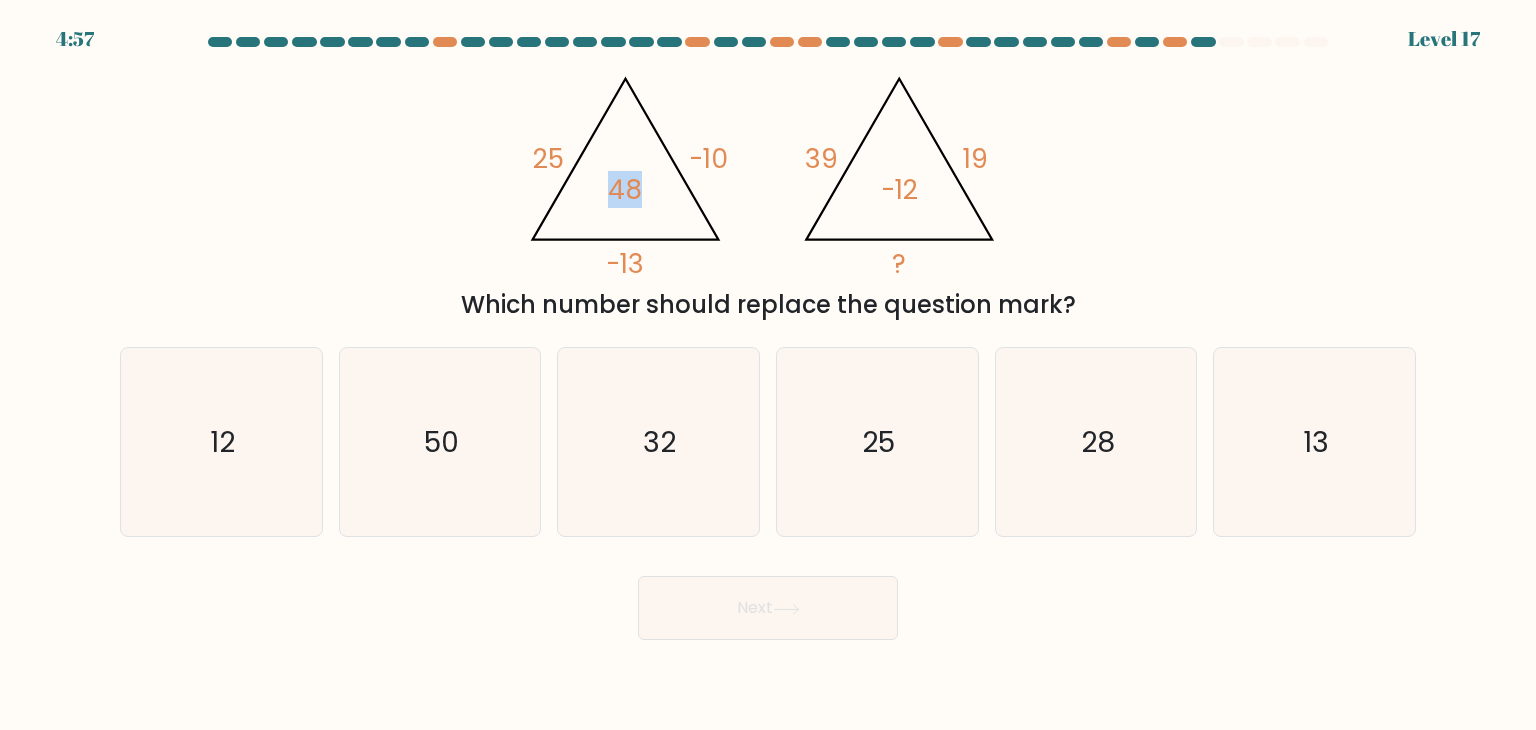 click on "48" 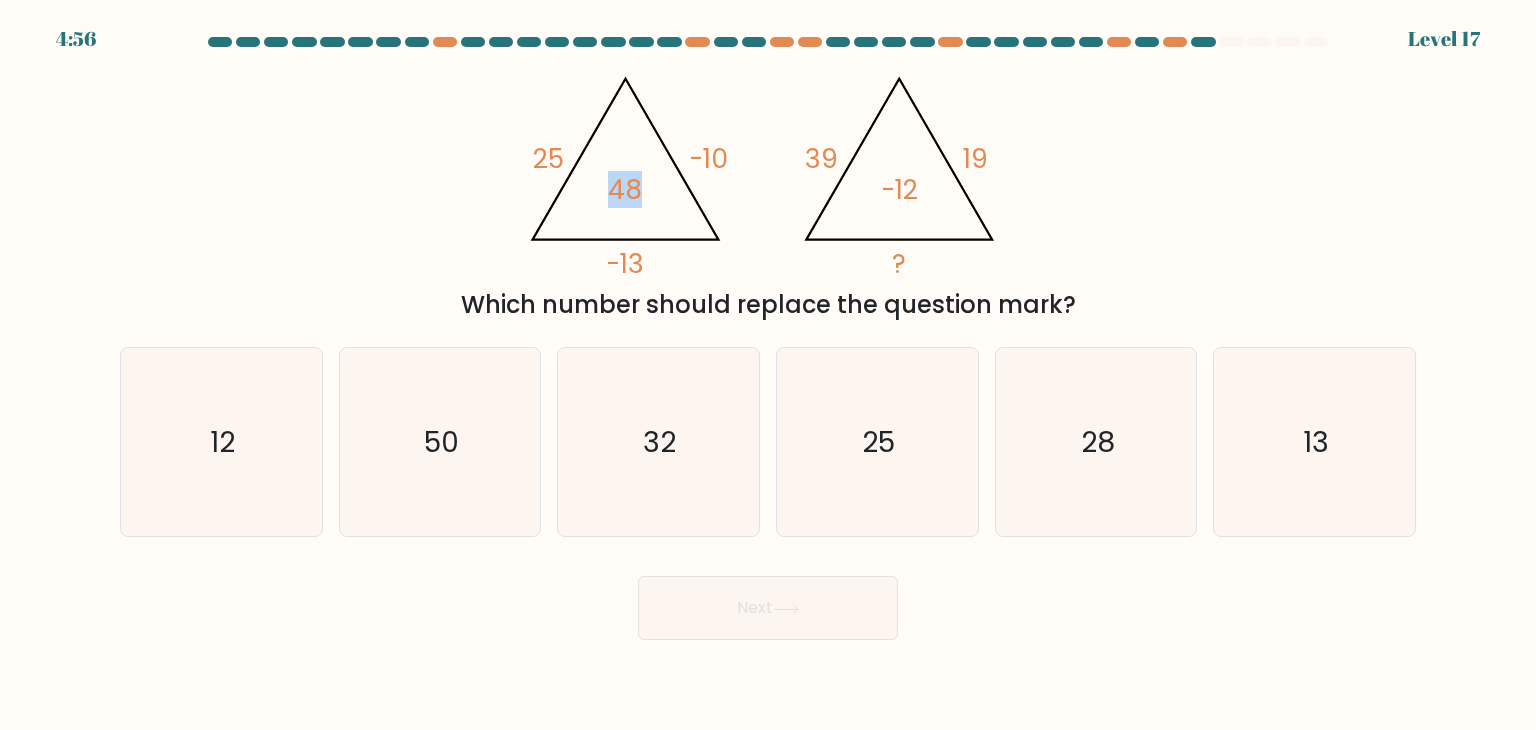 click on "48" 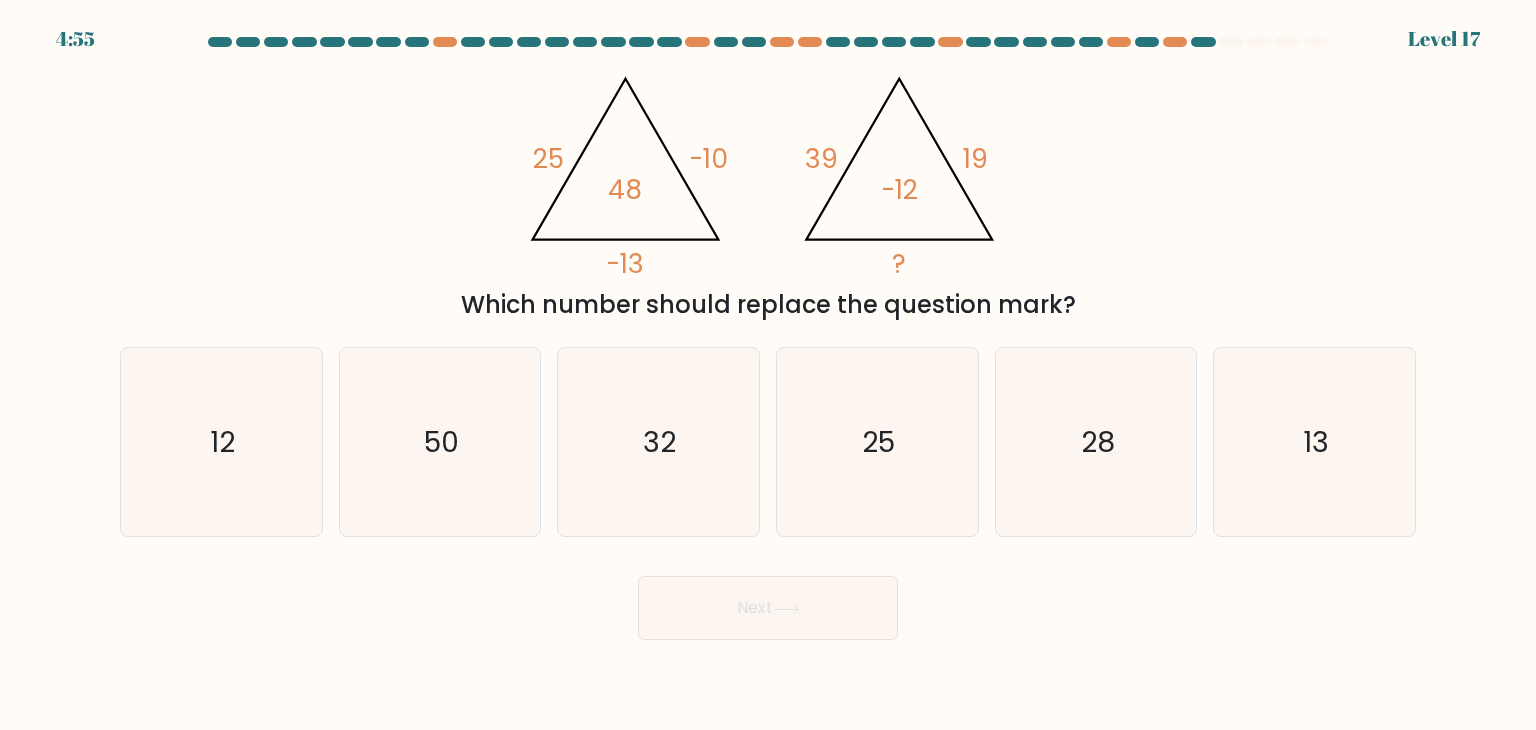 click on "48" 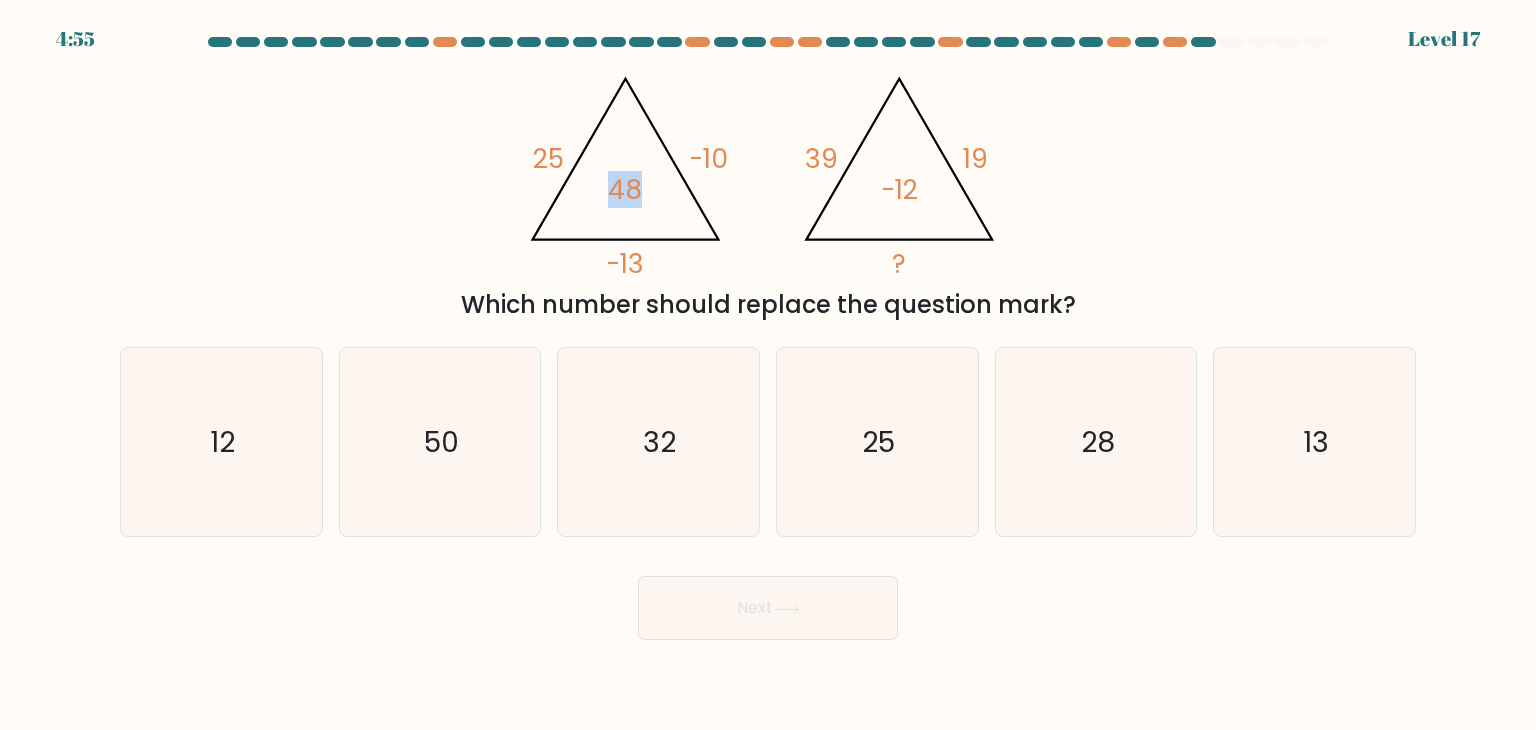 click on "48" 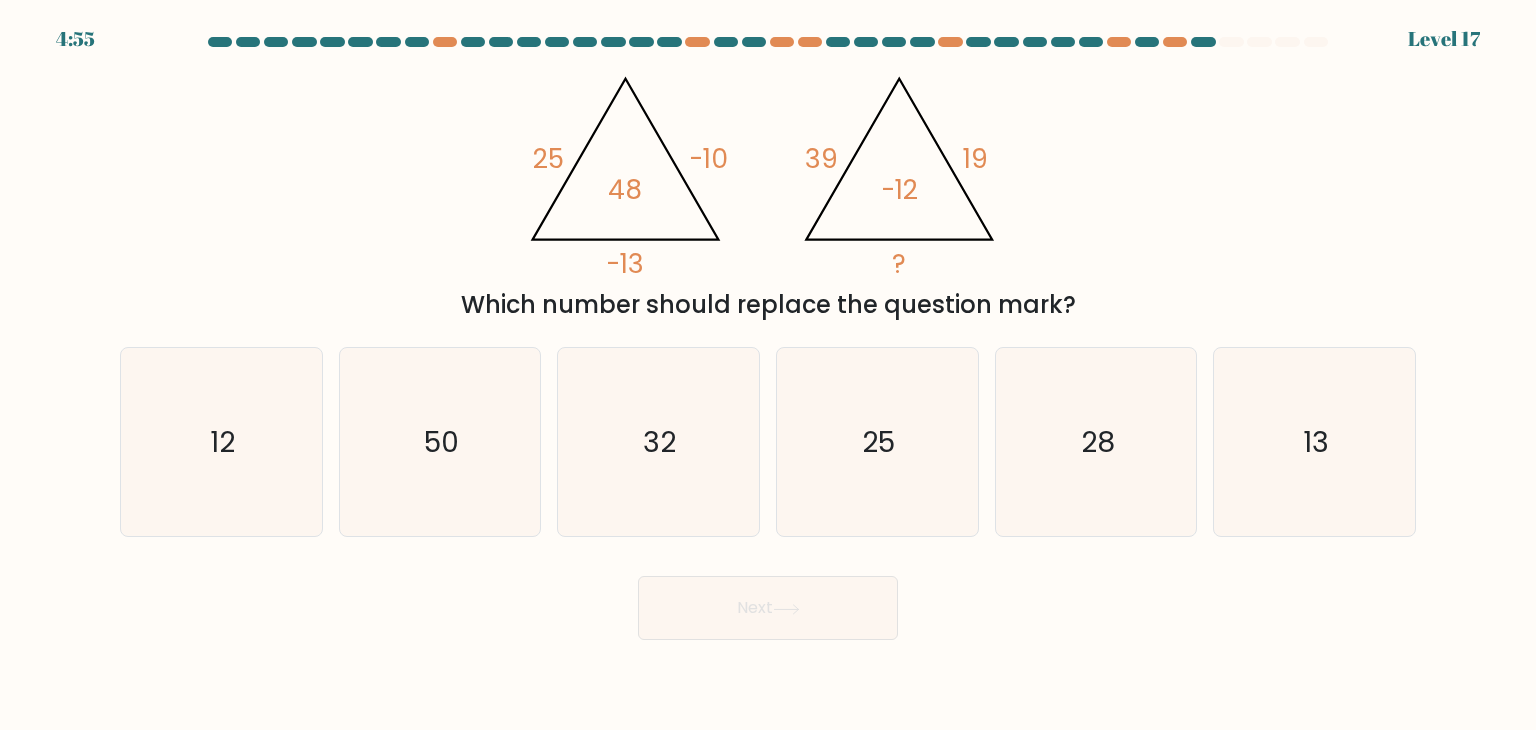 click on "48" 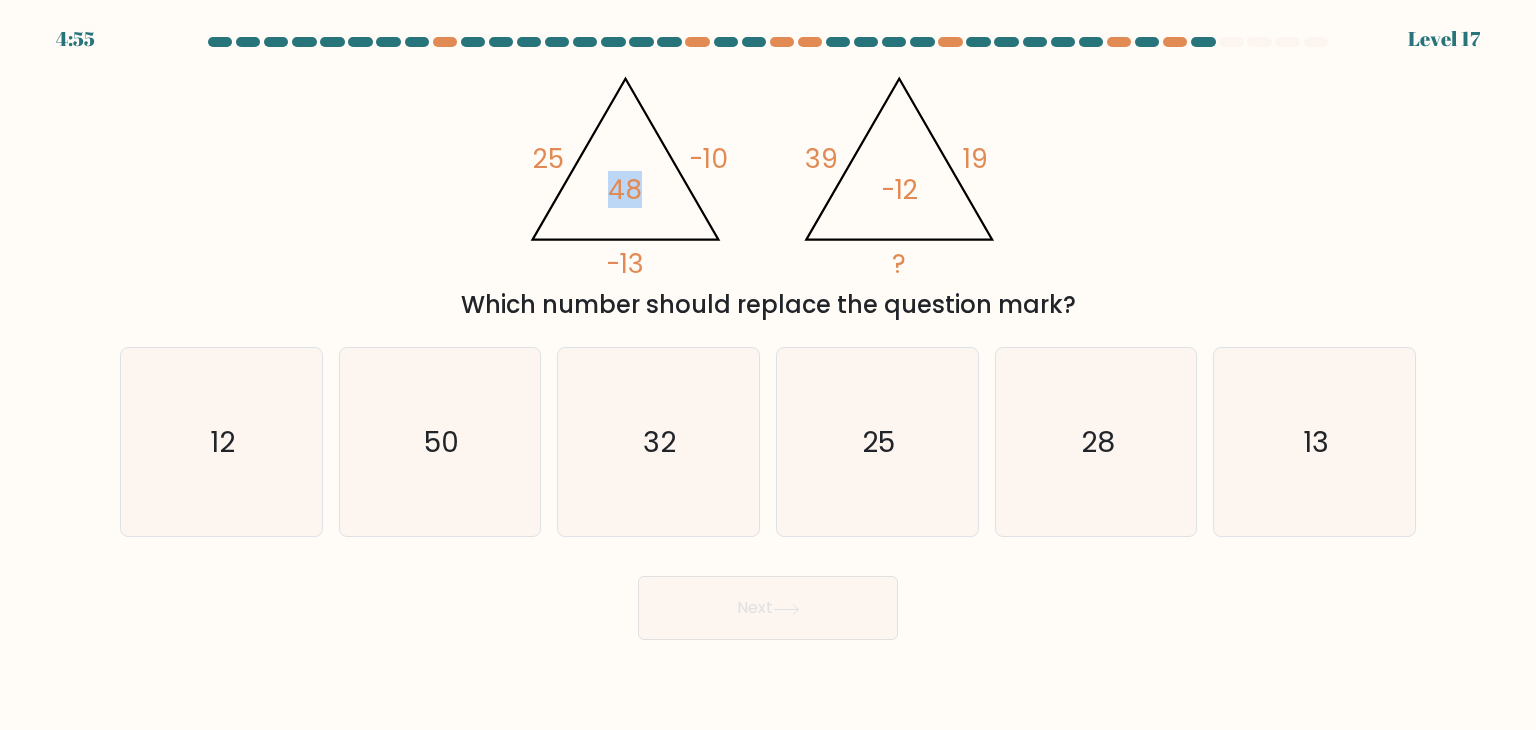 click on "48" 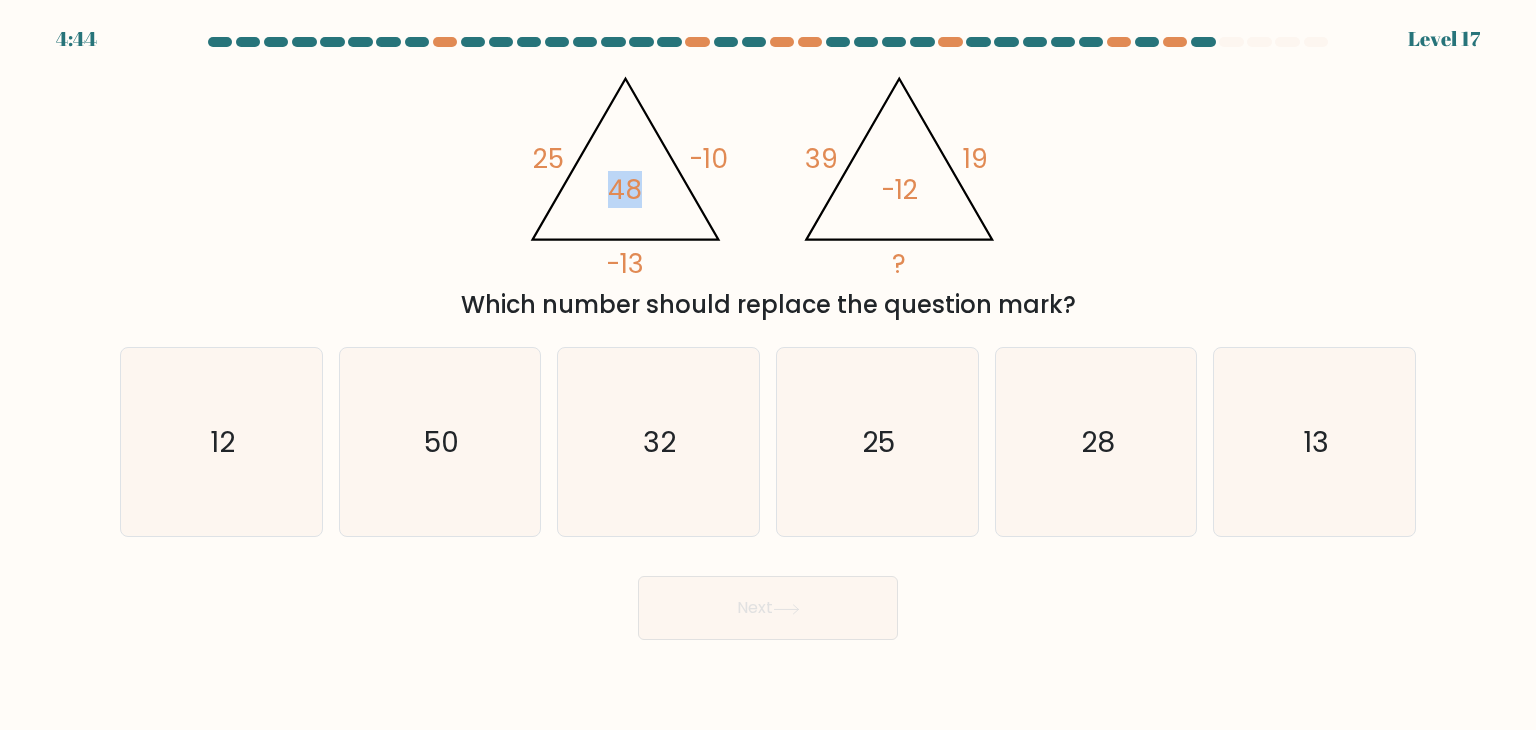 click on "@import url('https://fonts.googleapis.com/css?family=Abril+Fatface:400,100,100italic,300,300italic,400italic,500,500italic,700,700italic,900,900italic');                        25       -10       -13       48                                       @import url('https://fonts.googleapis.com/css?family=Abril+Fatface:400,100,100italic,300,300italic,400italic,500,500italic,700,700italic,900,900italic');                        39       19       ?       -12
Which number should replace the question mark?" at bounding box center [768, 191] 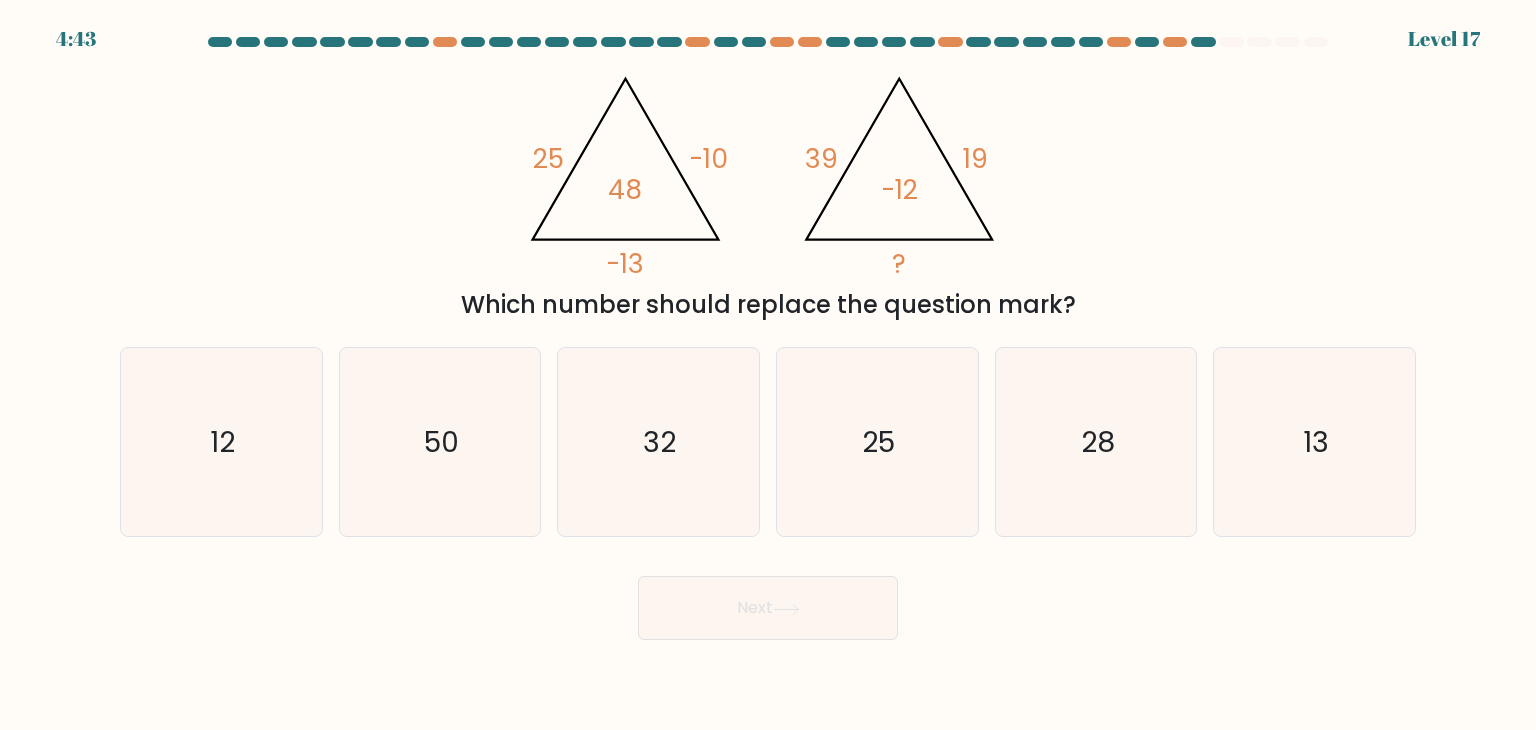 click on "Which number should replace the question mark?" at bounding box center (768, 305) 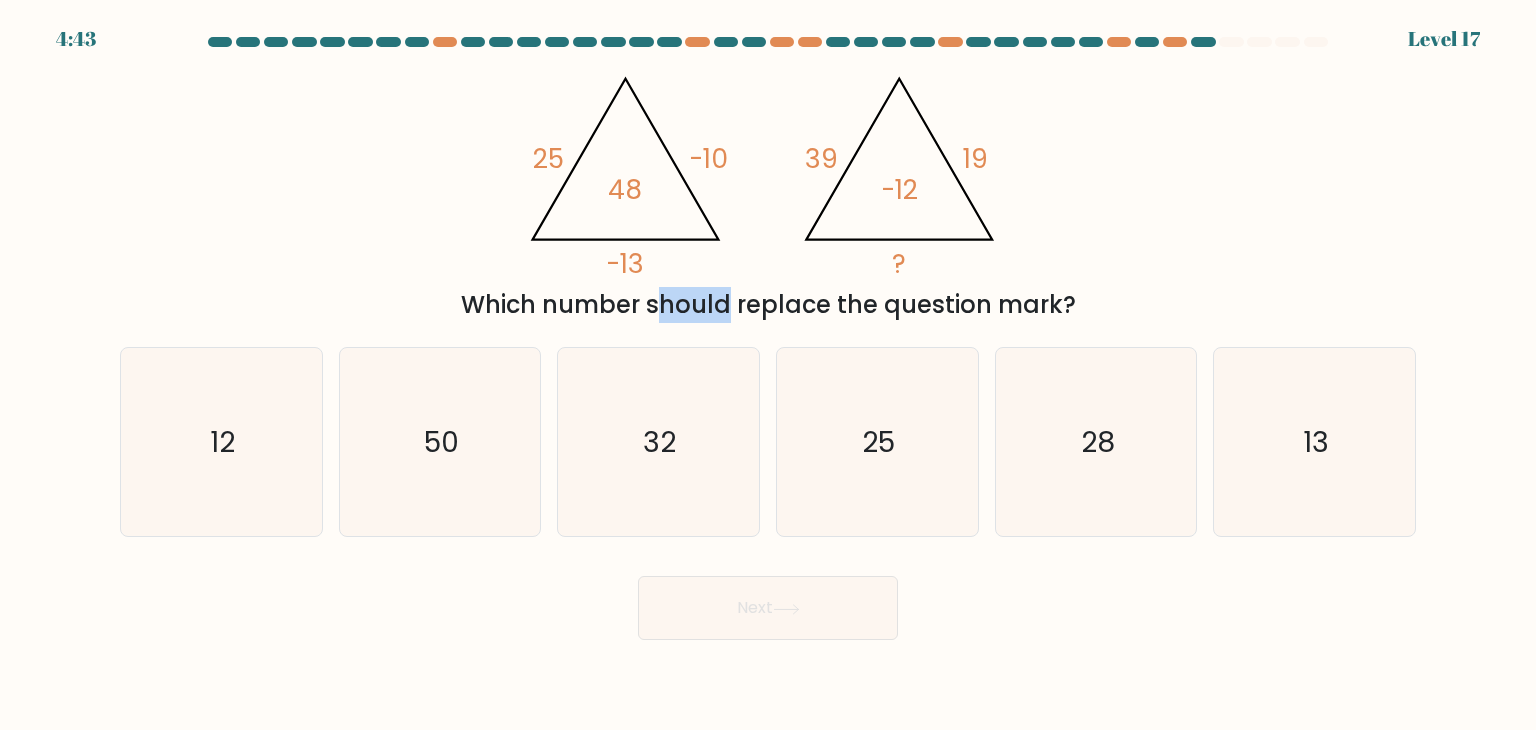 click on "Which number should replace the question mark?" at bounding box center (768, 305) 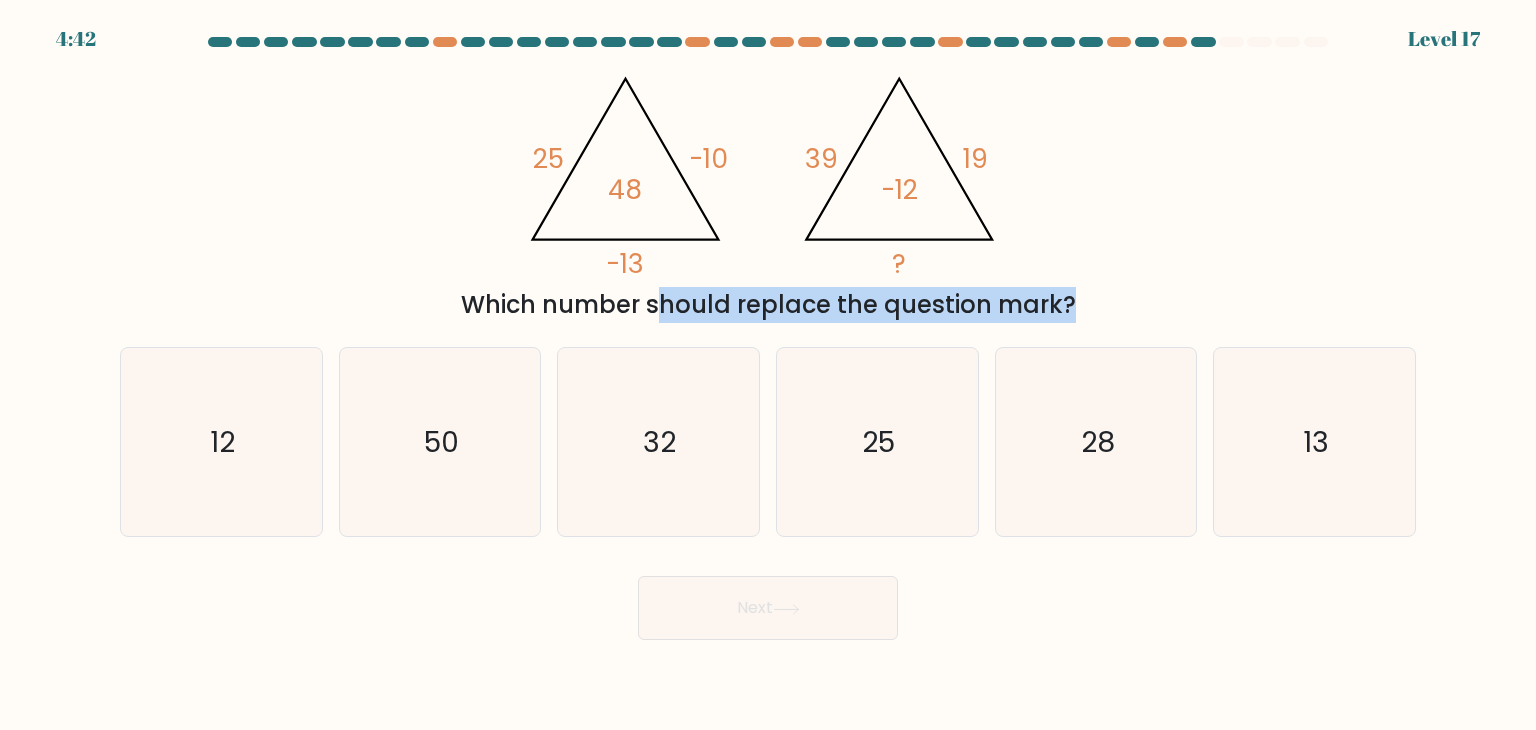 click on "Which number should replace the question mark?" at bounding box center [768, 305] 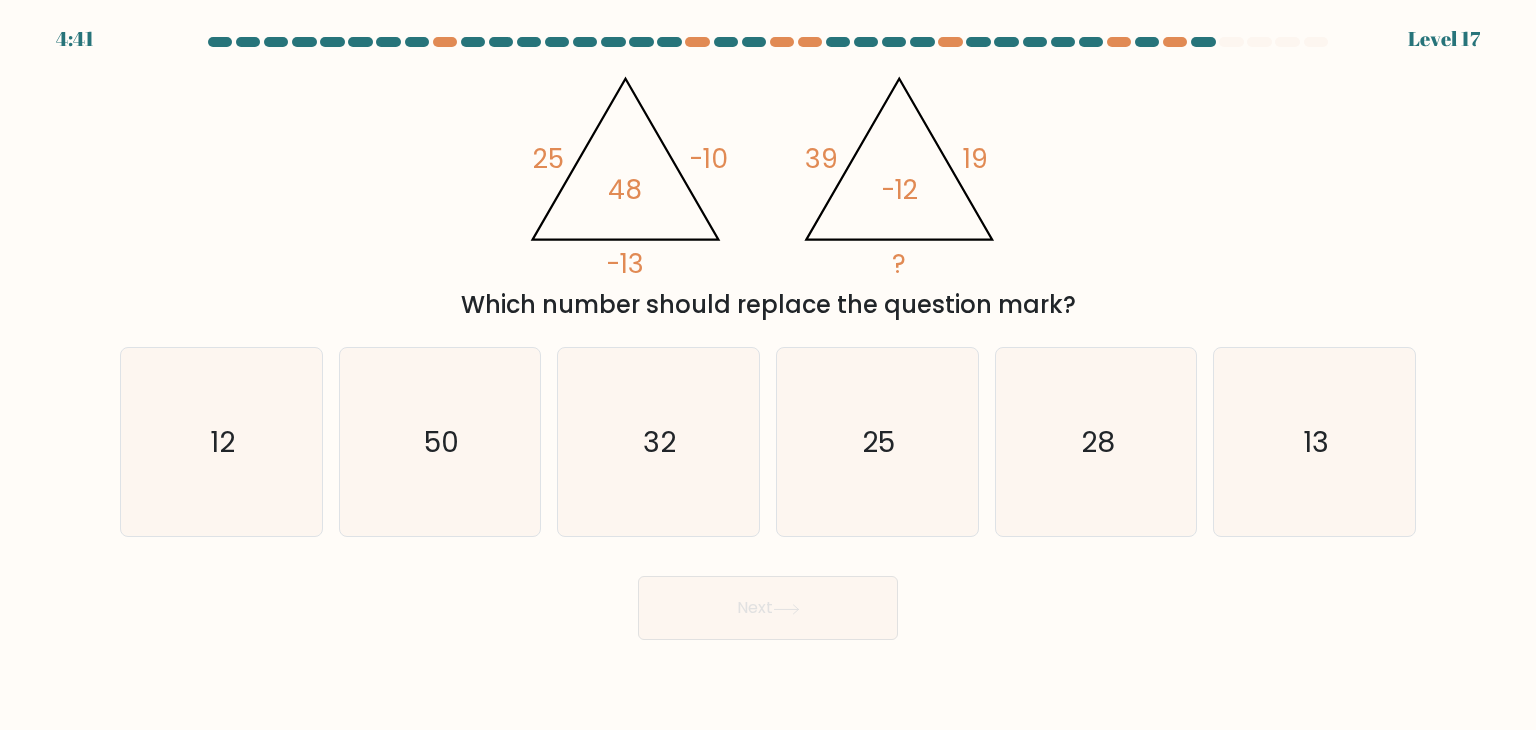click on "Which number should replace the question mark?" at bounding box center (768, 305) 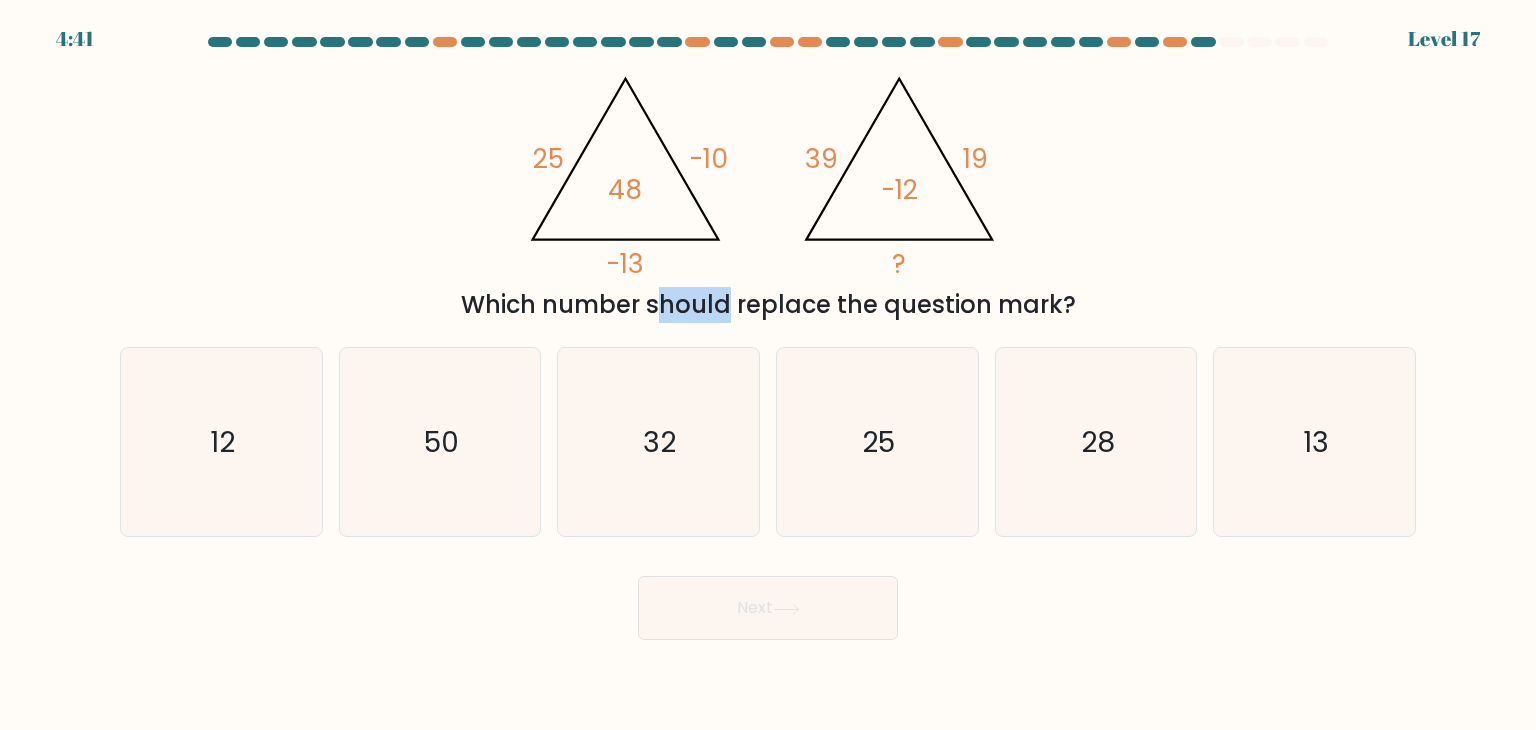 click on "Which number should replace the question mark?" at bounding box center (768, 305) 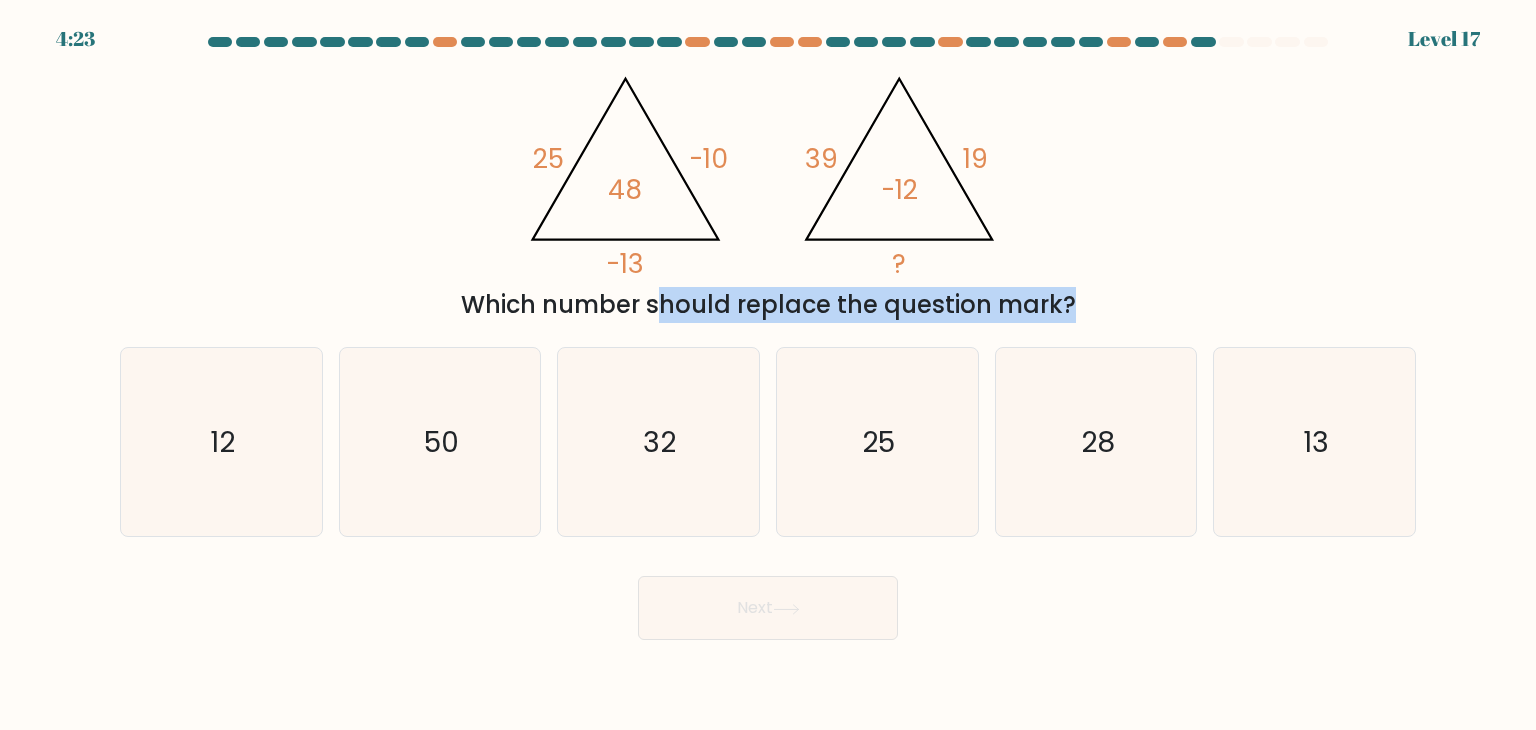 click on "Which number should replace the question mark?" at bounding box center [768, 305] 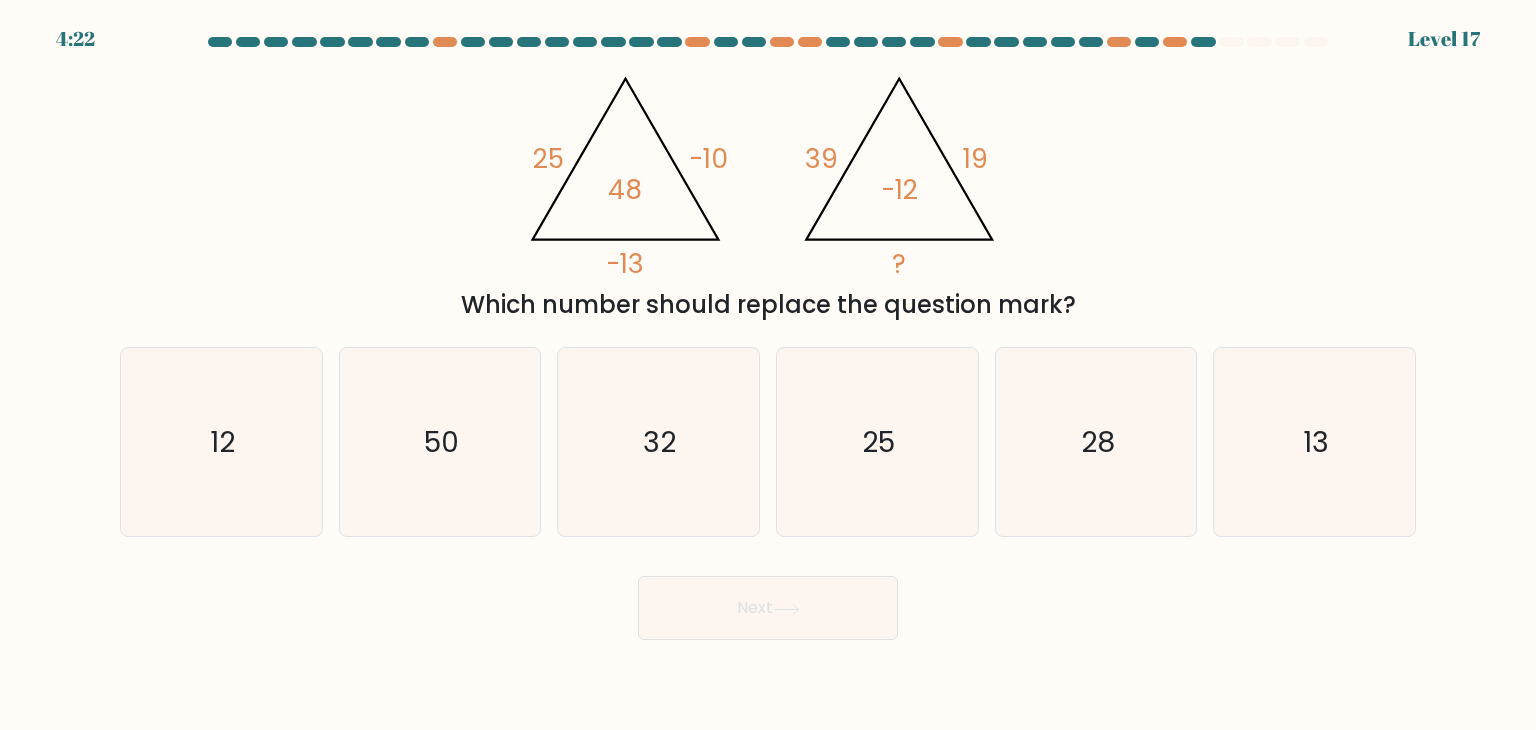 click on "Which number should replace the question mark?" at bounding box center [768, 305] 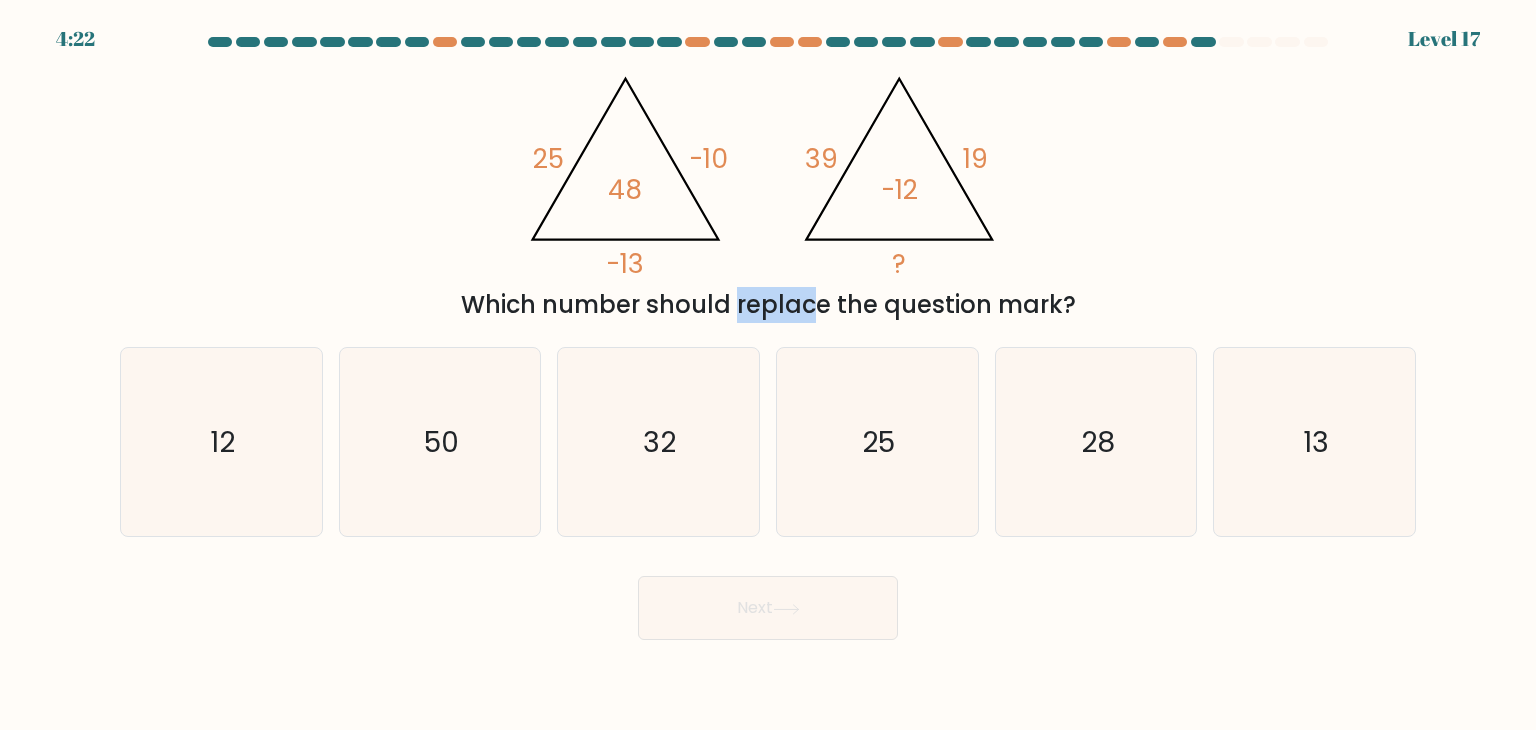 click on "Which number should replace the question mark?" at bounding box center [768, 305] 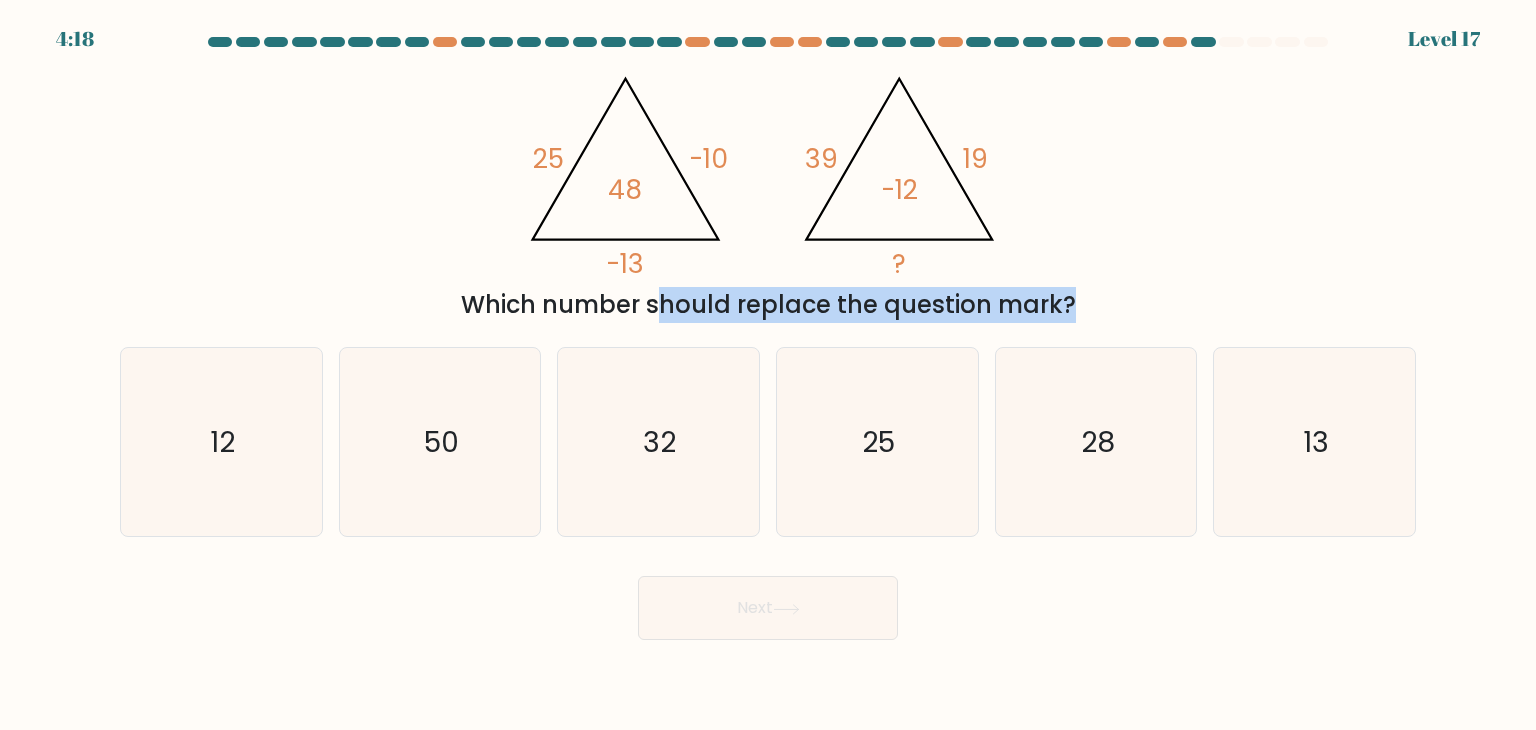 click on "Which number should replace the question mark?" at bounding box center [768, 305] 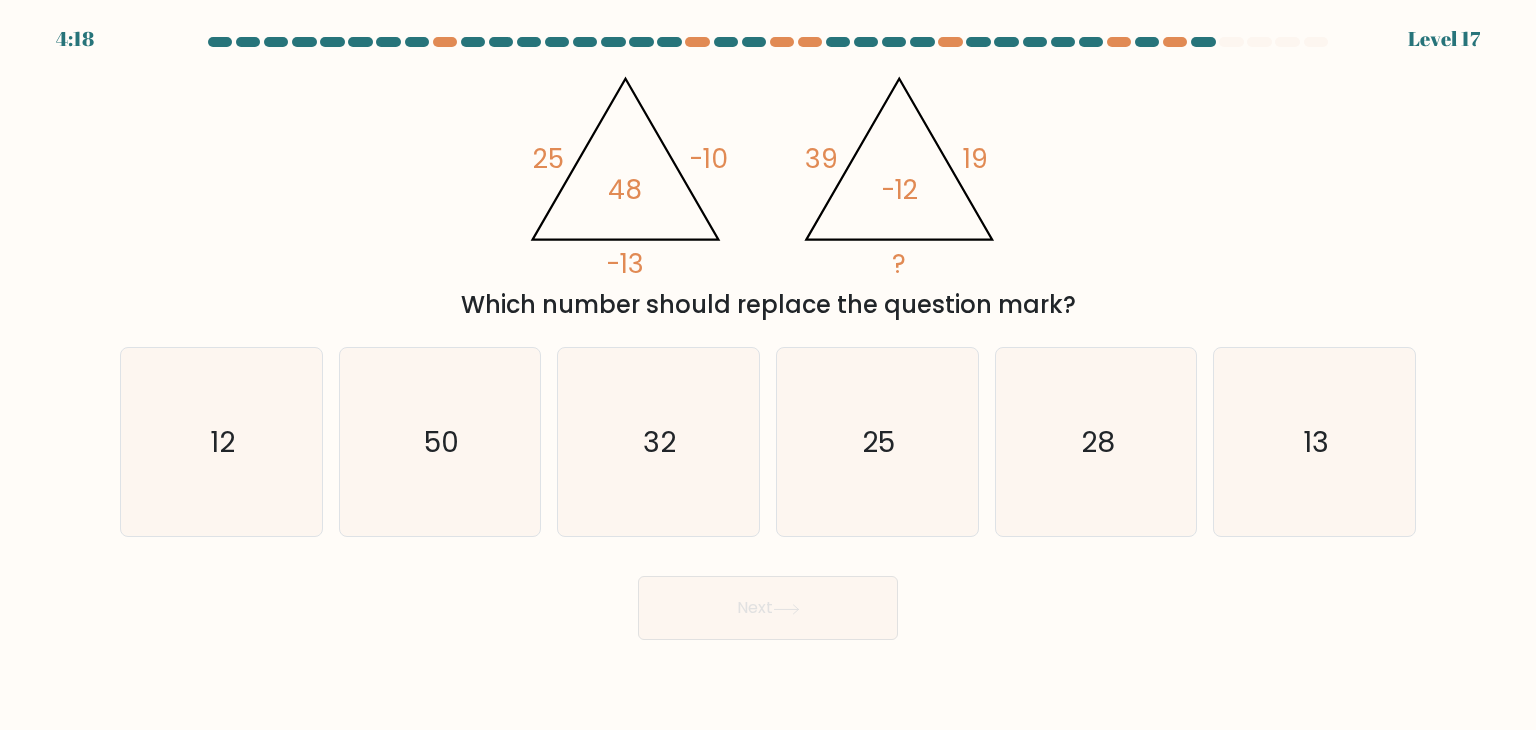 click on "Which number should replace the question mark?" at bounding box center [768, 305] 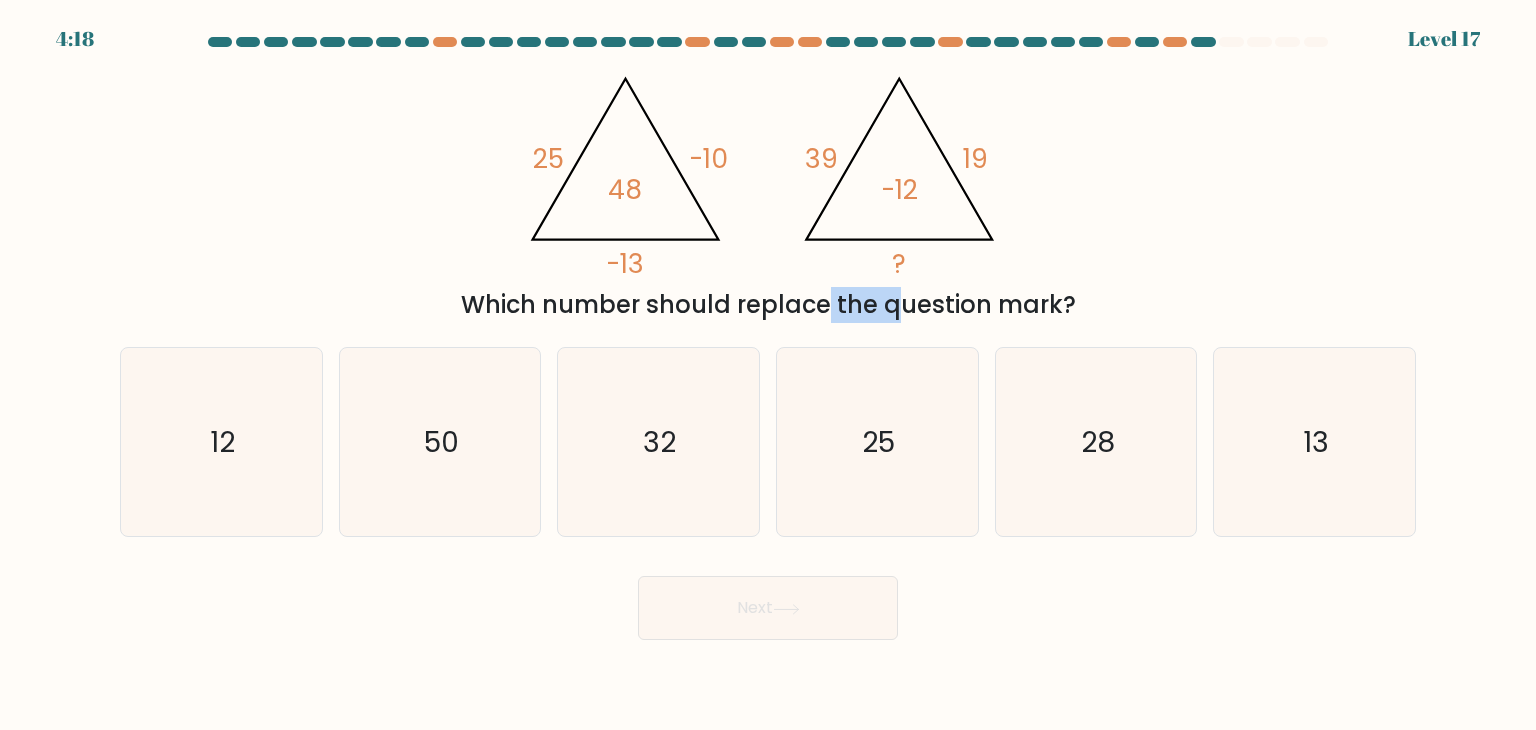 click on "Which number should replace the question mark?" at bounding box center (768, 305) 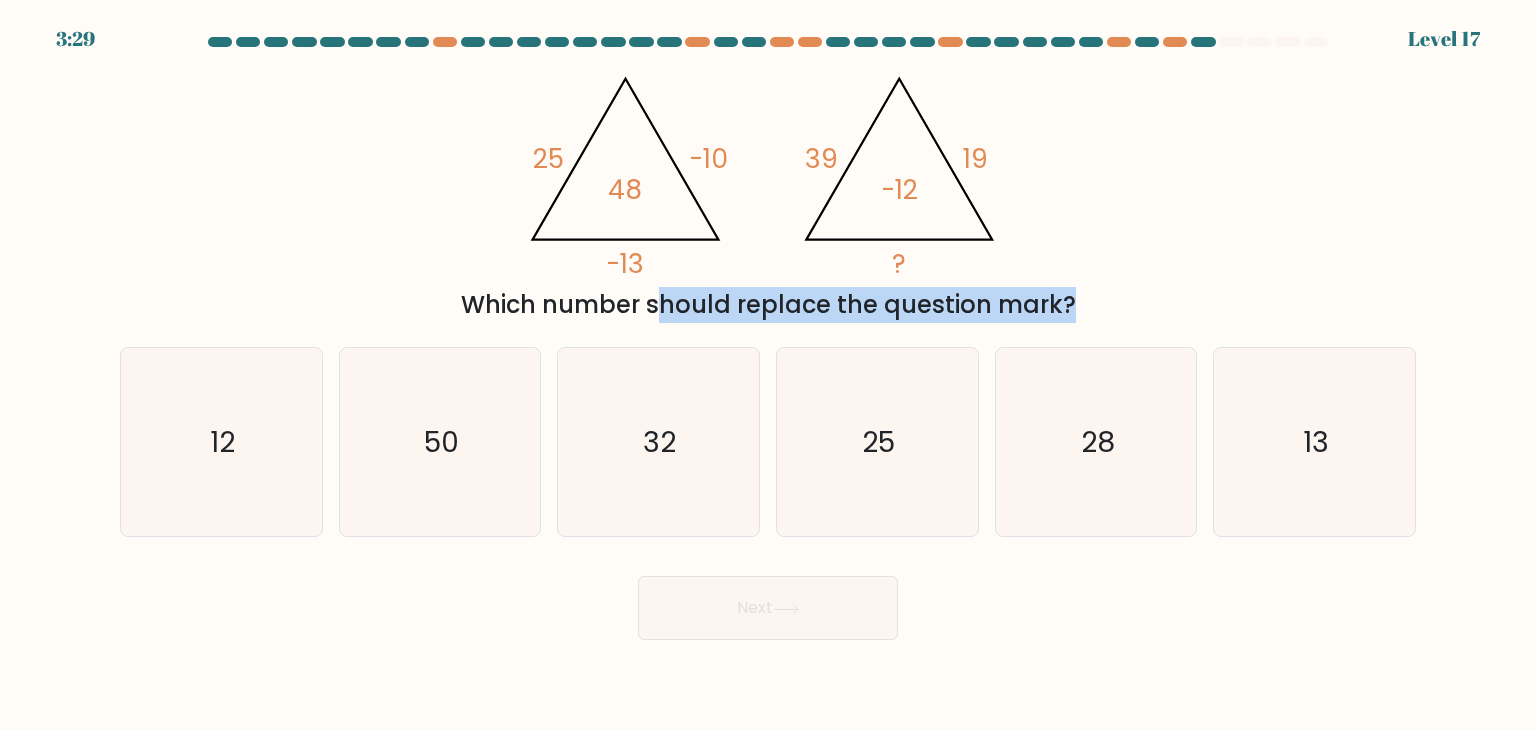 click at bounding box center [768, 338] 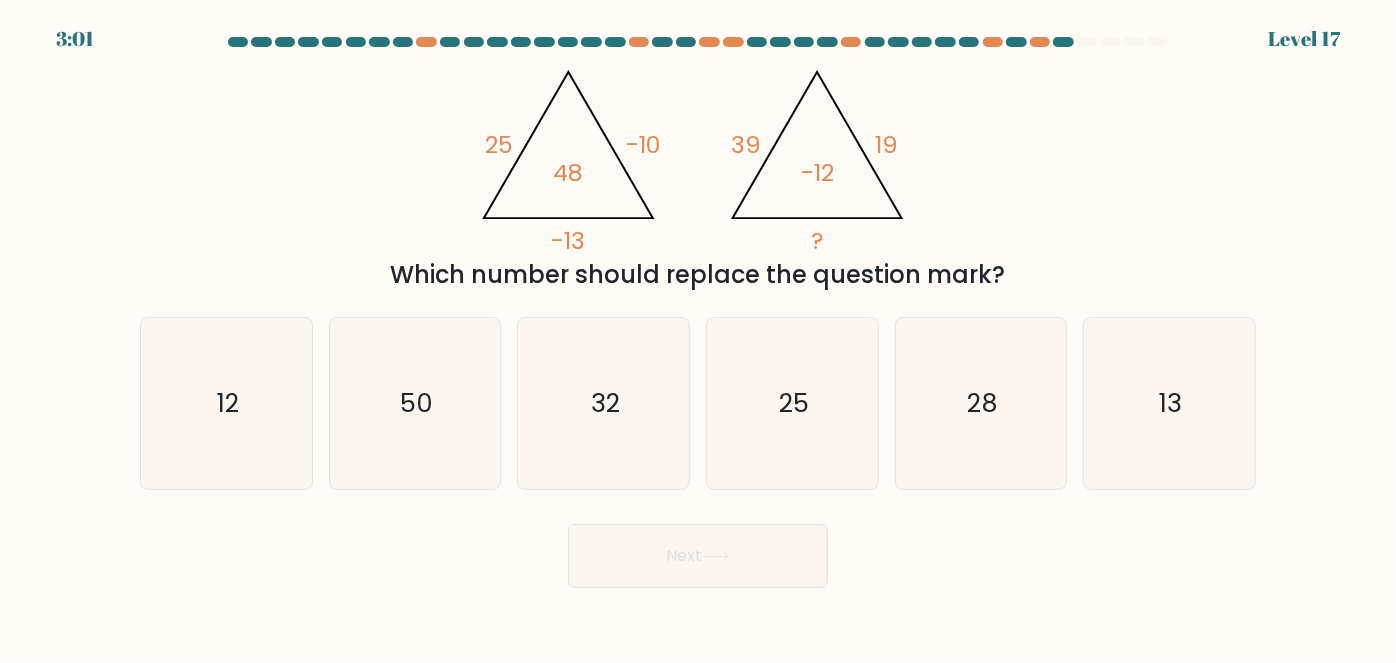 click at bounding box center [698, 312] 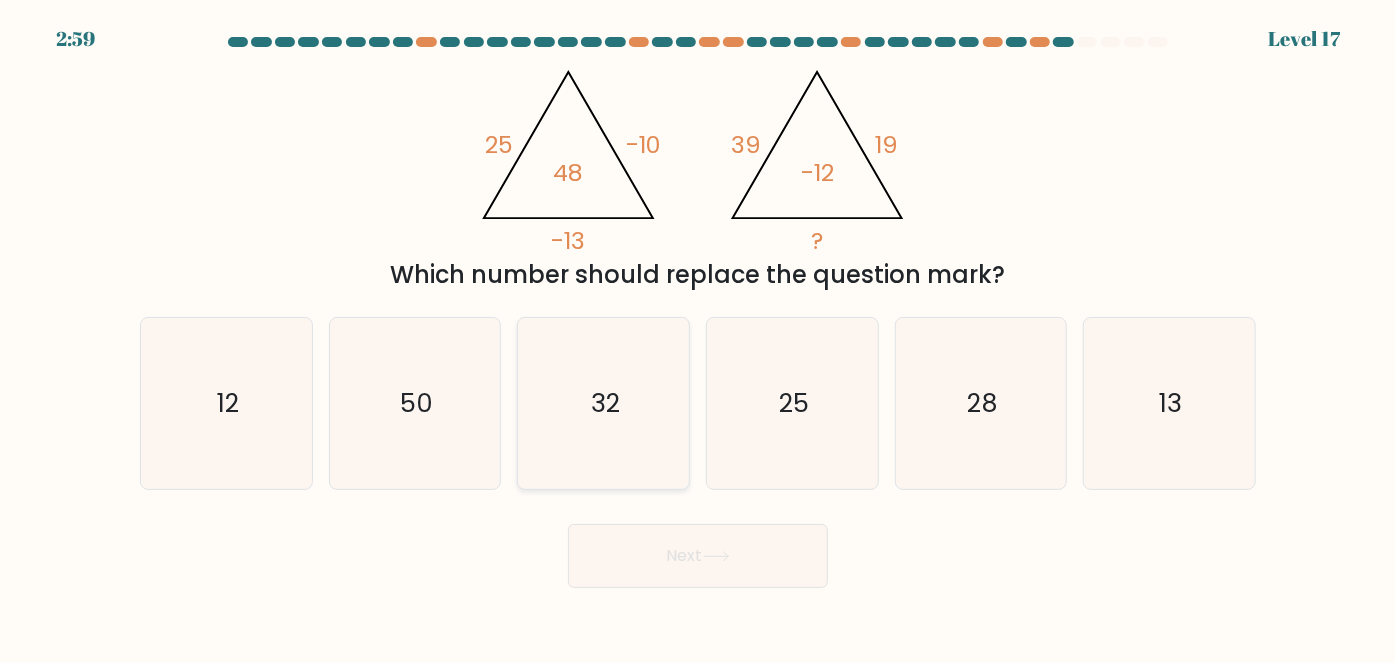 click on "32" 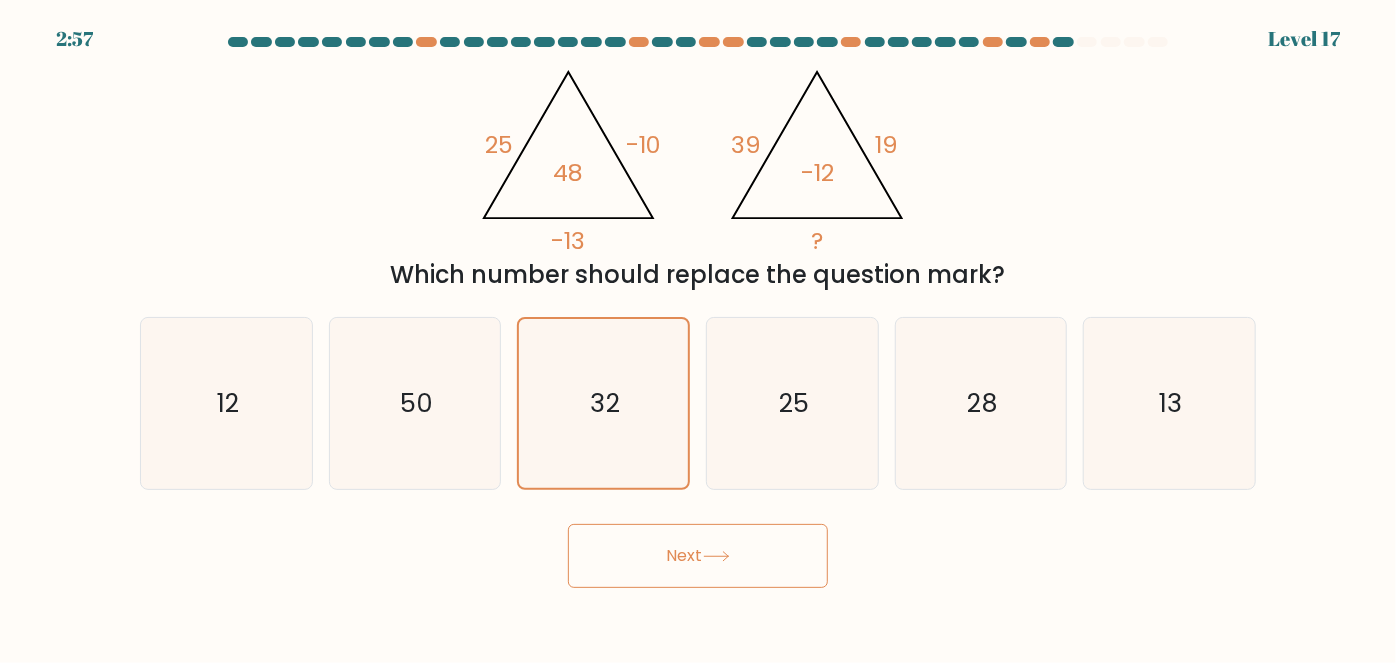 click on "Next" at bounding box center [698, 556] 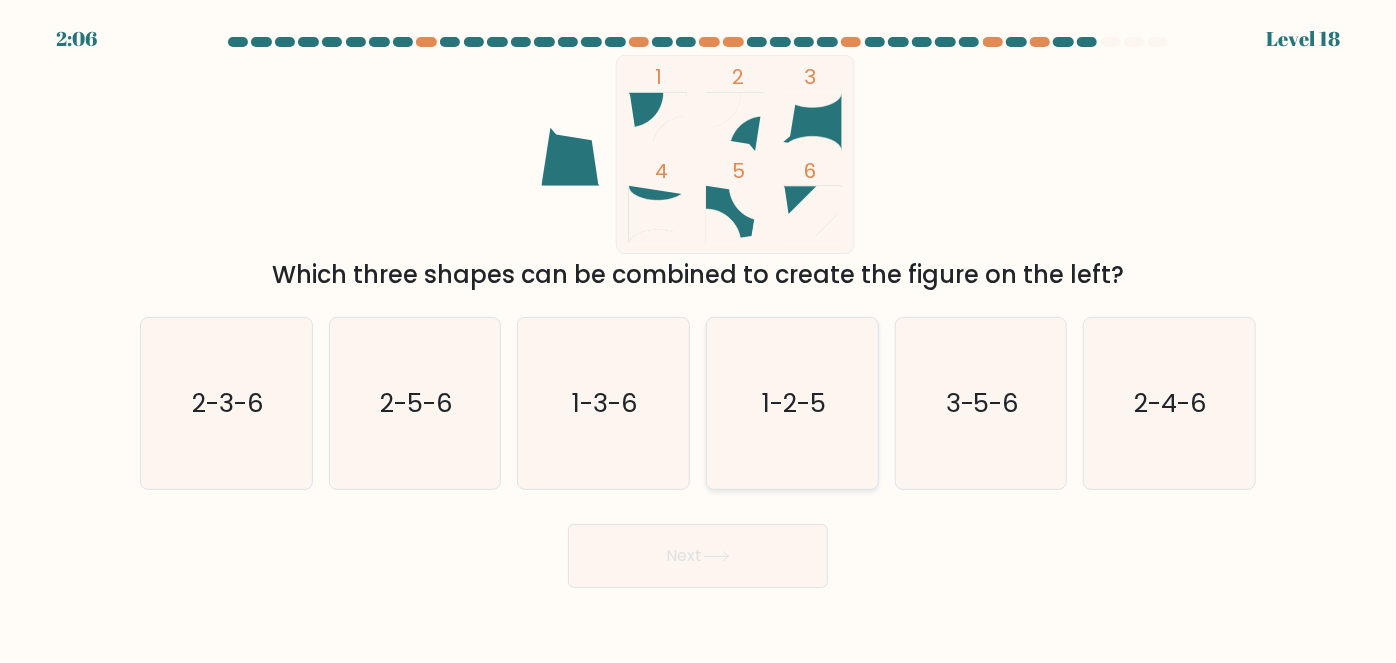 click on "1-2-5" 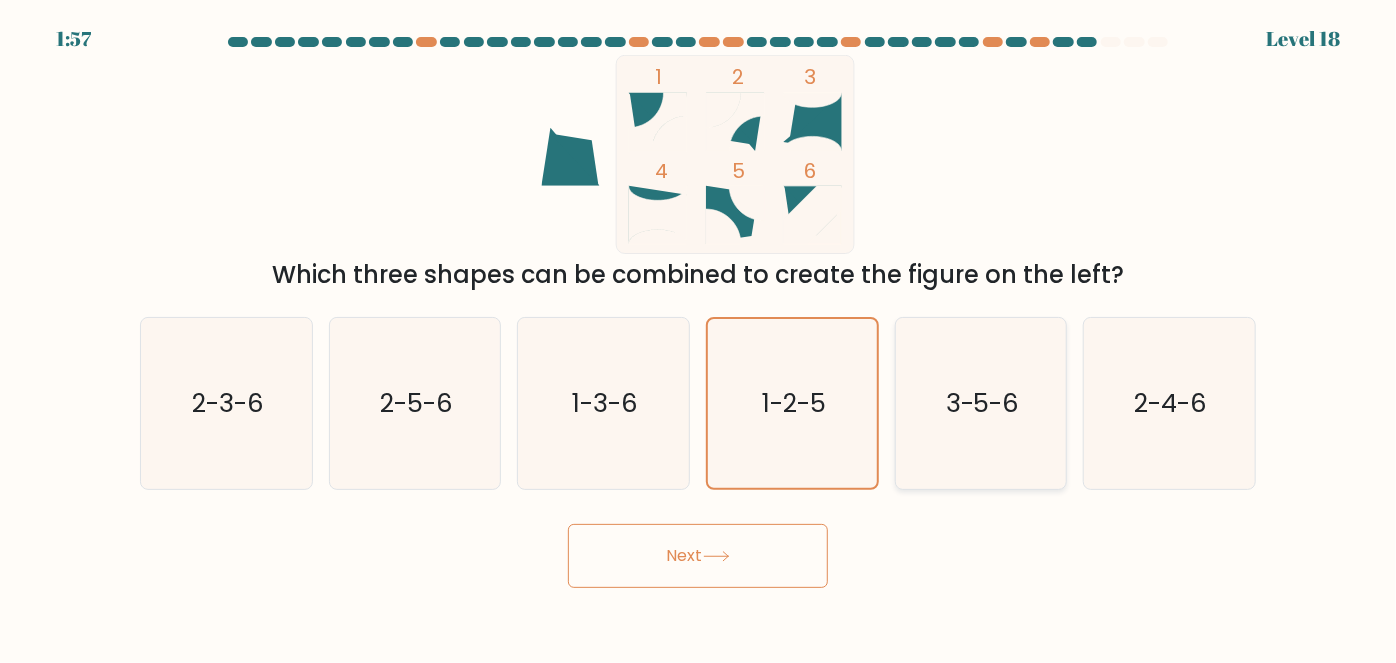 click on "3-5-6" 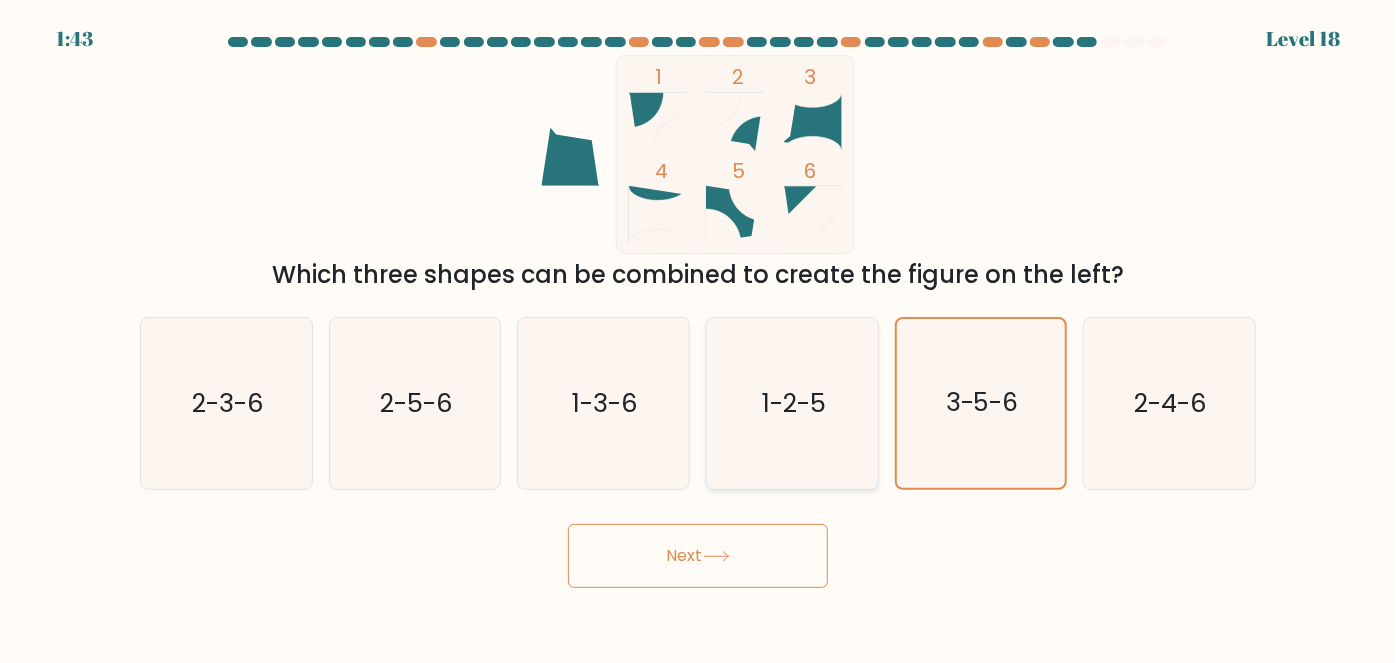 click on "1-2-5" 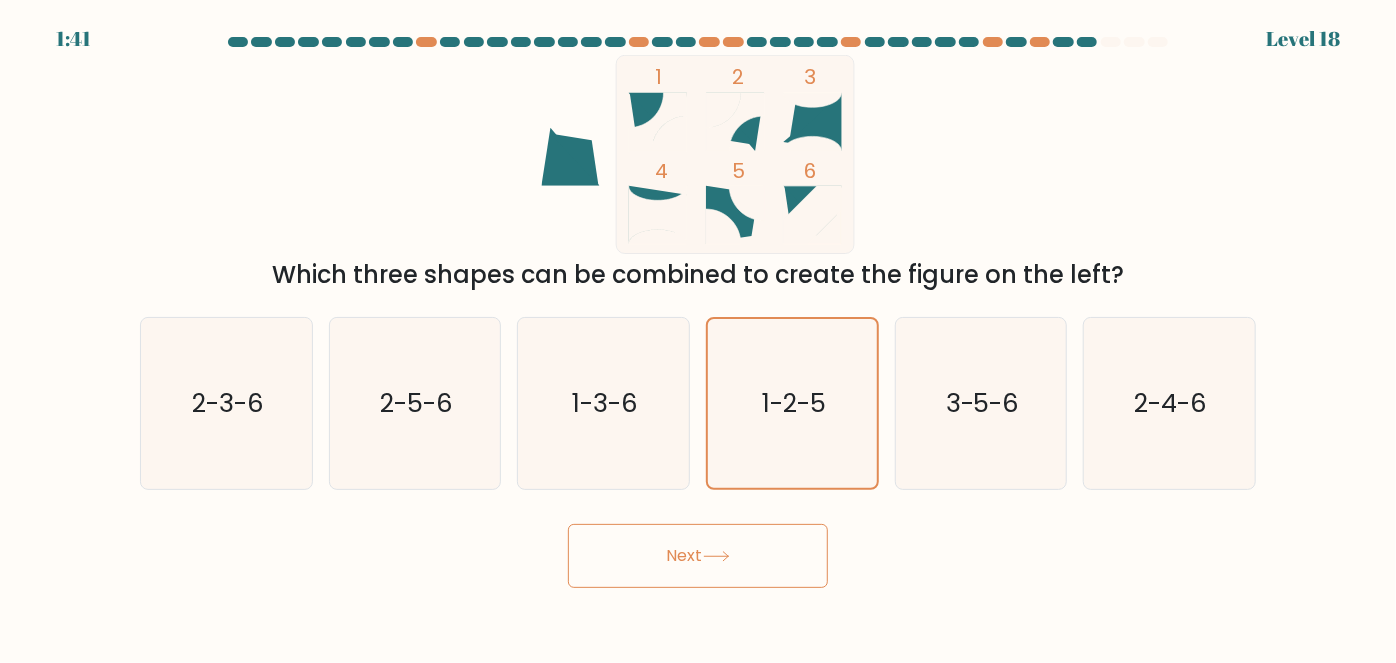 click on "Next" at bounding box center [698, 556] 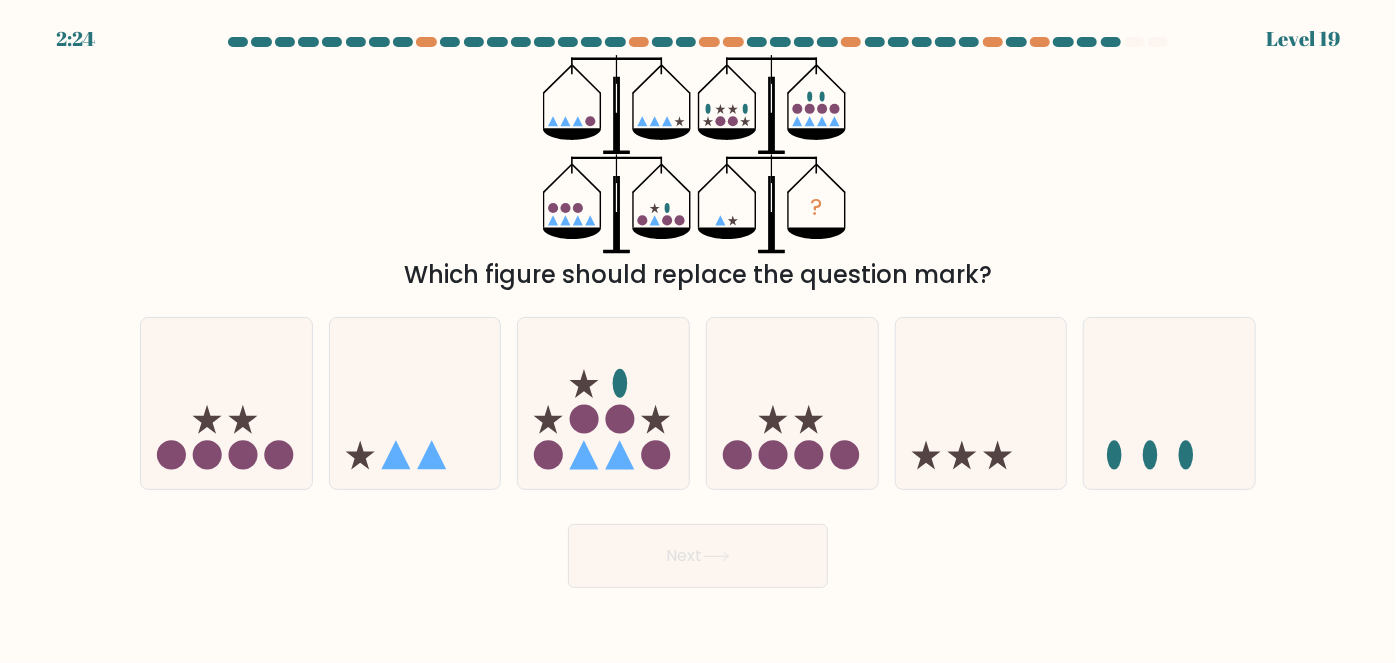 click on "Which figure should replace the question mark?" at bounding box center (698, 275) 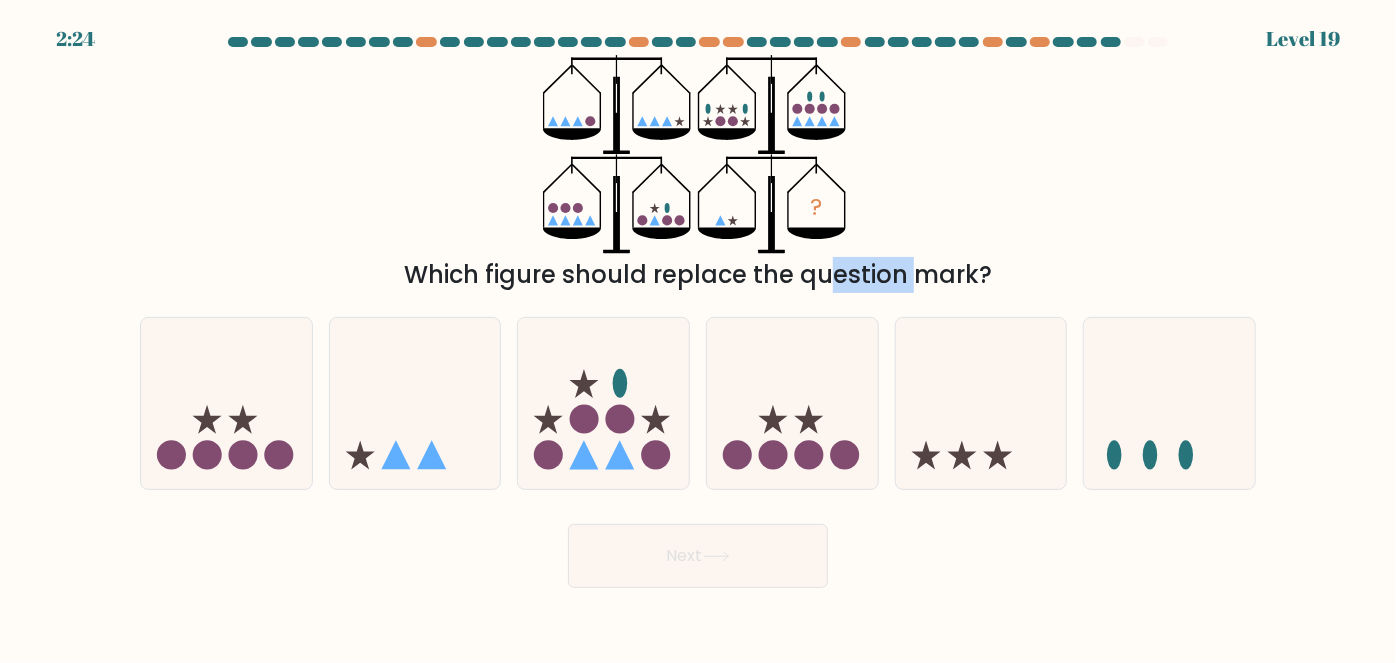 click on "Which figure should replace the question mark?" at bounding box center (698, 275) 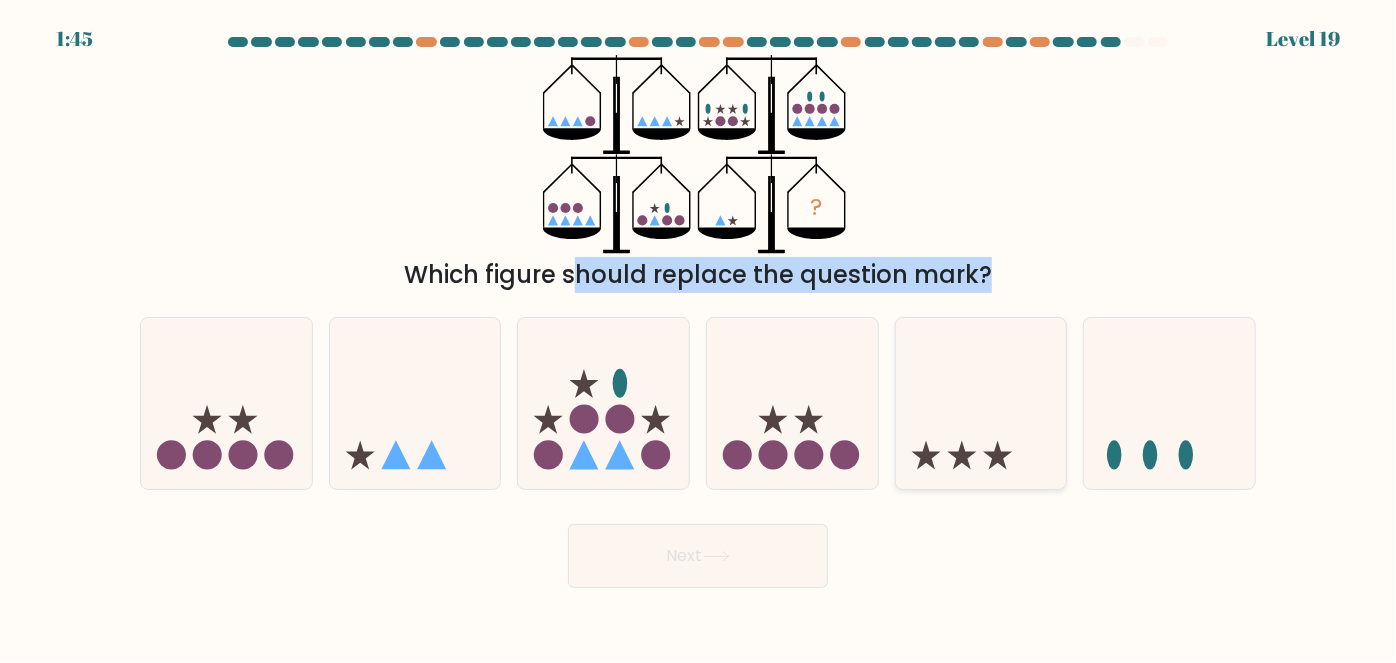click 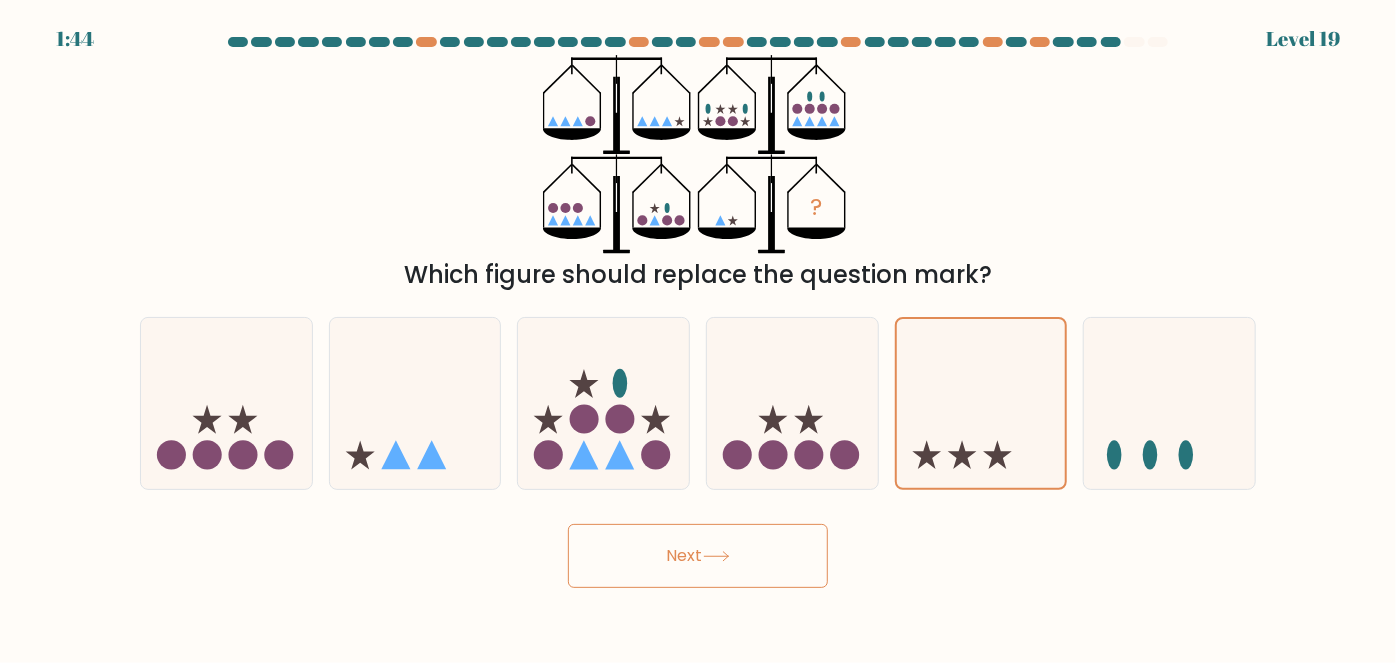 click on "Next" at bounding box center [698, 556] 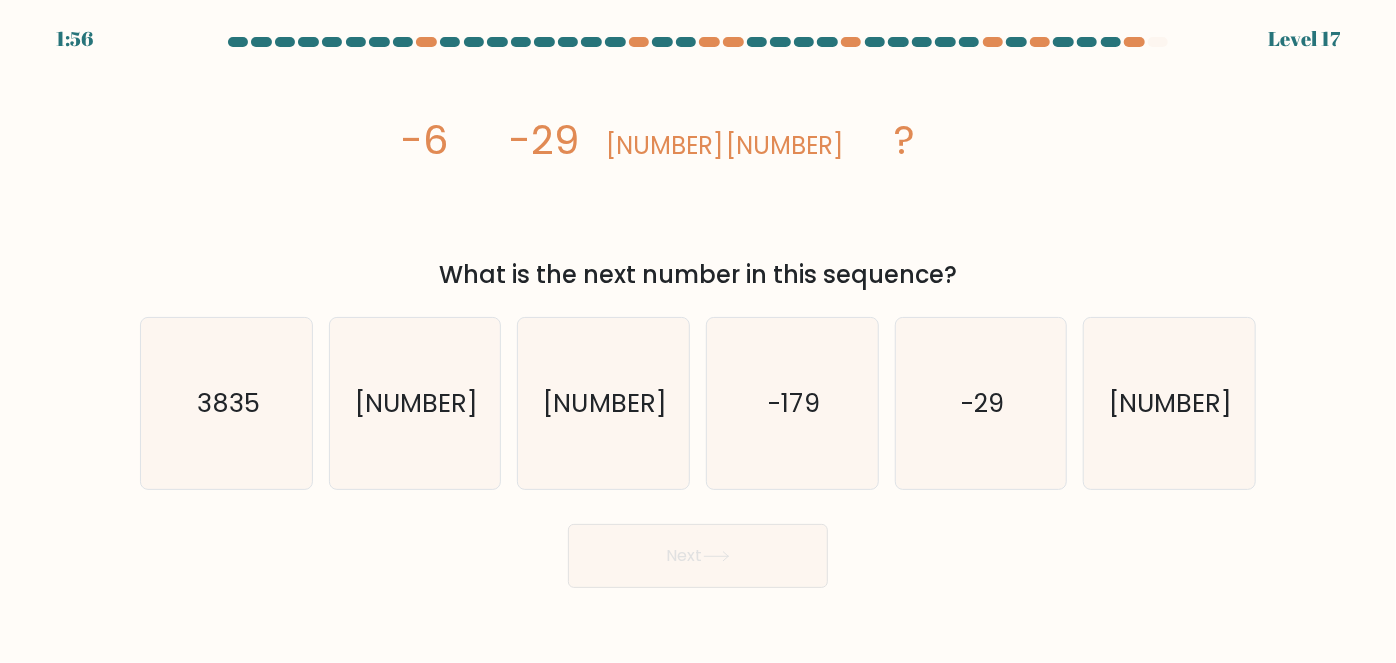 click at bounding box center [698, 312] 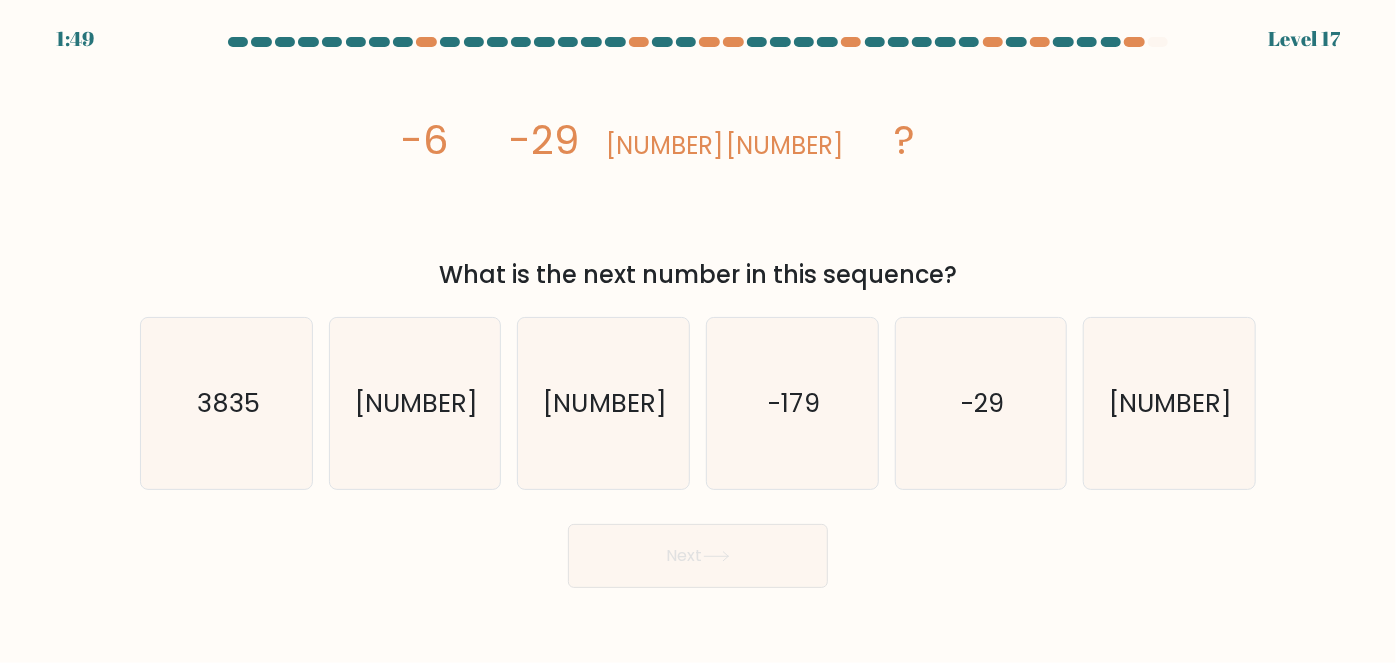 click at bounding box center [698, 312] 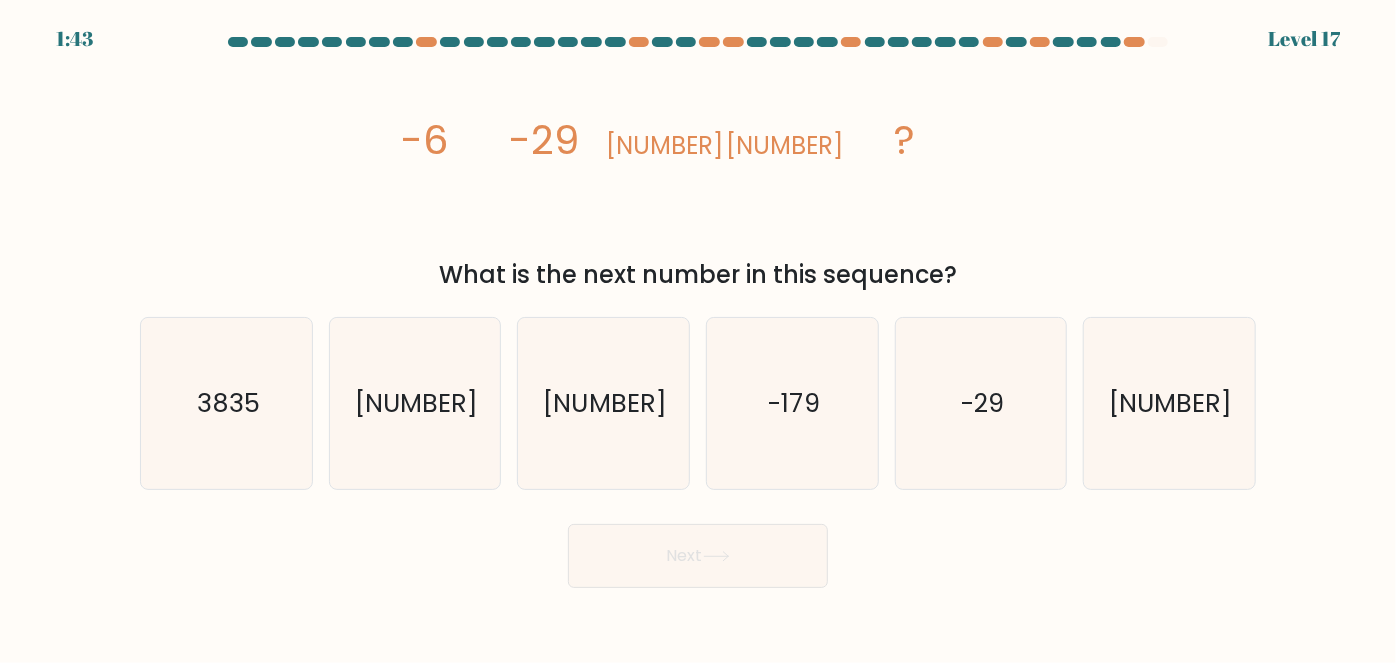 click at bounding box center [698, 312] 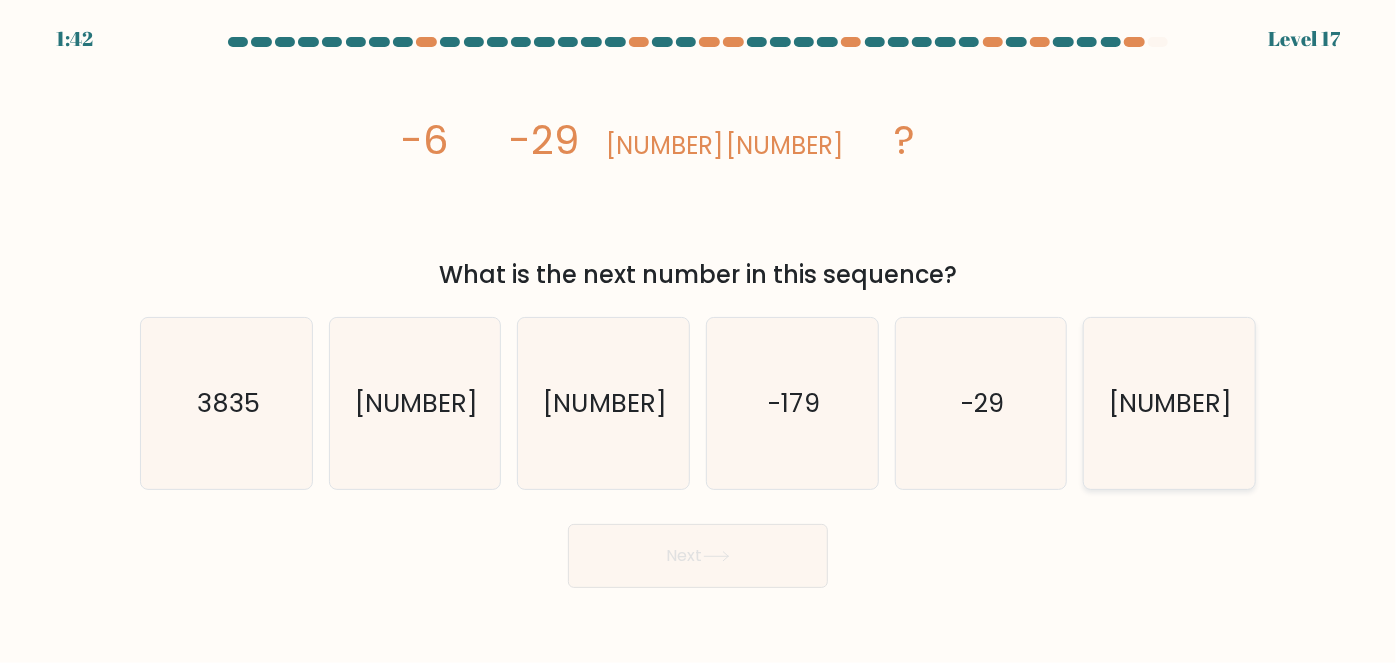 click on "-1961" 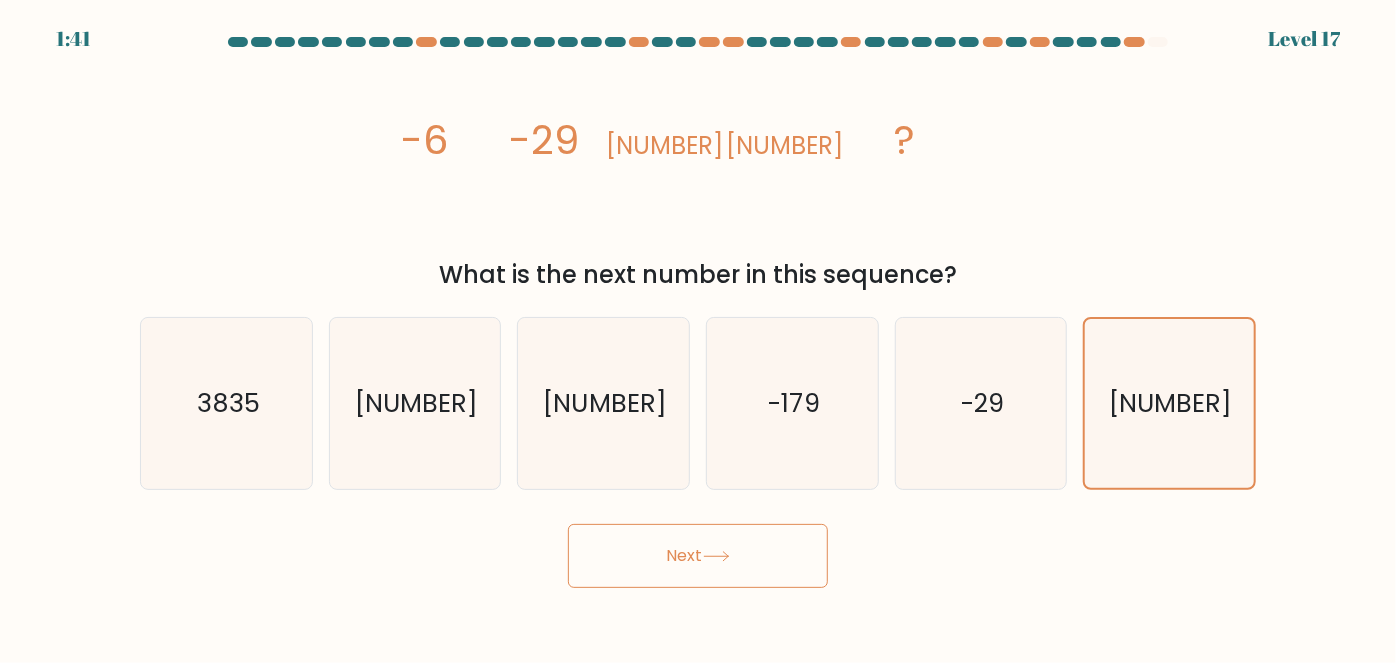 click on "Next" at bounding box center (698, 556) 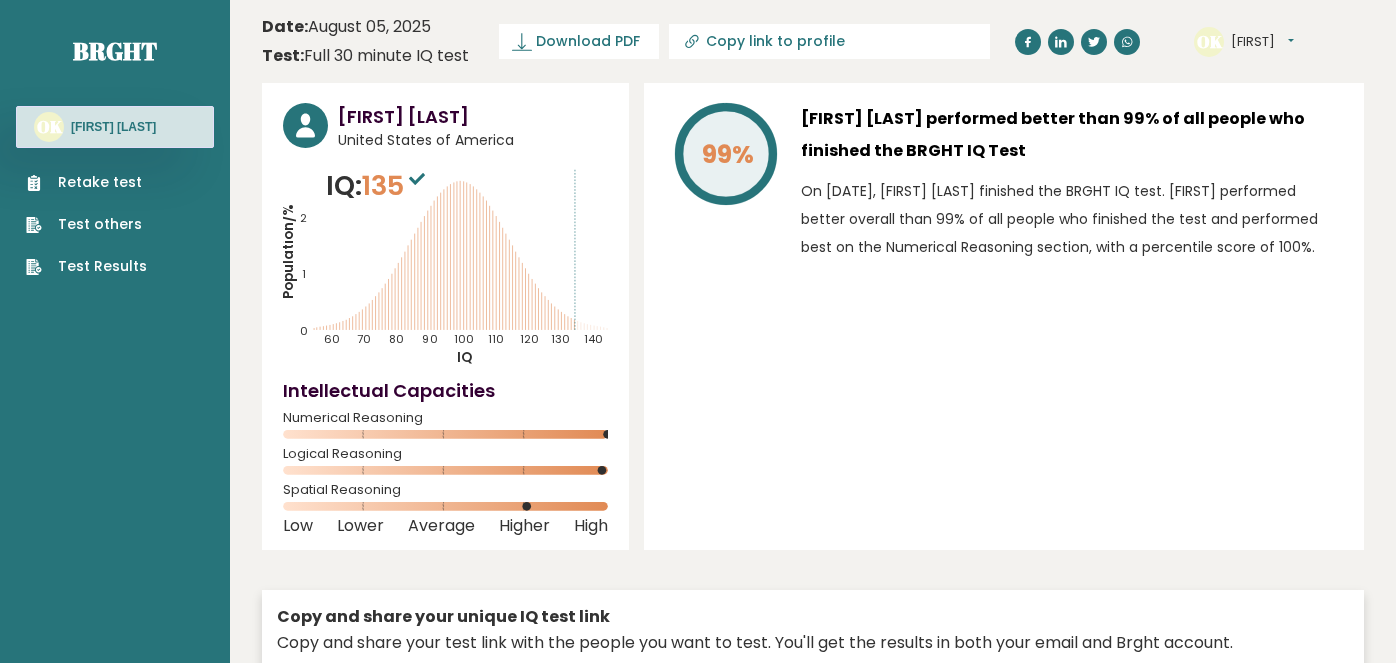 scroll, scrollTop: 0, scrollLeft: 0, axis: both 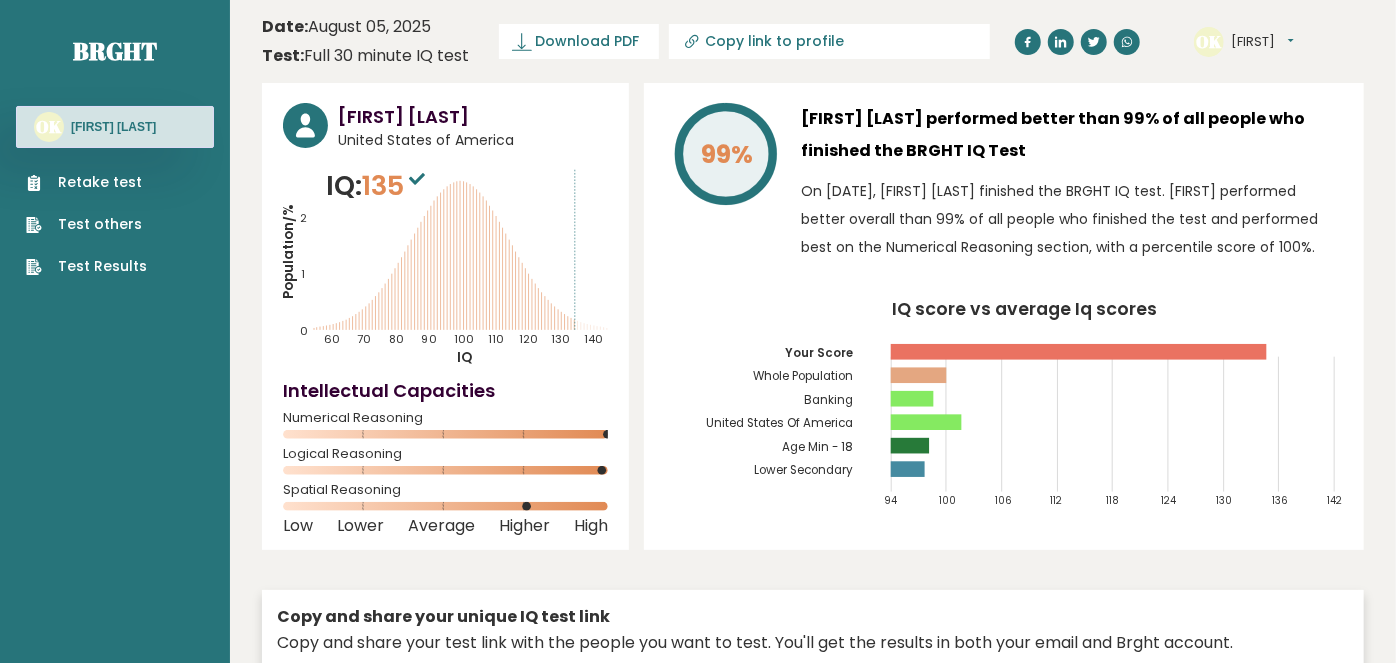click on "On [DATE], [FIRST]
[LAST] finished the BRGHT IQ test. [FIRST] performed better overall than
99% of all people who finished the test and
performed best on the
Numerical Reasoning section, with
a percentile score of 100%." at bounding box center (1072, 219) 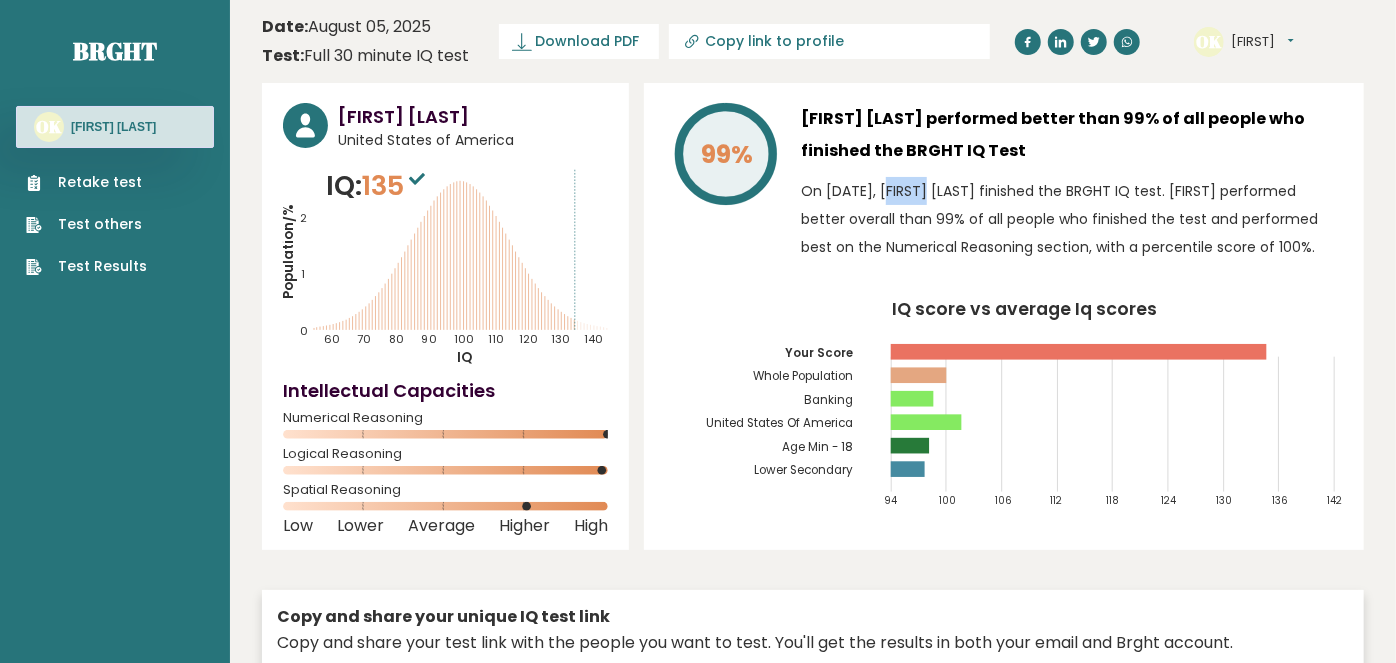 click on "On August 05, 2025, Oscar
Kurth finished the BRGHT IQ test. Oscar performed better overall than
99% of all people who finished the test and
performed best on the
Numerical Reasoning section, with
a percentile score of 100%." at bounding box center [1072, 219] 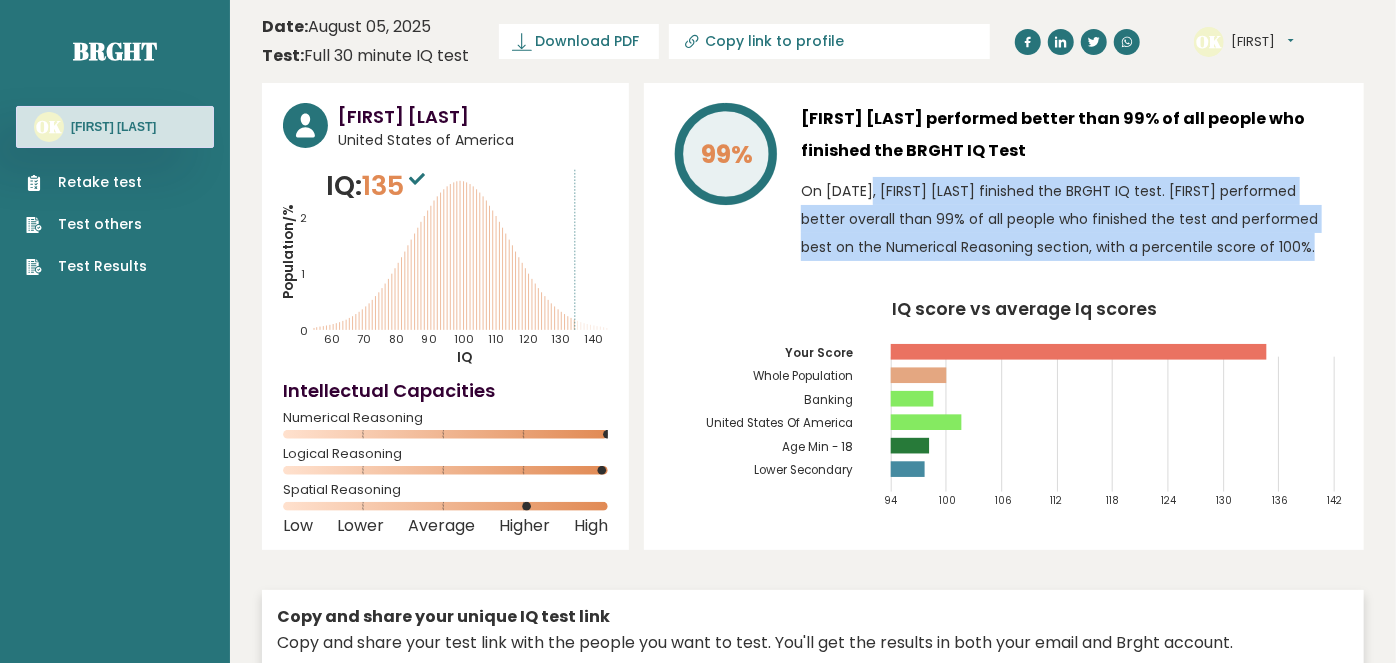 click on "On August 05, 2025, Oscar
Kurth finished the BRGHT IQ test. Oscar performed better overall than
99% of all people who finished the test and
performed best on the
Numerical Reasoning section, with
a percentile score of 100%." at bounding box center [1072, 219] 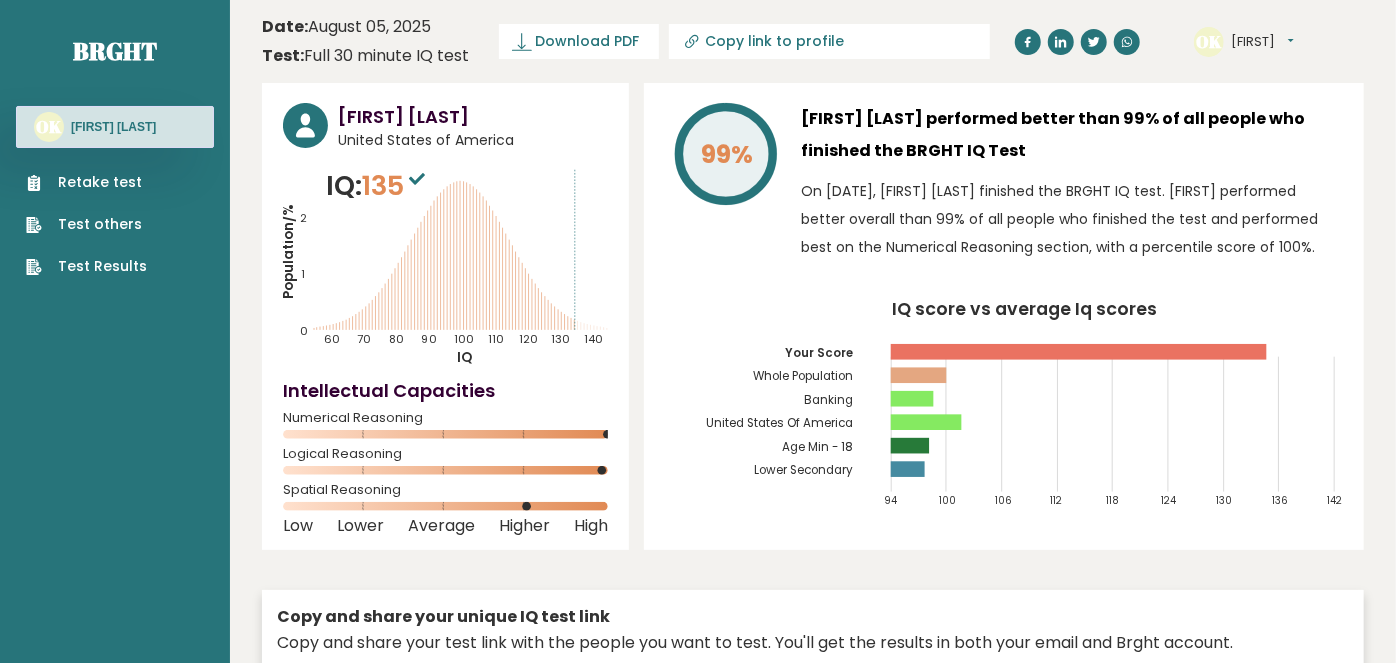 click on "On August 05, 2025, Oscar
Kurth finished the BRGHT IQ test. Oscar performed better overall than
99% of all people who finished the test and
performed best on the
Numerical Reasoning section, with
a percentile score of 100%." at bounding box center (1072, 219) 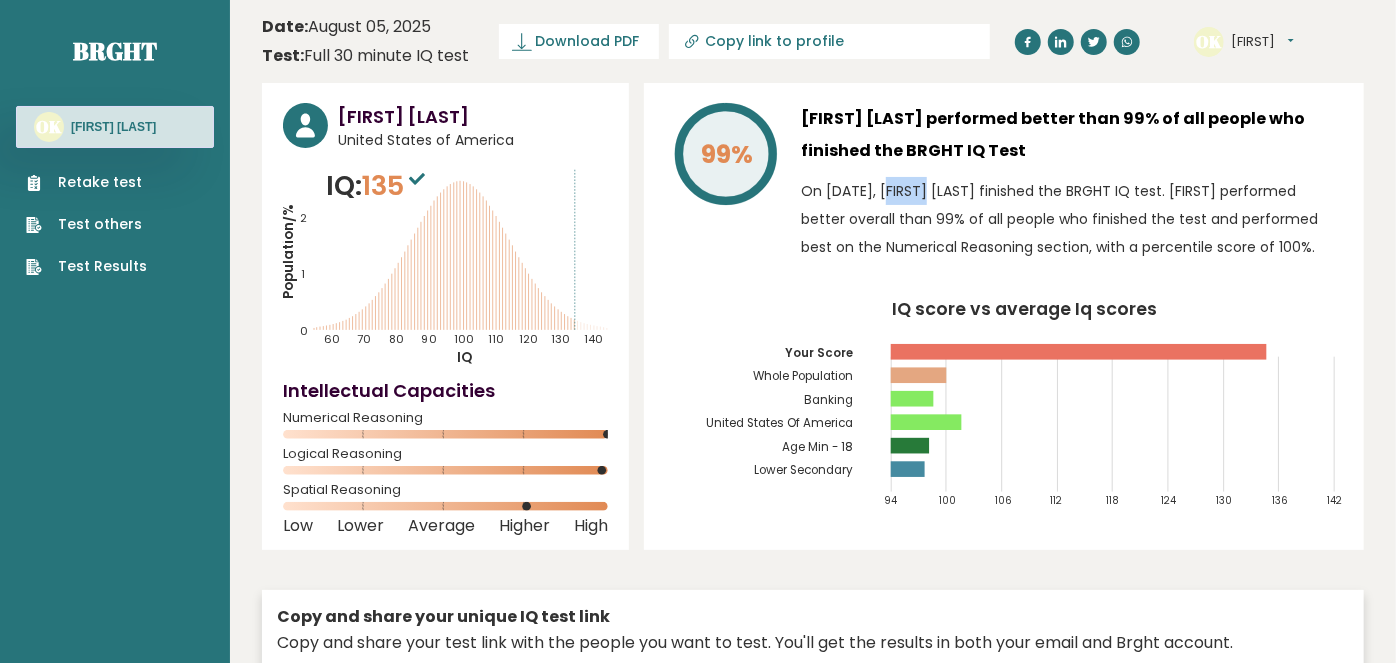 click on "On August 05, 2025, Oscar
Kurth finished the BRGHT IQ test. Oscar performed better overall than
99% of all people who finished the test and
performed best on the
Numerical Reasoning section, with
a percentile score of 100%." at bounding box center (1072, 219) 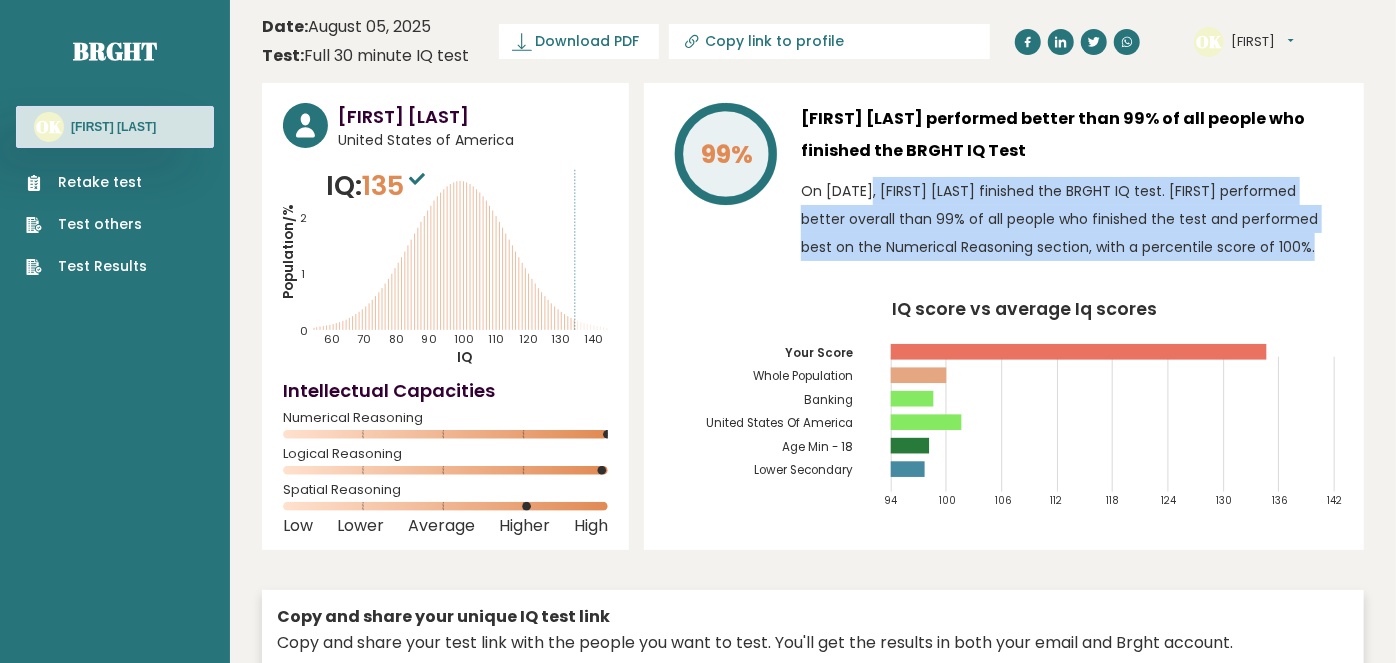 click on "On August 05, 2025, Oscar
Kurth finished the BRGHT IQ test. Oscar performed better overall than
99% of all people who finished the test and
performed best on the
Numerical Reasoning section, with
a percentile score of 100%." at bounding box center [1072, 219] 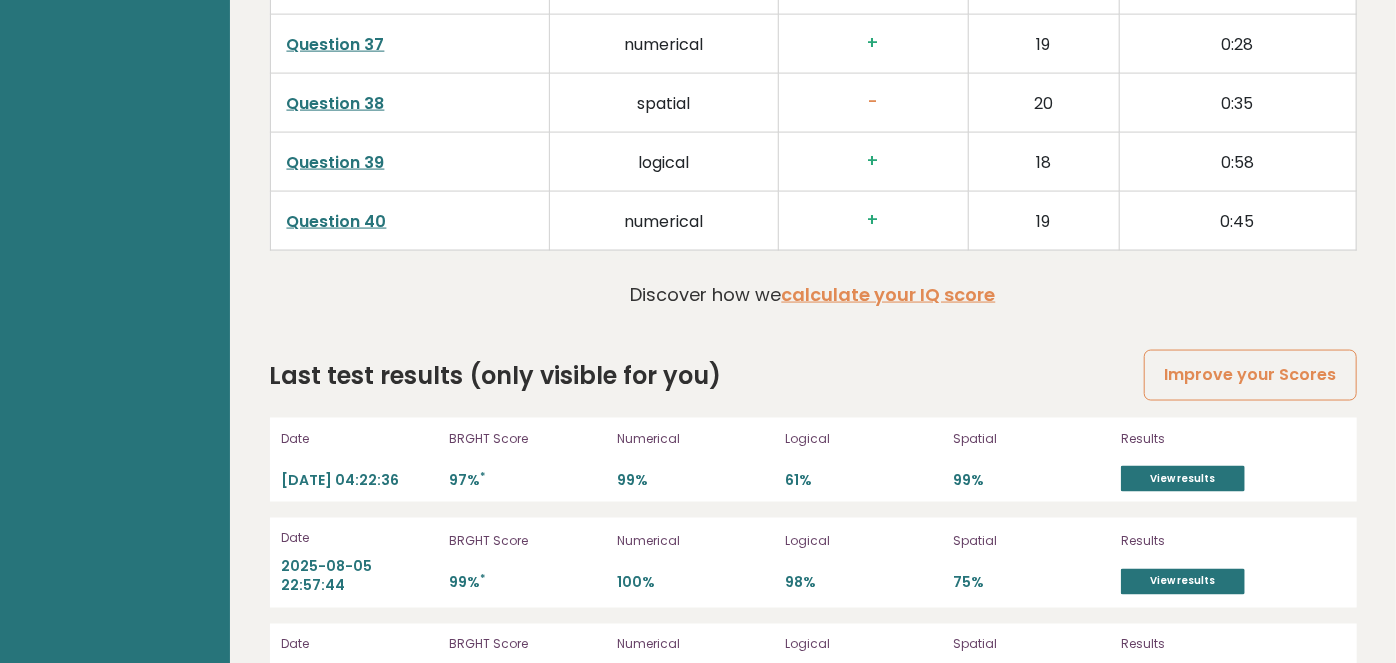 scroll, scrollTop: 5630, scrollLeft: 0, axis: vertical 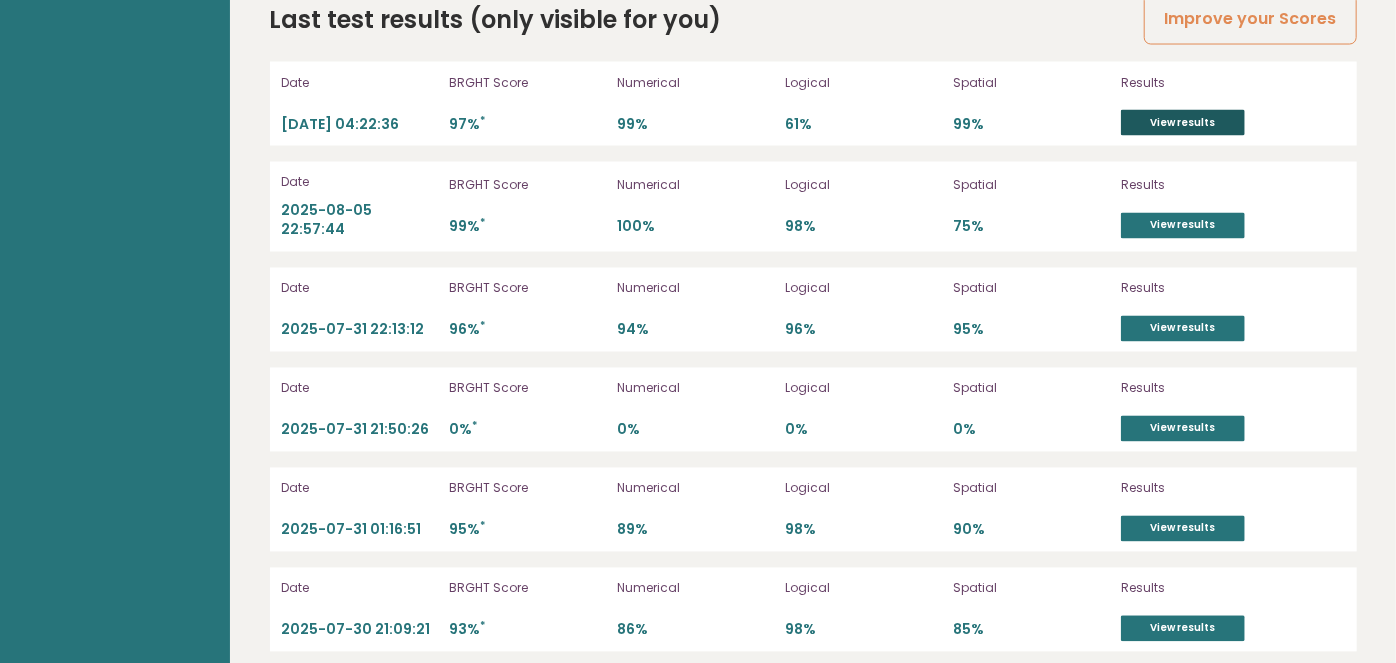 click on "View results" at bounding box center [1183, 123] 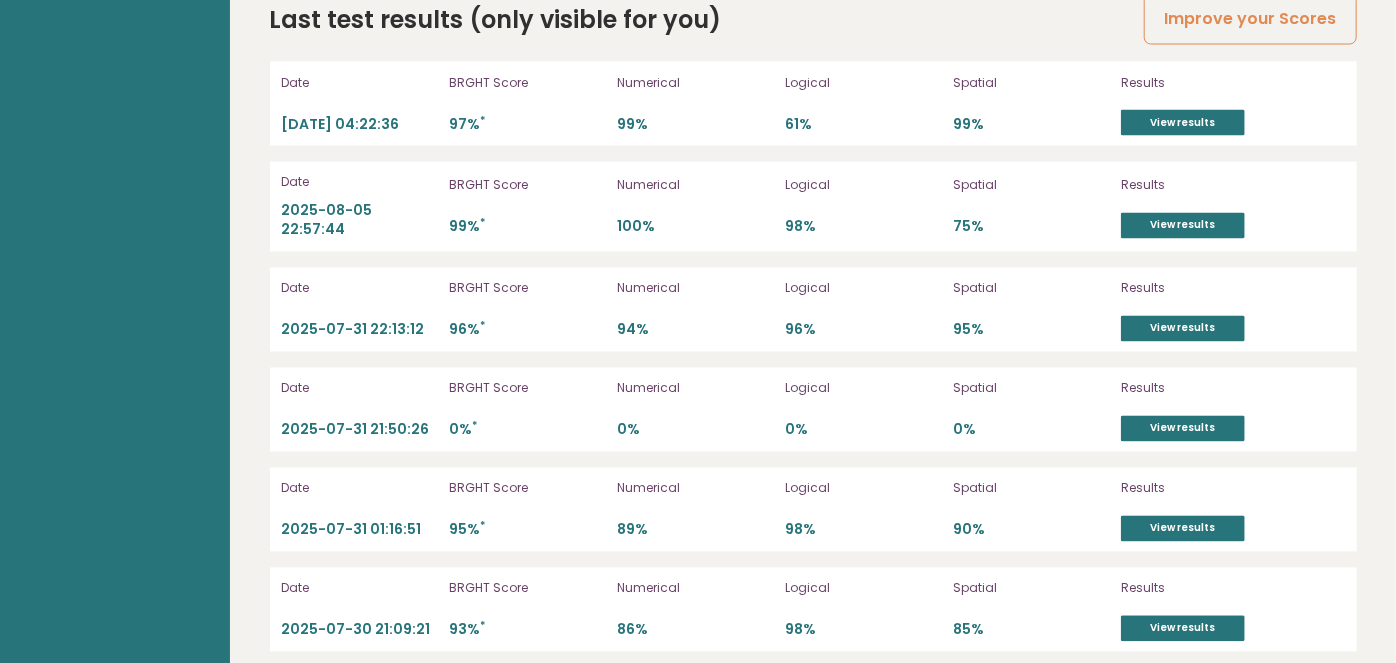 click on "99%
*" at bounding box center (527, 227) 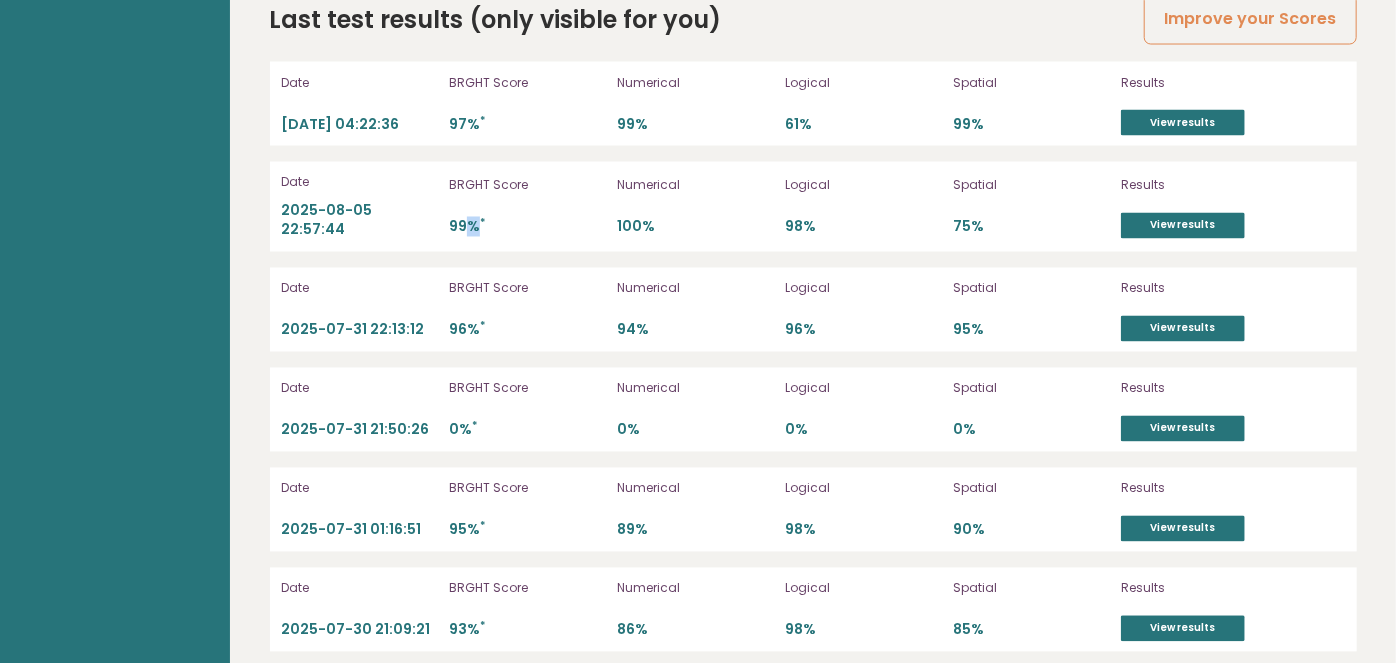 click on "99%
*" at bounding box center (527, 227) 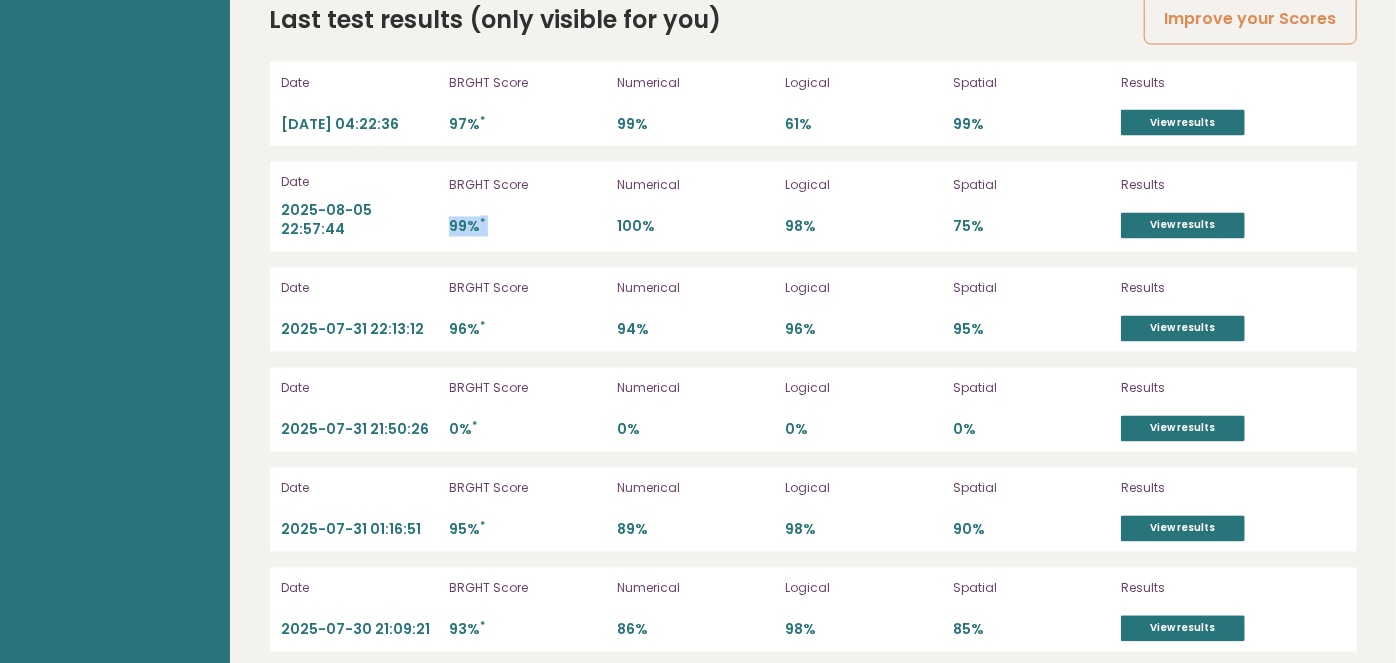 click on "99%
*" at bounding box center (527, 227) 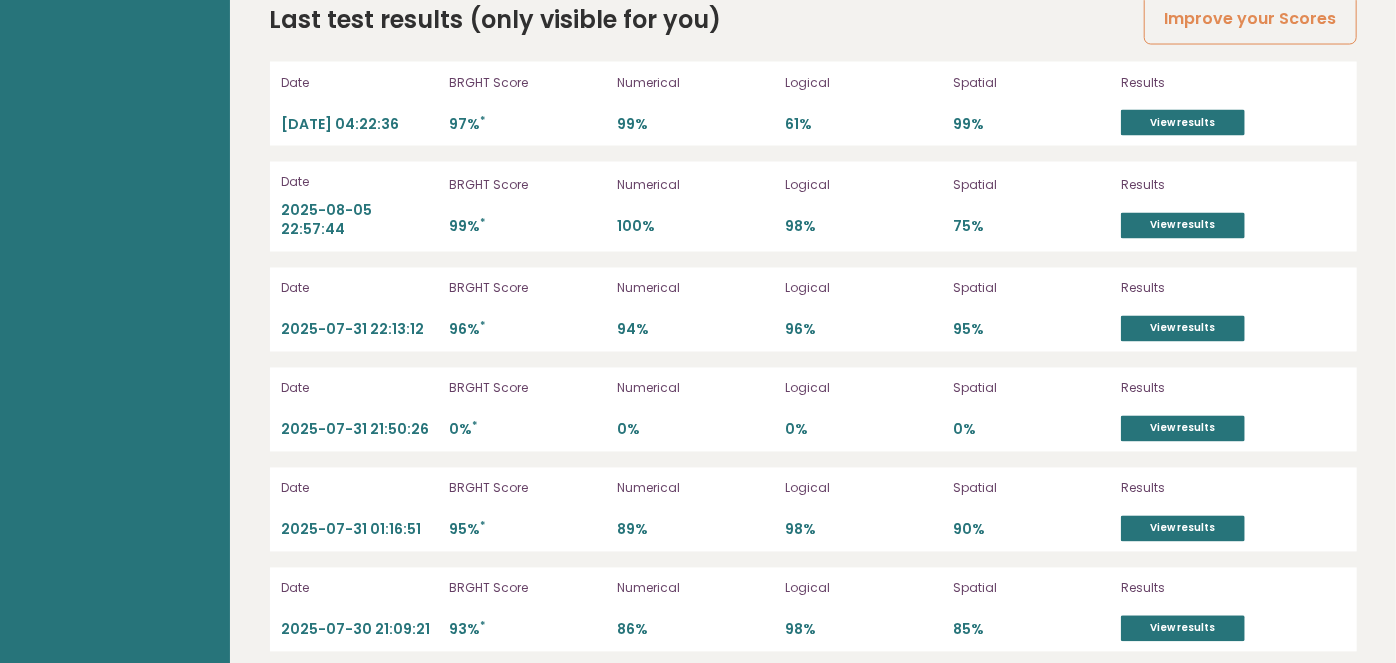 click on "99%
*" at bounding box center [527, 227] 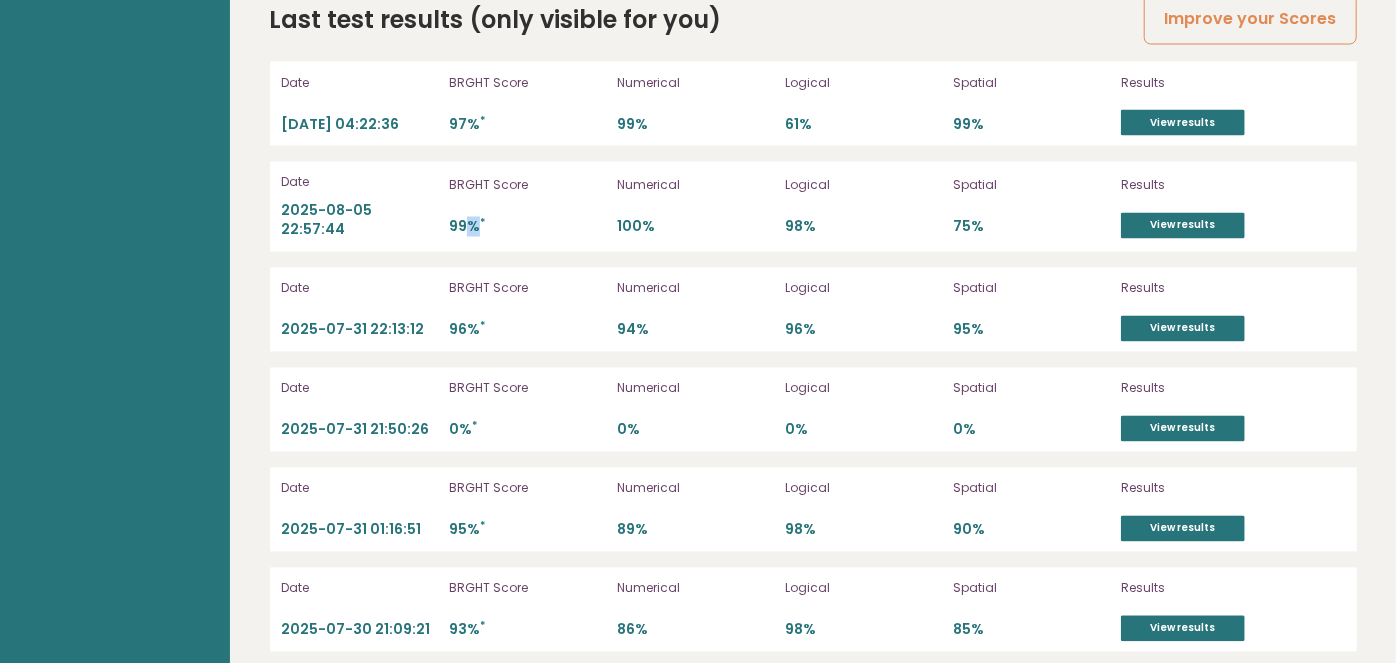 click on "99%
*" at bounding box center (527, 227) 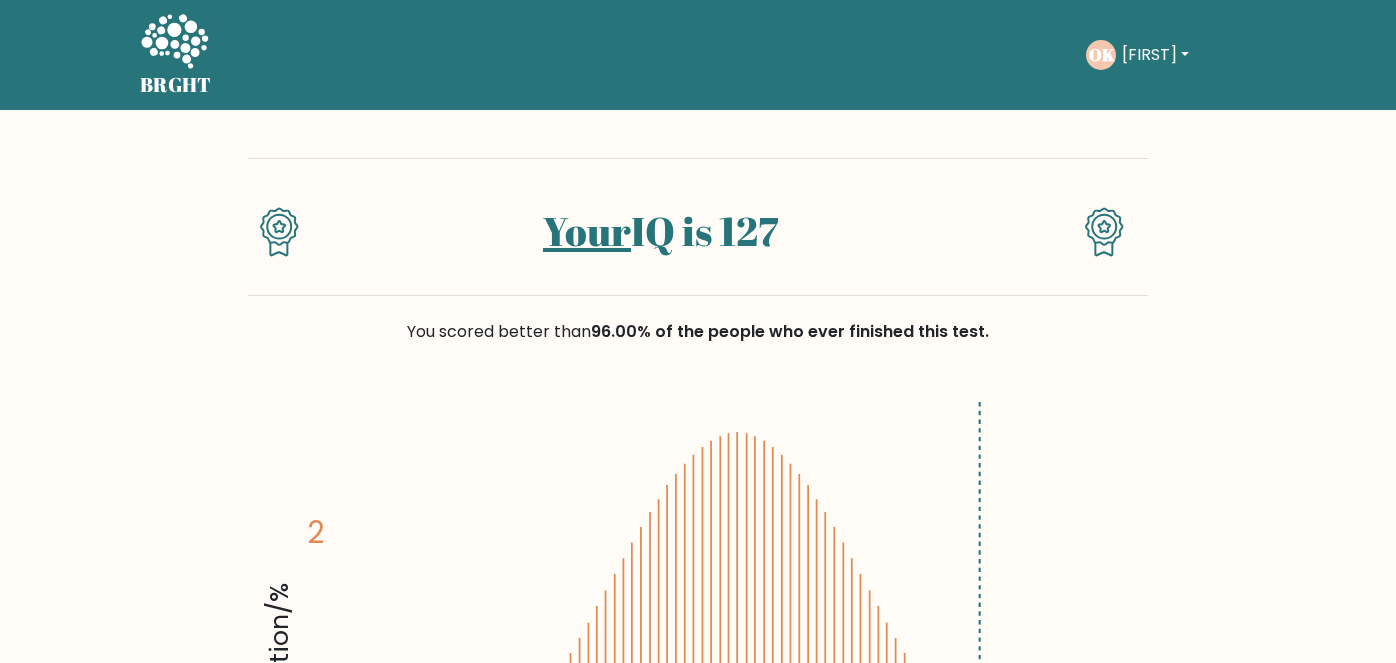 scroll, scrollTop: 0, scrollLeft: 0, axis: both 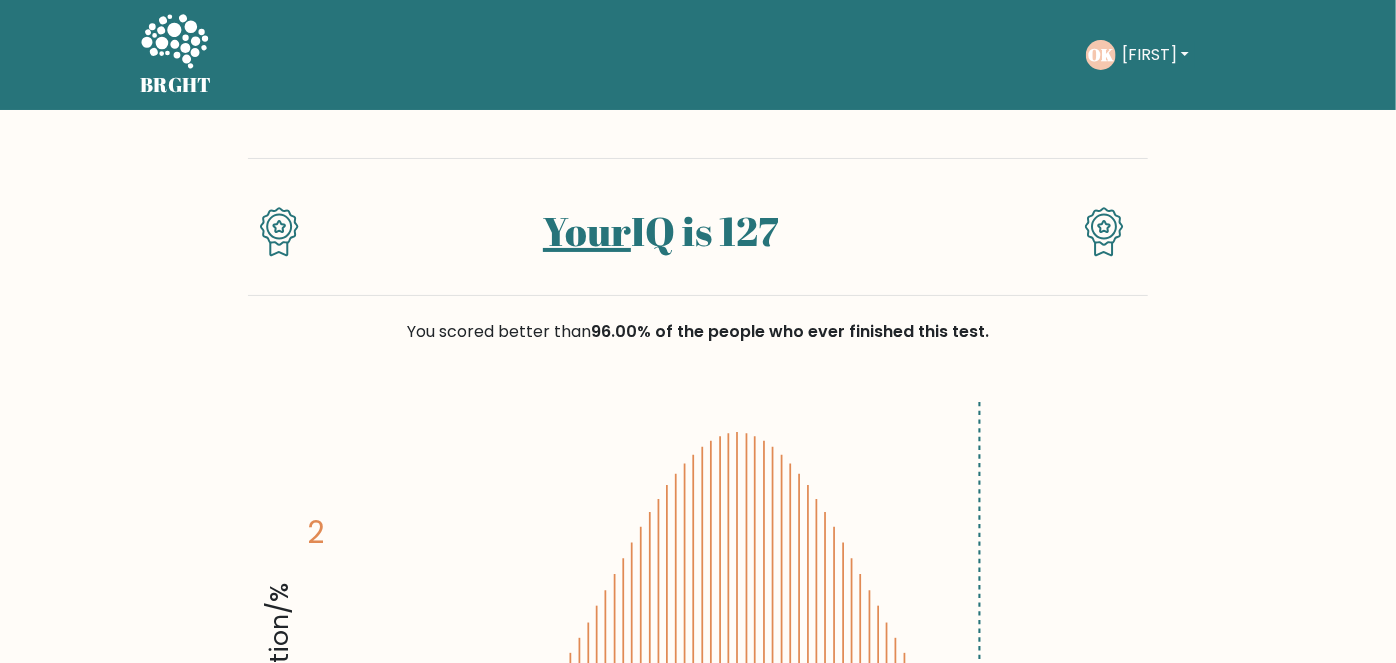 click on "Your  IQ is 127" at bounding box center (660, 231) 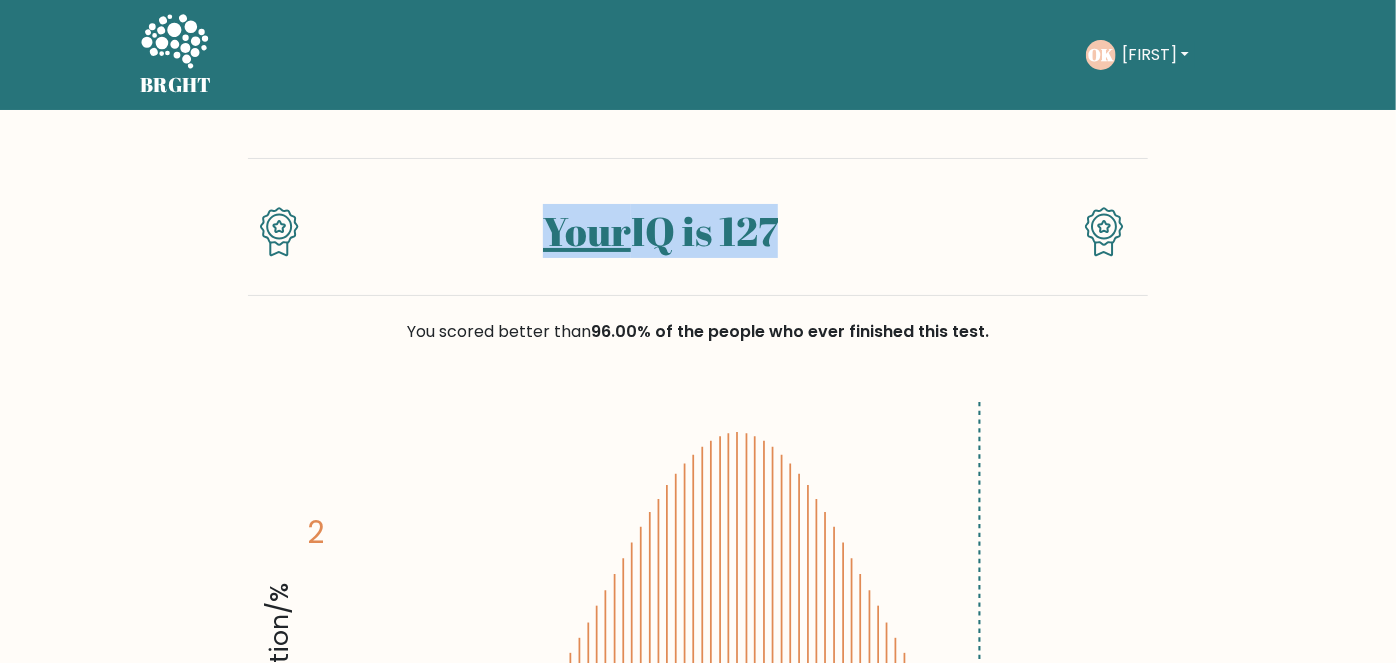 click on "Your  IQ is 127" at bounding box center [660, 231] 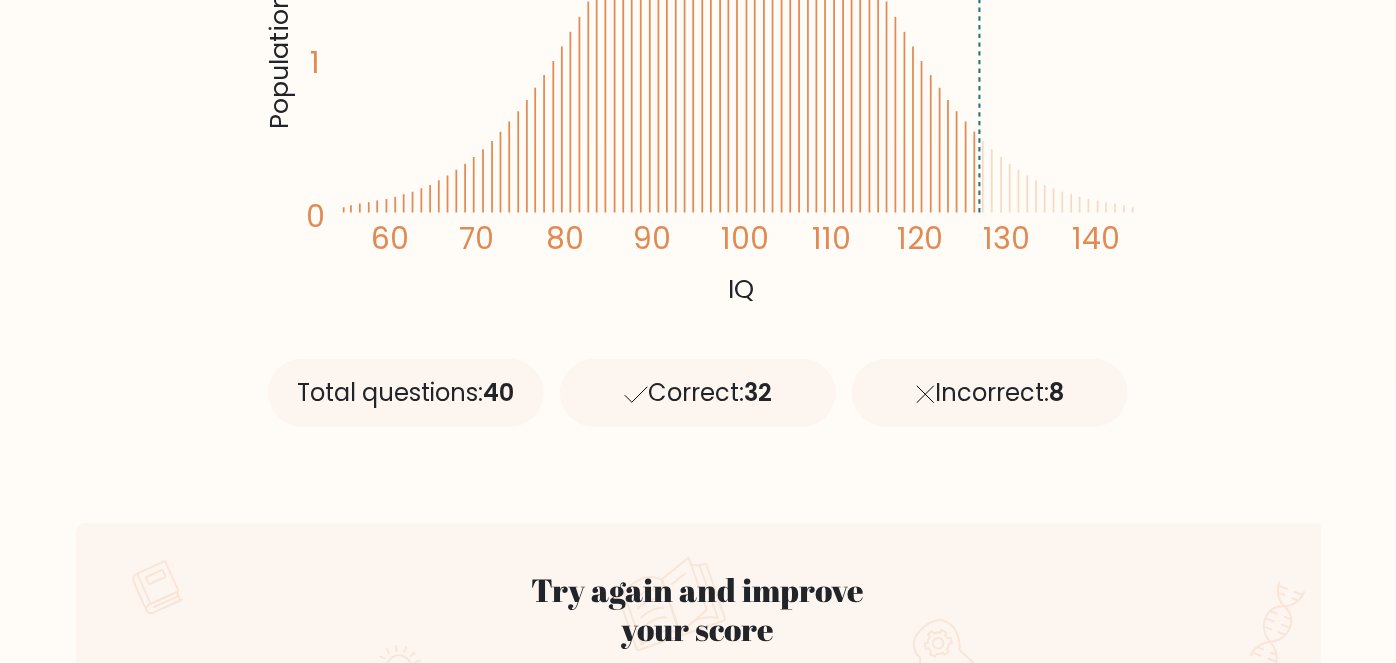 scroll, scrollTop: 624, scrollLeft: 0, axis: vertical 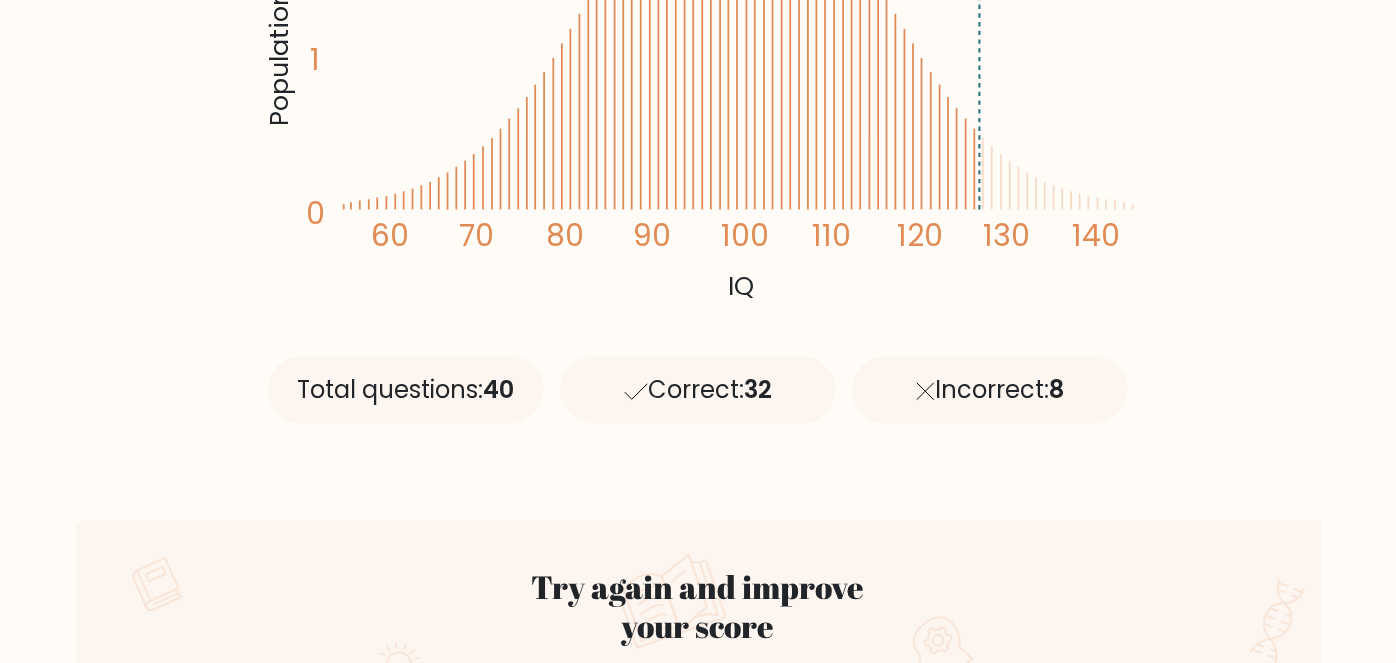 click on "Correct:  32" at bounding box center [698, 390] 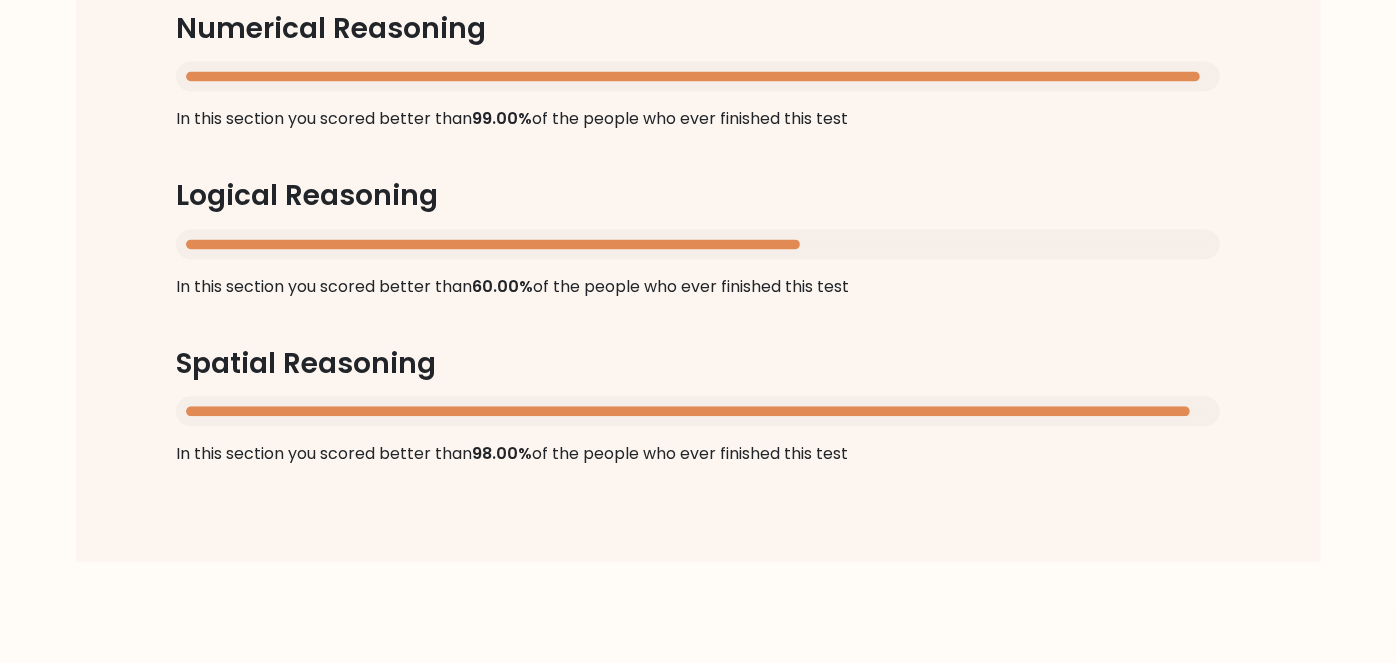 scroll, scrollTop: 2072, scrollLeft: 0, axis: vertical 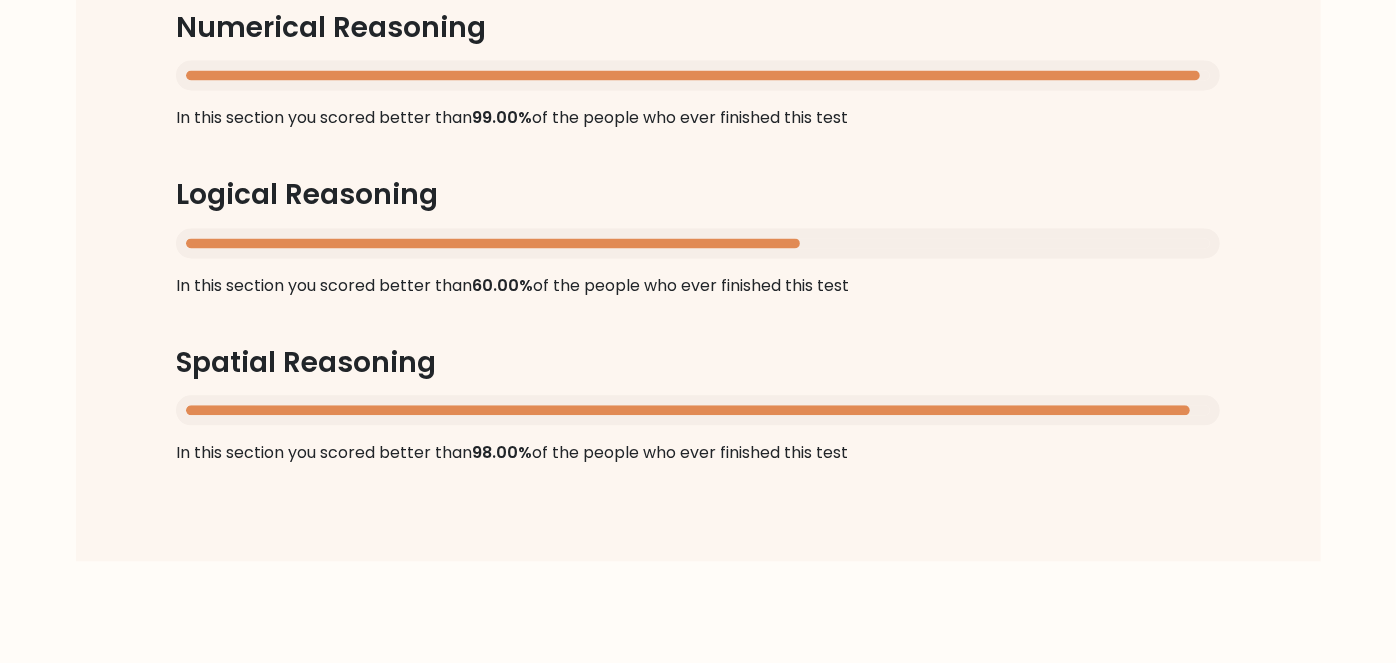 click on "98.00%" at bounding box center [502, 452] 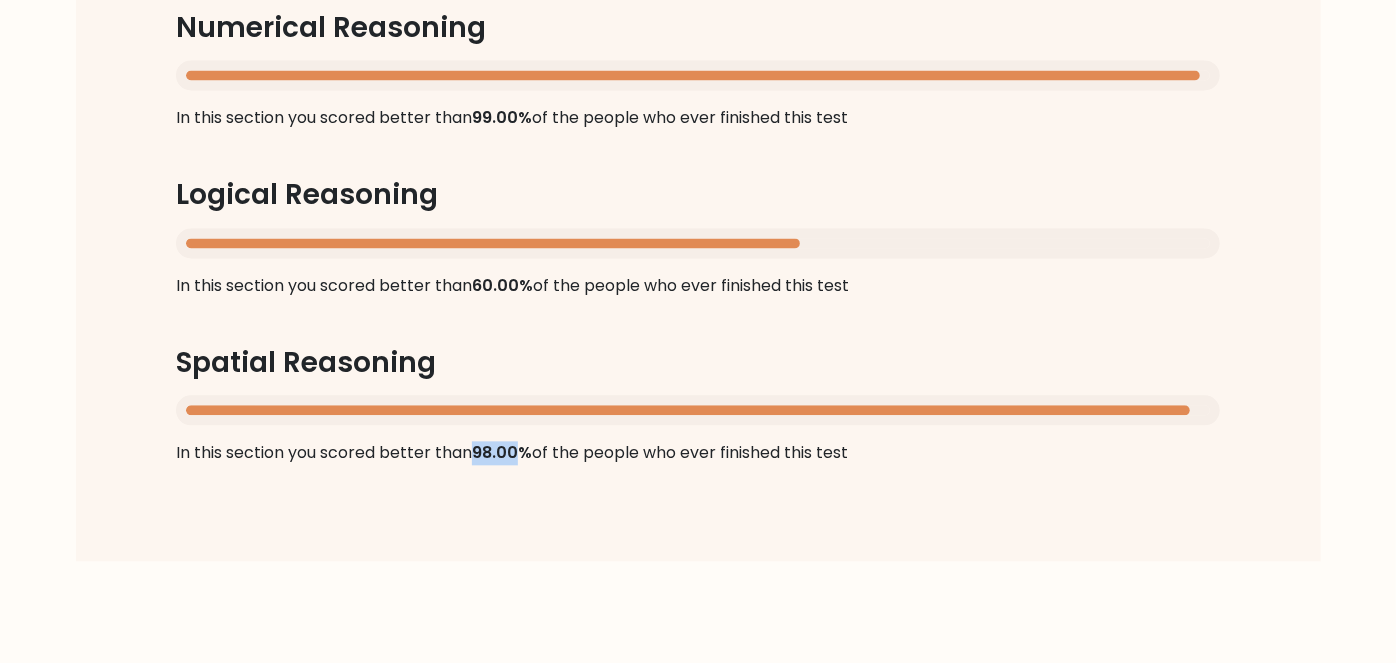 click on "98.00%" at bounding box center [502, 452] 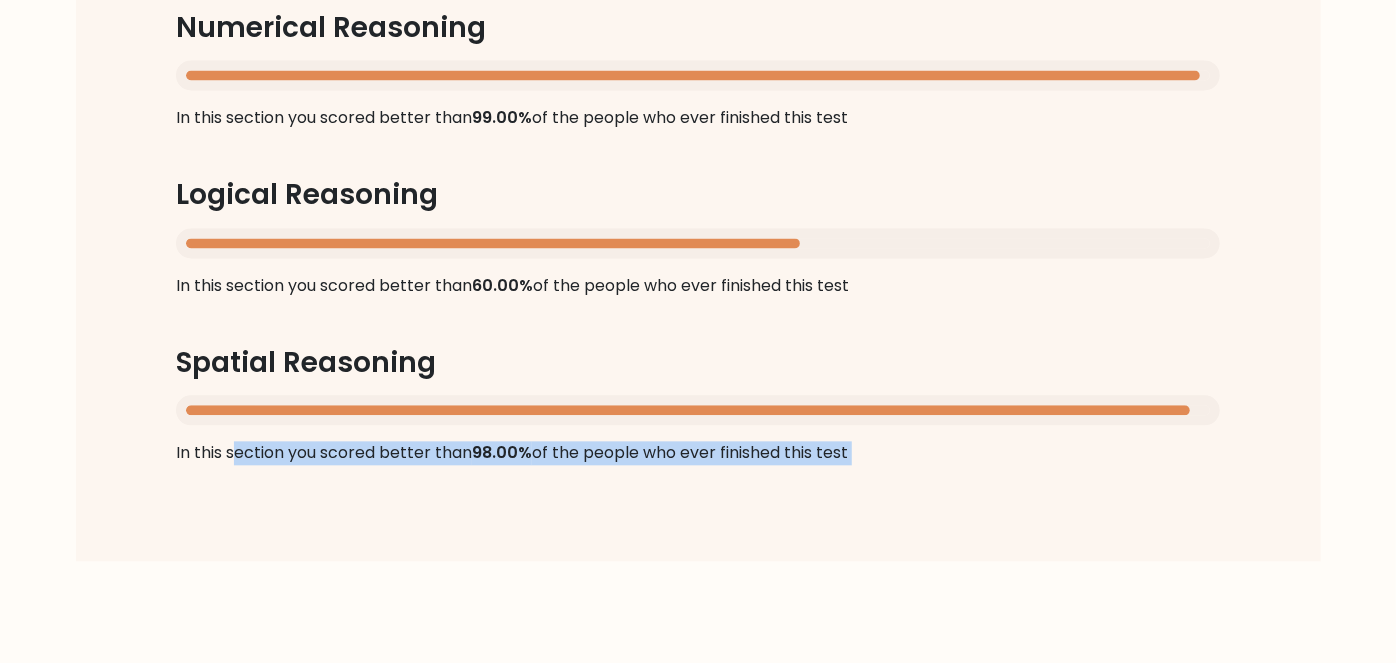 click on "98.00%" at bounding box center [502, 452] 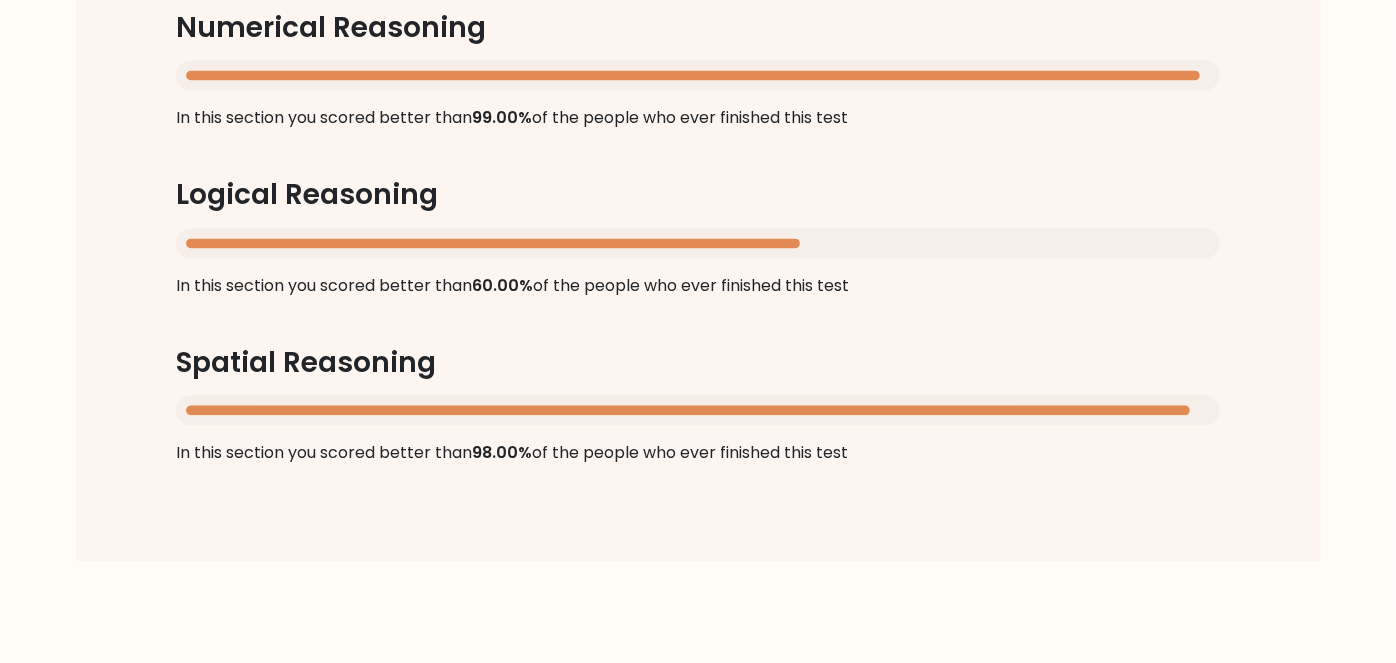 click on "98.00%" at bounding box center [502, 452] 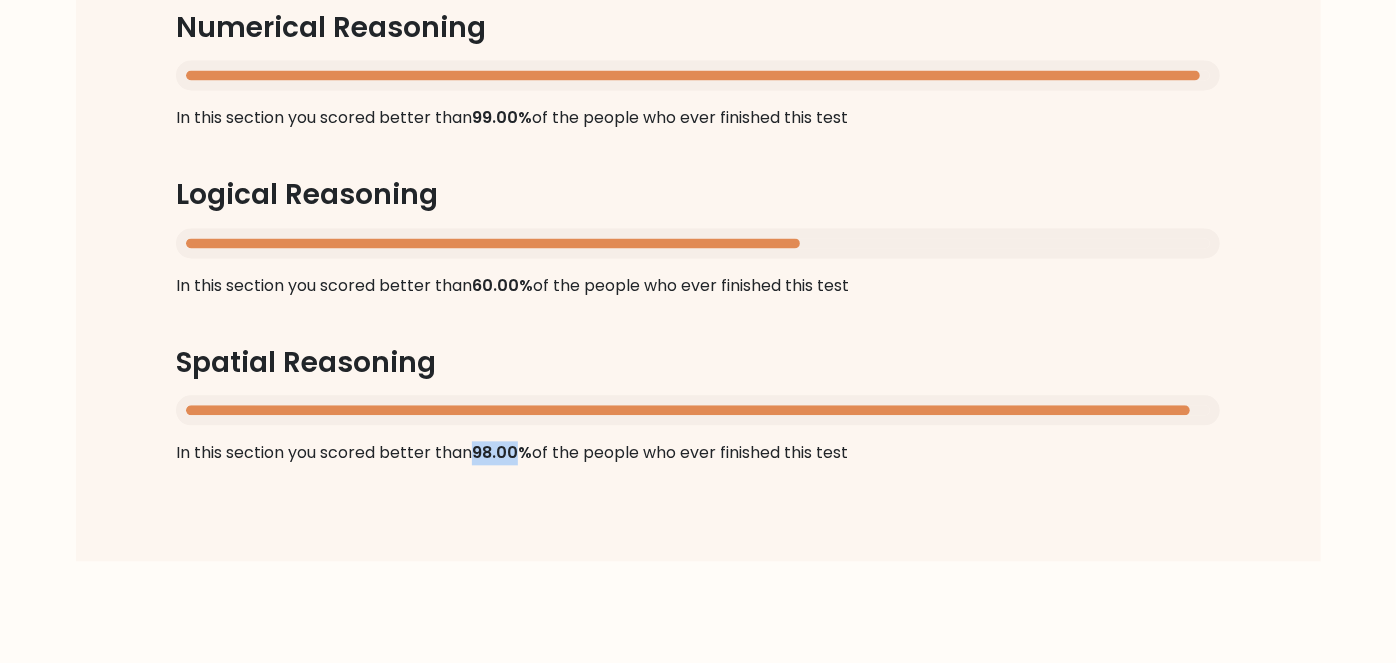 click on "98.00%" at bounding box center (502, 452) 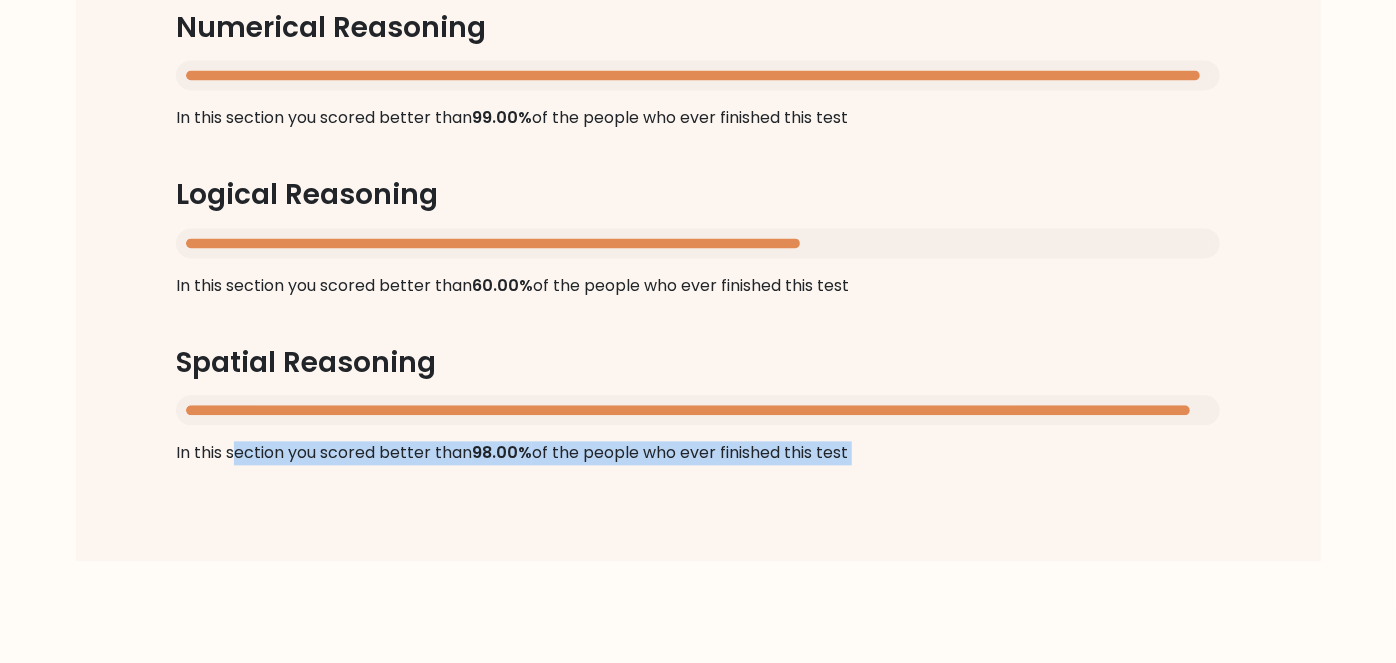click on "98.00%" at bounding box center (502, 452) 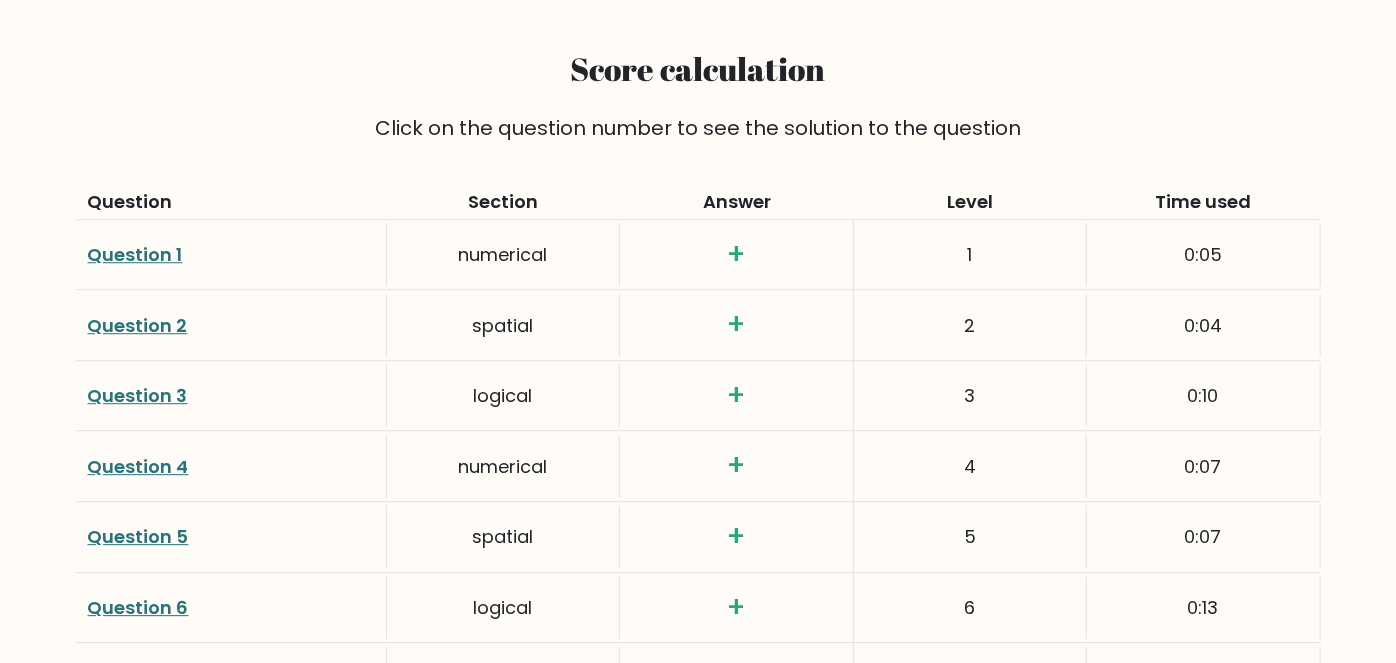 scroll, scrollTop: 2682, scrollLeft: 0, axis: vertical 